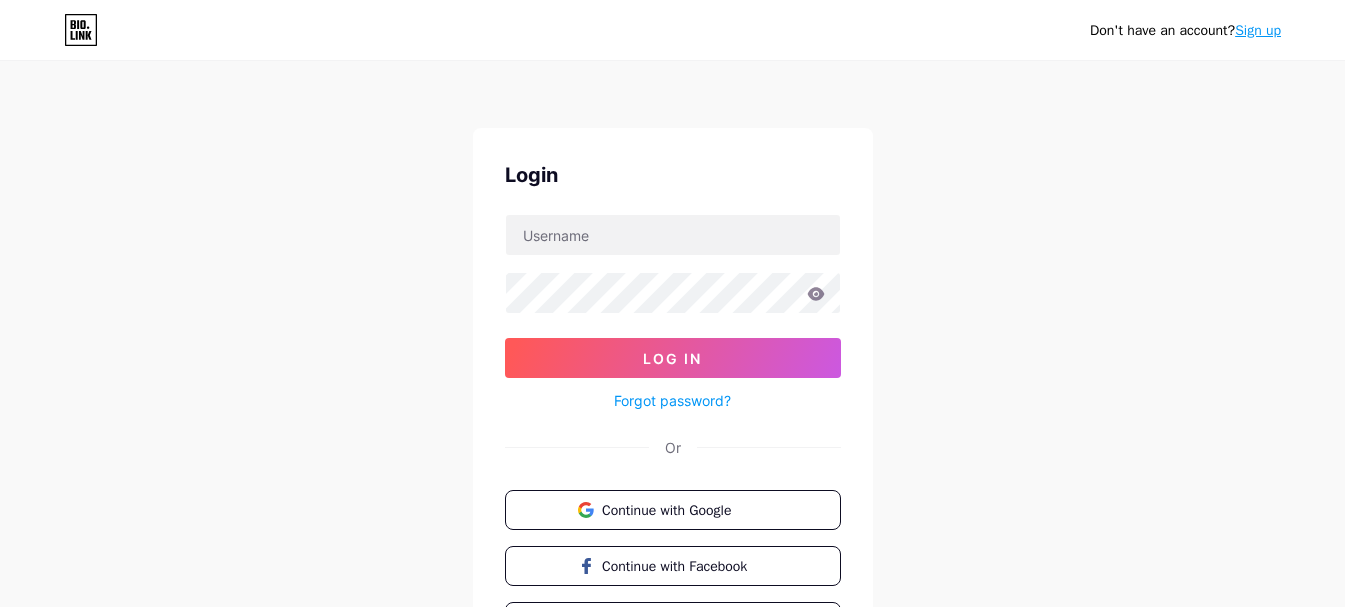 scroll, scrollTop: 0, scrollLeft: 0, axis: both 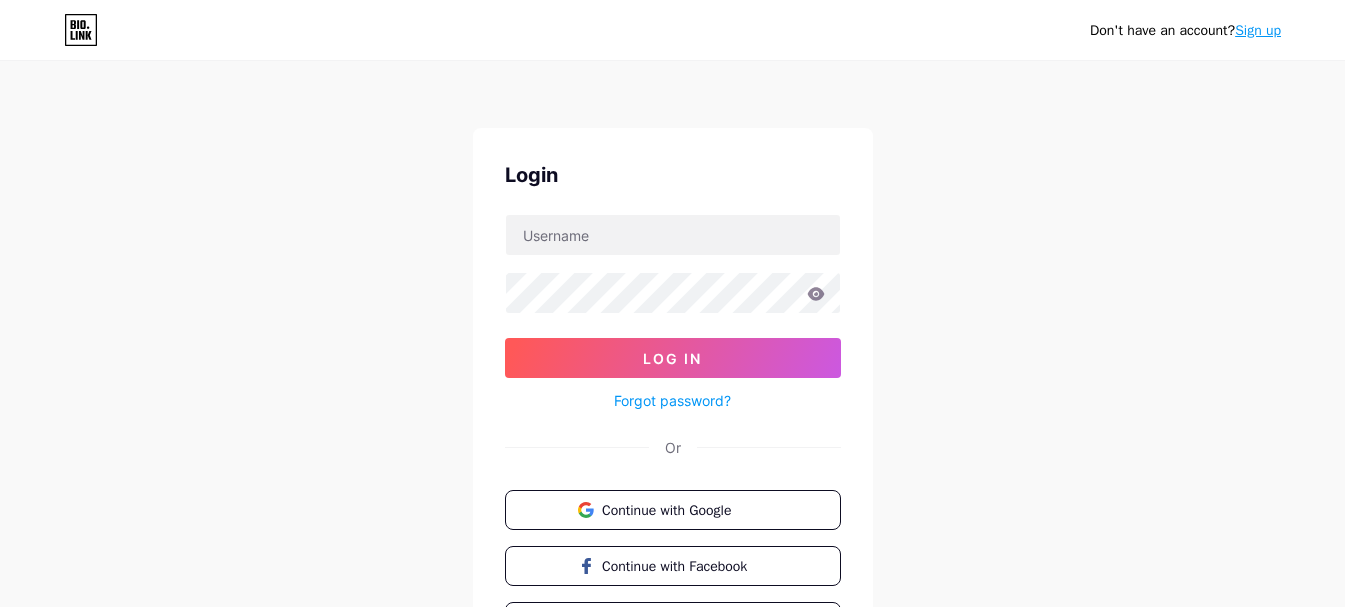 click on "Sign up" at bounding box center [1258, 30] 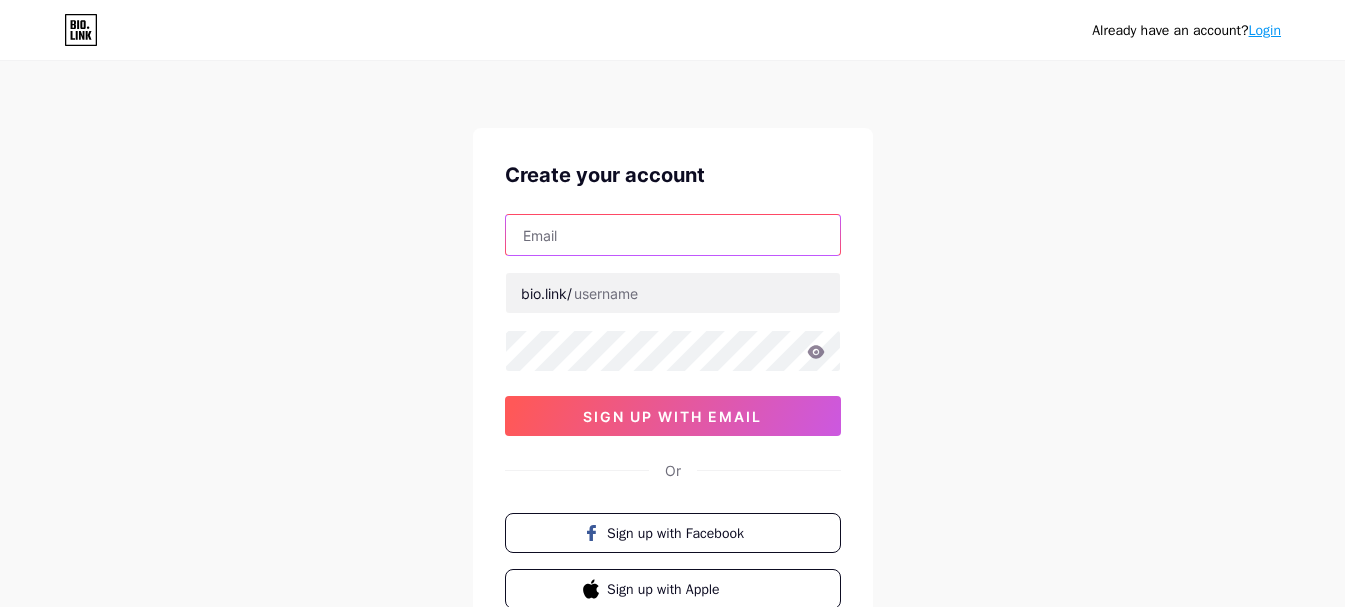 click at bounding box center [673, 235] 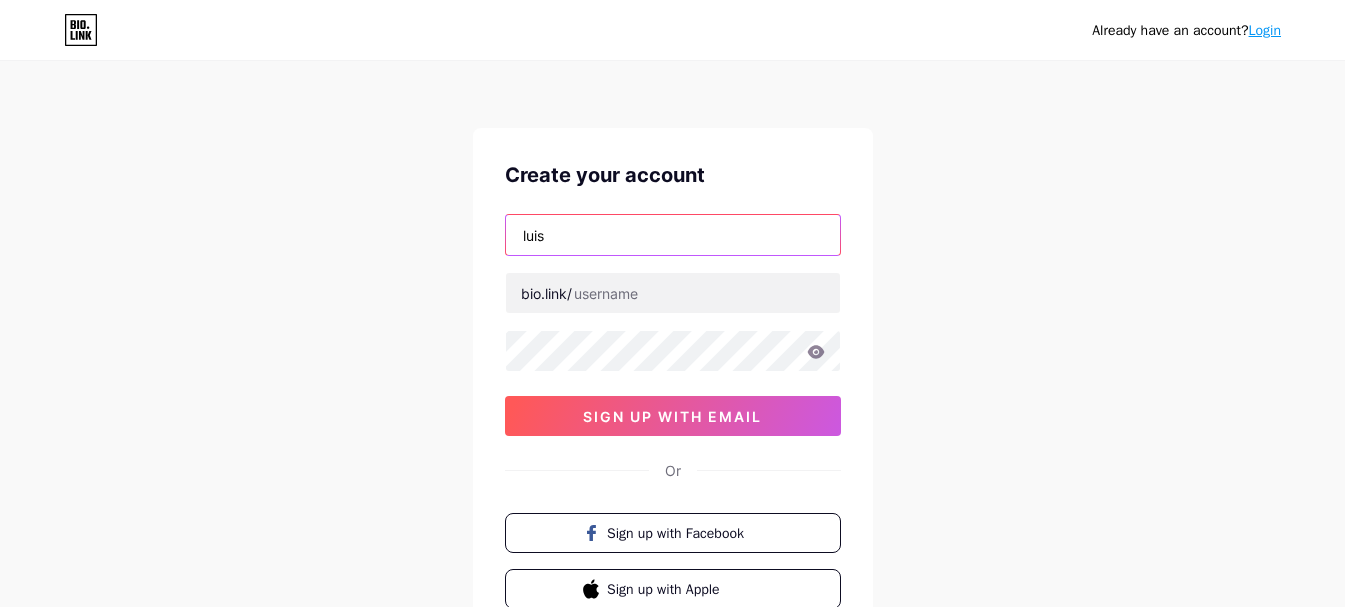click on "luis" at bounding box center [673, 235] 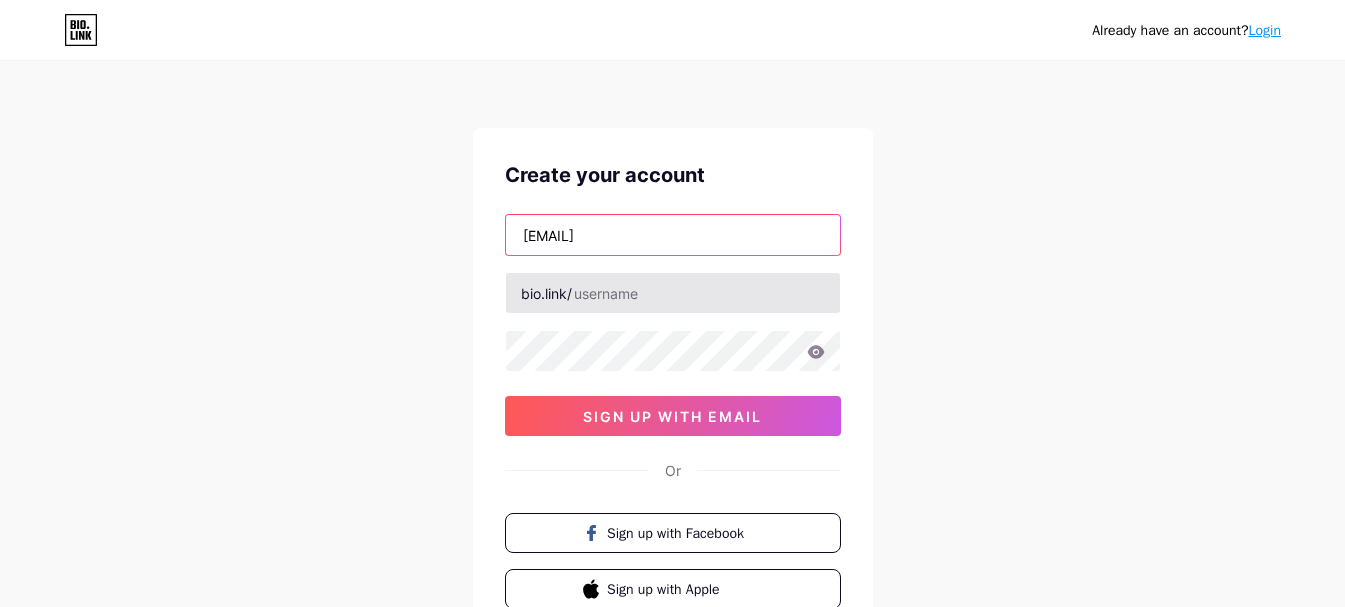 type on "[EMAIL]" 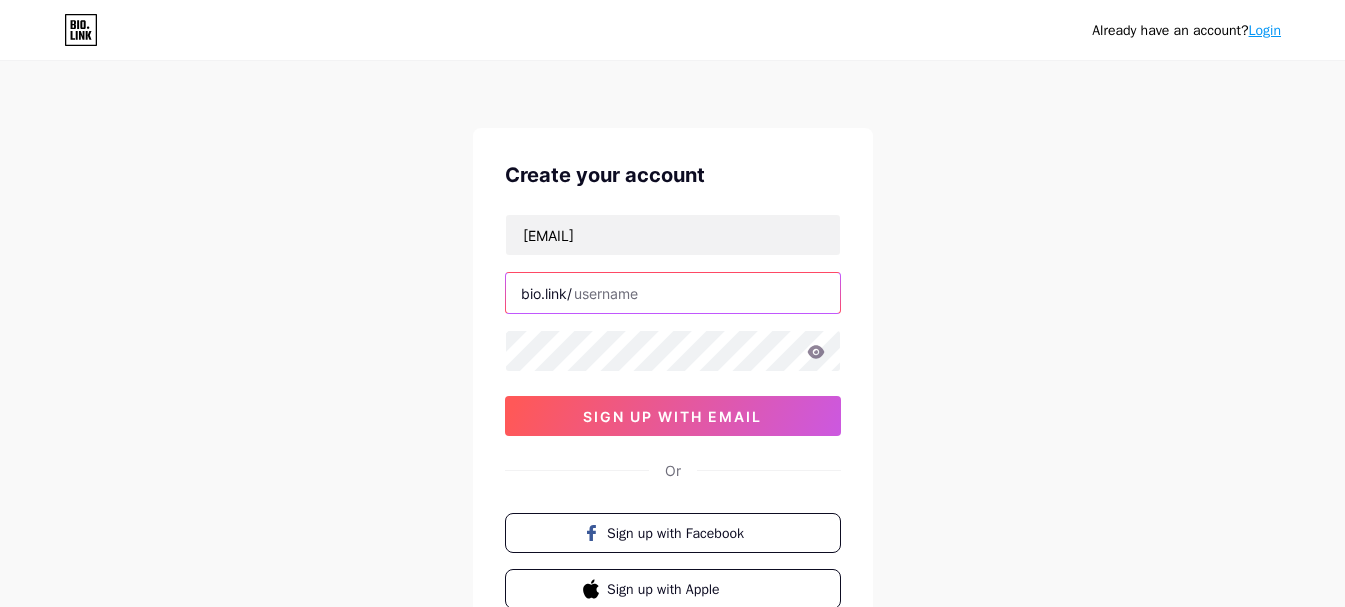 click at bounding box center (673, 293) 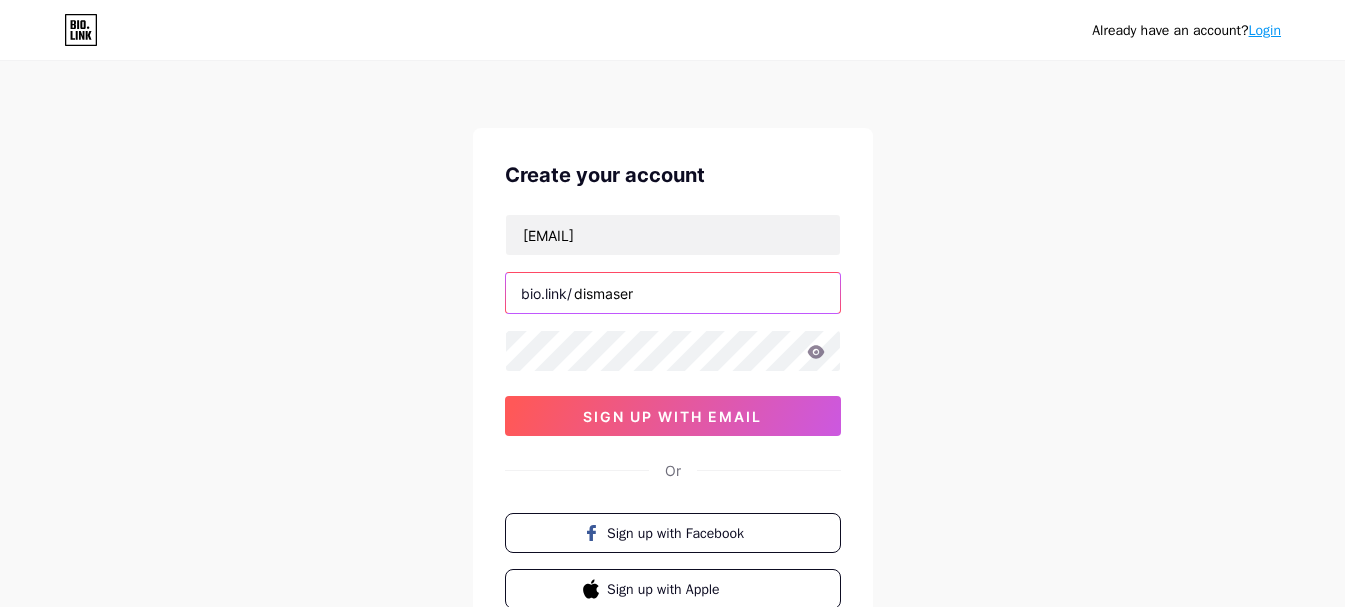 type on "dismaser" 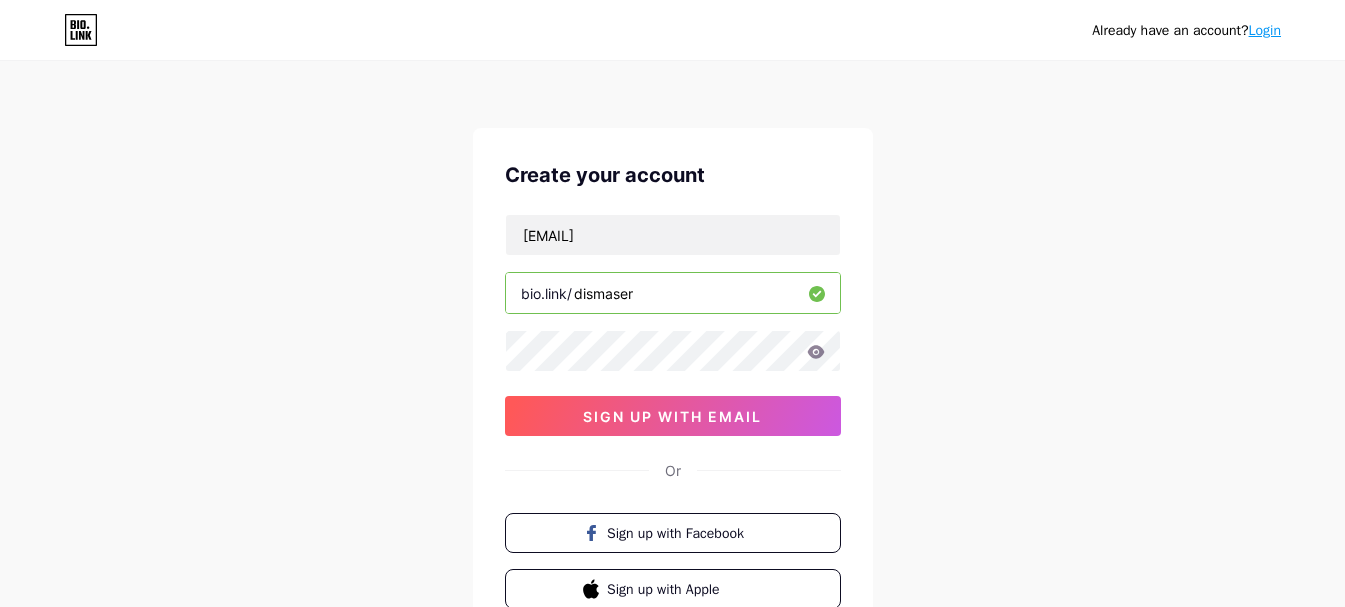 click on "Already have an account?  Login   Create your account     dismasersmkt@[EMAIL]     bio.link/[USERNAME]                     sign up with email         Or       Sign up with Facebook
Sign up with Apple
By signing up, you agree to our  Terms of Service  and  Privacy Policy ." at bounding box center [672, 382] 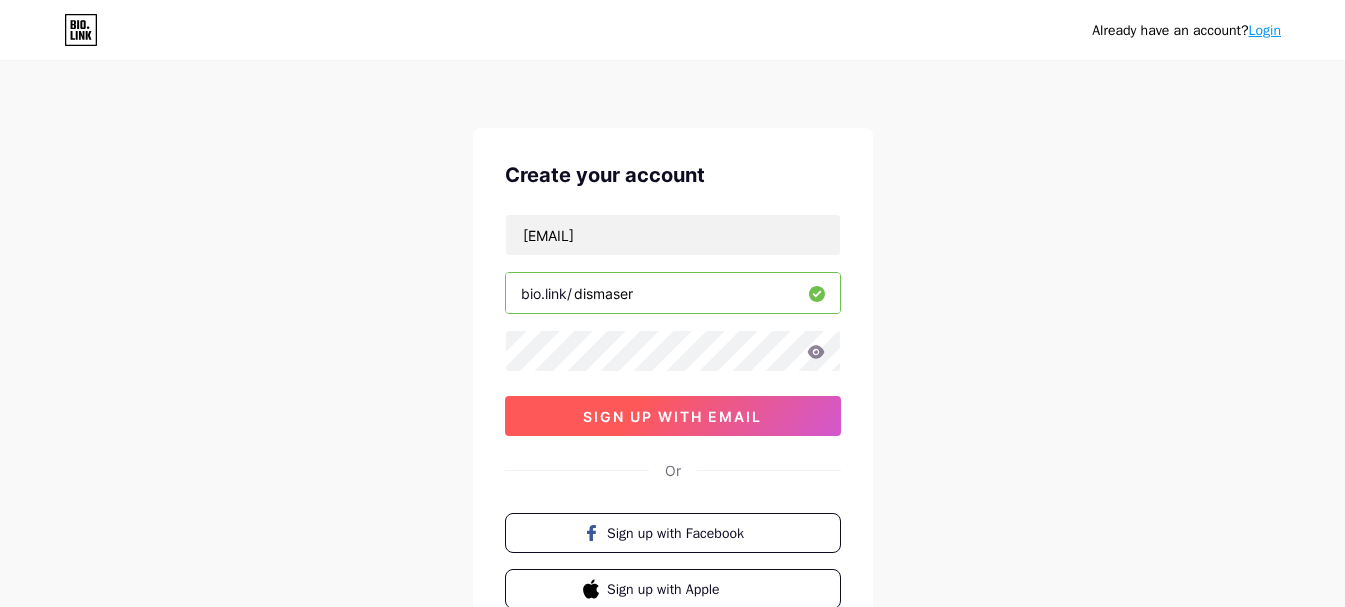 click on "sign up with email" at bounding box center [672, 416] 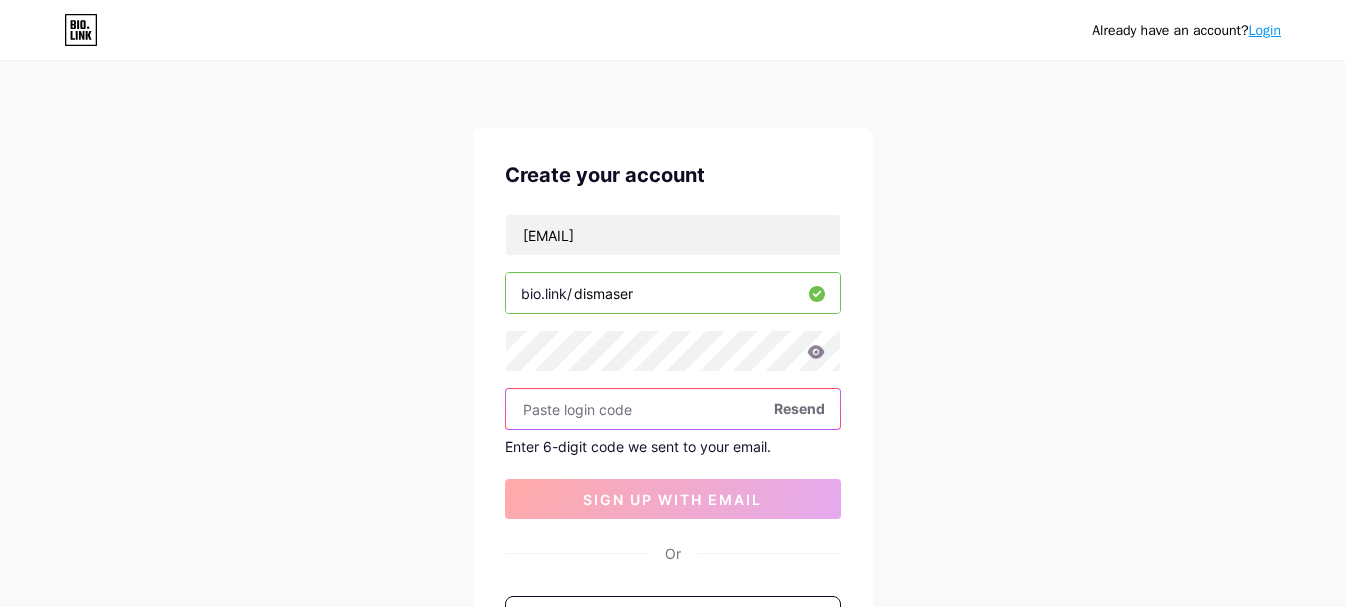 click at bounding box center [673, 409] 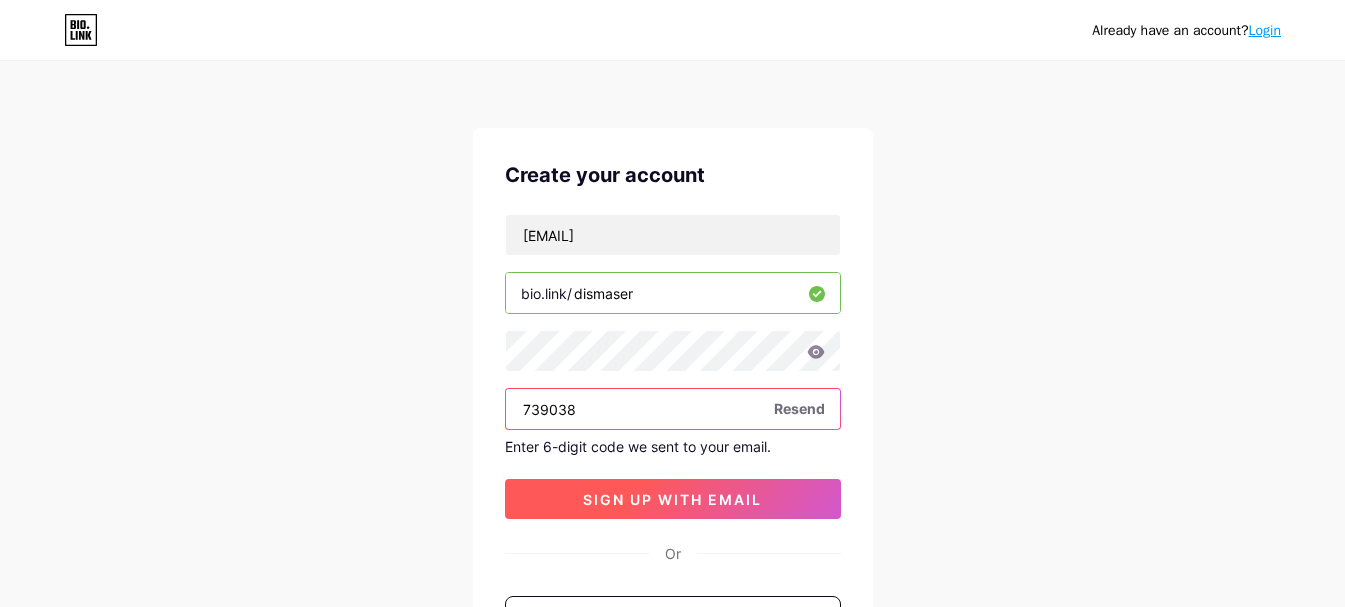 type on "739038" 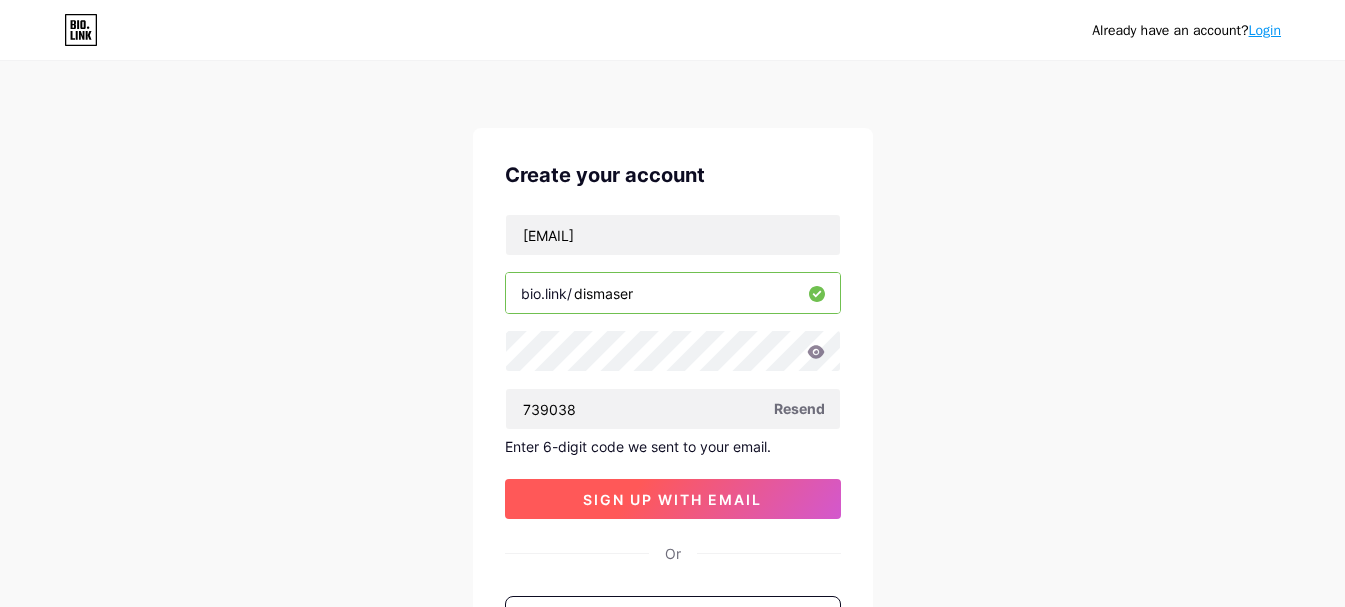 click on "sign up with email" at bounding box center (672, 499) 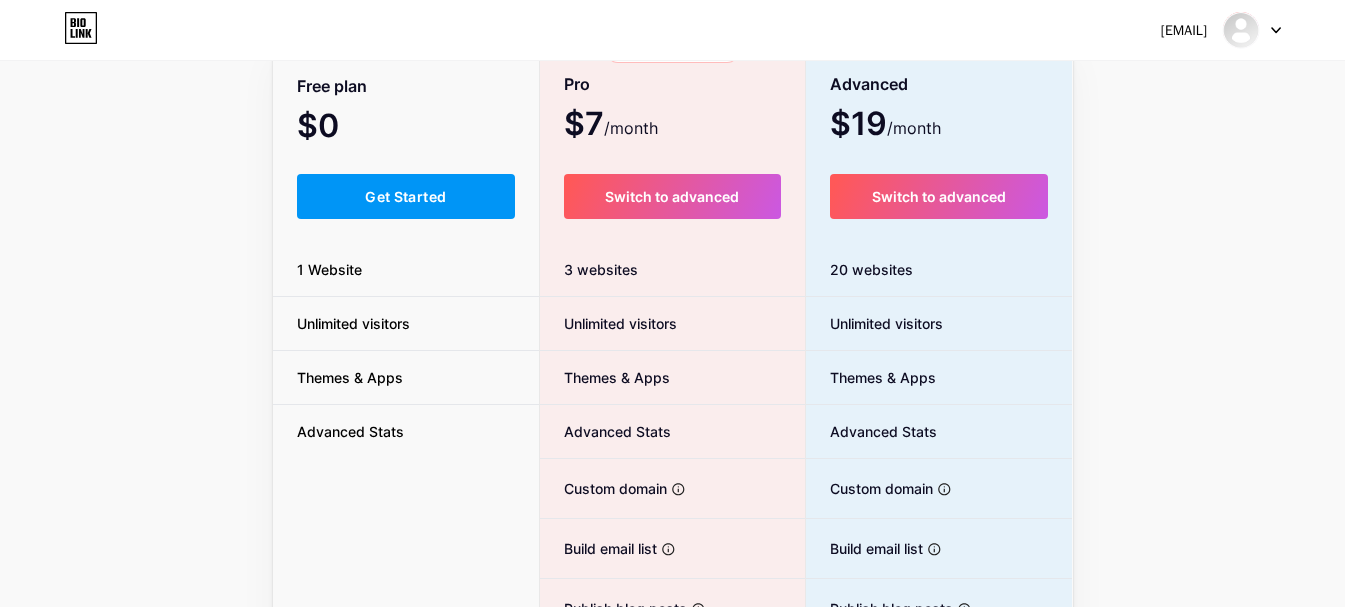 scroll, scrollTop: 158, scrollLeft: 0, axis: vertical 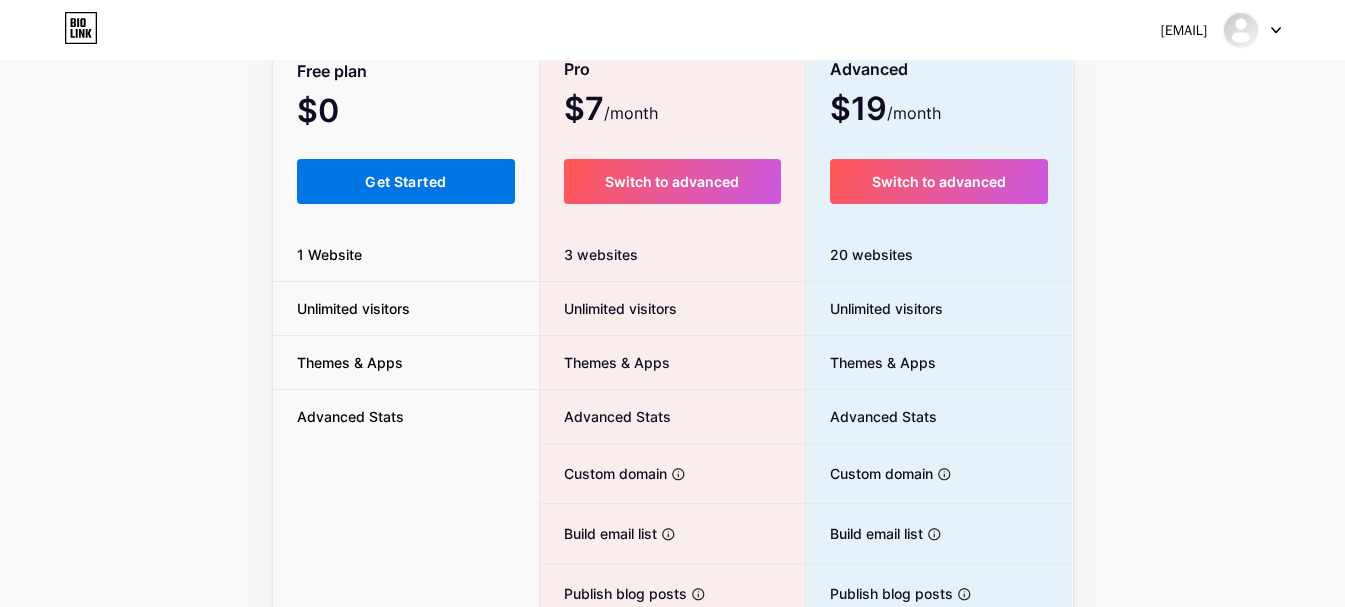 click on "Get Started" at bounding box center [406, 181] 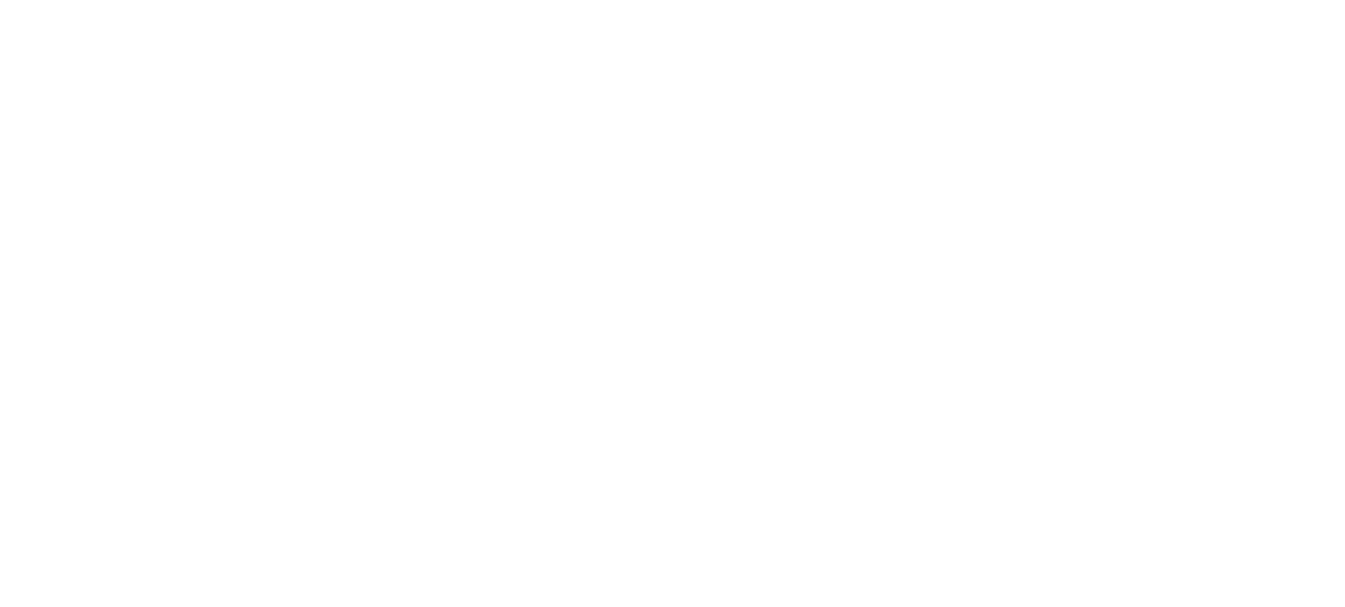 scroll, scrollTop: 0, scrollLeft: 0, axis: both 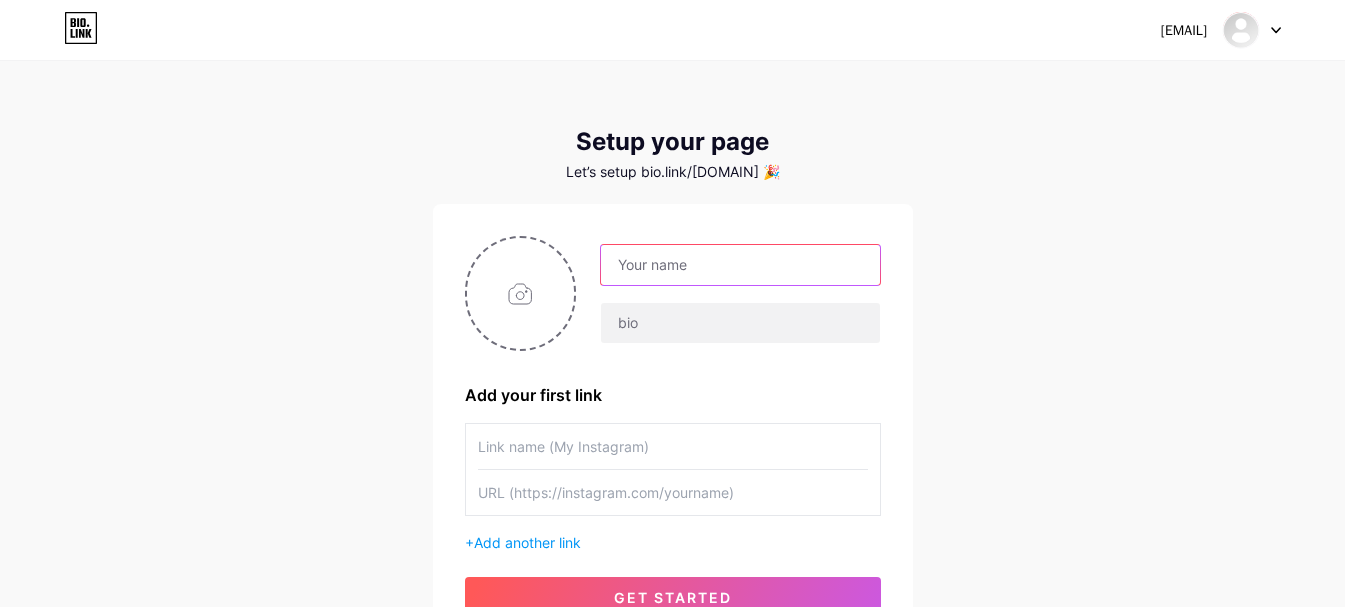 click at bounding box center [740, 265] 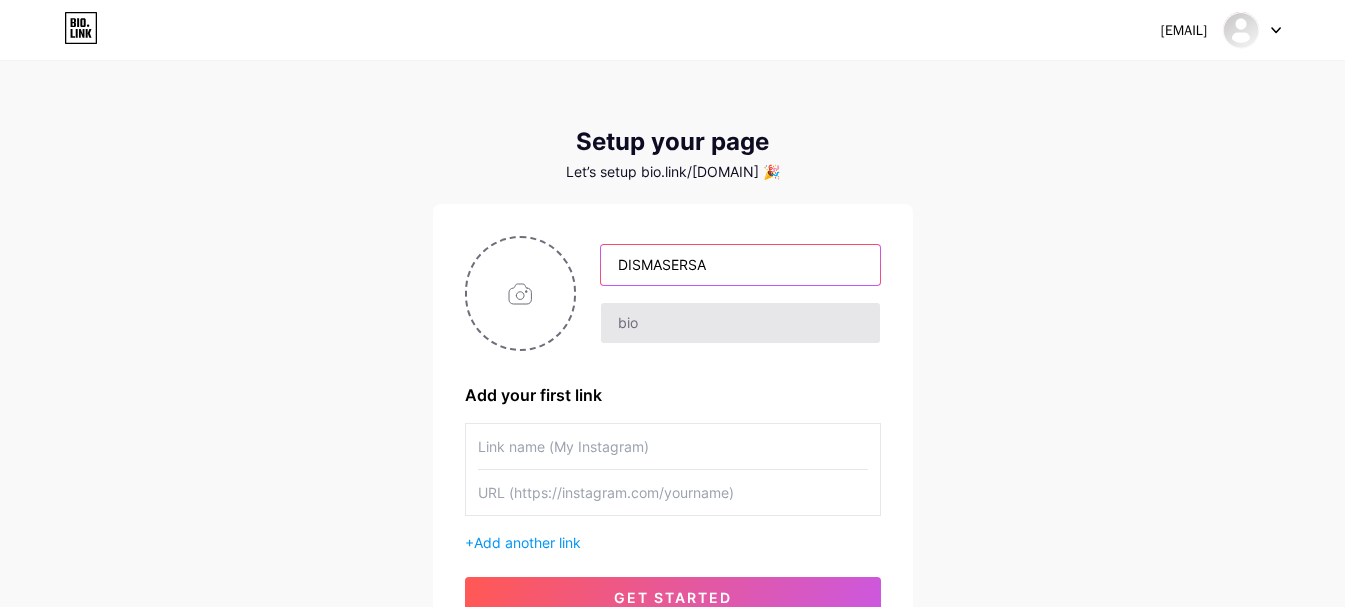 type on "DISMASERSA" 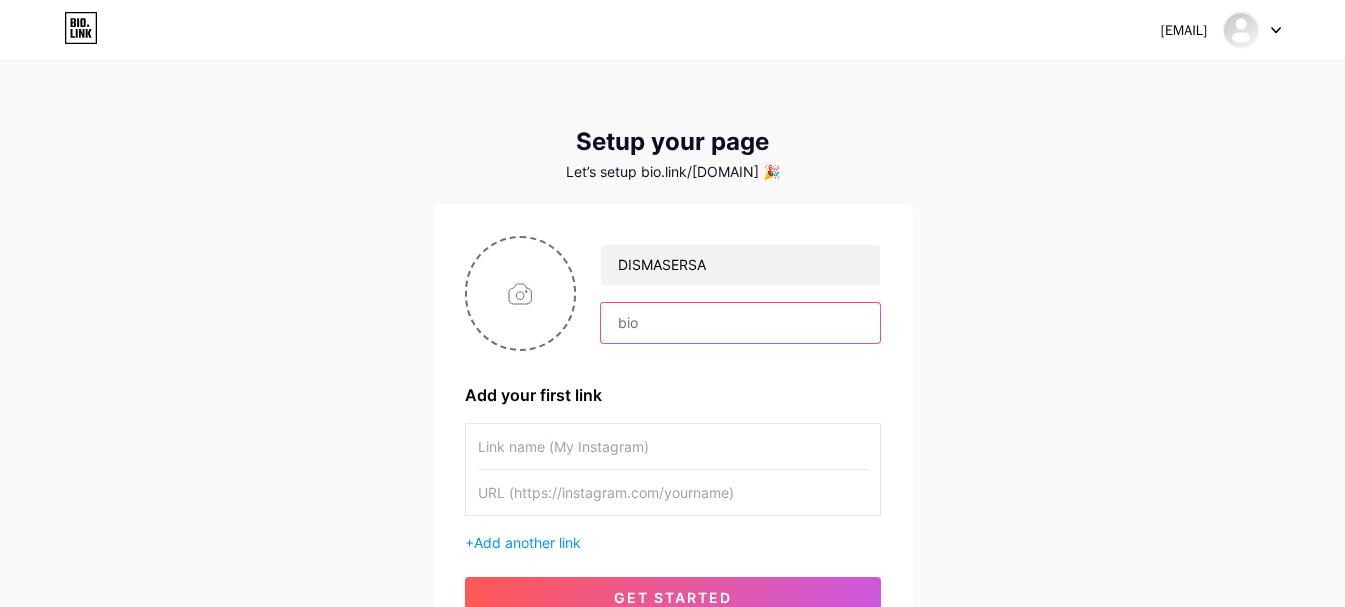 click at bounding box center (740, 323) 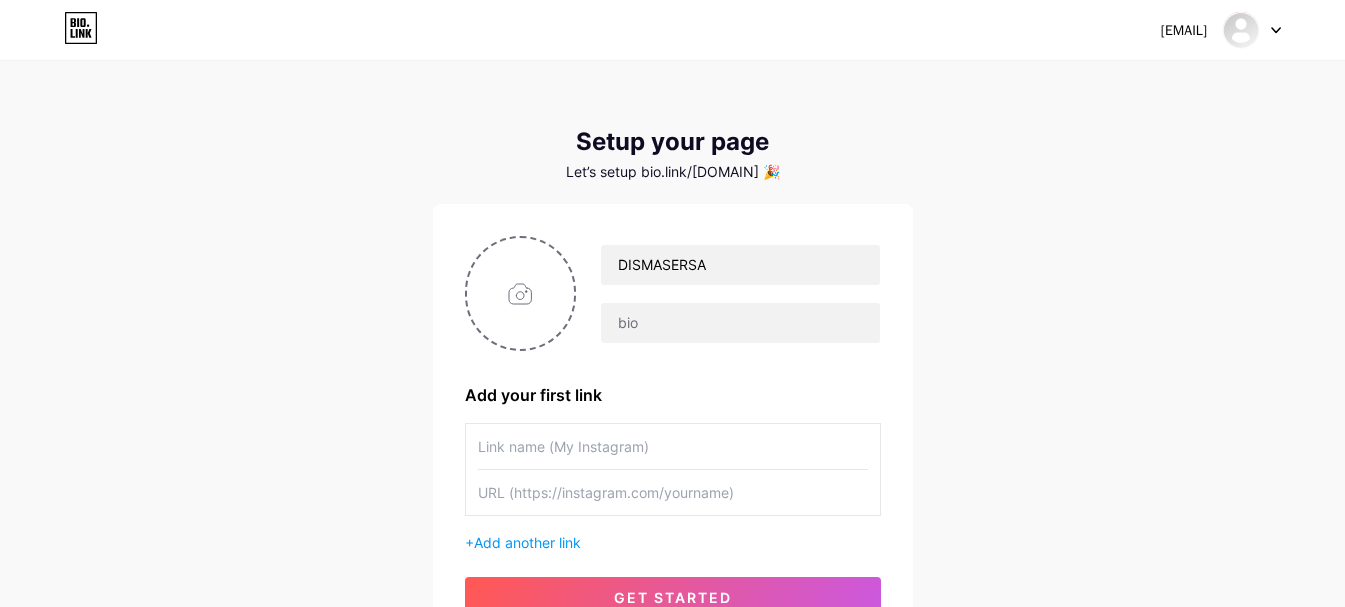 click on "[EMAIL]           Dashboard     Logout   Setup your page   Let’s setup bio.link/[DOMAIN] 🎉               DISMASERSA         Add your first link
+  Add another link     get started" at bounding box center [672, 356] 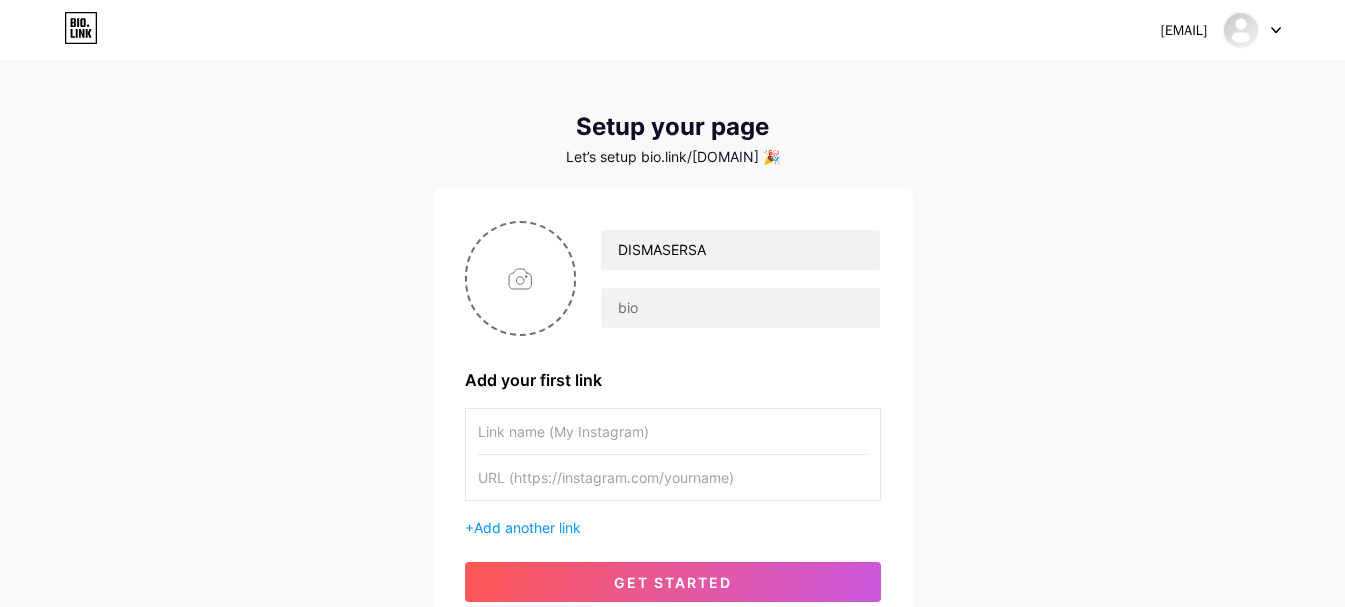 scroll, scrollTop: 51, scrollLeft: 0, axis: vertical 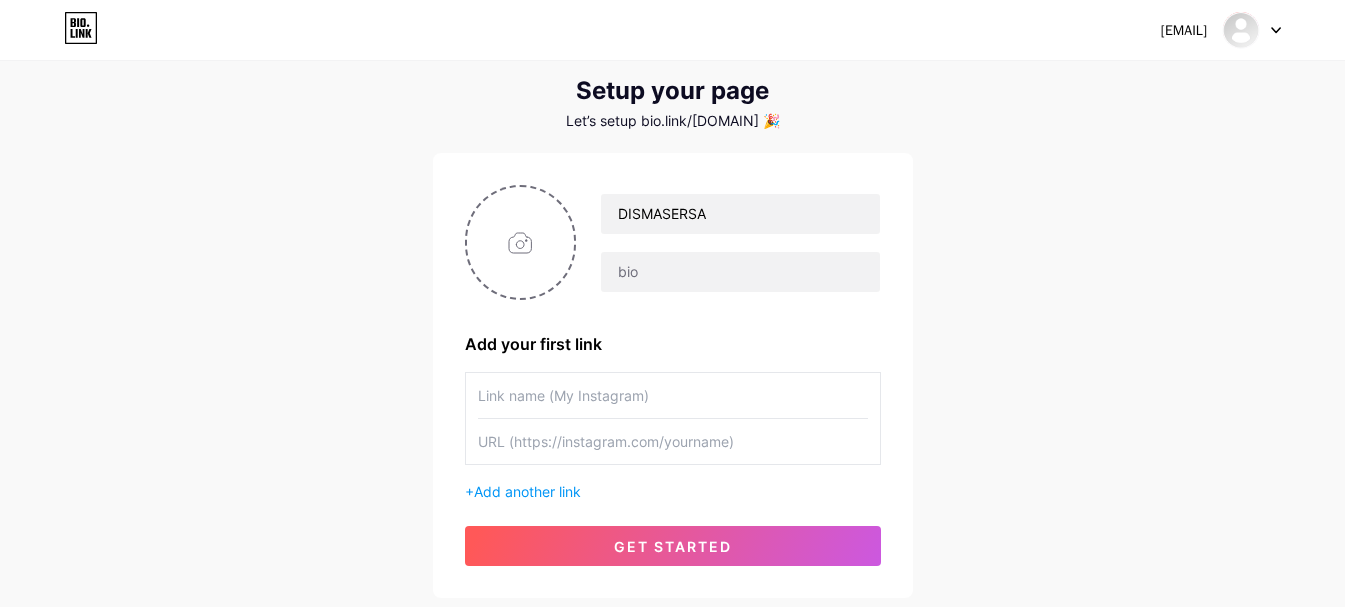 click at bounding box center (673, 395) 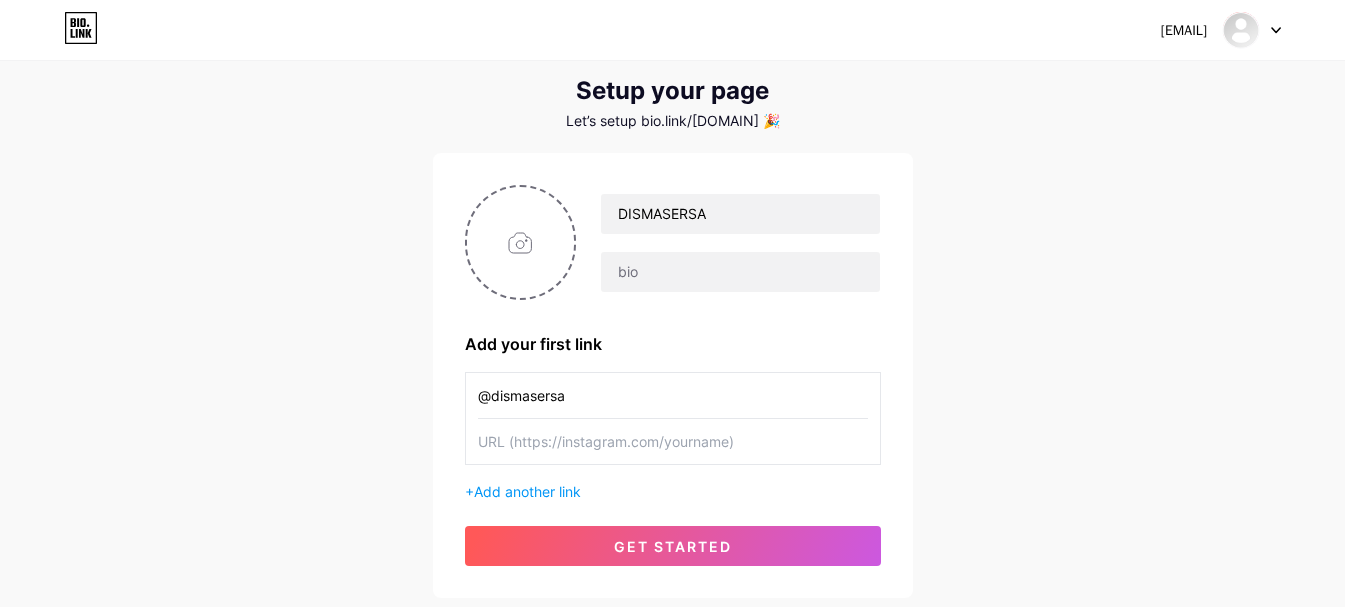 type on "@dismasersa" 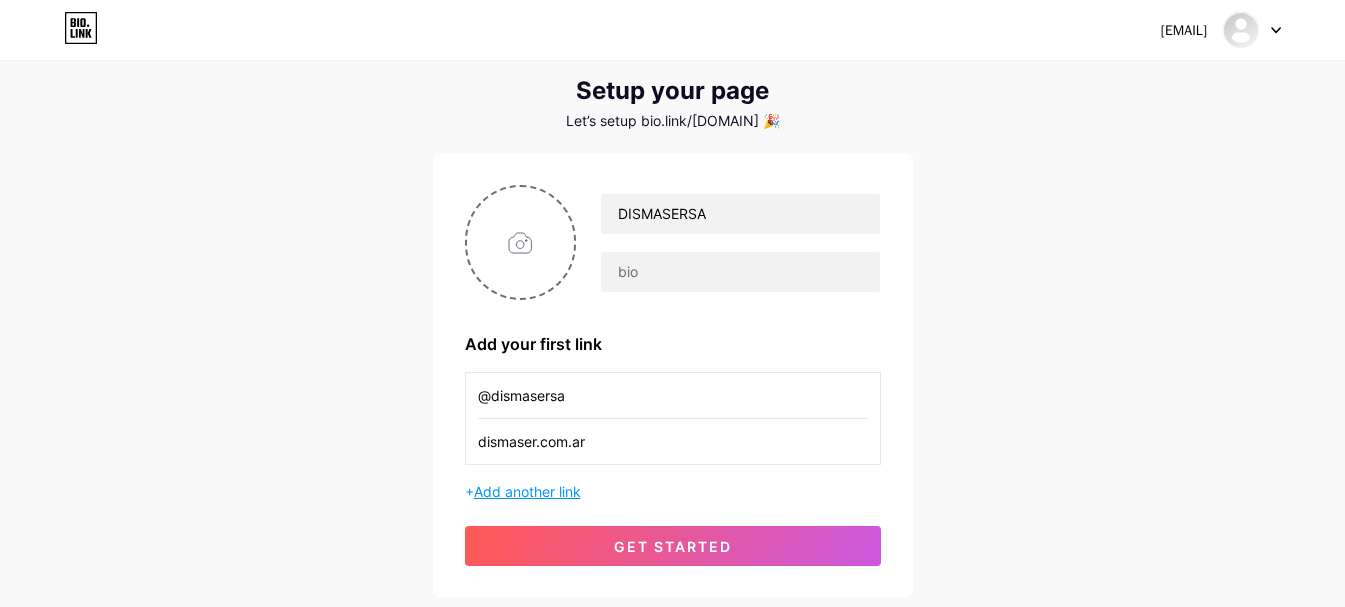 type on "dismaser.com.ar" 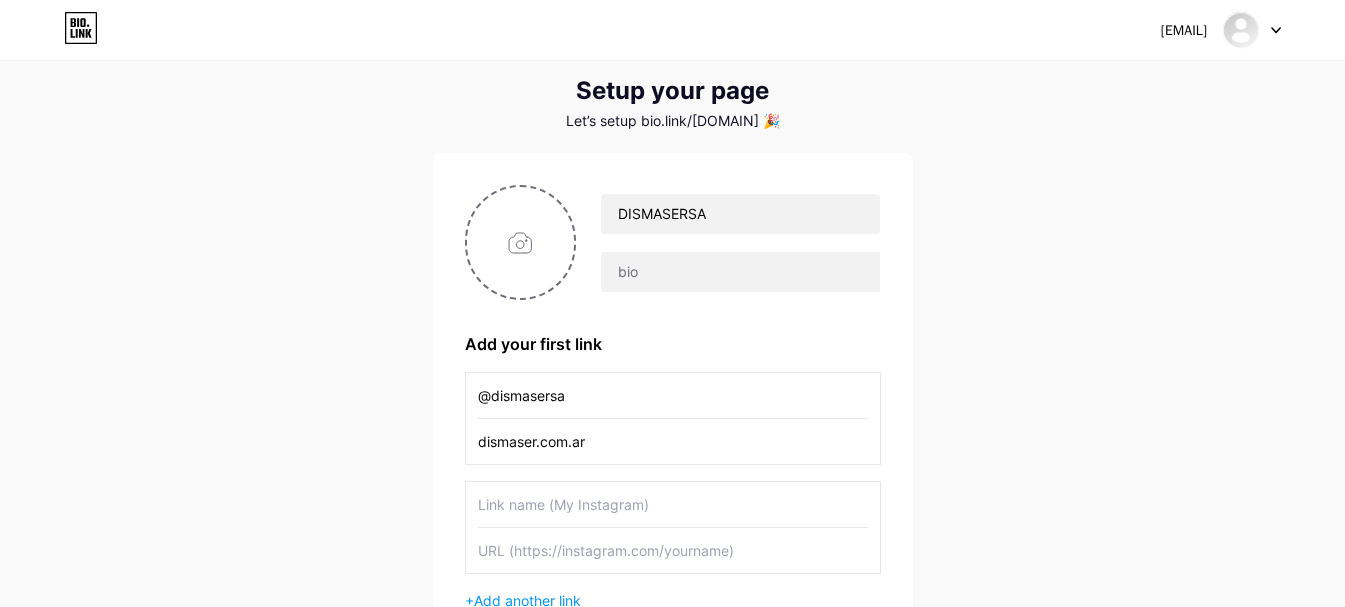 scroll, scrollTop: 77, scrollLeft: 0, axis: vertical 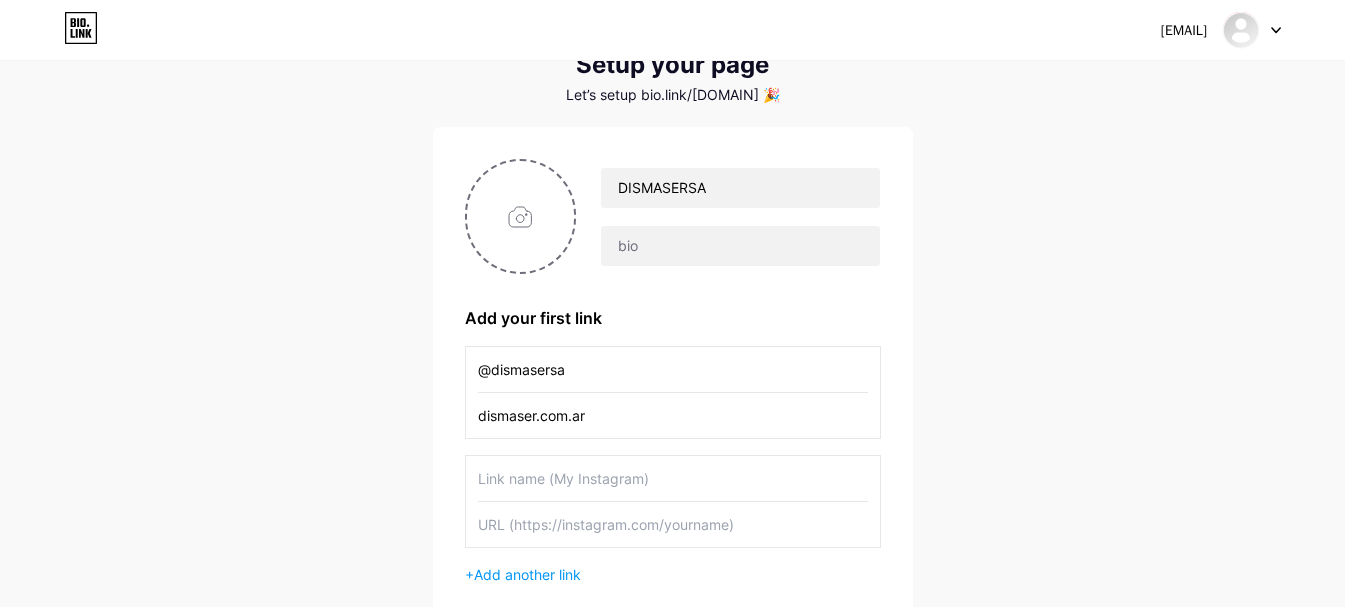 click at bounding box center [673, 478] 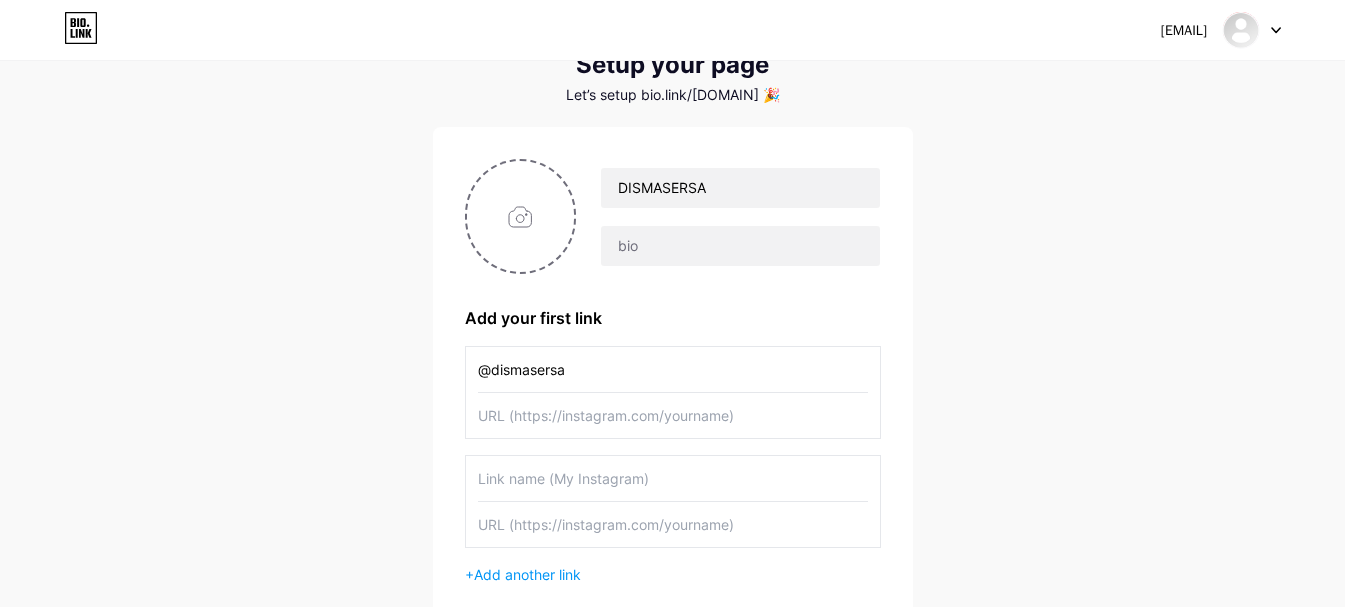 click on "@dismasersa" at bounding box center (673, 369) 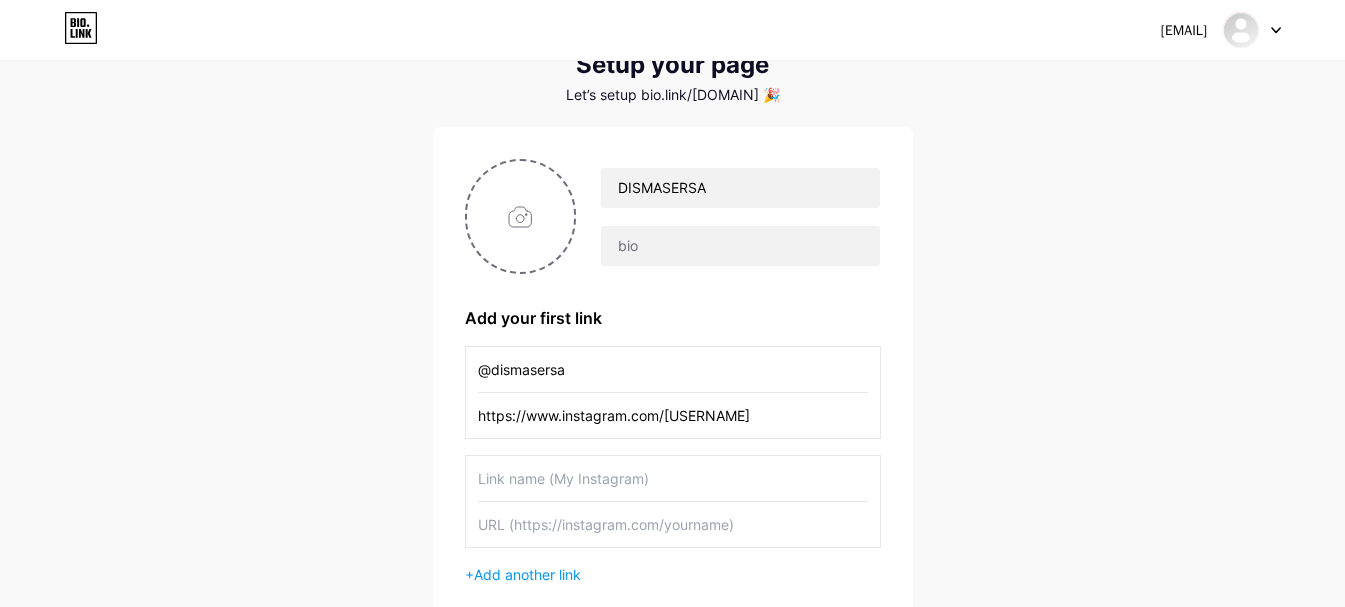 type on "https://www.instagram.com/[USERNAME]" 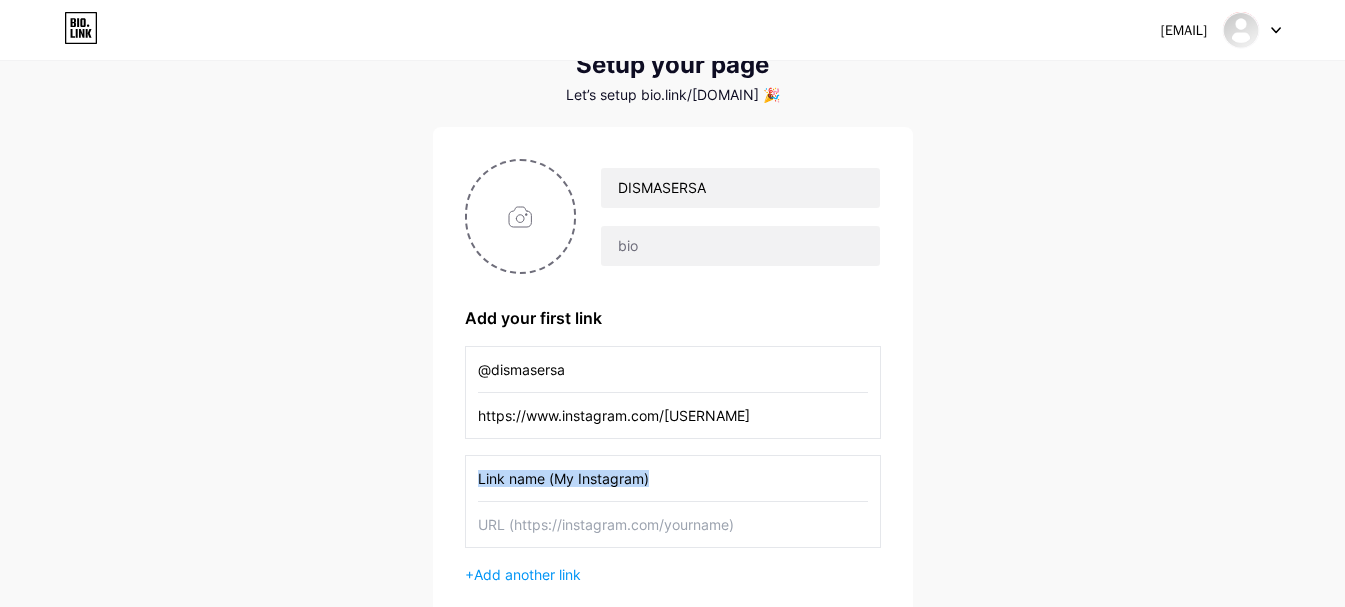 click at bounding box center [673, 478] 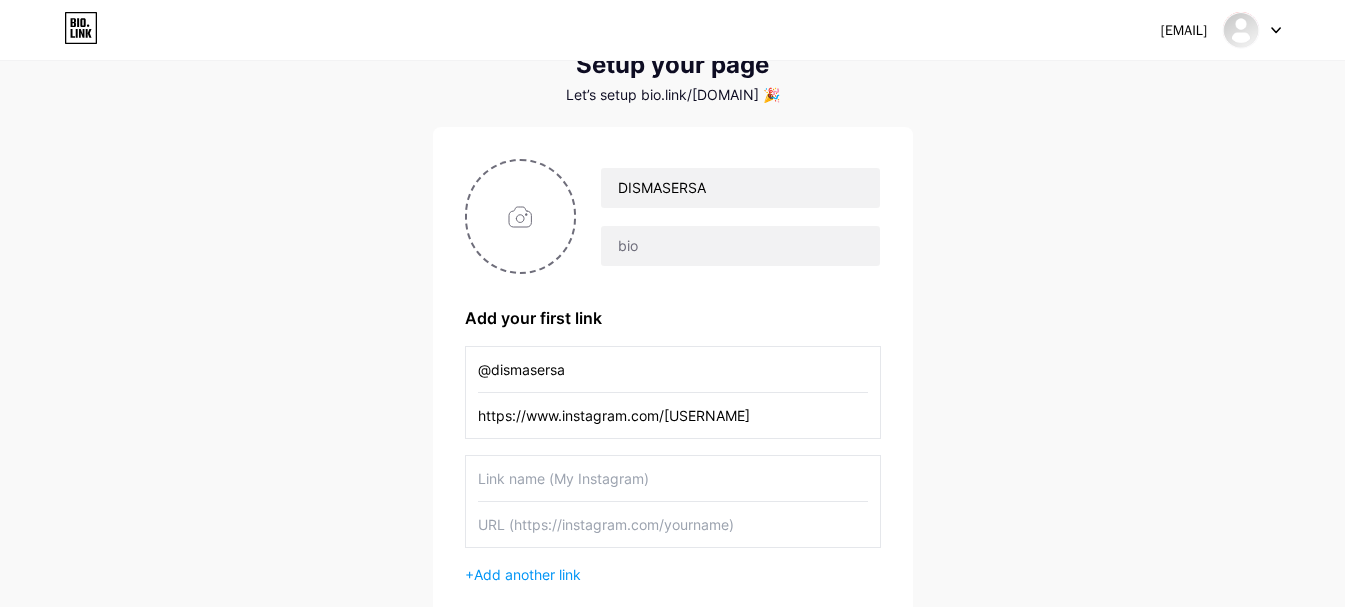 click at bounding box center (673, 478) 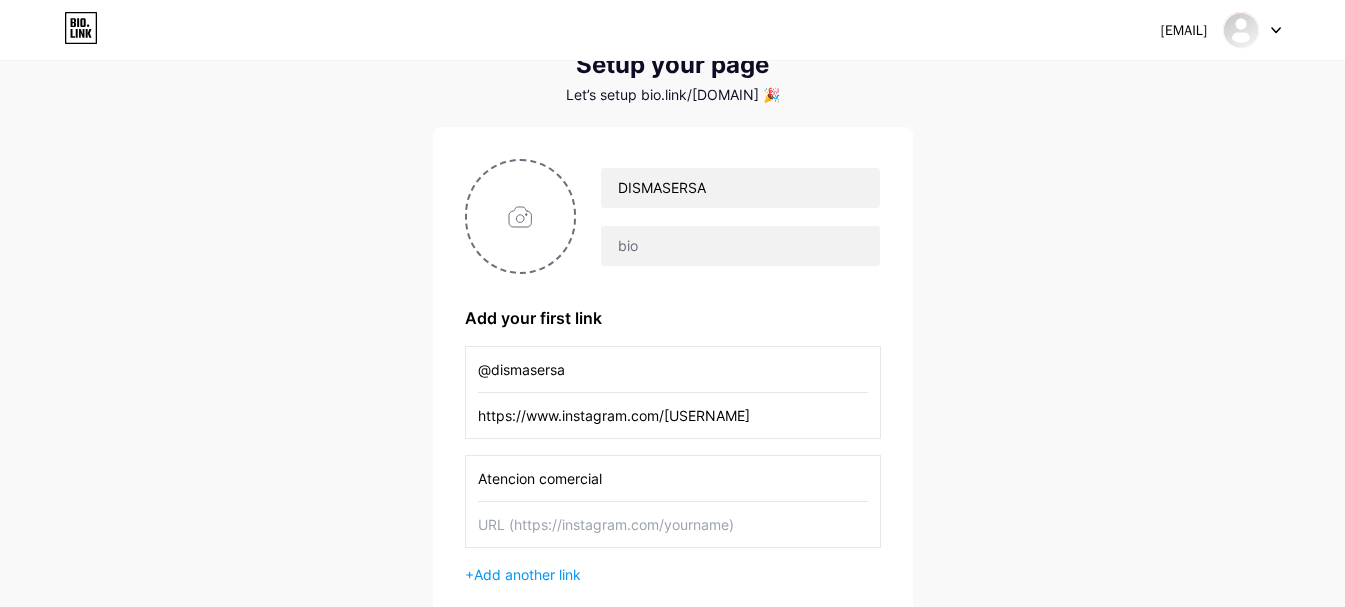type on "Atencion comercial" 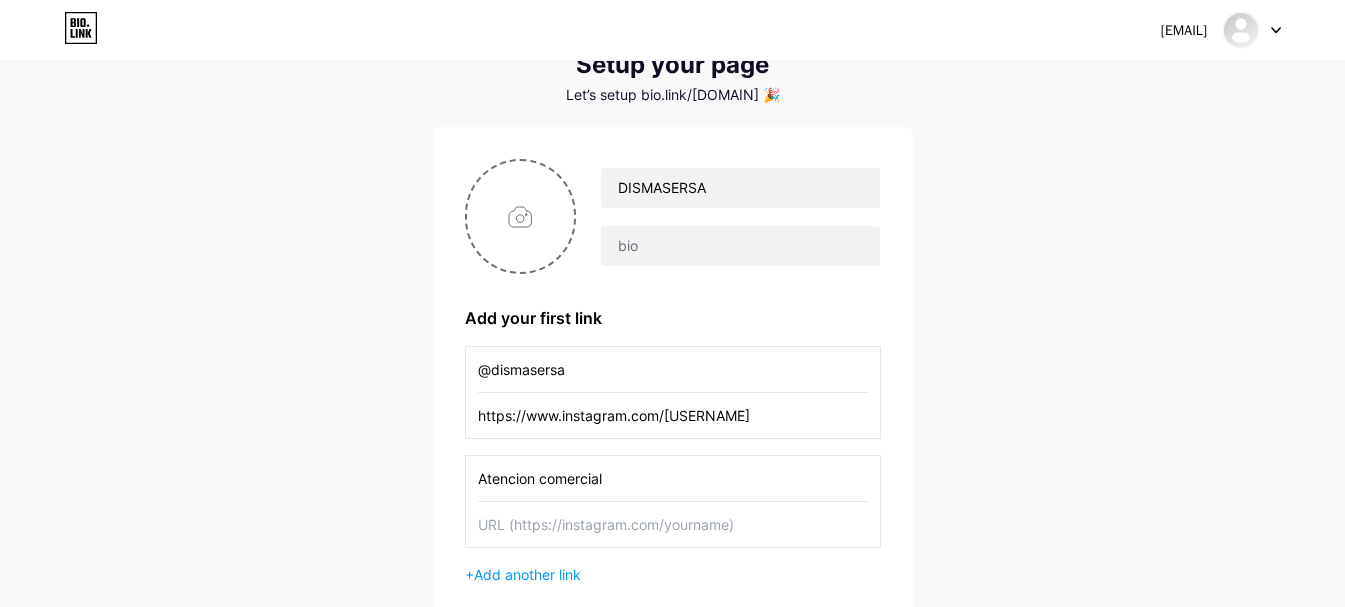 click on "[EMAIL]           Dashboard     Logout   Setup your page   Let’s setup bio.link/[DOMAIN] 🎉               DISMASERSA         Add your first link   @[USERNAME]   https://www.instagram.com/[USERNAME]
+  Add another link     get started" at bounding box center (672, 334) 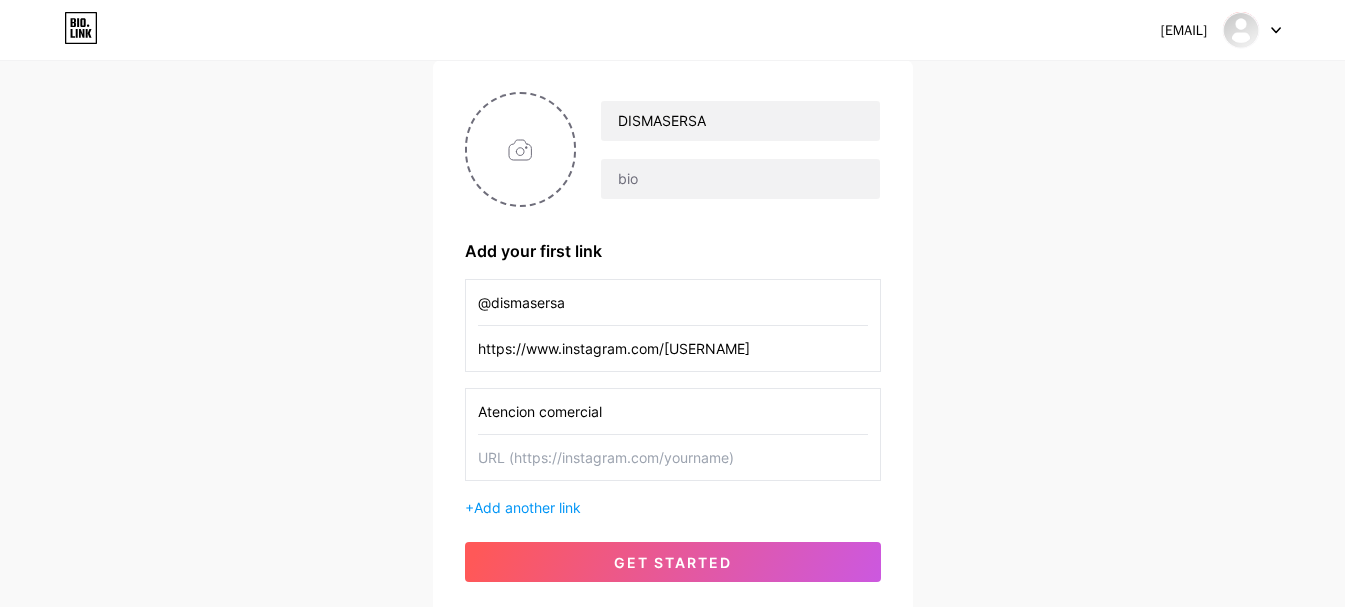 scroll, scrollTop: 231, scrollLeft: 0, axis: vertical 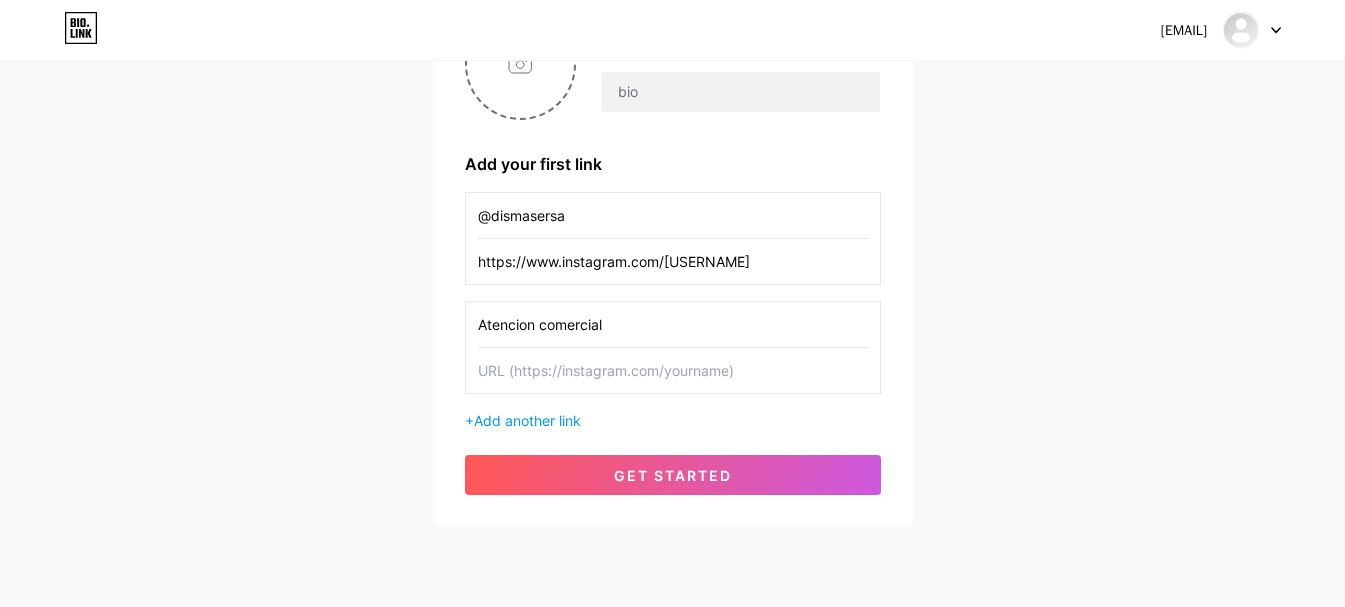 click at bounding box center (673, 370) 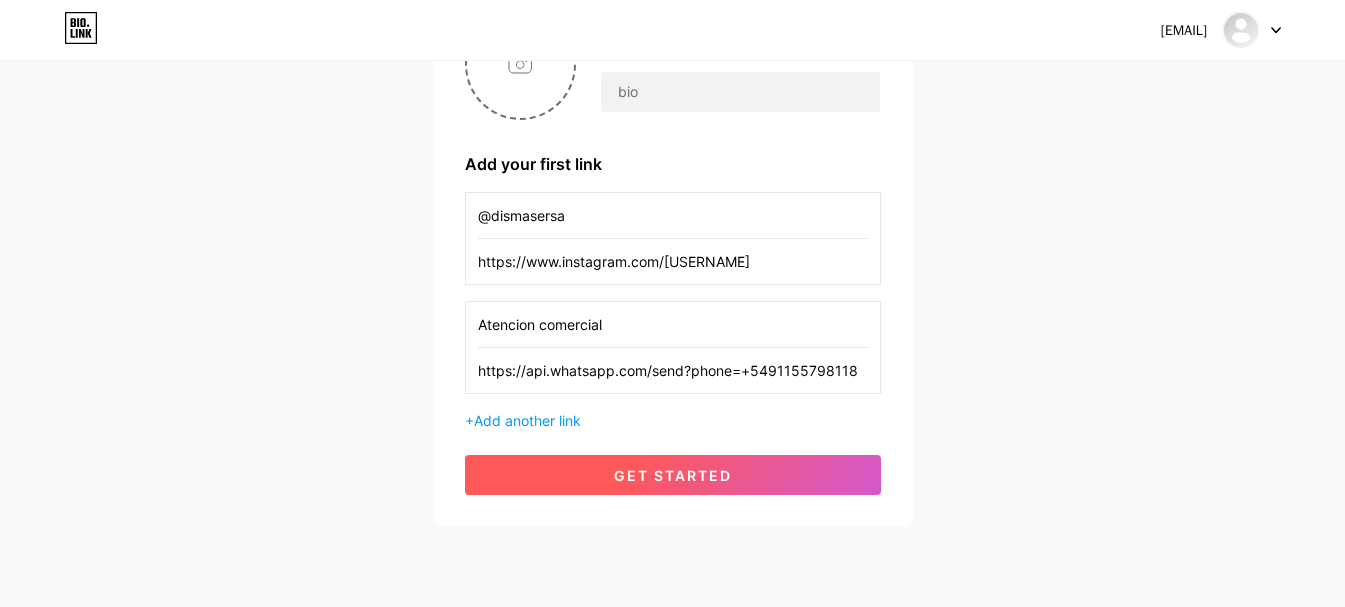 type on "https://api.whatsapp.com/send?phone=+5491155798118" 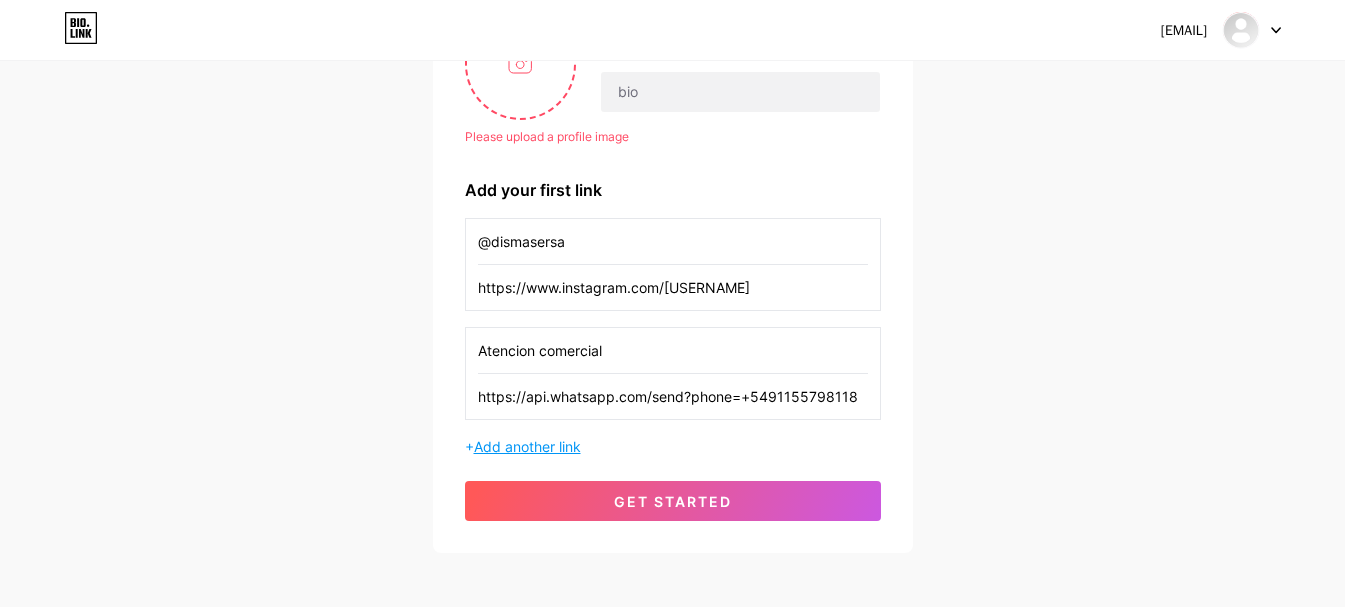 click on "Add another link" at bounding box center [527, 446] 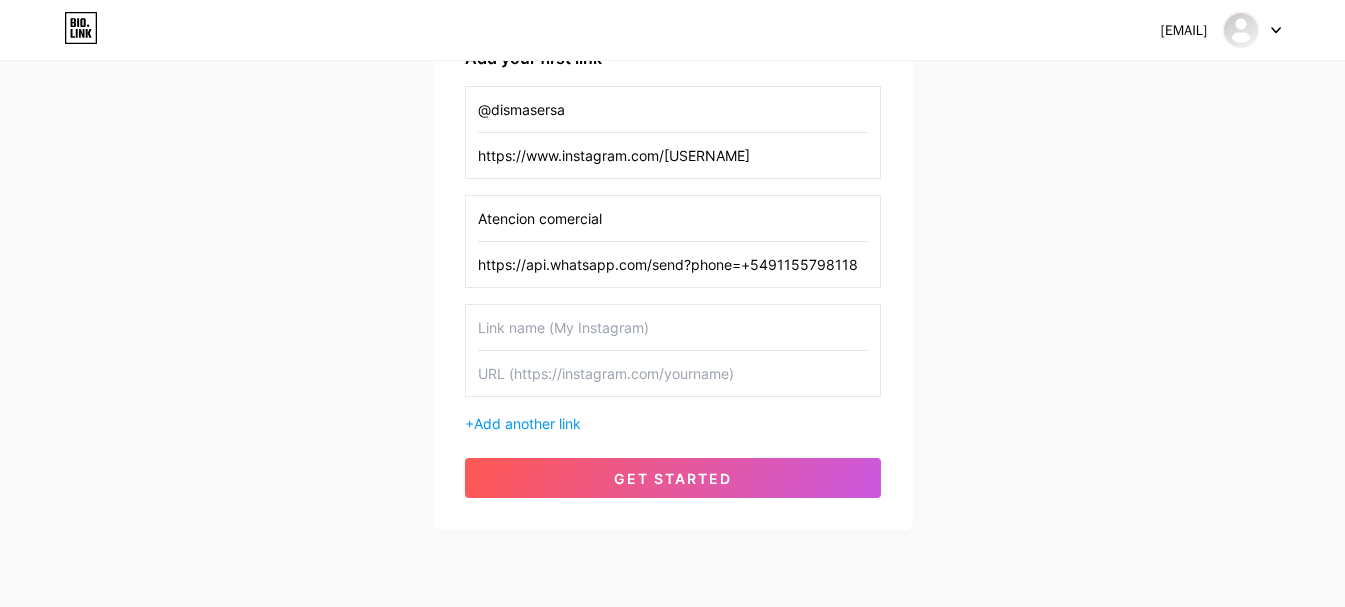 scroll, scrollTop: 369, scrollLeft: 0, axis: vertical 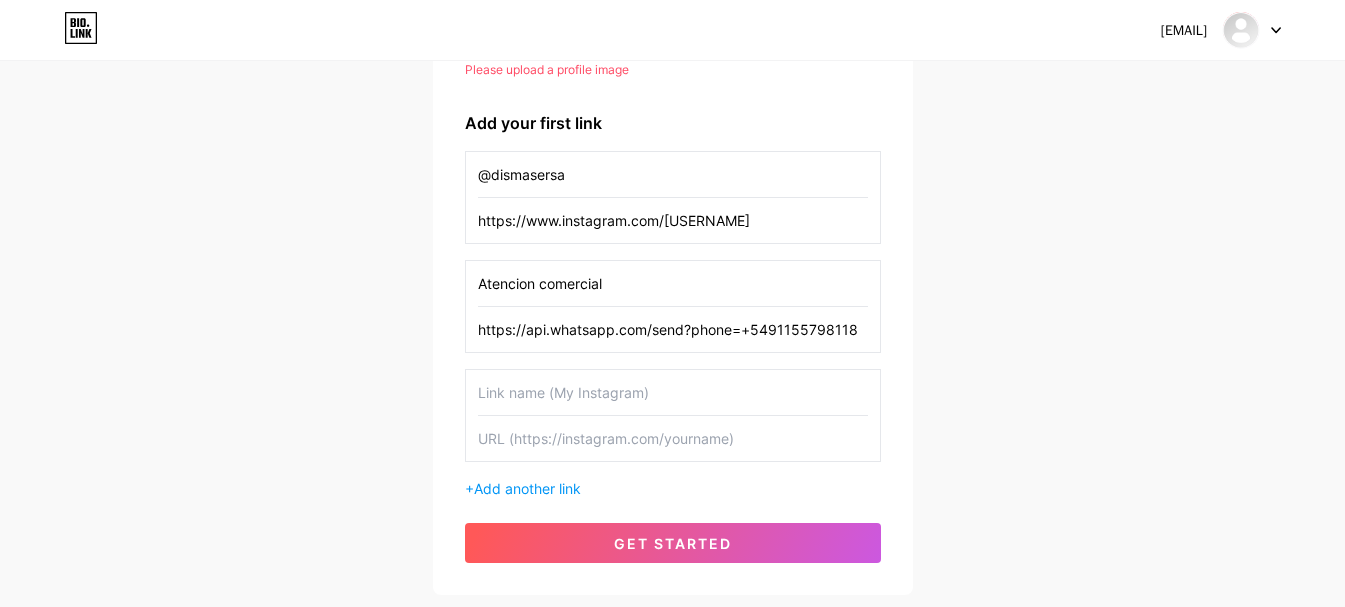 click at bounding box center [673, 392] 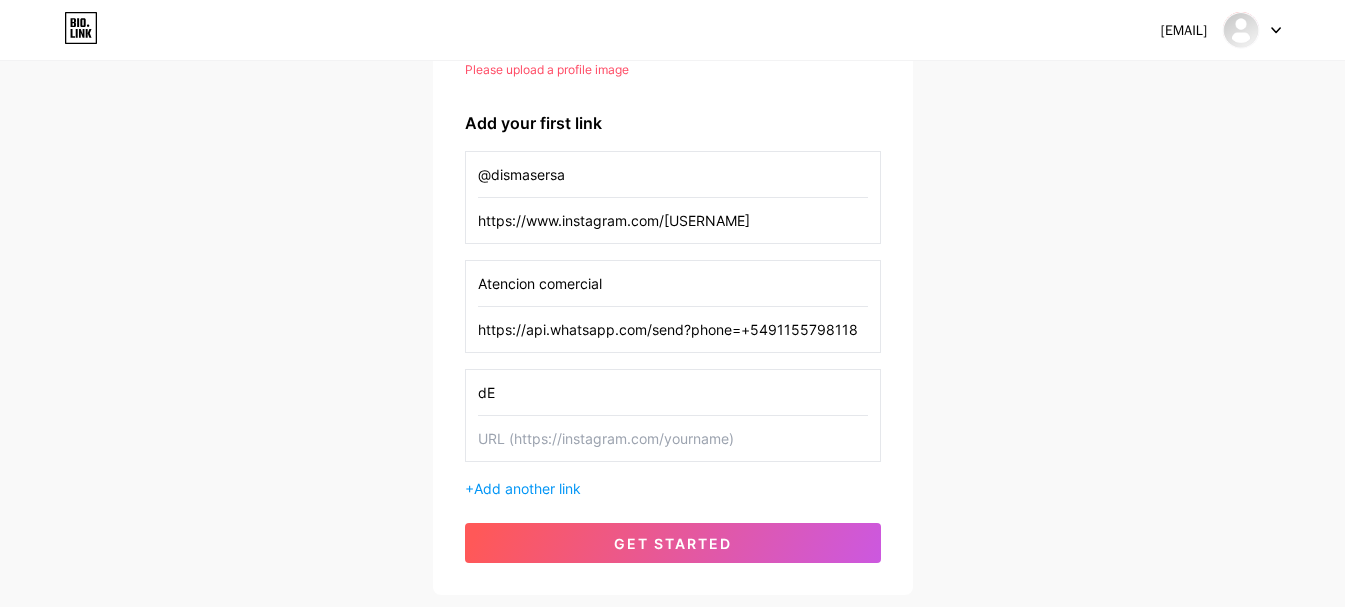 type on "d" 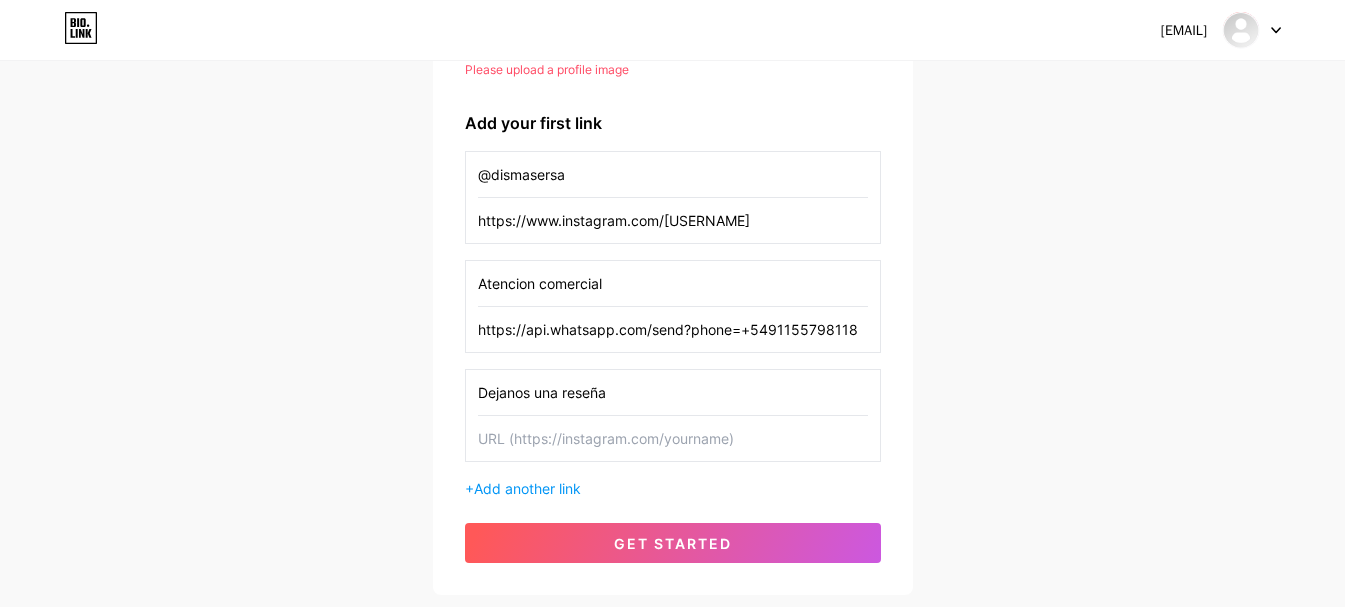 type on "Dejanos una reseña" 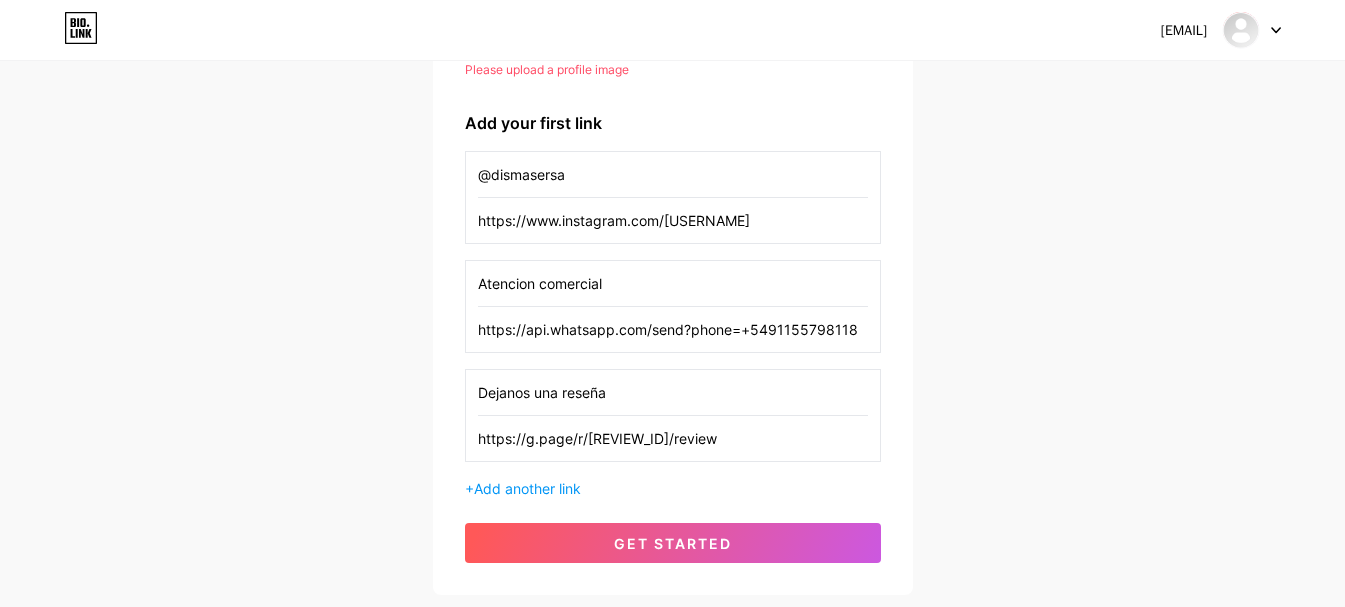 type on "https://g.page/r/[REVIEW_ID]/review" 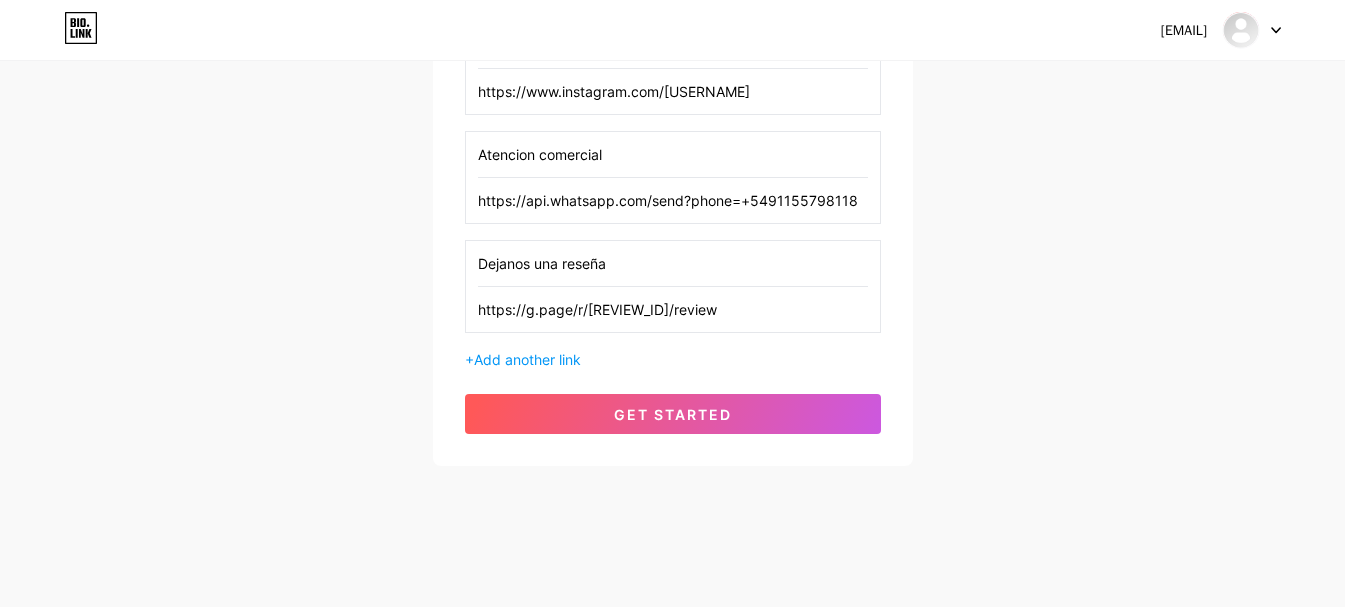scroll, scrollTop: 430, scrollLeft: 0, axis: vertical 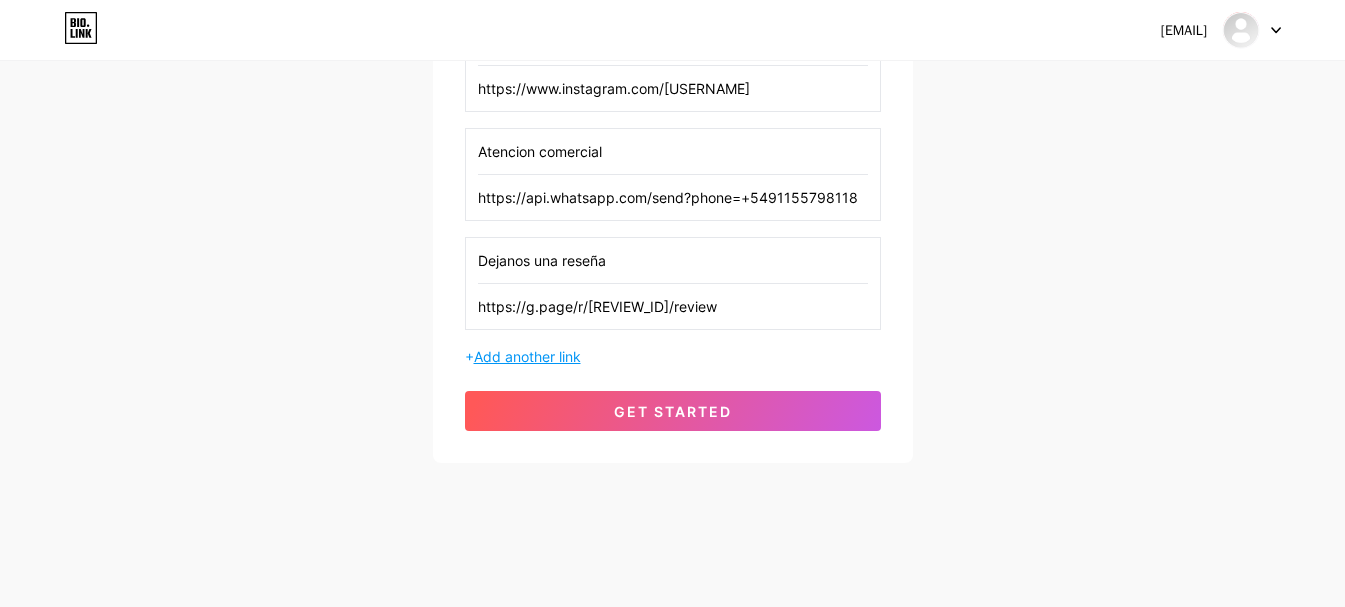 click on "Add another link" at bounding box center (527, 356) 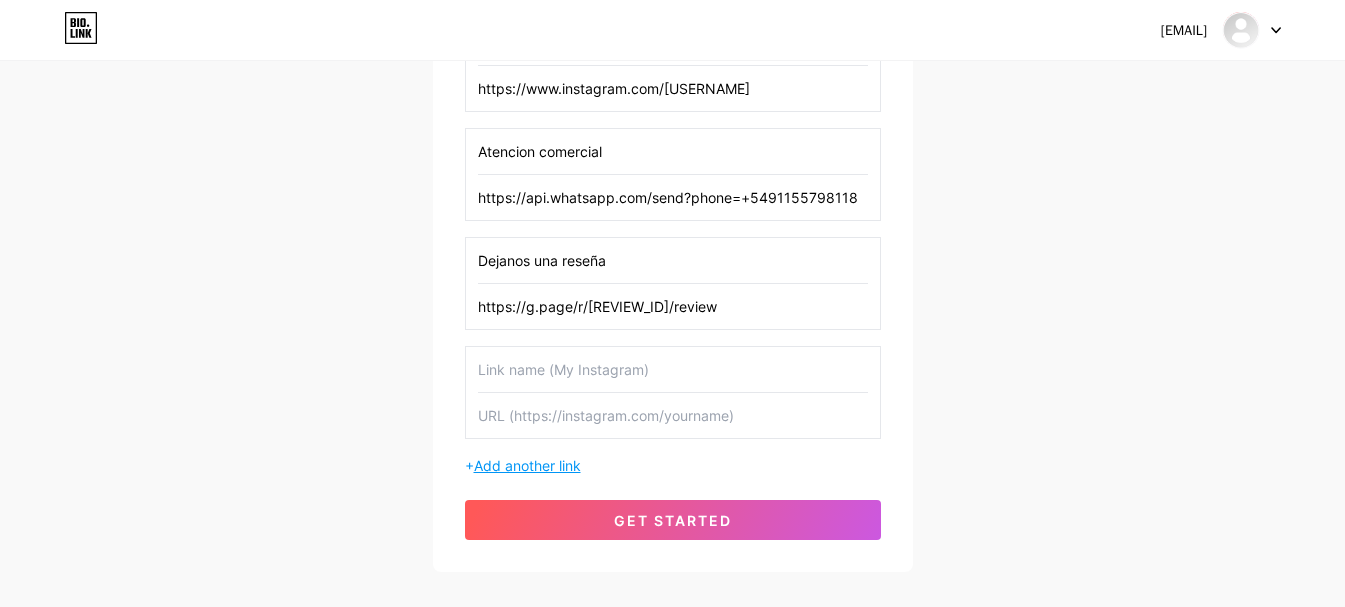 click at bounding box center (673, 369) 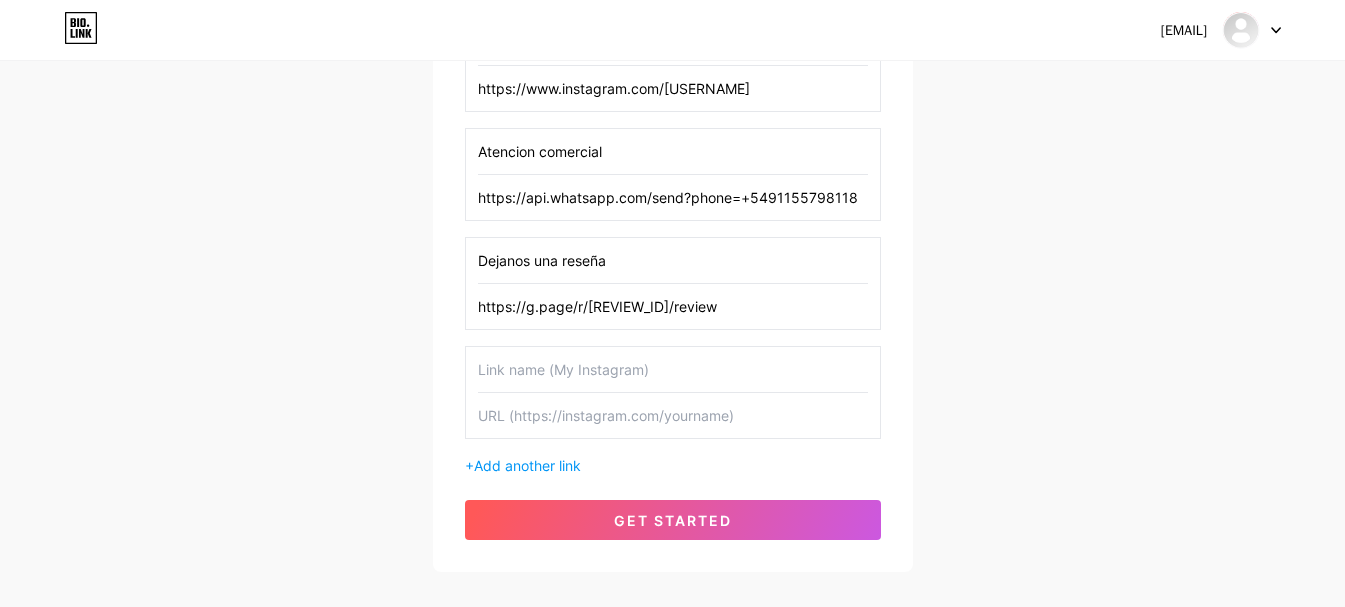 click at bounding box center [673, 369] 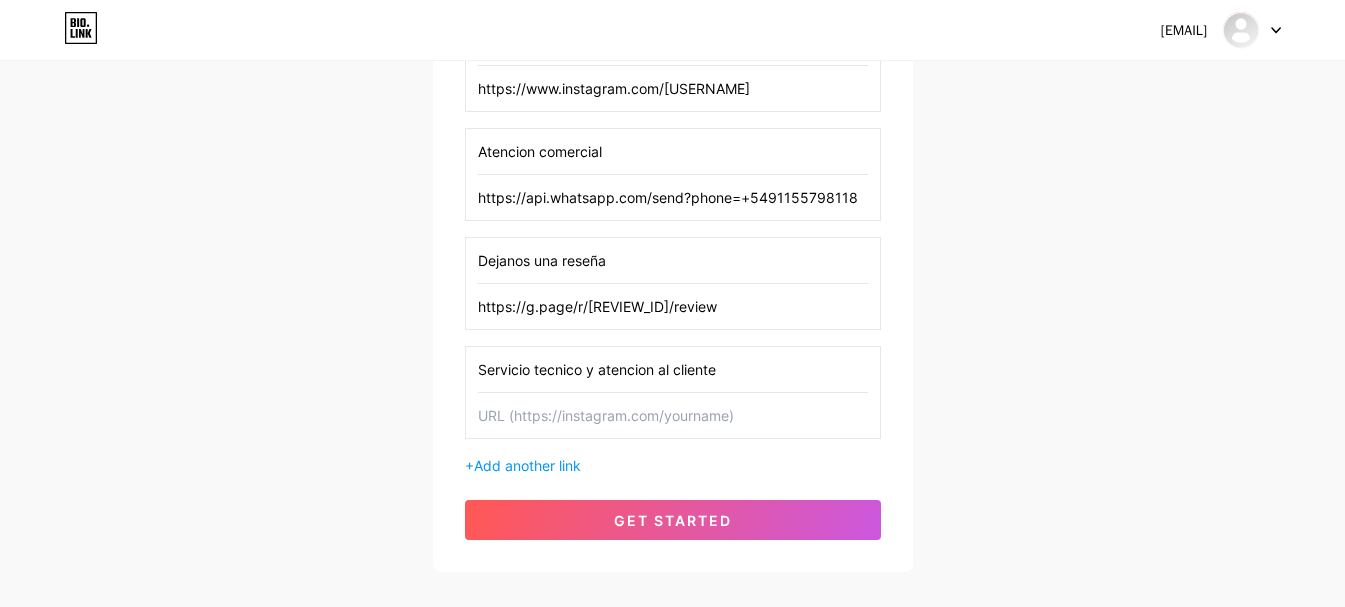 type on "Servicio tecnico y atencion al cliente" 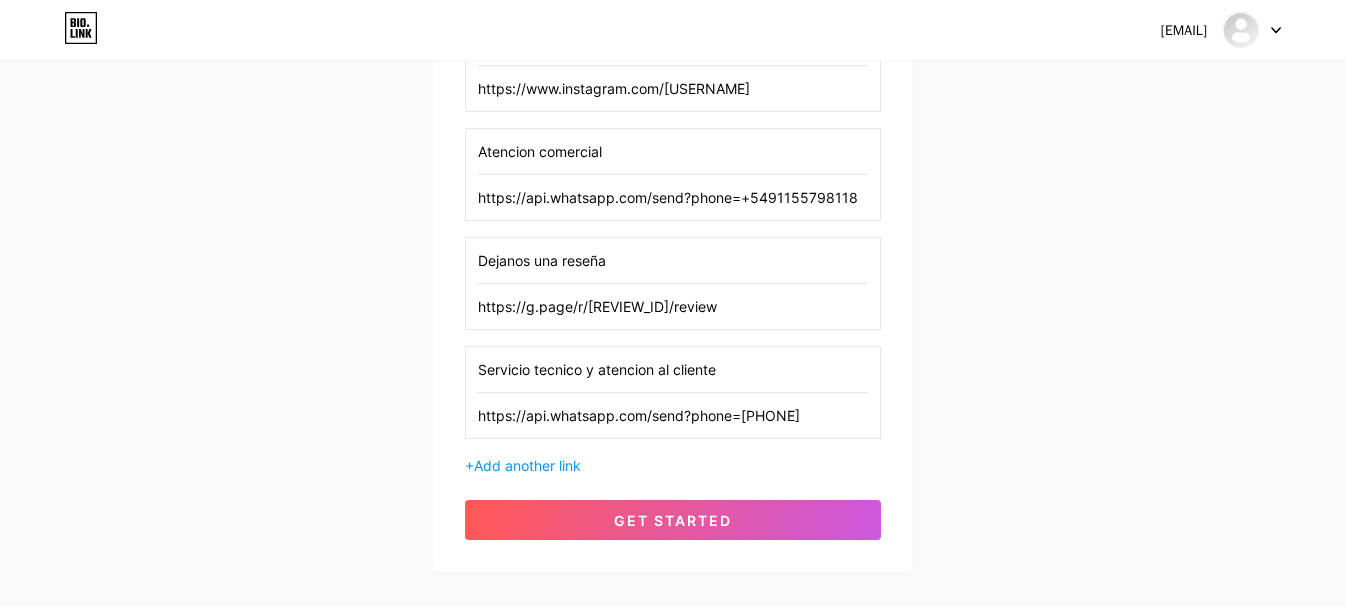 type on "https://api.whatsapp.com/send?phone=[PHONE]" 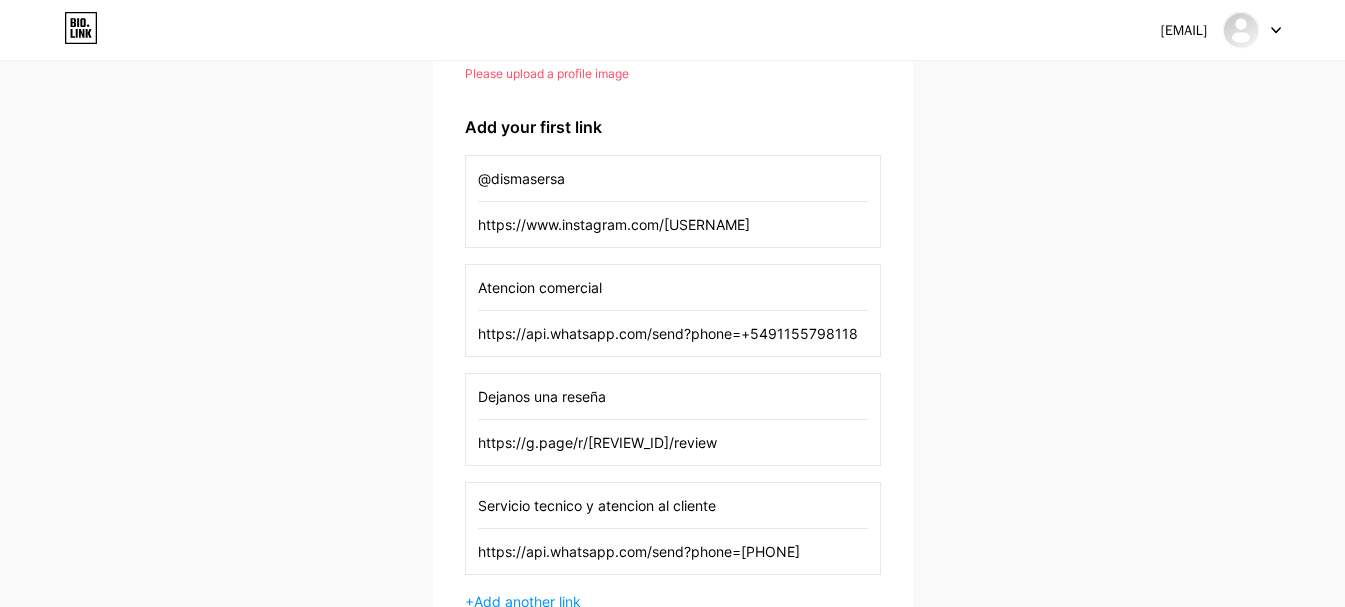 scroll, scrollTop: 388, scrollLeft: 0, axis: vertical 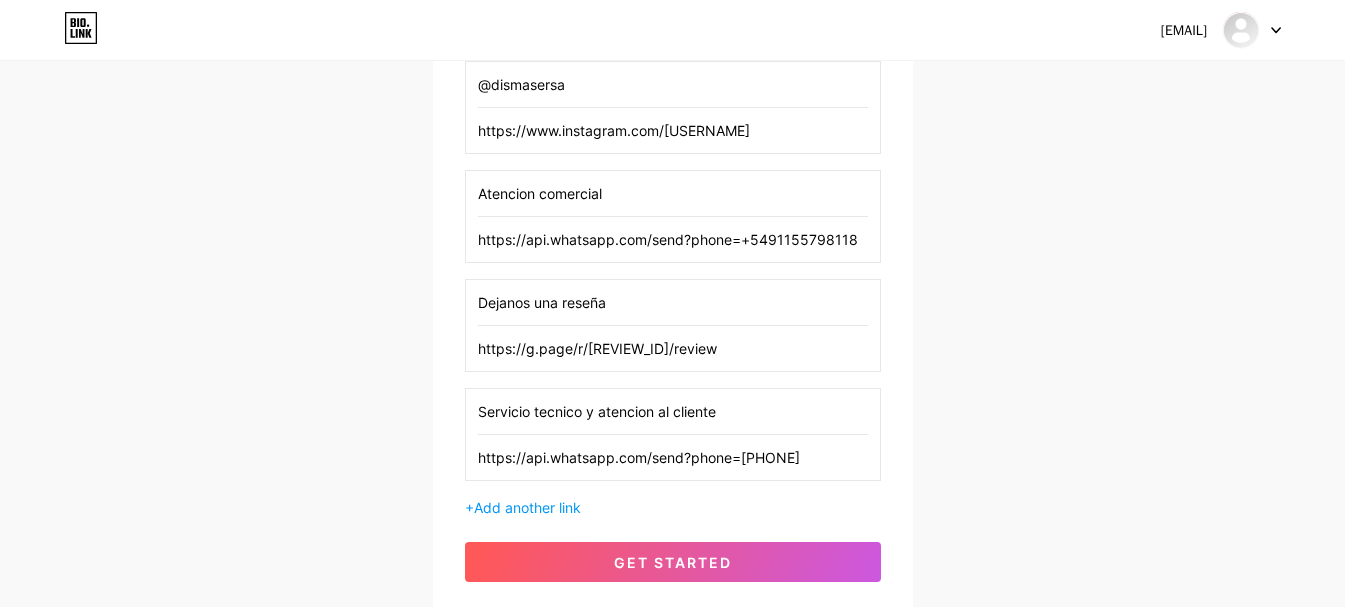 drag, startPoint x: 735, startPoint y: 414, endPoint x: 587, endPoint y: 410, distance: 148.05405 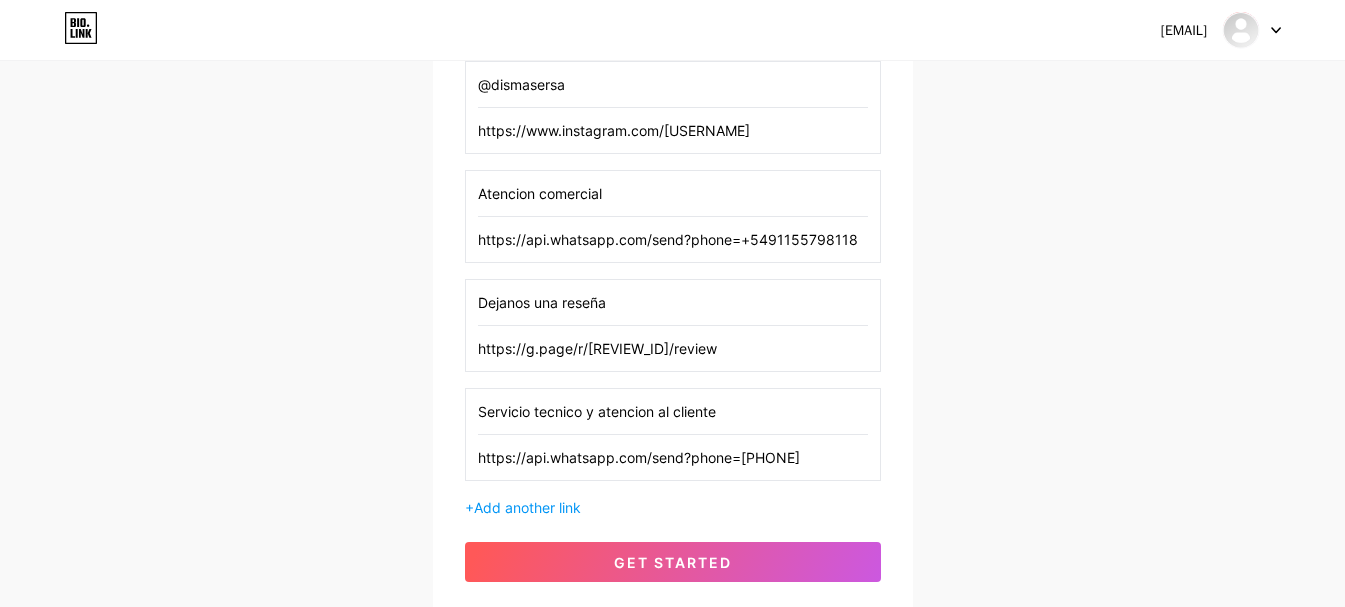 click on "Servicio tecnico y atencion al cliente" at bounding box center [673, 411] 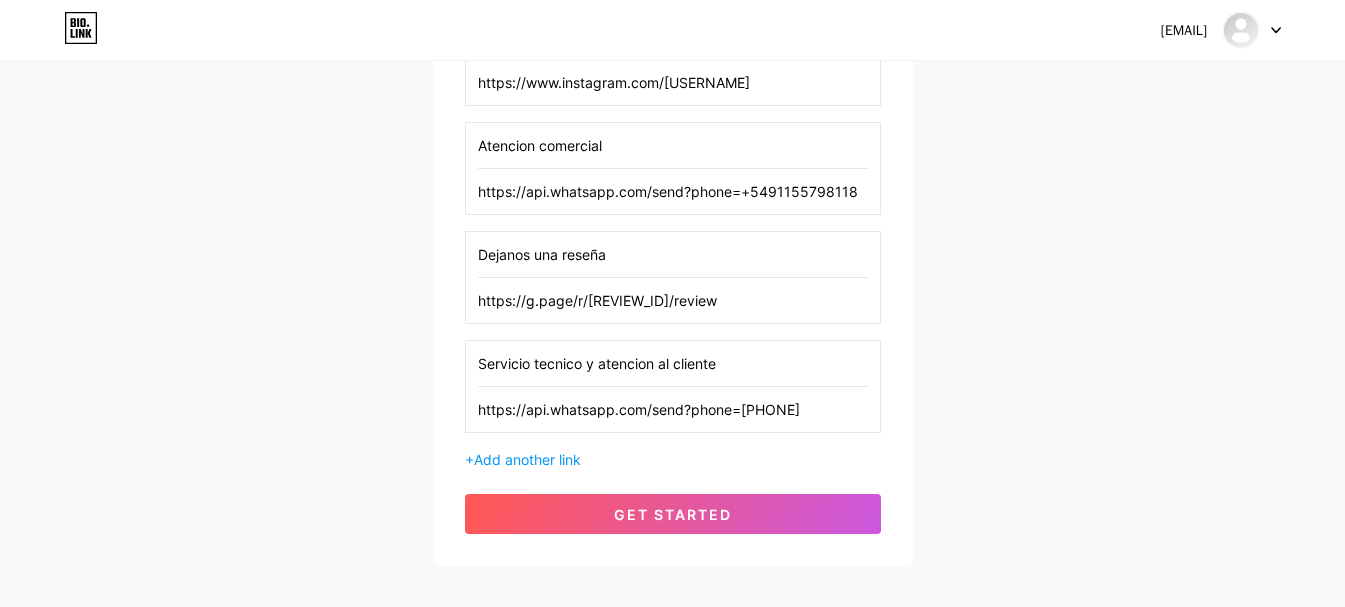 scroll, scrollTop: 400, scrollLeft: 0, axis: vertical 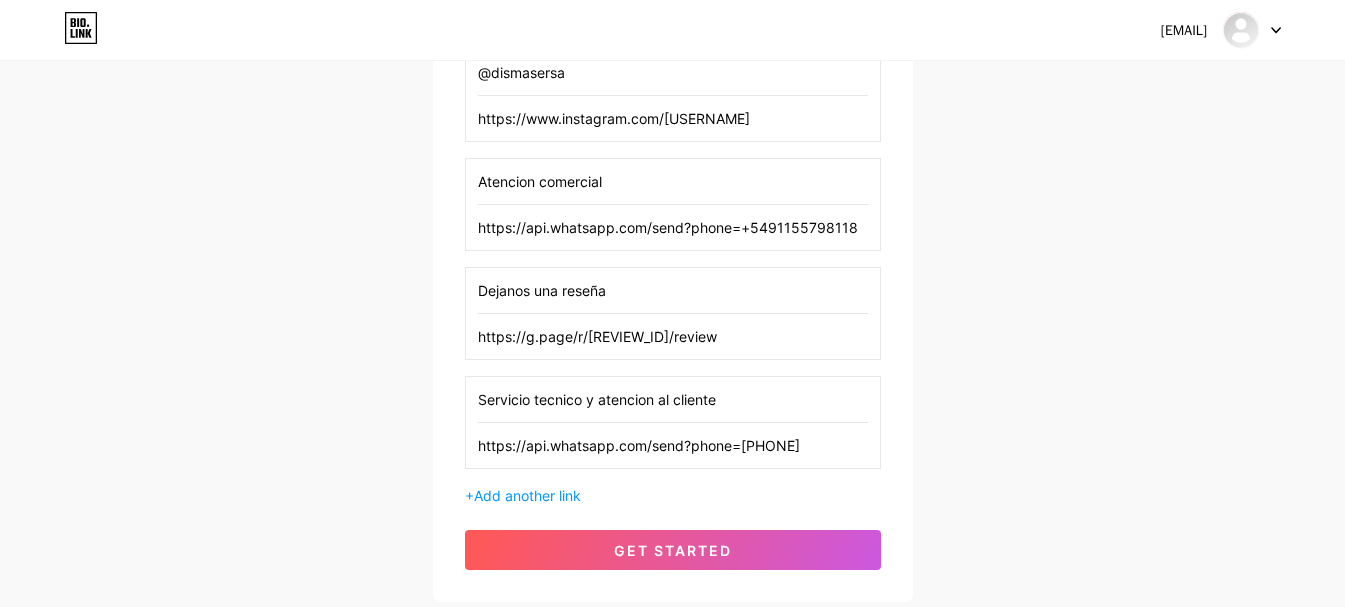 click on "dismasersmkt@[EMAIL]           Dashboard     Logout   Setup your page   Let’s setup bio.link/[USERNAME] 🎉             Please upload a profile image   DISMASERSA       Please upload a profile image   Add your first link   @[USERNAME]   https://www.instagram.com/[USERNAME]   Atencion comercial   https://api.whatsapp.com/send?phone=+5491155798118   Dejanos una reseña   https://g.page/r/[REVIEW_ID]/review   Servicio tecnico y atencion al cliente   https://api.whatsapp.com/send?phone=541155798120
+  Add another link     get started" at bounding box center (672, 133) 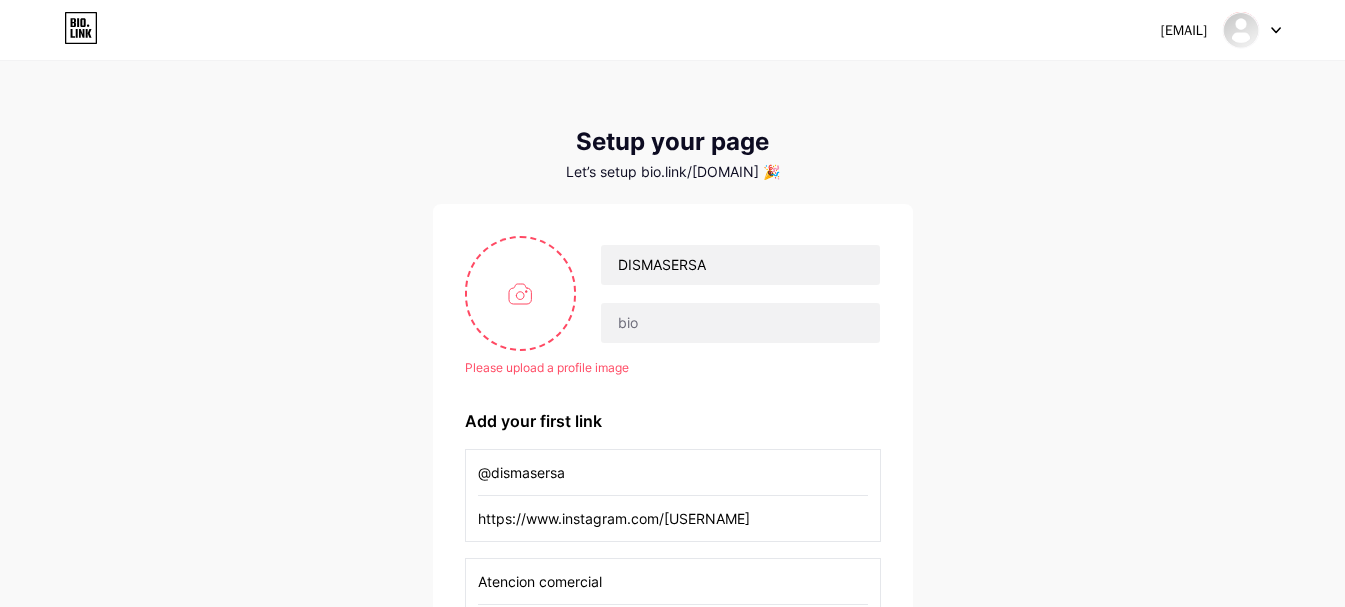 scroll, scrollTop: 21, scrollLeft: 0, axis: vertical 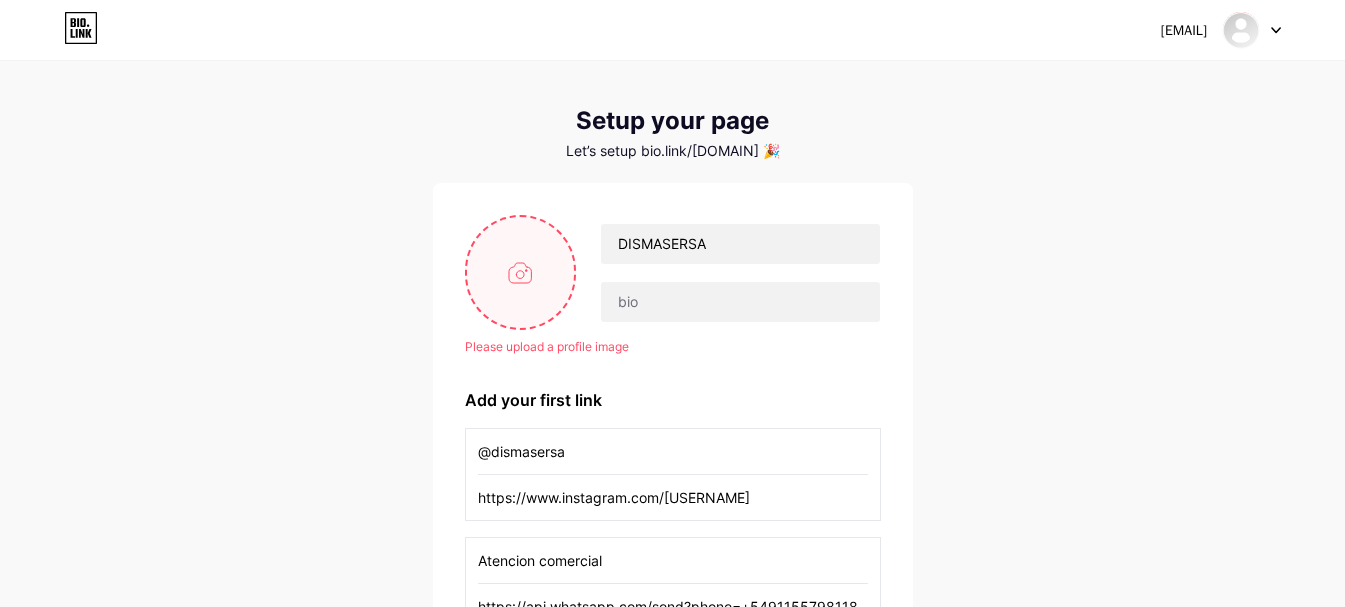 click at bounding box center [521, 272] 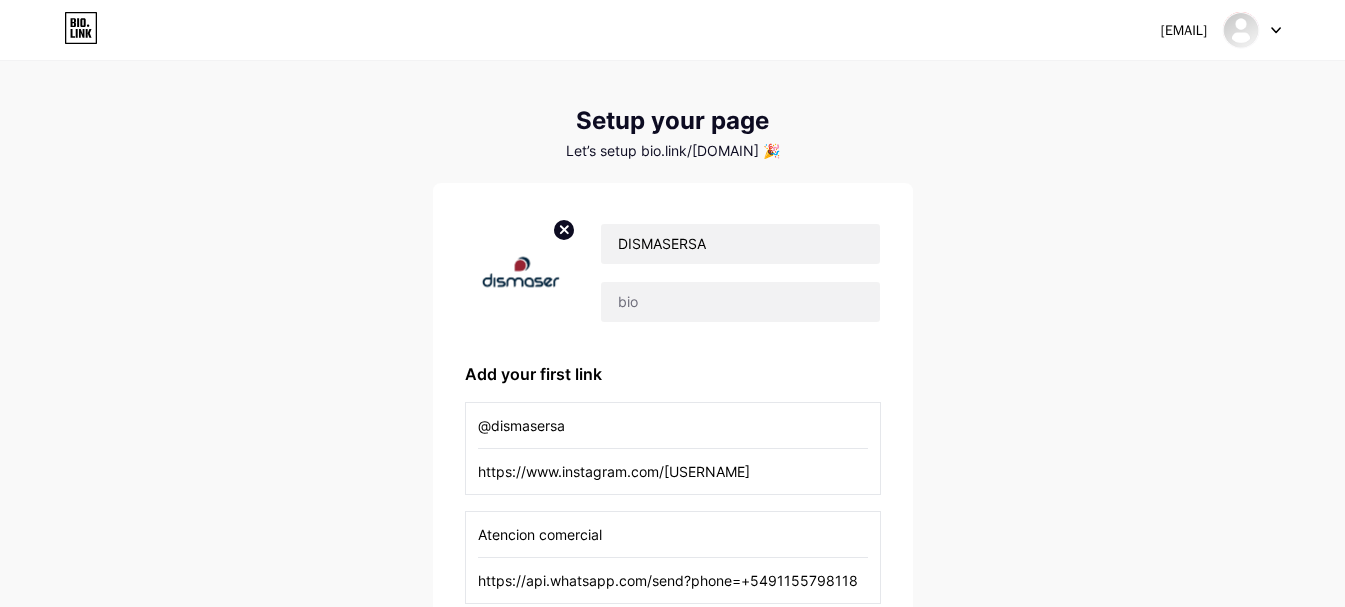 click on "[EMAIL]           Dashboard     Logout   Setup your page   Let’s setup bio.link/[DOMAIN] 🎉               DISMASERSA         Add your first link   @[USERNAME]   https://www.instagram.com/[USERNAME]   Atencion comercial   https://api.whatsapp.com/send?phone=+5491155798118   Dejanos una reseña   https://g.page/r/CfXQVaMwejNPEBM/review   Servicio tecnico y atencion al cliente   https://api.whatsapp.com/send?phone=[PHONE]
+  Add another link     get started" at bounding box center (672, 499) 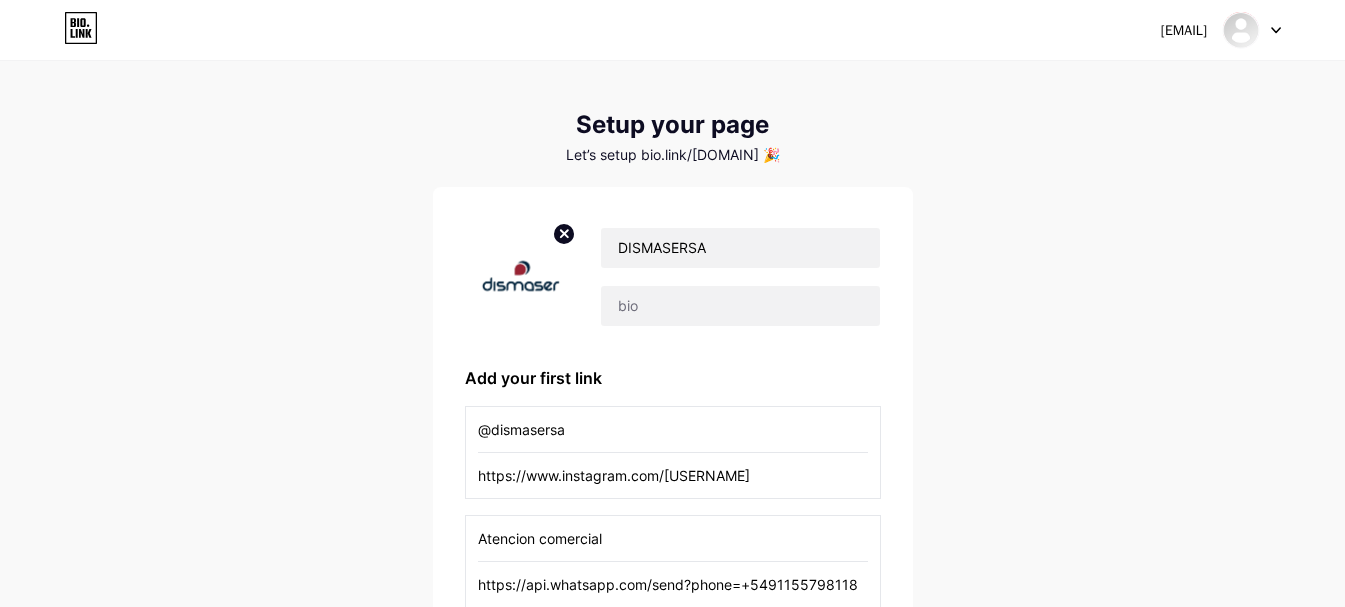 scroll, scrollTop: 0, scrollLeft: 0, axis: both 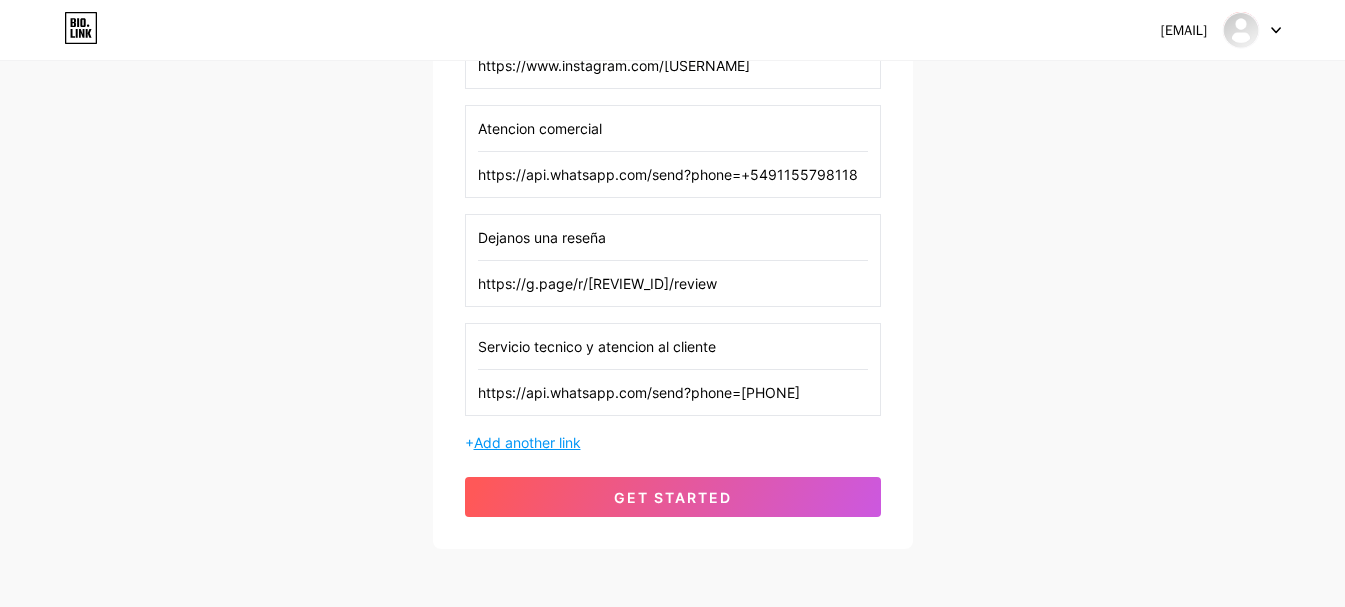 click on "Add another link" at bounding box center (527, 442) 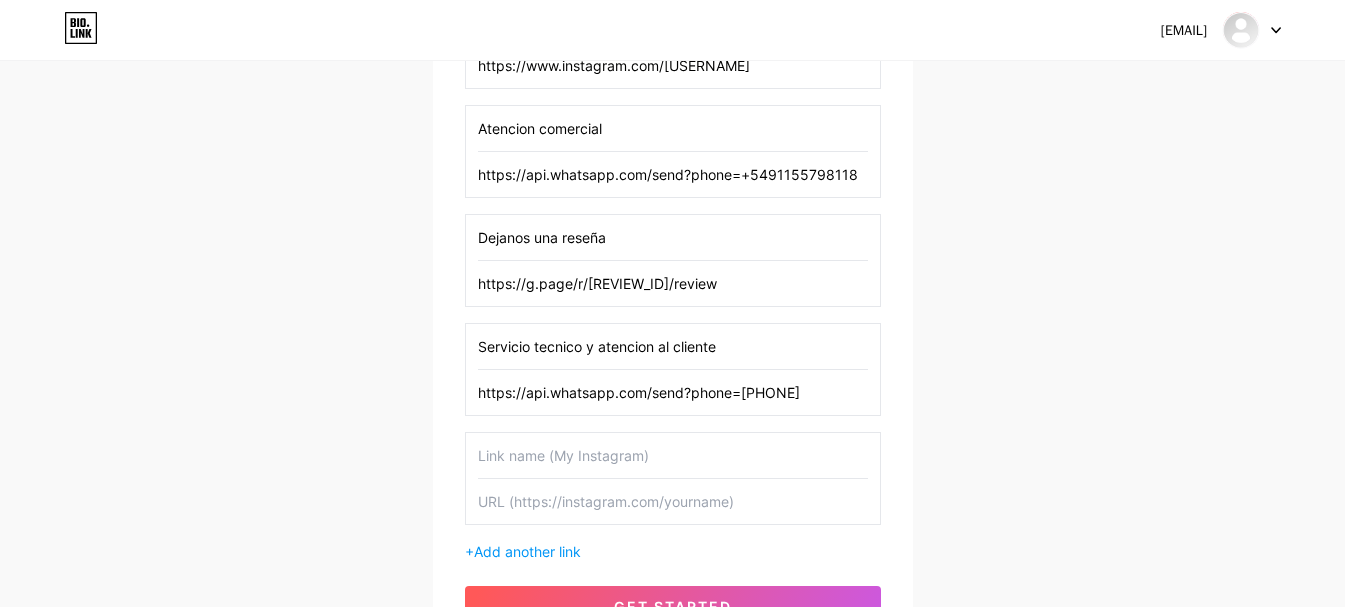 click at bounding box center (673, 455) 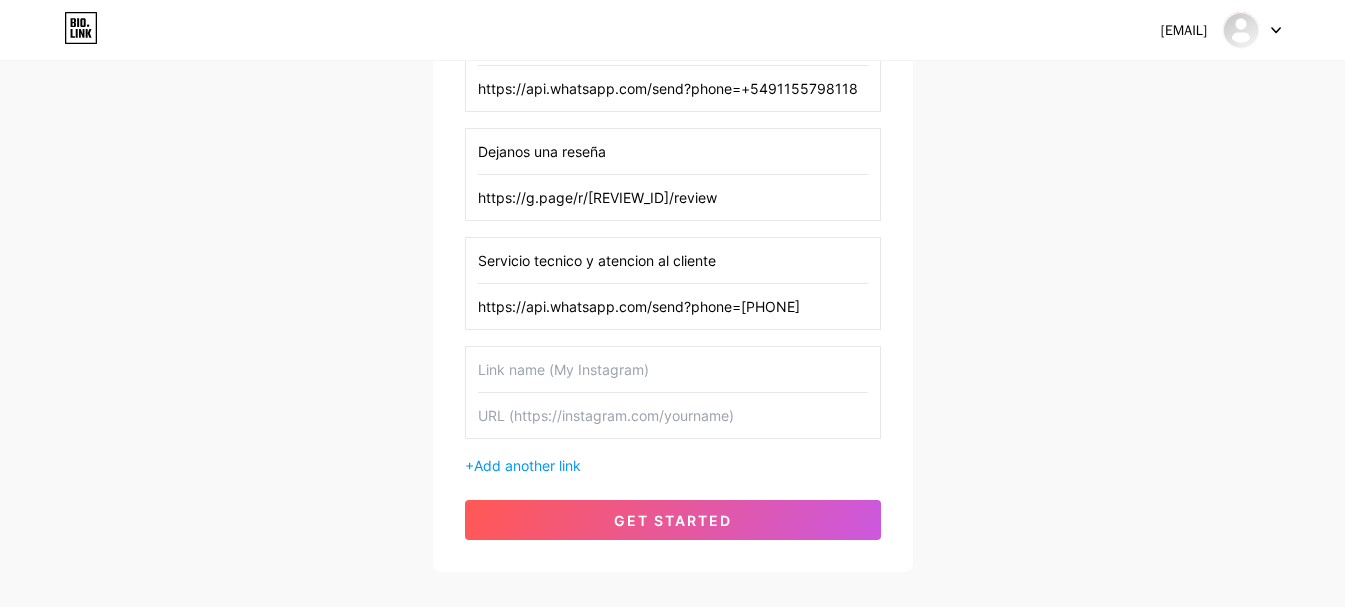 scroll, scrollTop: 515, scrollLeft: 0, axis: vertical 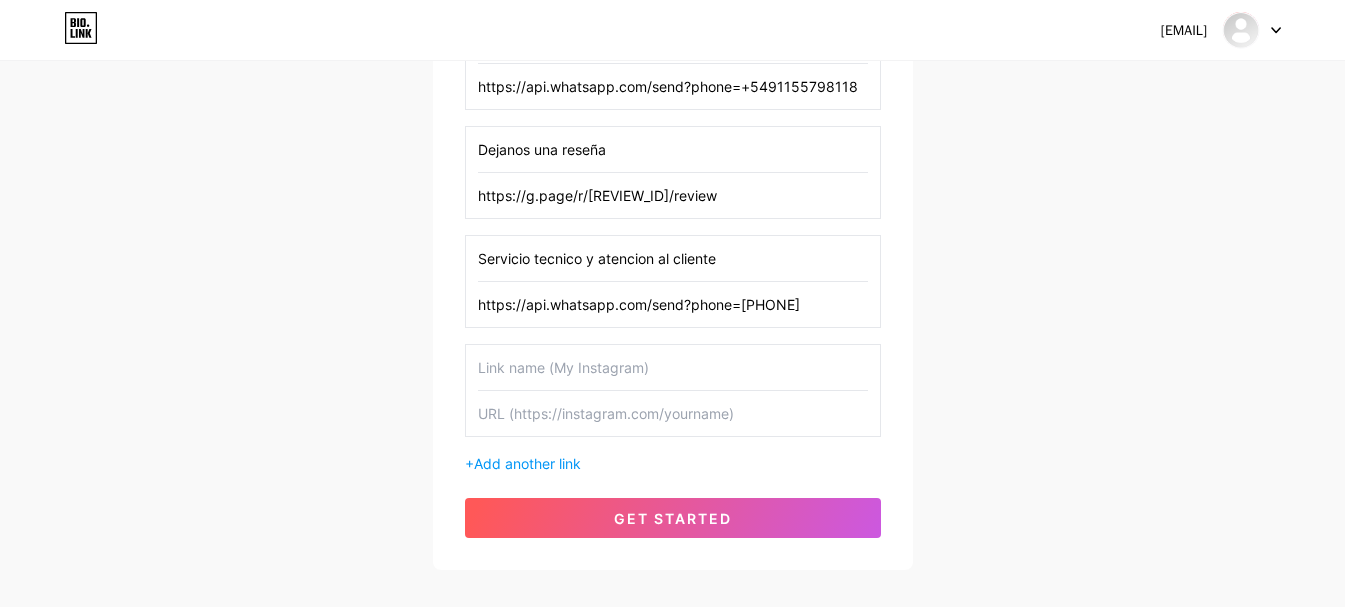 click at bounding box center (673, 367) 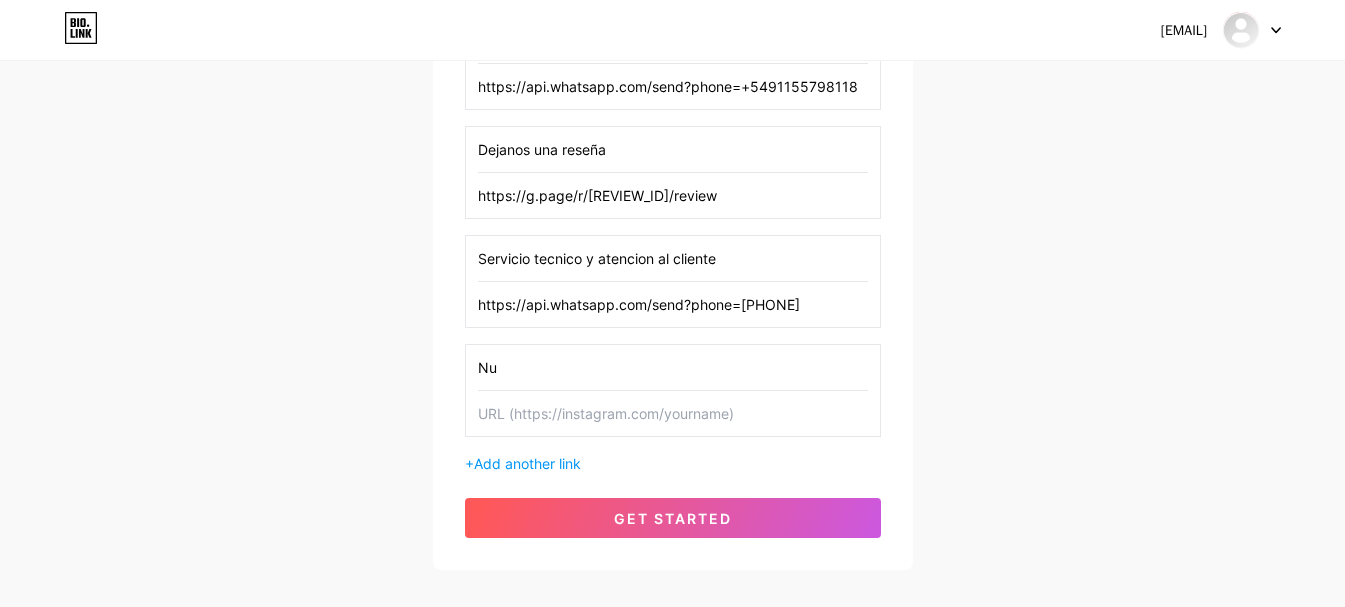 type on "N" 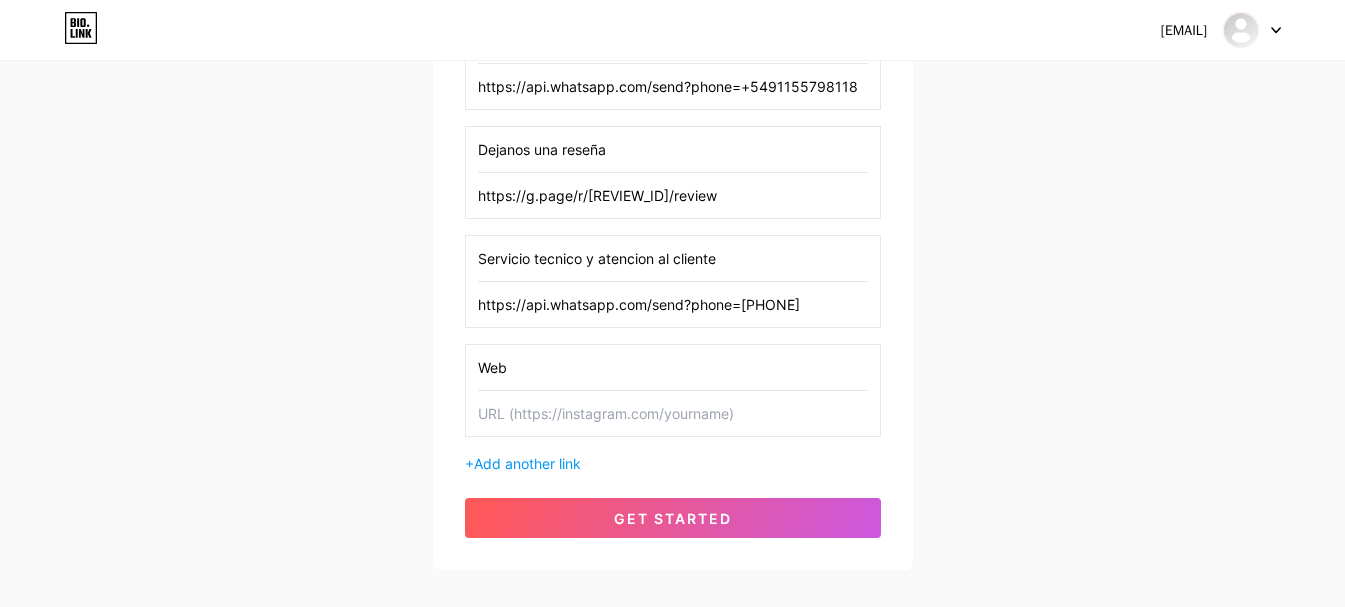type on "Web" 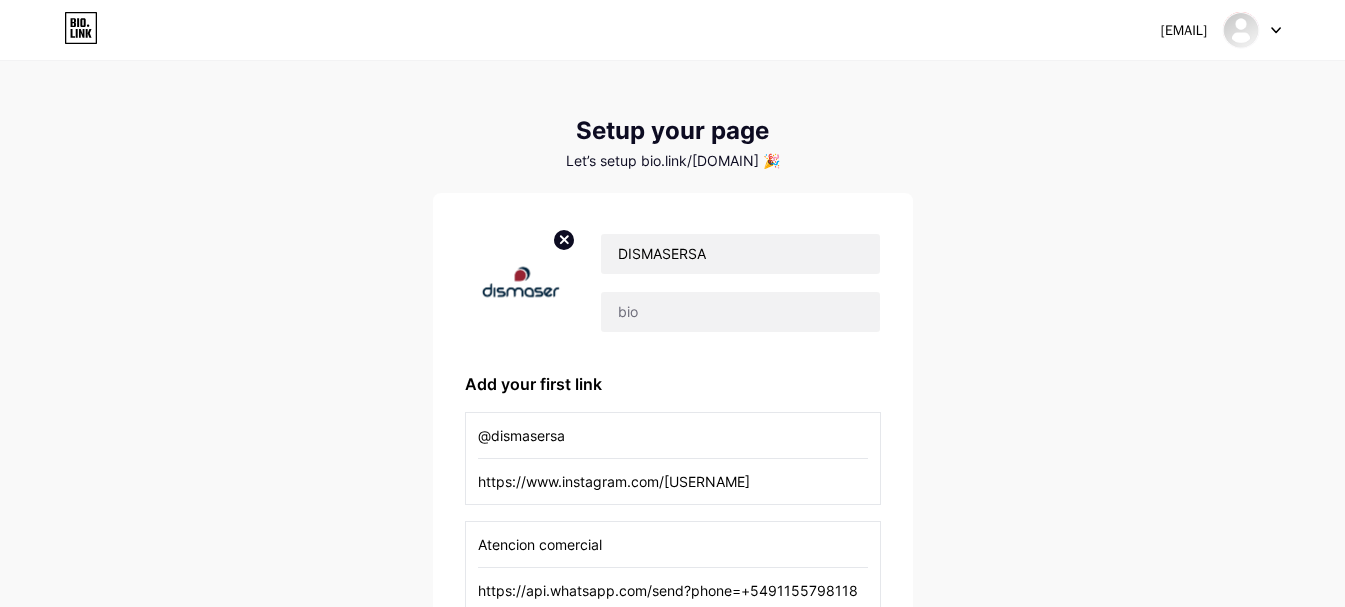 scroll, scrollTop: 0, scrollLeft: 0, axis: both 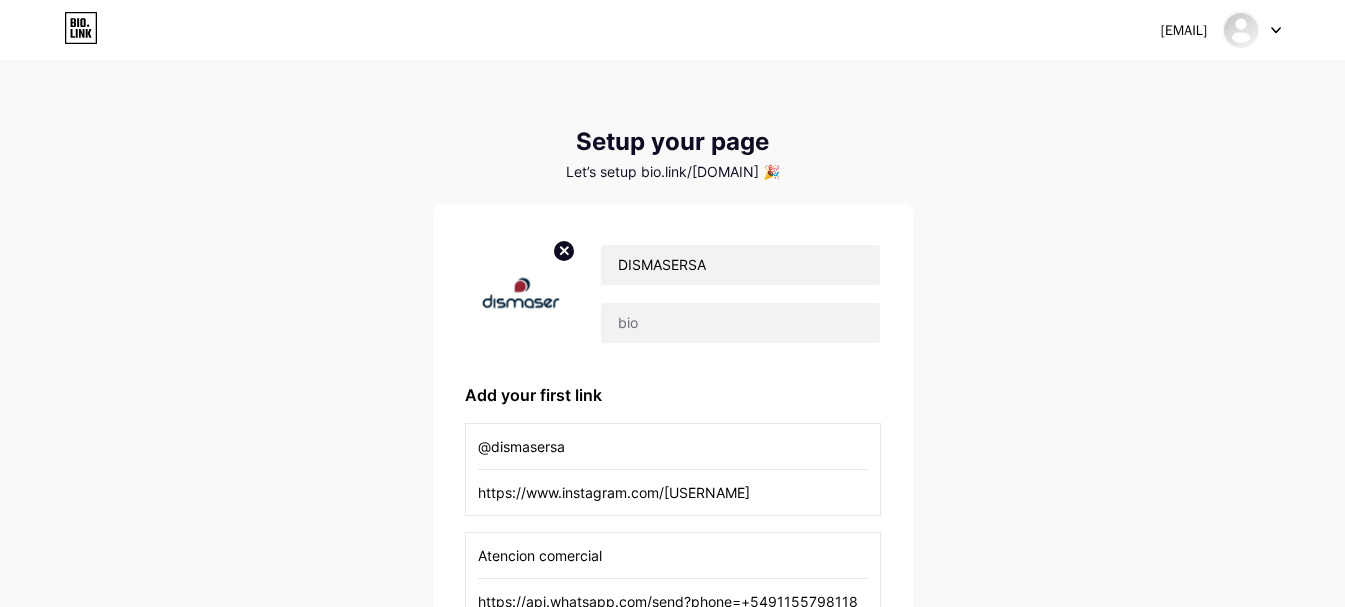 type on "dismaser.com.ar" 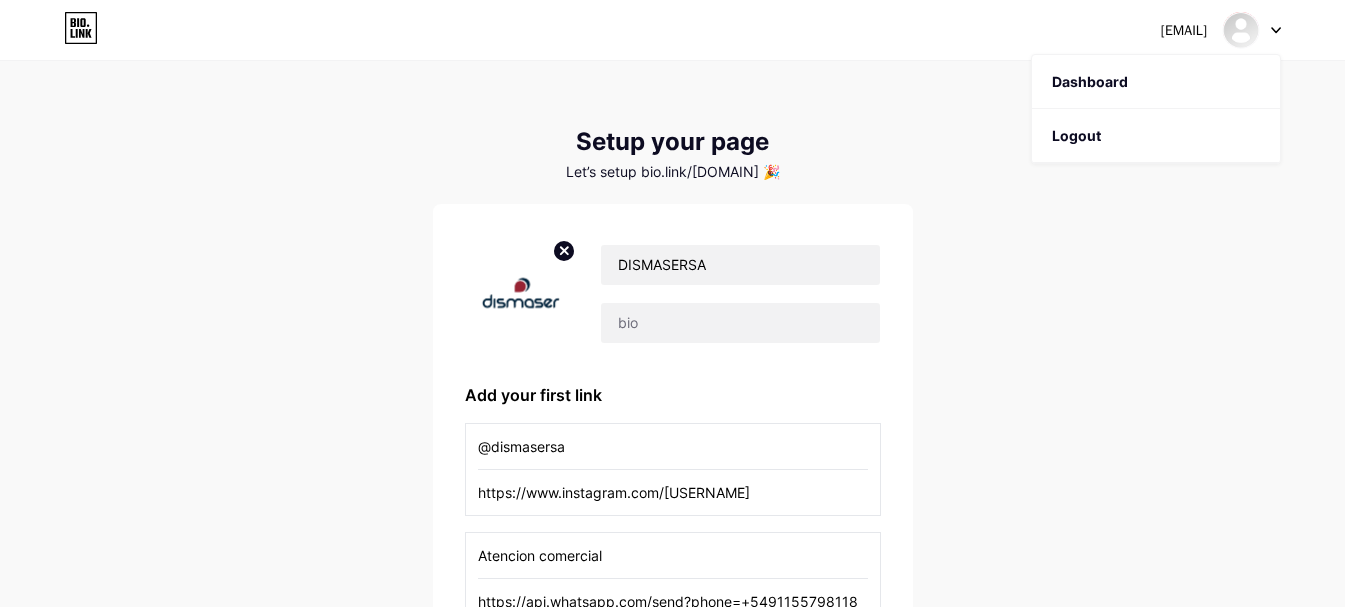 drag, startPoint x: 1212, startPoint y: 257, endPoint x: 1340, endPoint y: 231, distance: 130.61394 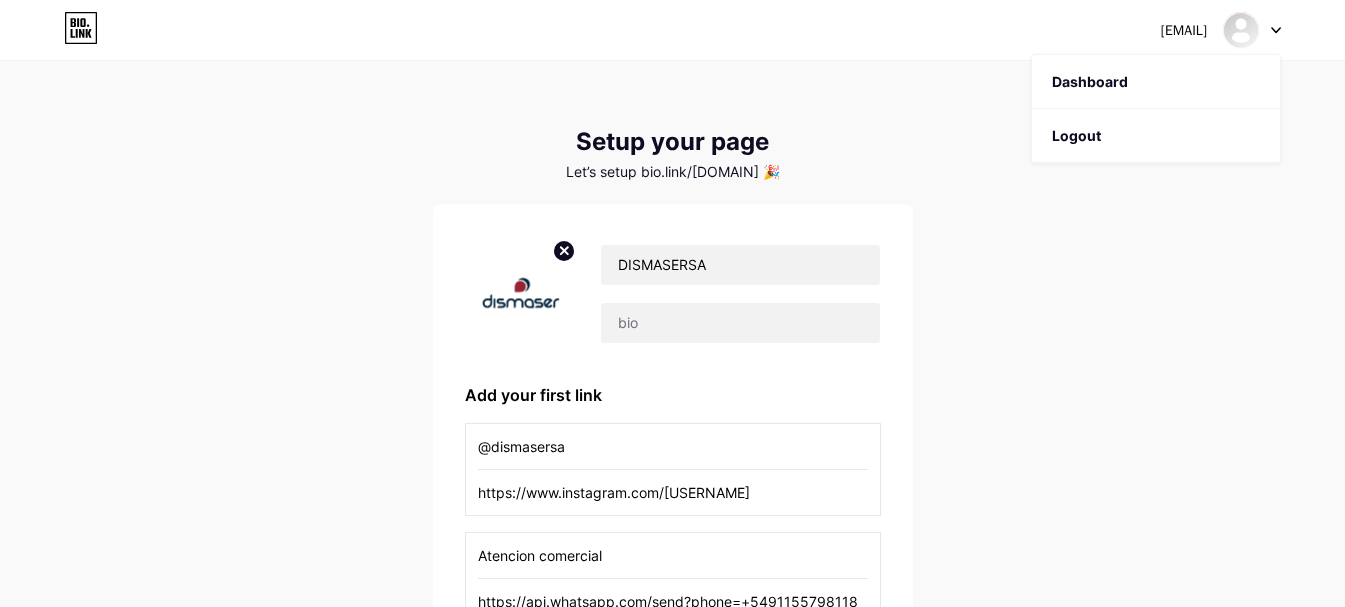 click on "[EMAIL]           Dashboard     Logout   Setup your page   Let’s setup bio.link/[DOMAIN] 🎉               DISMASERSA         Add your first link   @[USERNAME]   https://www.instagram.com/[USERNAME]   Atencion comercial   https://api.whatsapp.com/send?phone=+5491155798118   Dejanos una reseña   https://g.page/r/CfXQVaMwejNPEBM/review   Servicio tecnico y atencion al cliente   https://api.whatsapp.com/send?phone=[PHONE]   Web   [DOMAIN]
+  Add another link     get started" at bounding box center (672, 574) 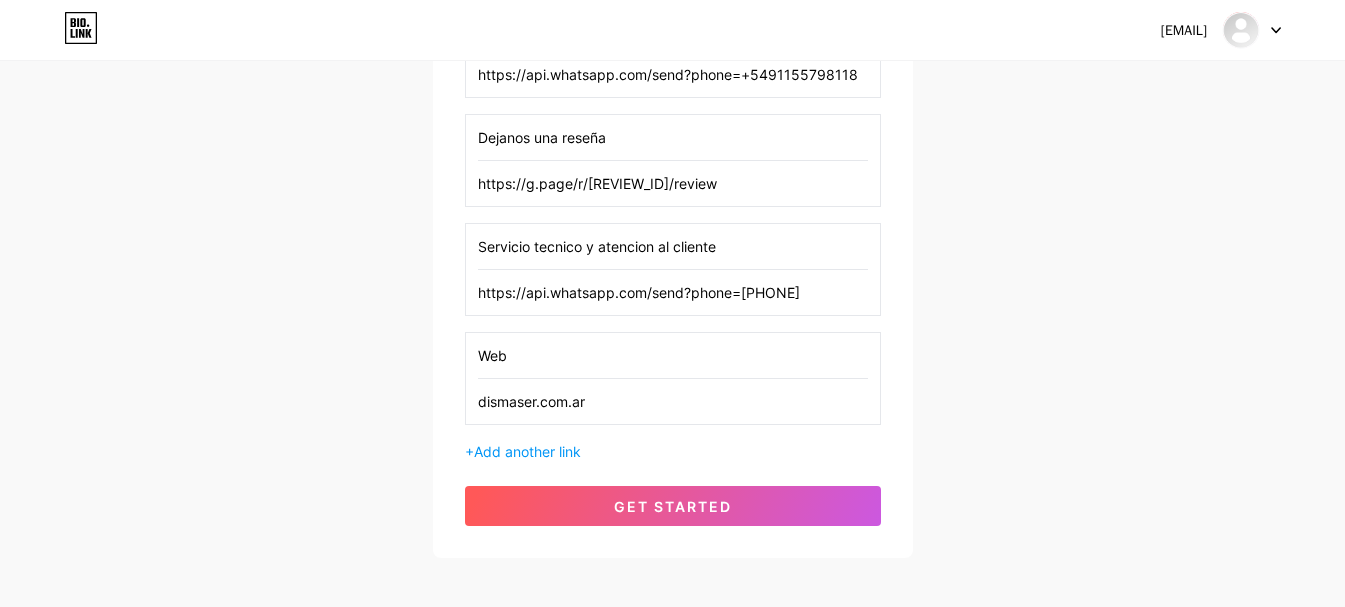 scroll, scrollTop: 622, scrollLeft: 0, axis: vertical 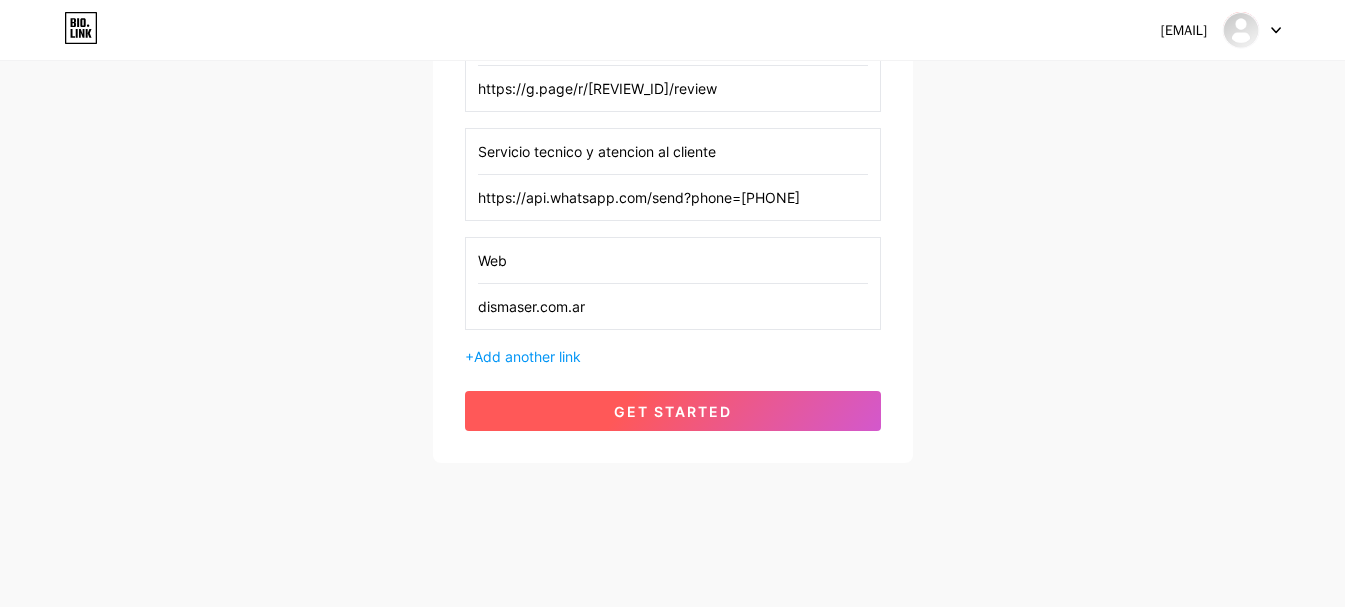 click on "get started" at bounding box center [673, 411] 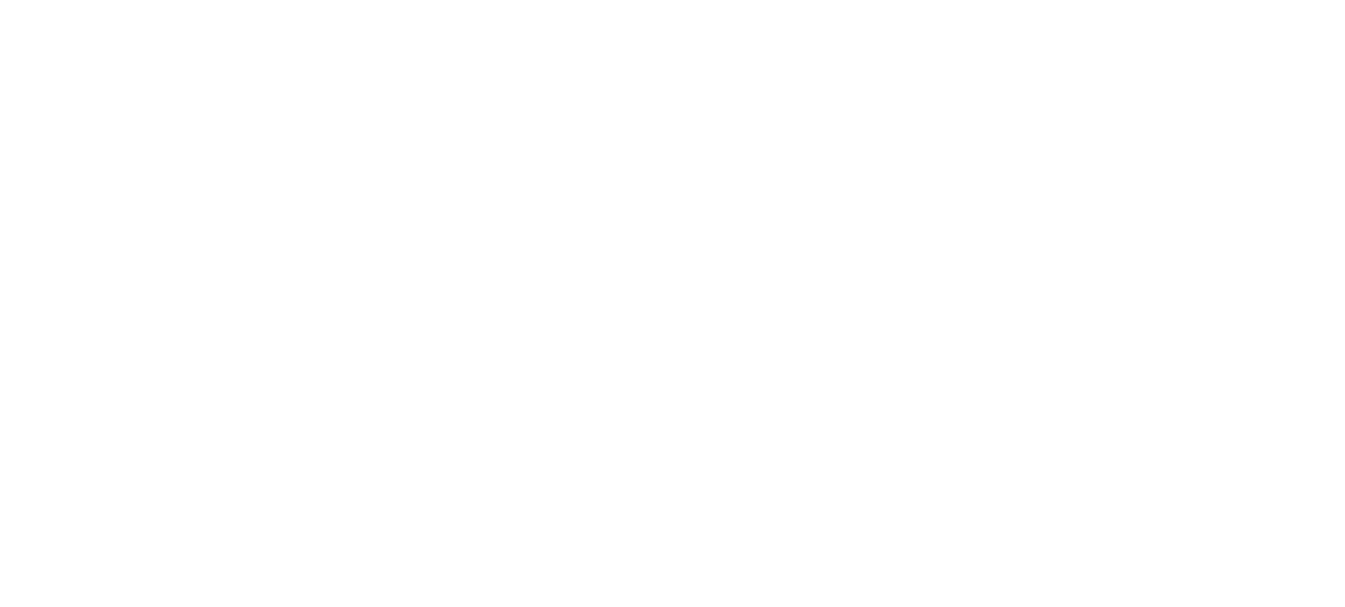 scroll, scrollTop: 0, scrollLeft: 0, axis: both 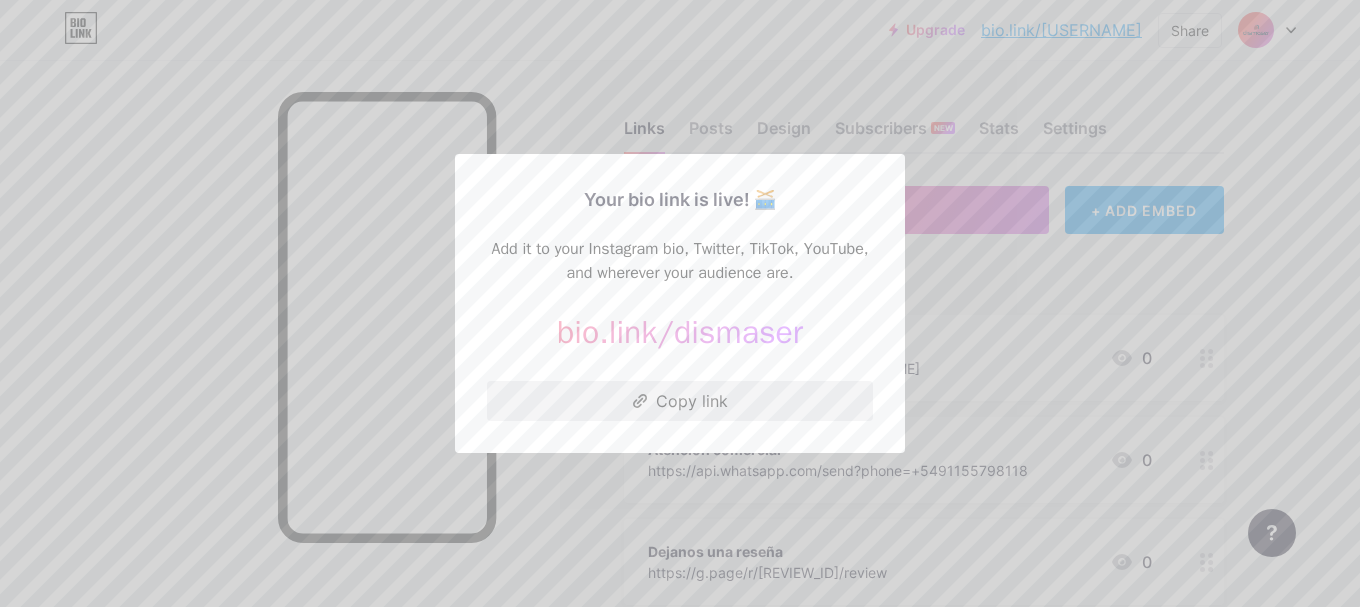 click on "Copy link" at bounding box center [680, 401] 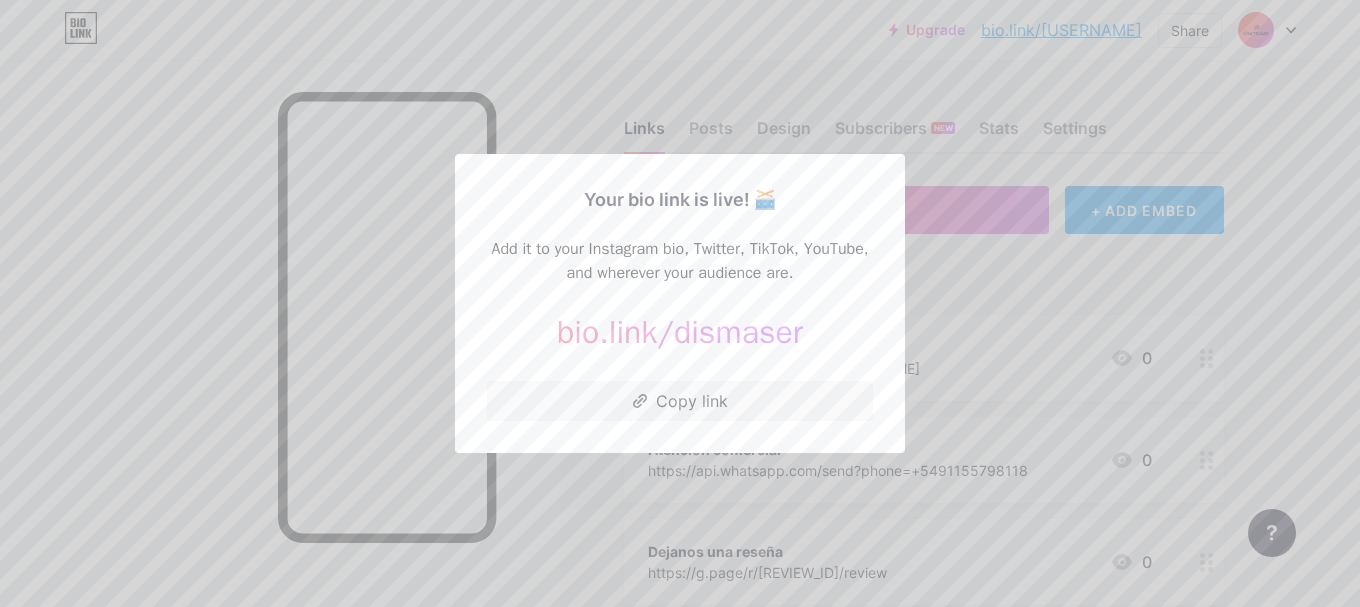 click at bounding box center [680, 303] 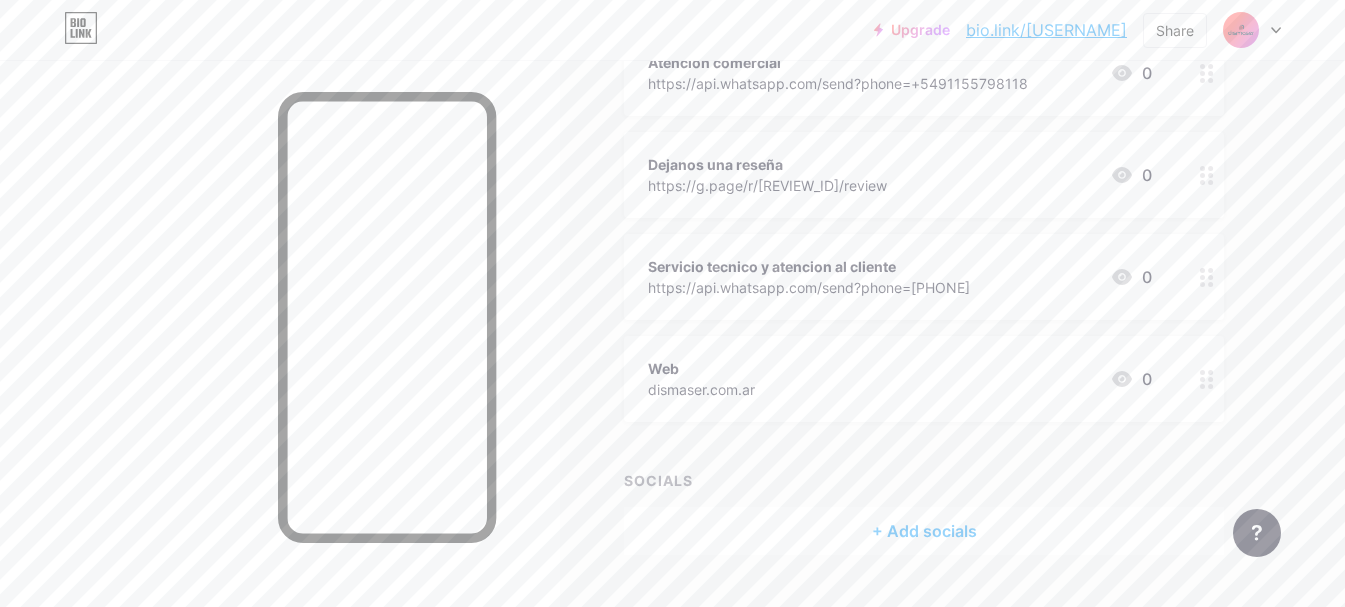 scroll, scrollTop: 434, scrollLeft: 0, axis: vertical 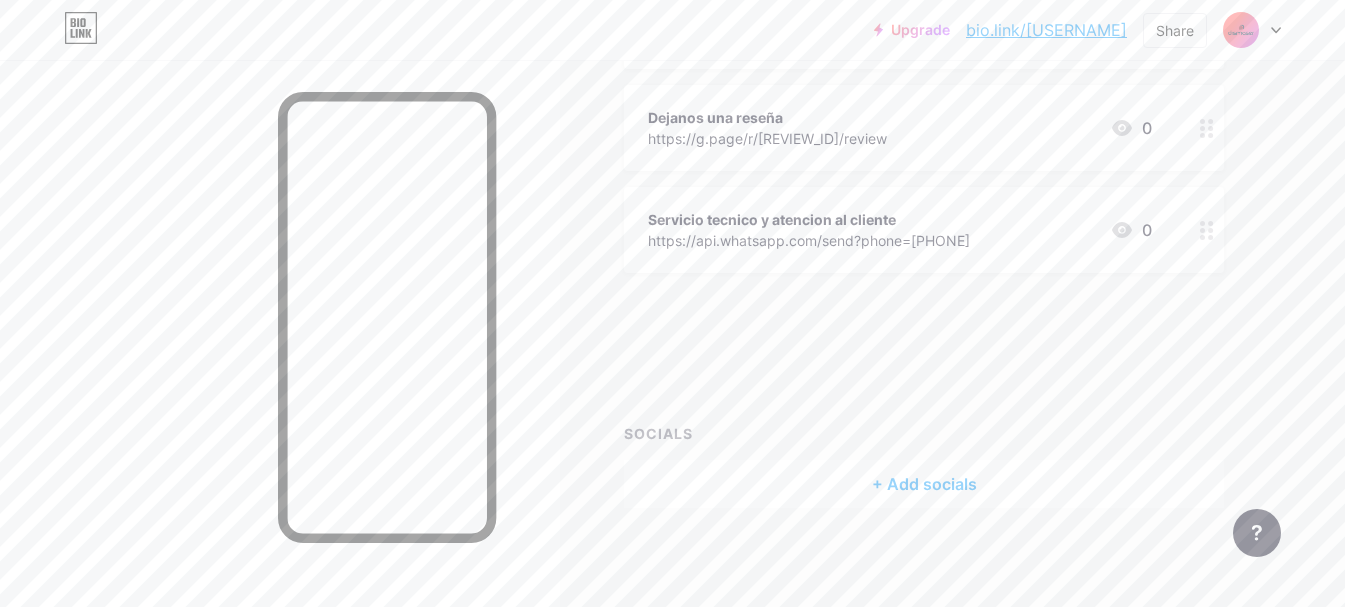 type 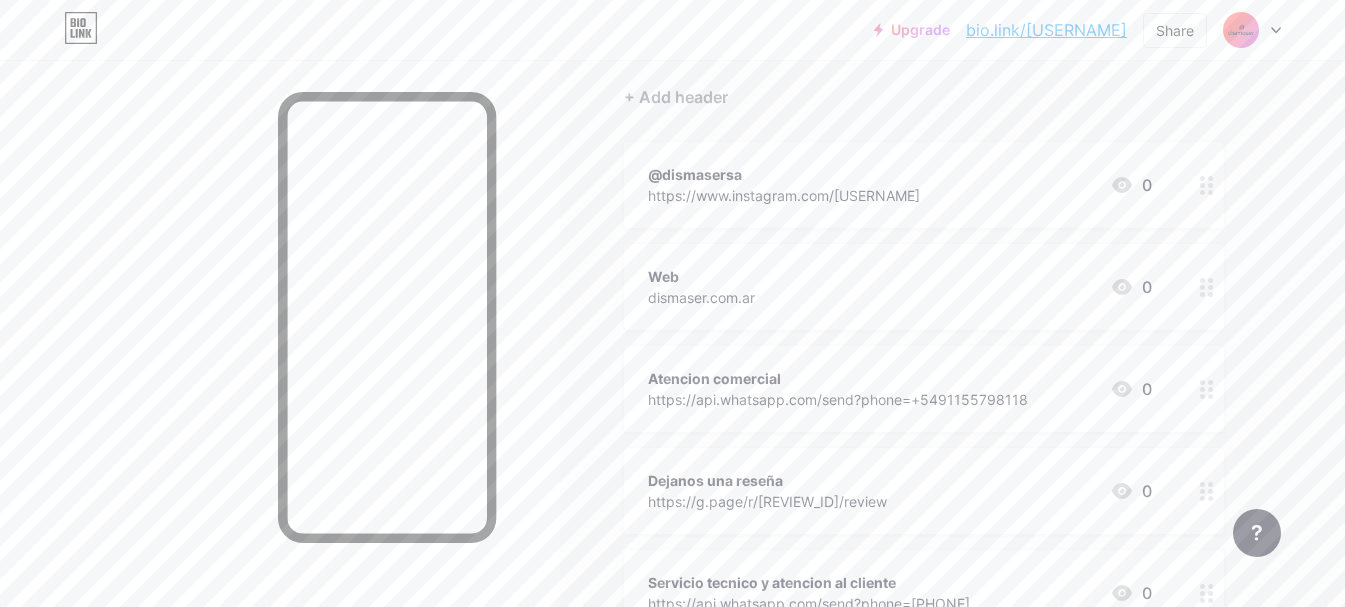 scroll, scrollTop: 193, scrollLeft: 0, axis: vertical 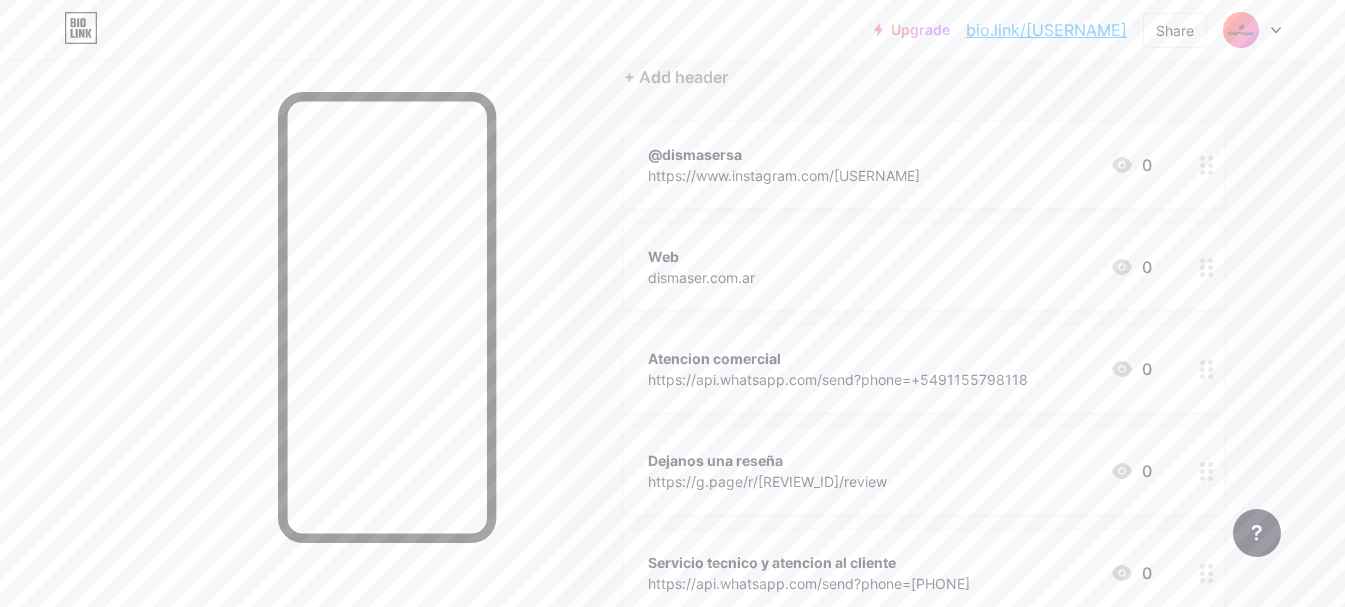 click 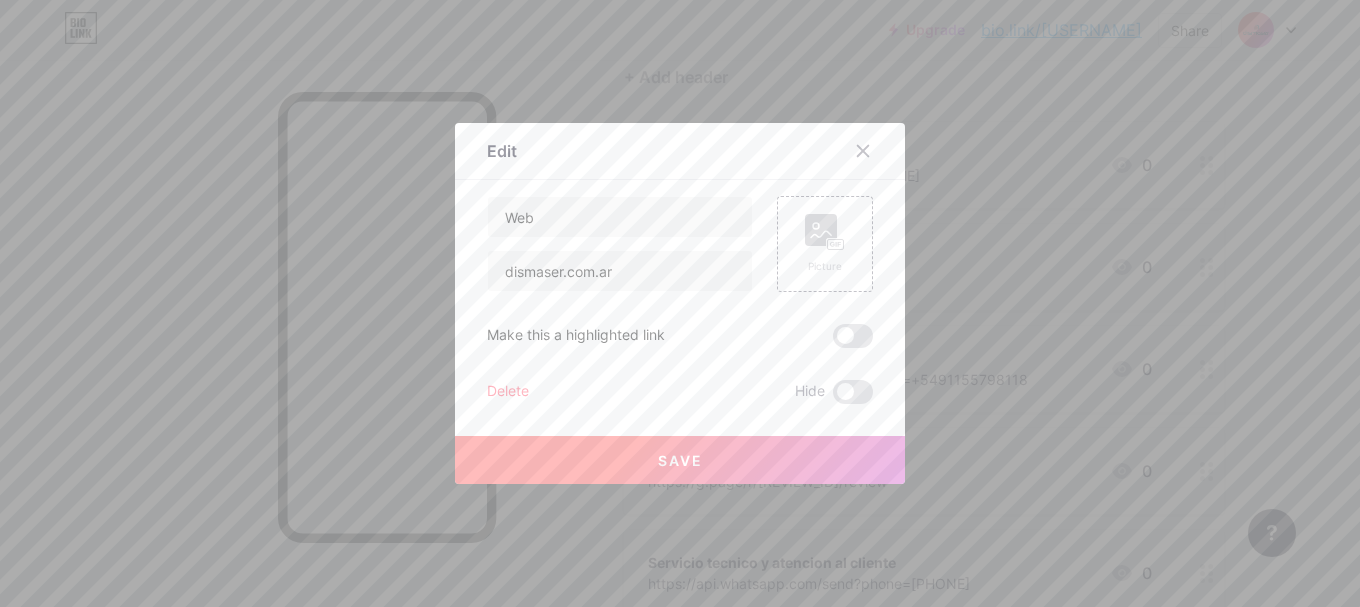click at bounding box center (680, 303) 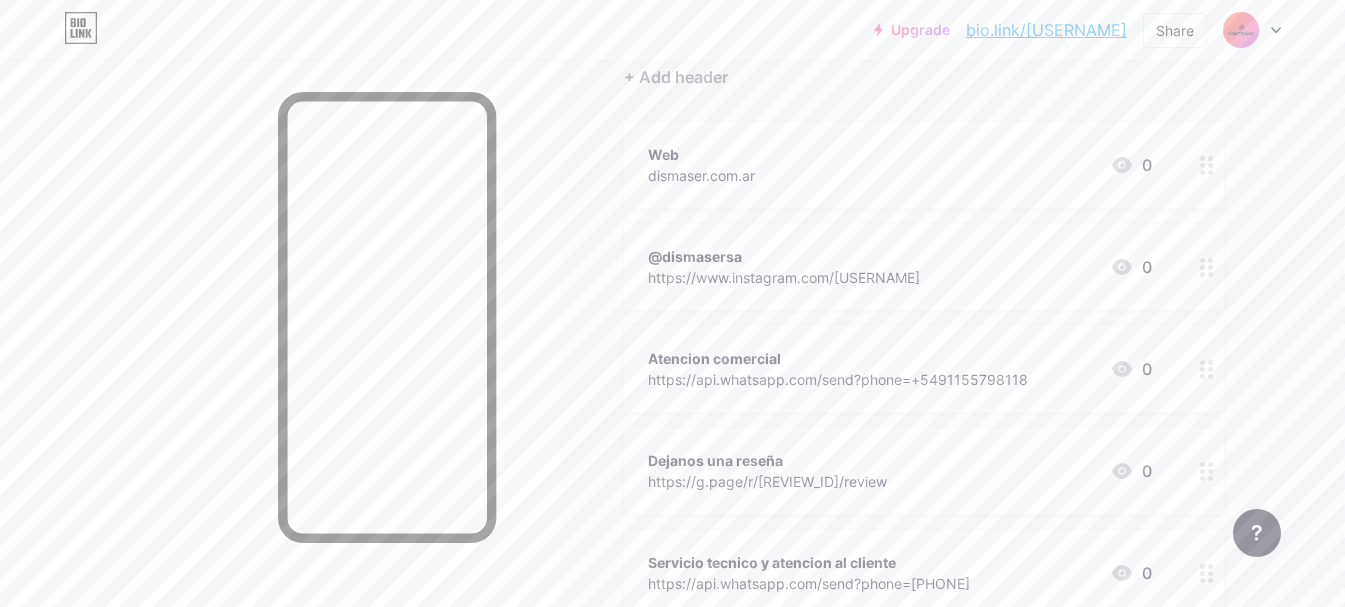 drag, startPoint x: 1212, startPoint y: 376, endPoint x: 1213, endPoint y: 345, distance: 31.016125 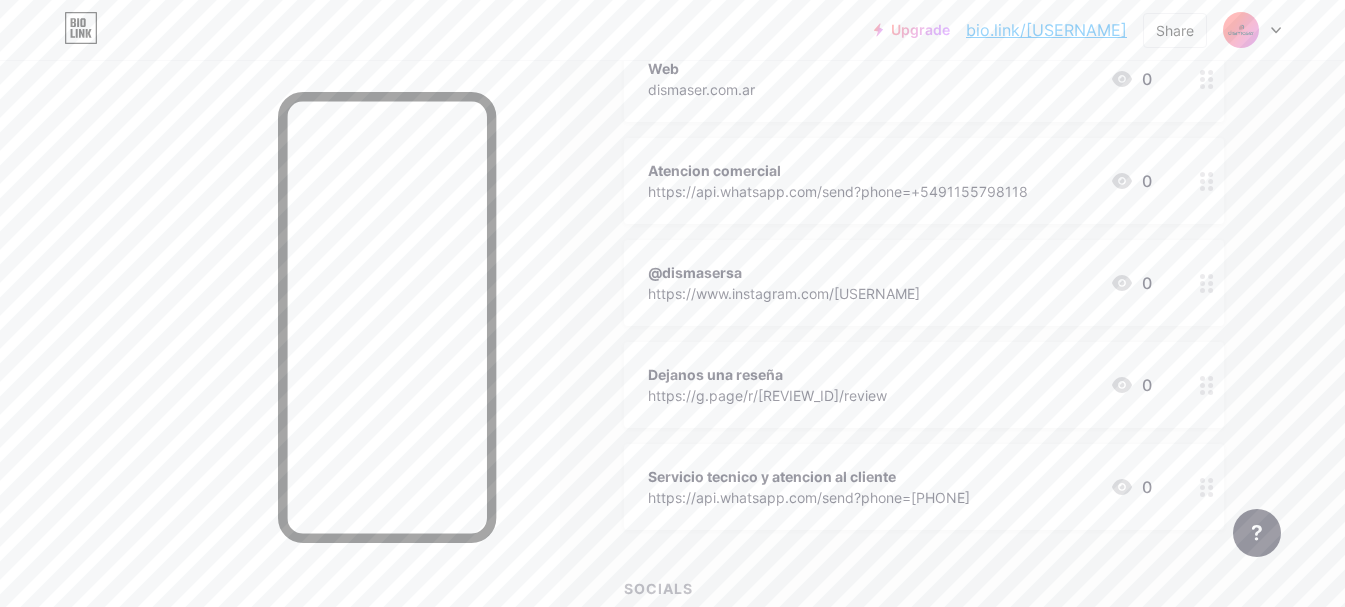 scroll, scrollTop: 281, scrollLeft: 0, axis: vertical 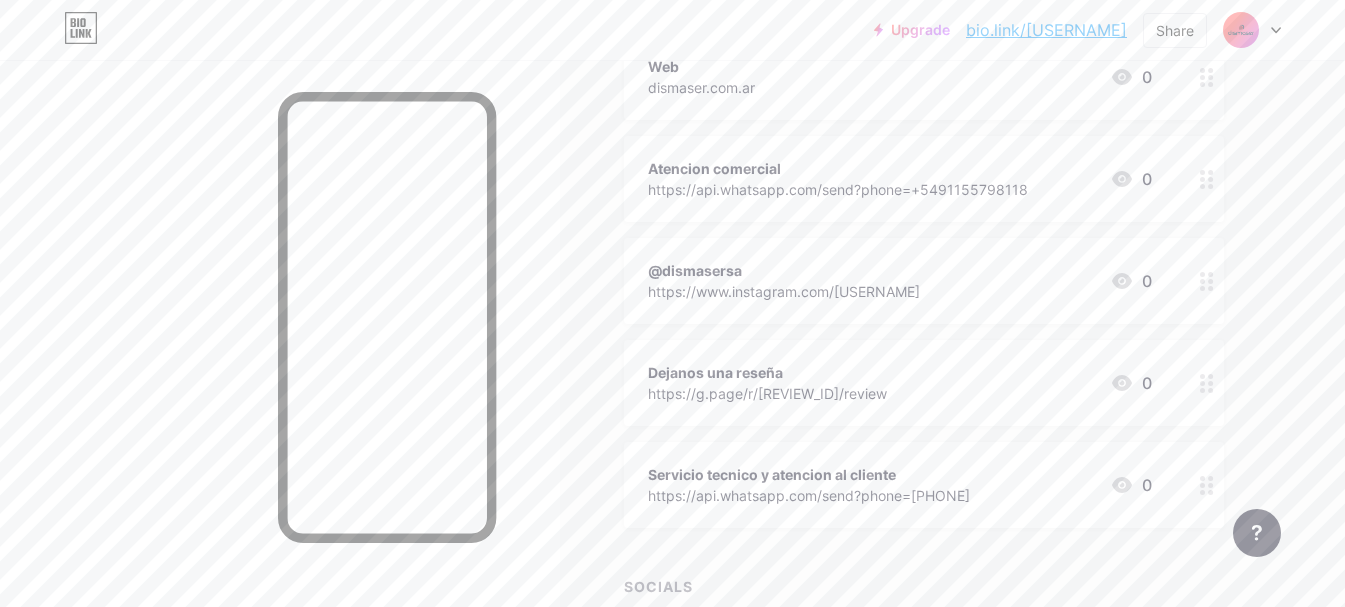 click 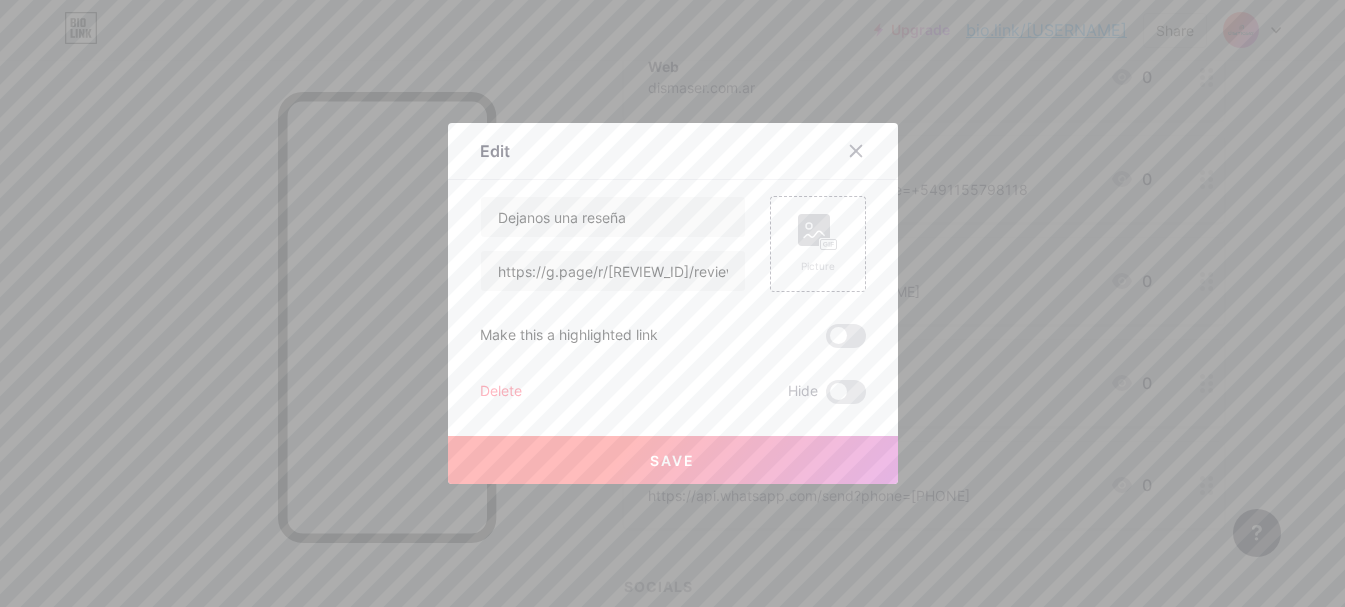 click at bounding box center (672, 303) 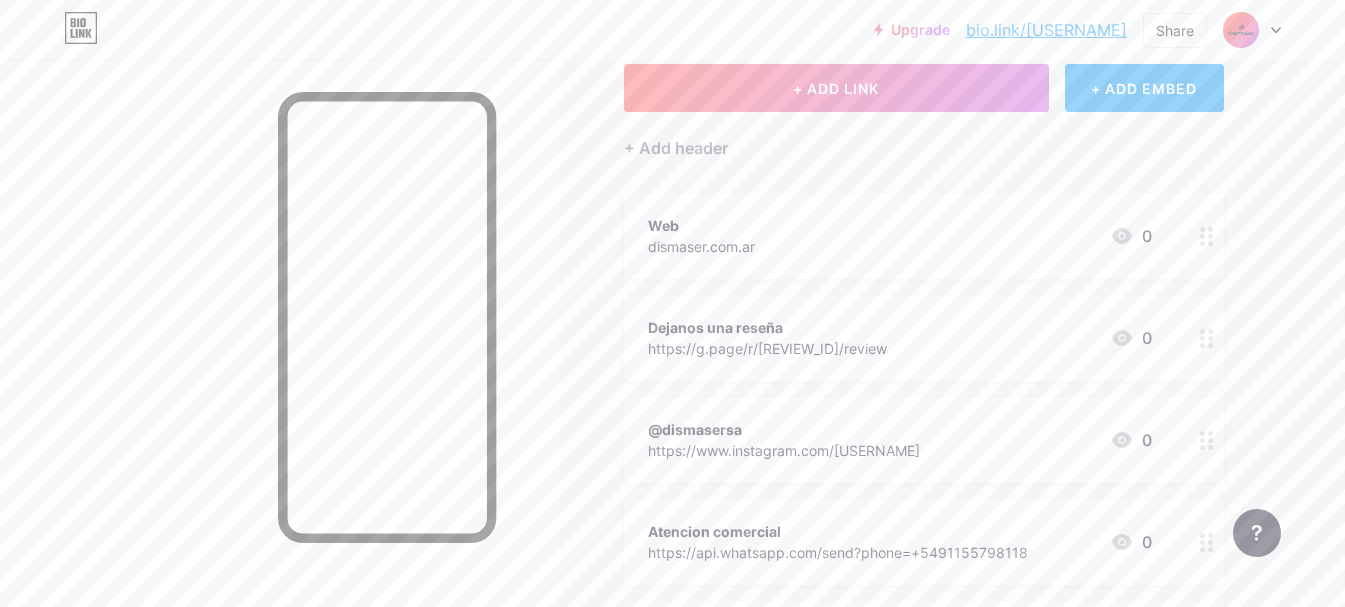 scroll, scrollTop: 206, scrollLeft: 0, axis: vertical 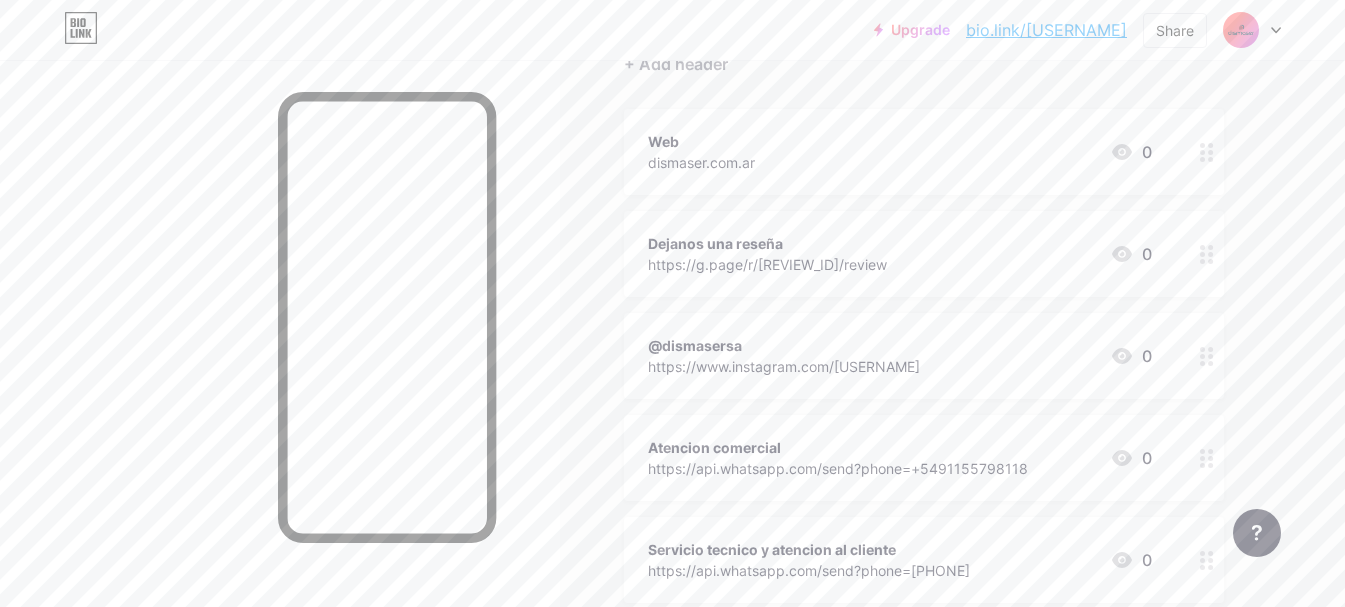 click on "@dismasersa
https://www.instagram.com/[USERNAME]
0" at bounding box center [900, 356] 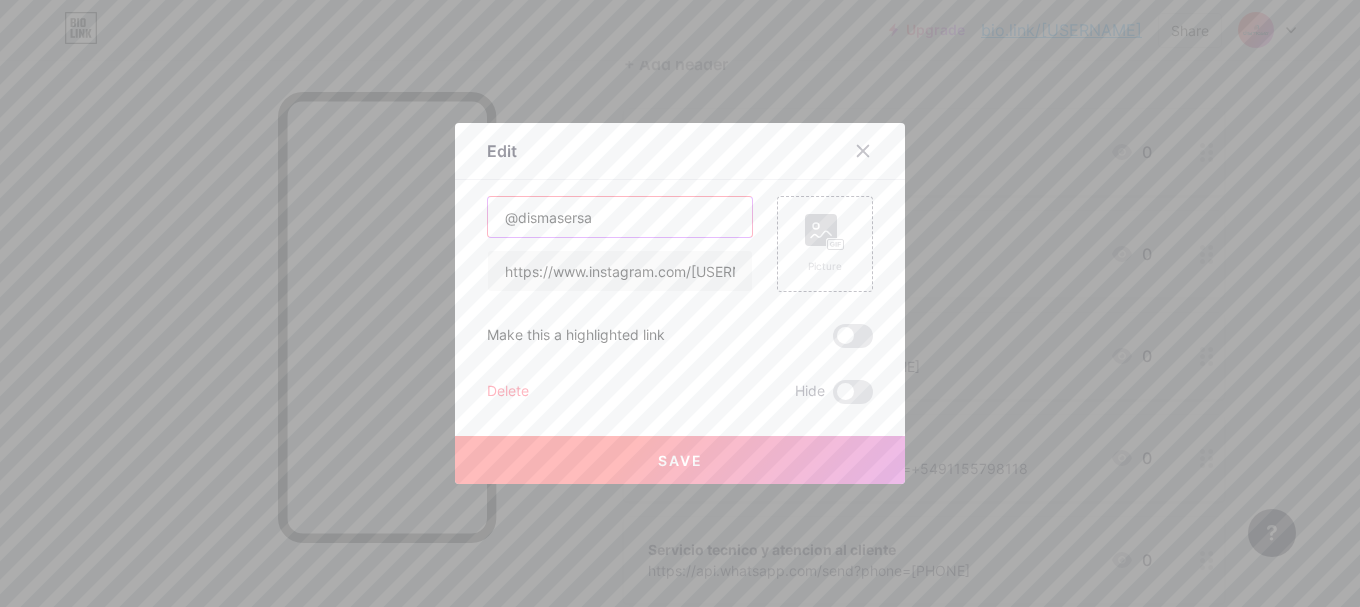 click on "@dismasersa" at bounding box center (620, 217) 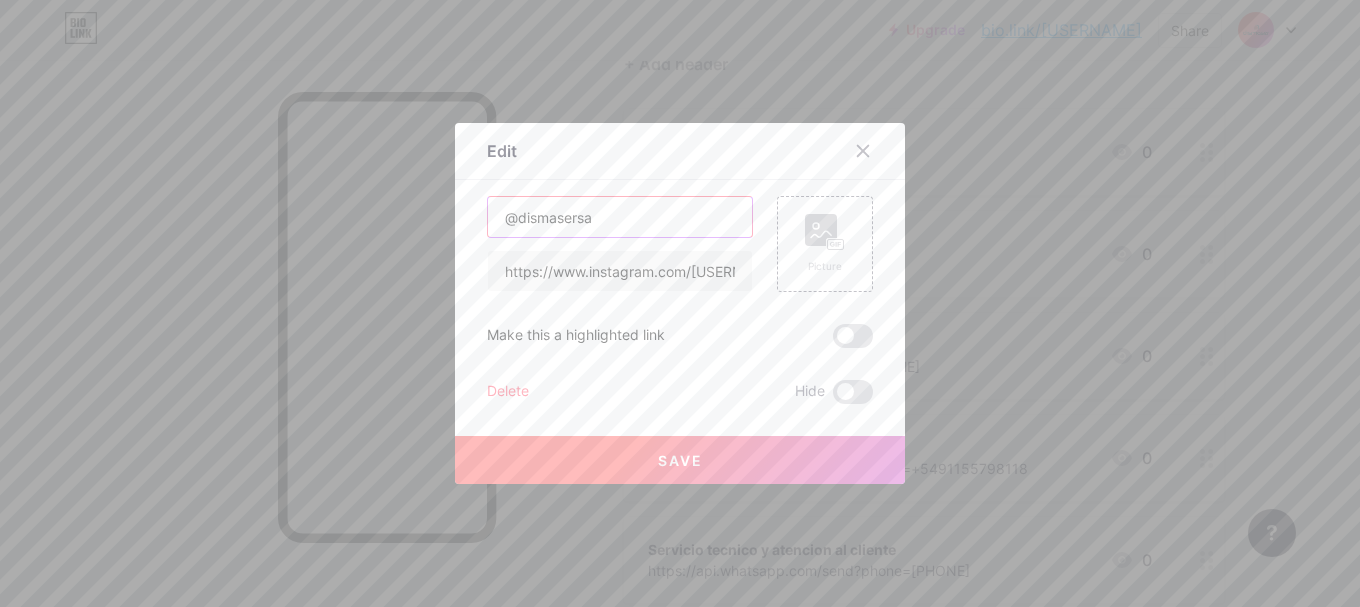 type on "@" 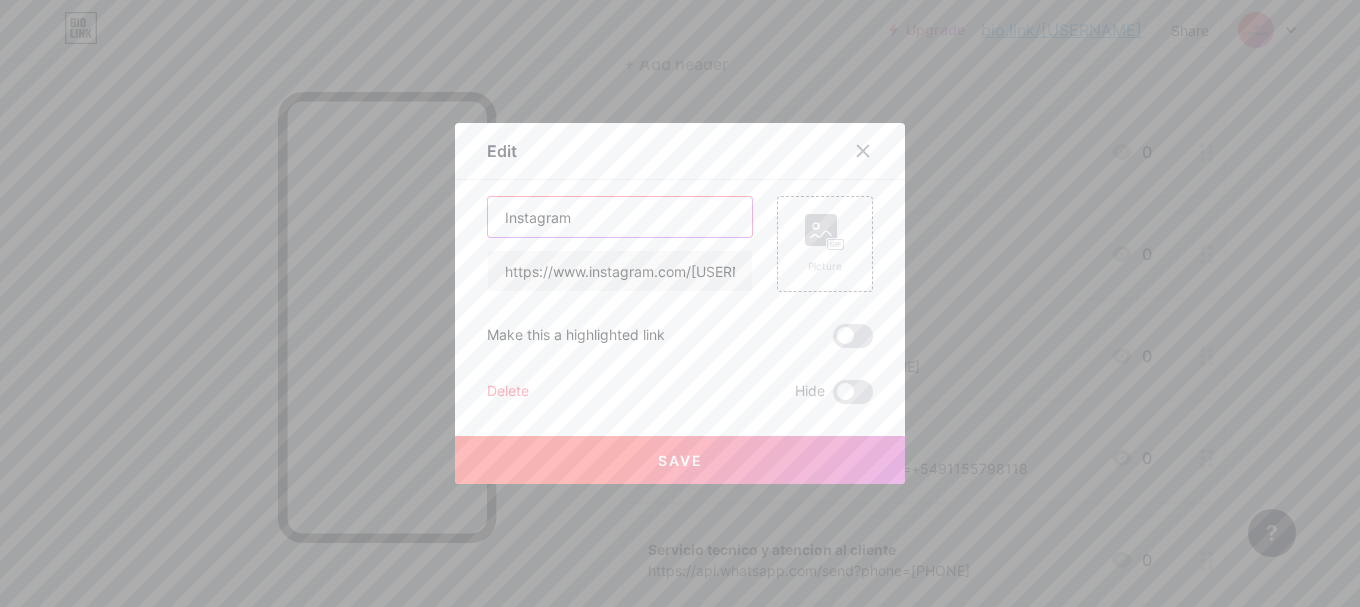 type on "Instagram" 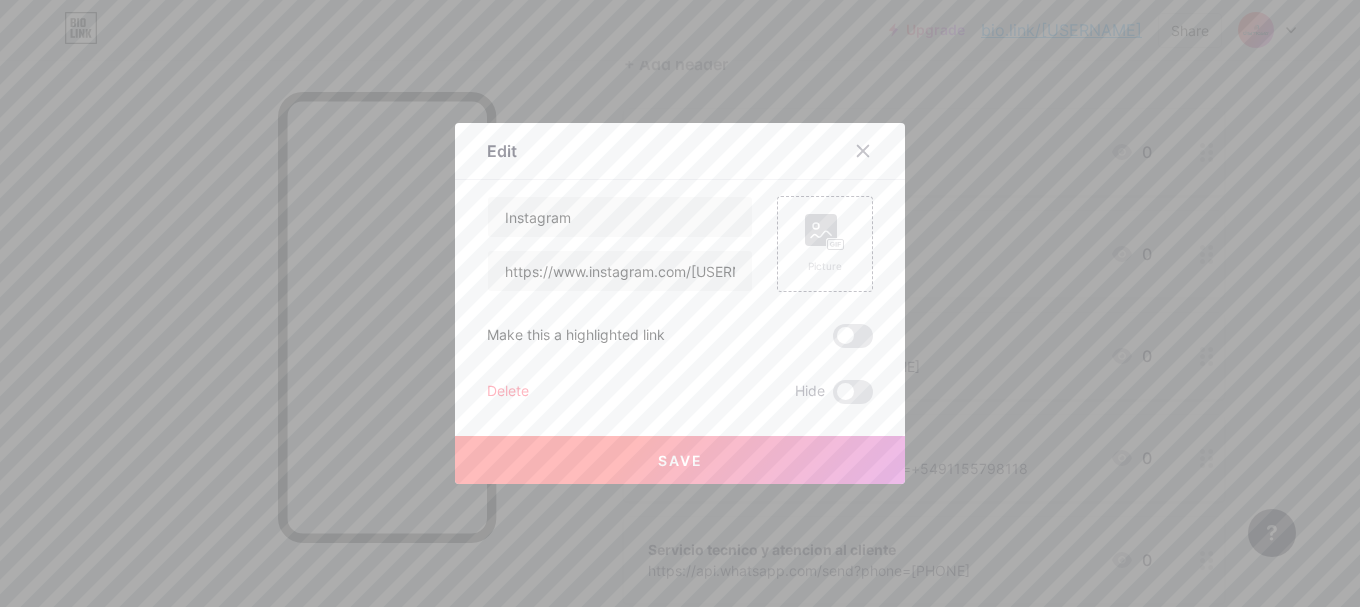 click on "Save" at bounding box center [680, 460] 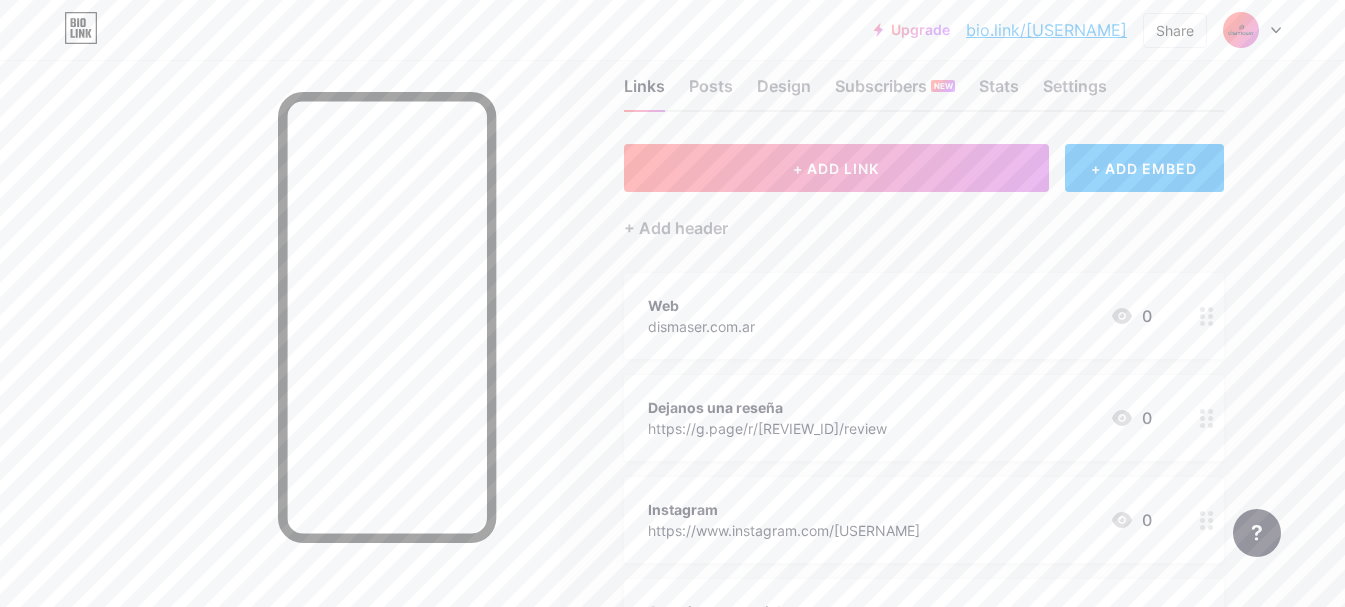 scroll, scrollTop: 40, scrollLeft: 0, axis: vertical 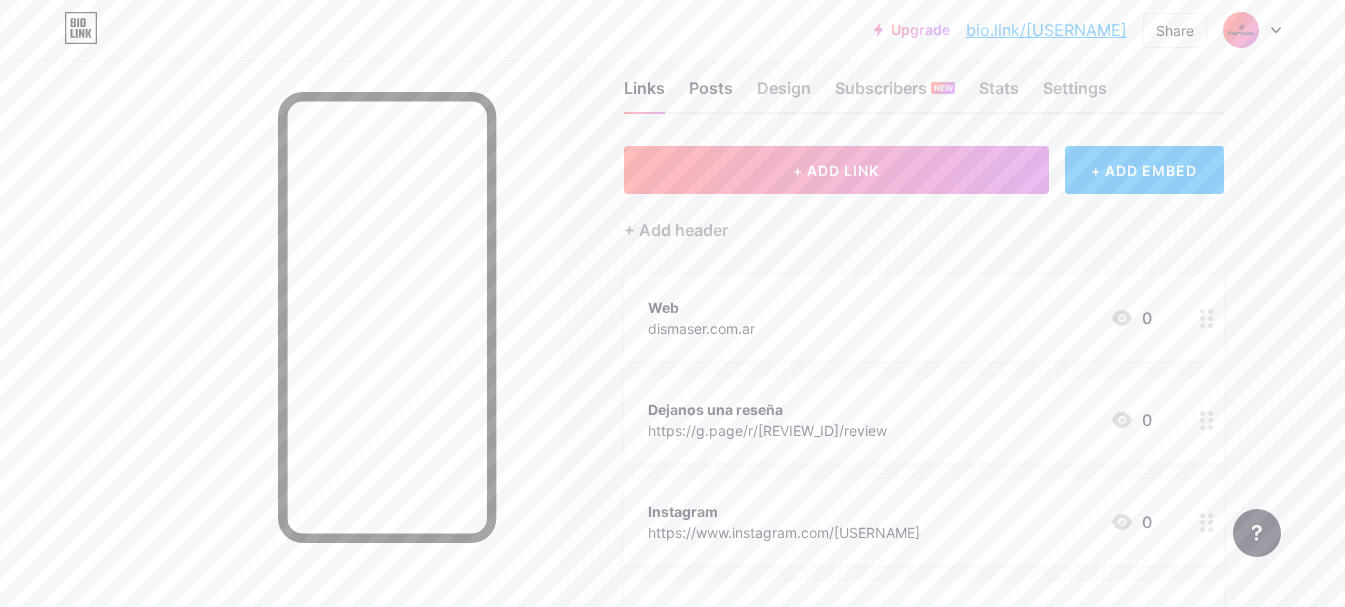 click on "Posts" at bounding box center [711, 94] 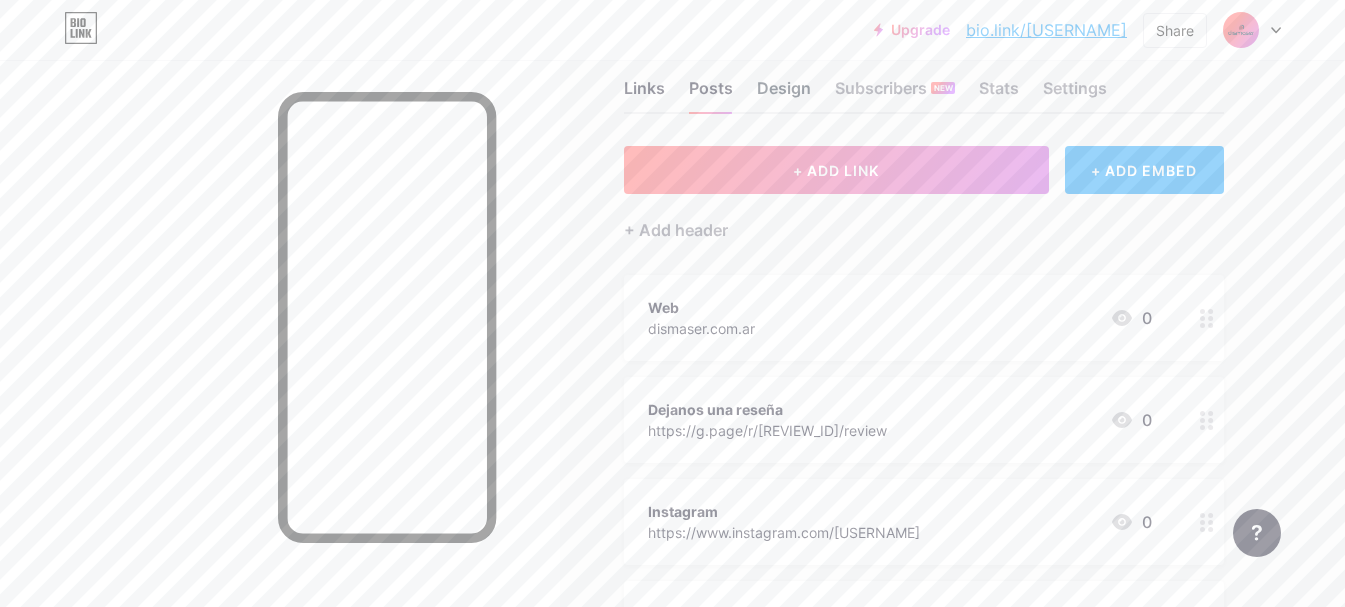 click on "Design" at bounding box center (784, 94) 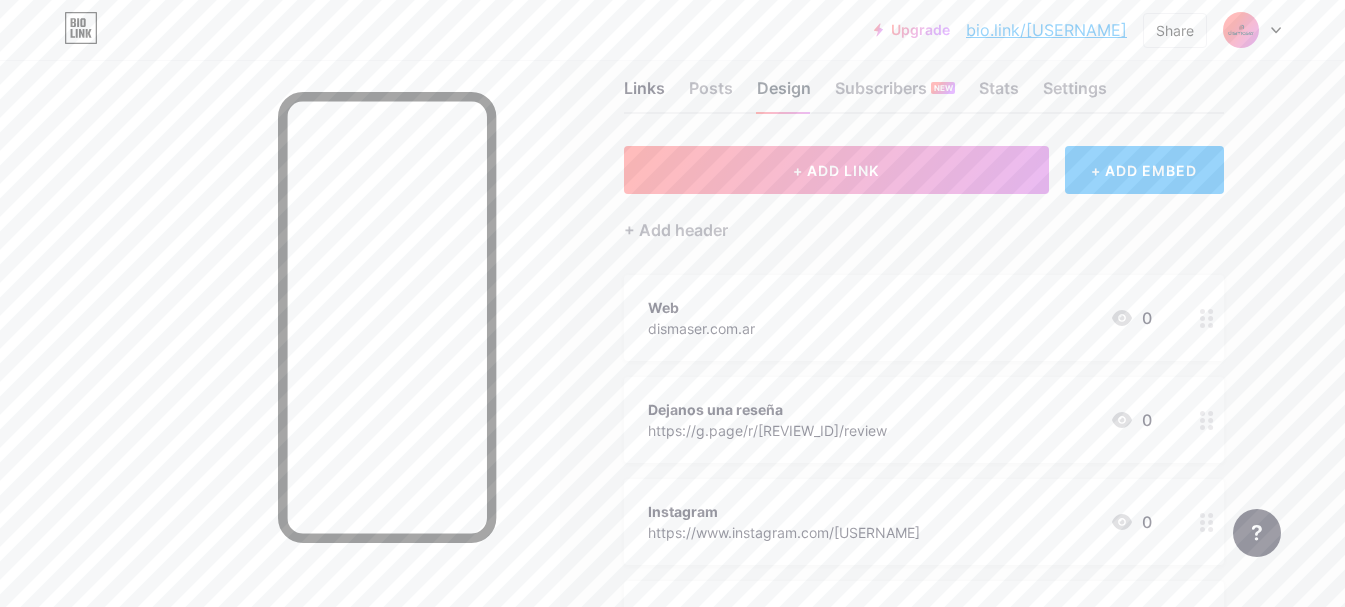 click on "Design" at bounding box center (784, 94) 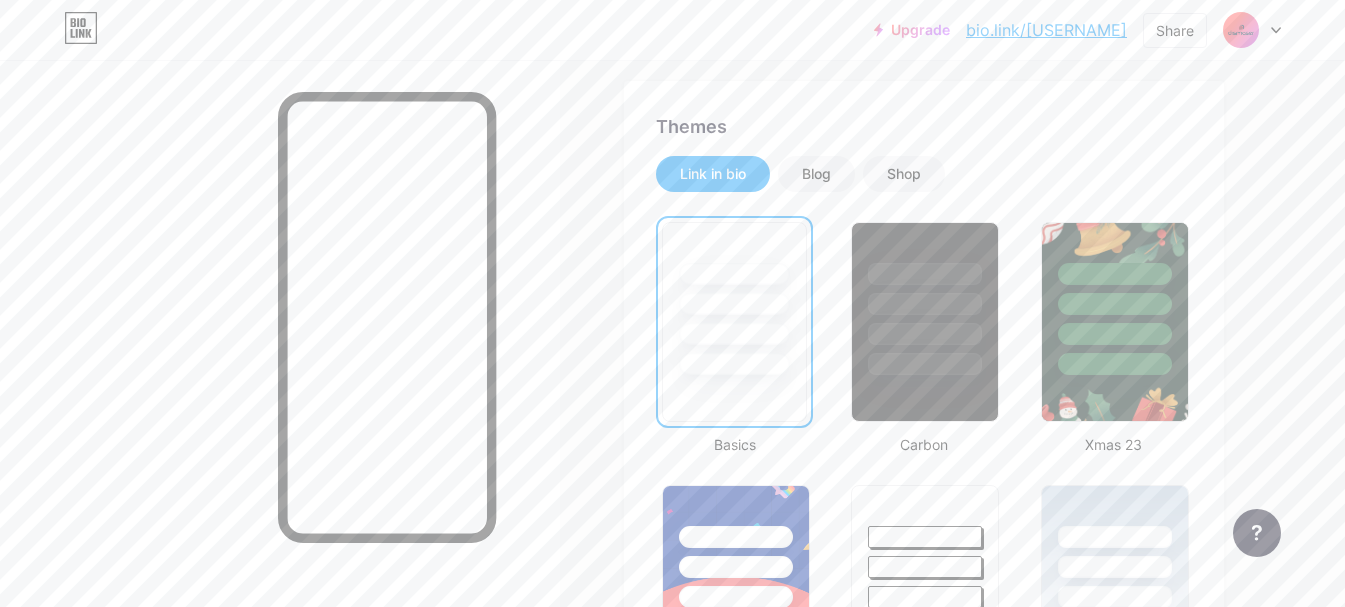 scroll, scrollTop: 405, scrollLeft: 0, axis: vertical 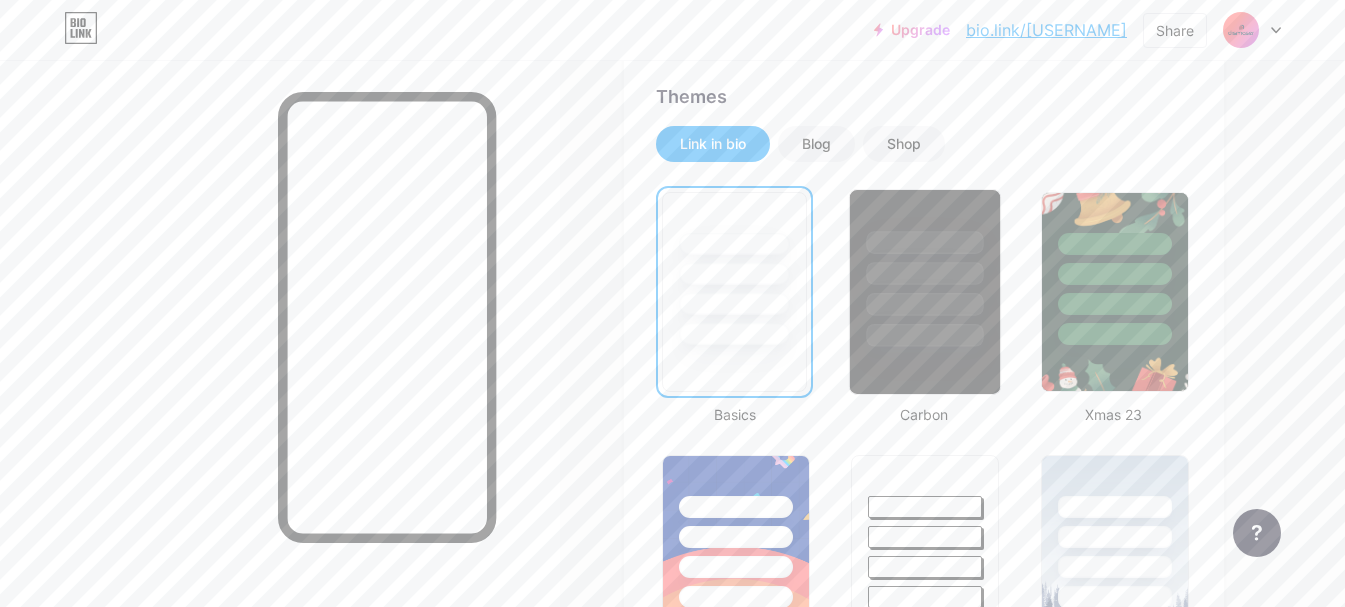 click at bounding box center [925, 273] 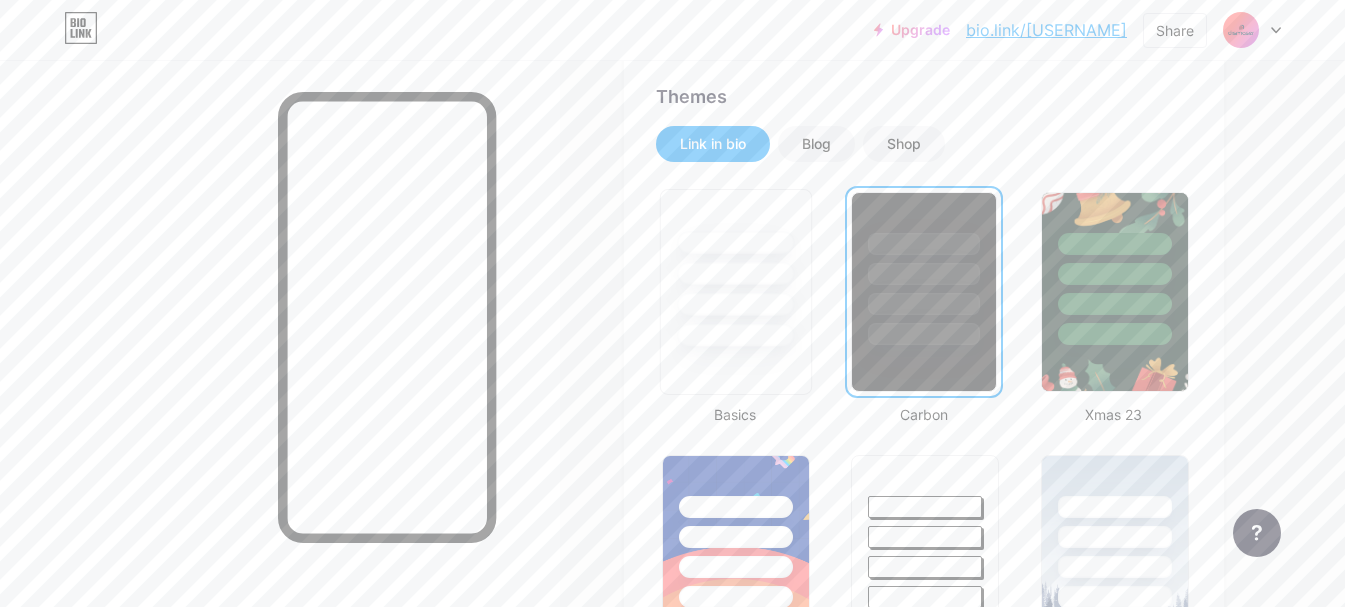 click at bounding box center [735, 273] 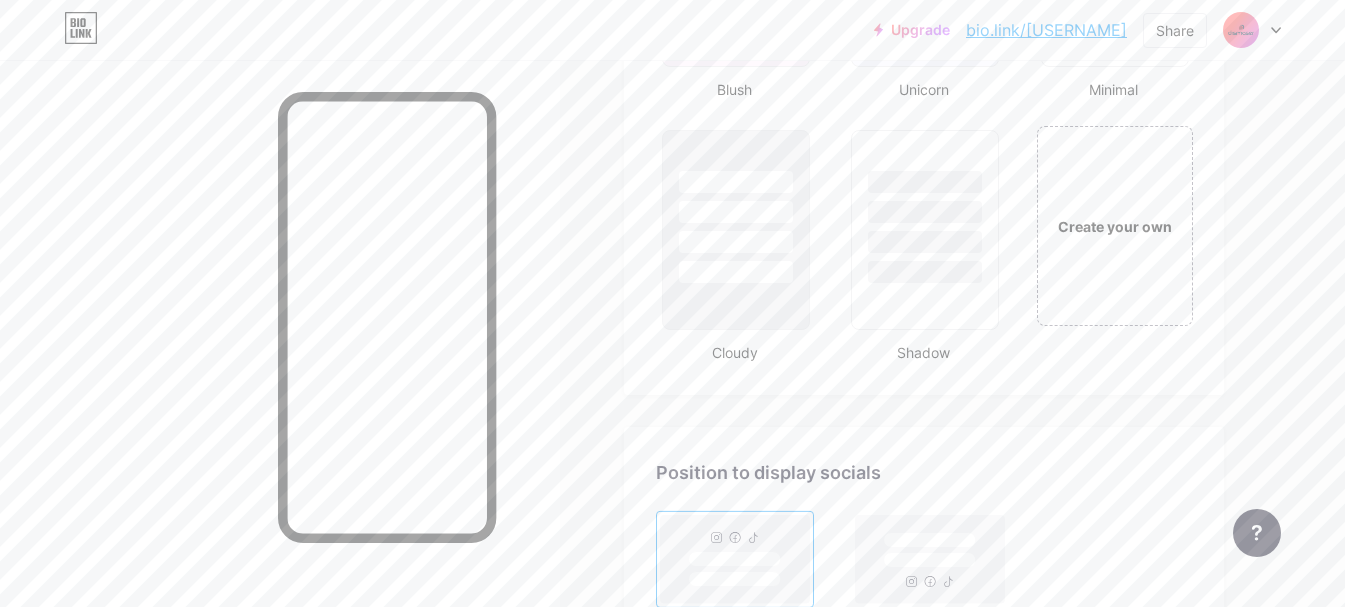 scroll, scrollTop: 2231, scrollLeft: 0, axis: vertical 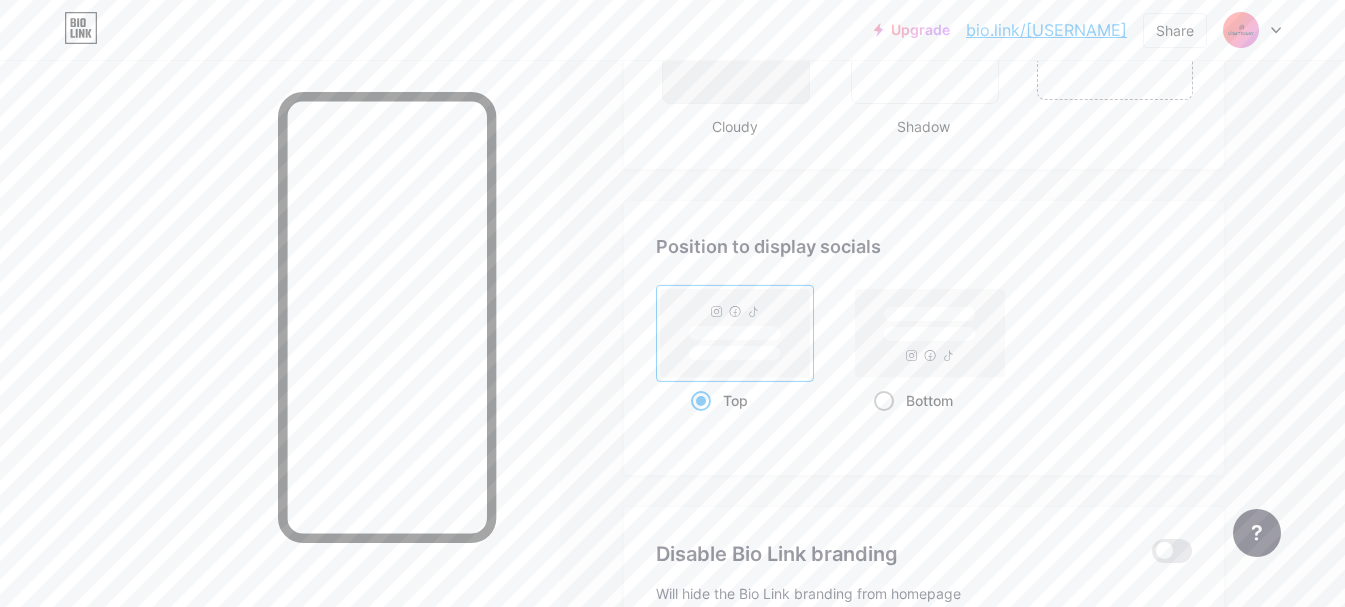 click at bounding box center [884, 401] 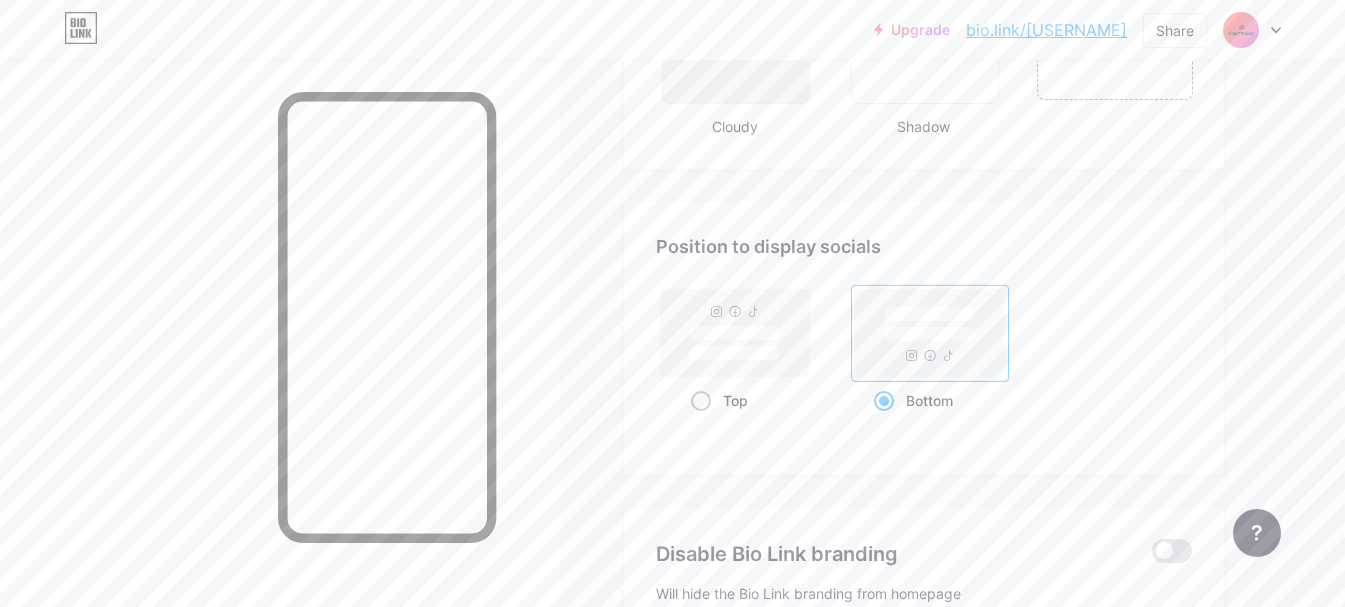 click 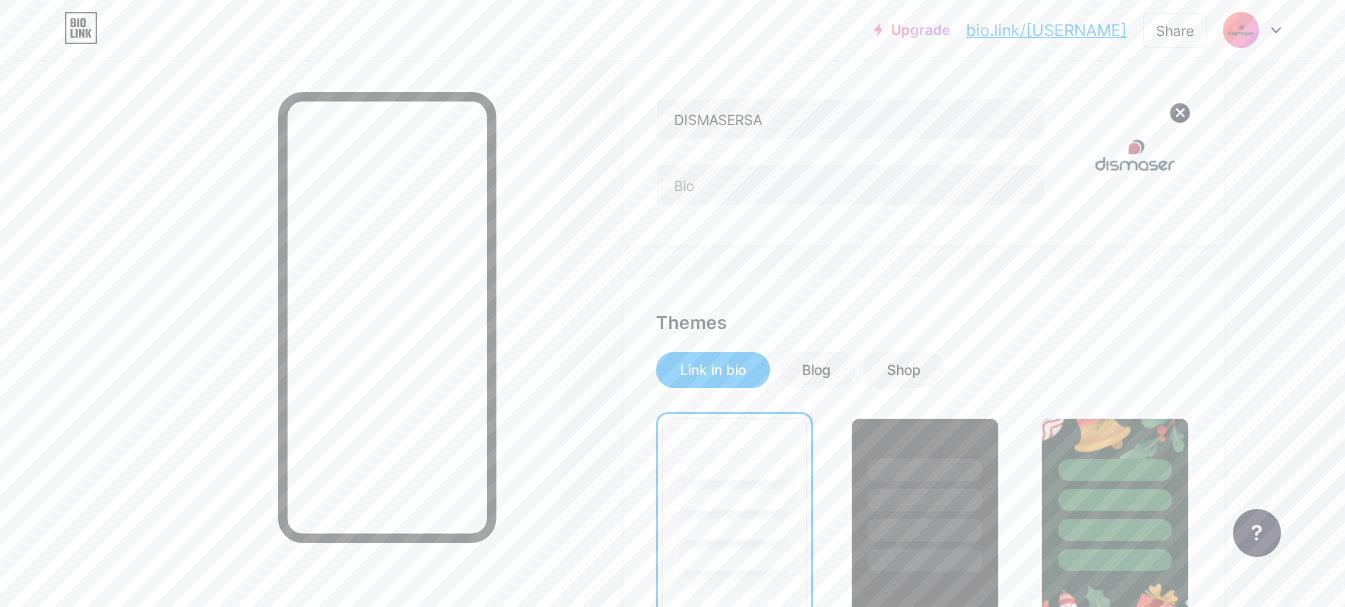 scroll, scrollTop: 0, scrollLeft: 0, axis: both 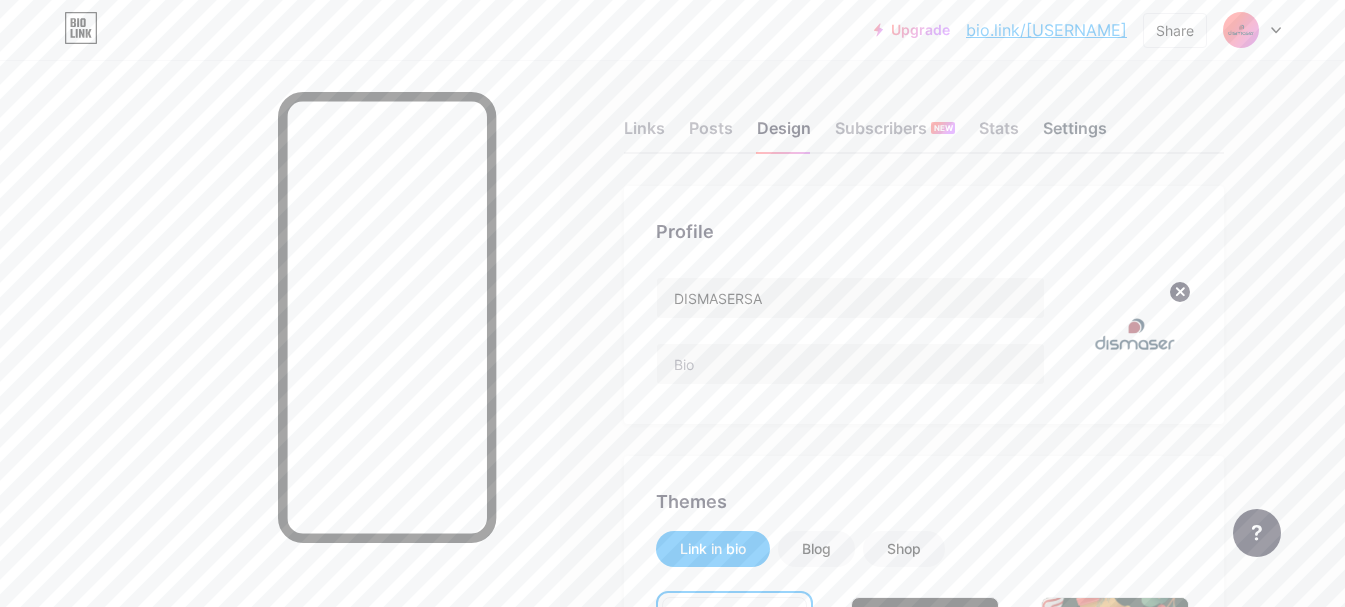click on "Settings" at bounding box center (1075, 134) 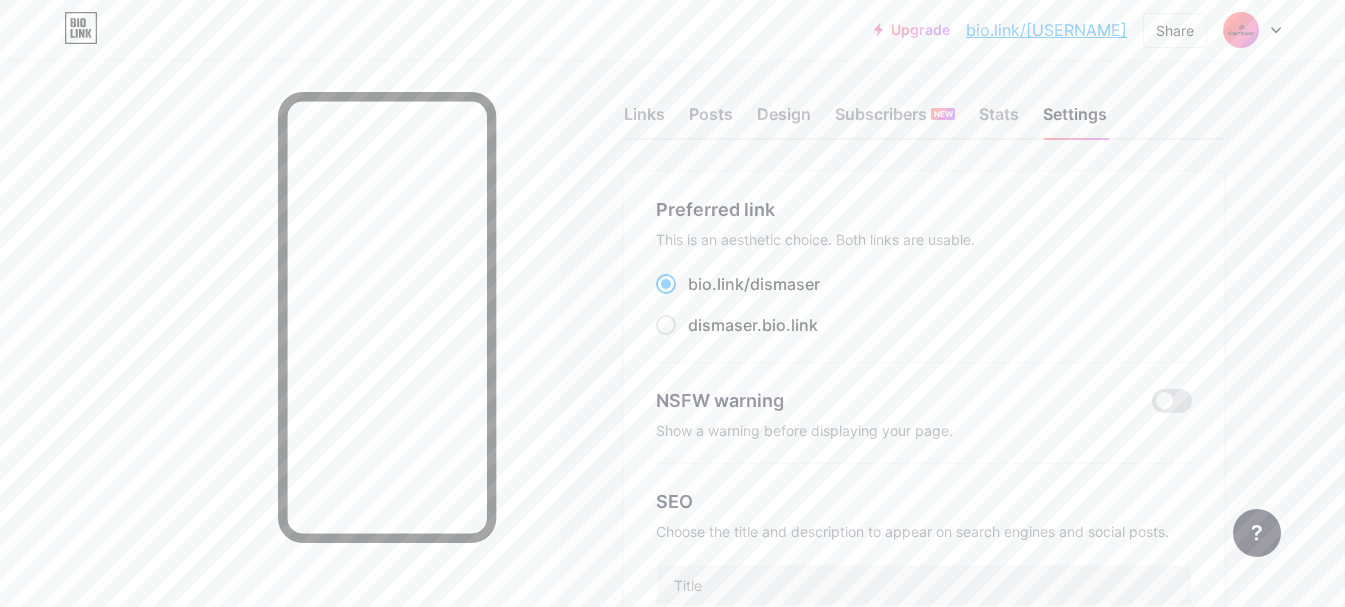 scroll, scrollTop: 0, scrollLeft: 0, axis: both 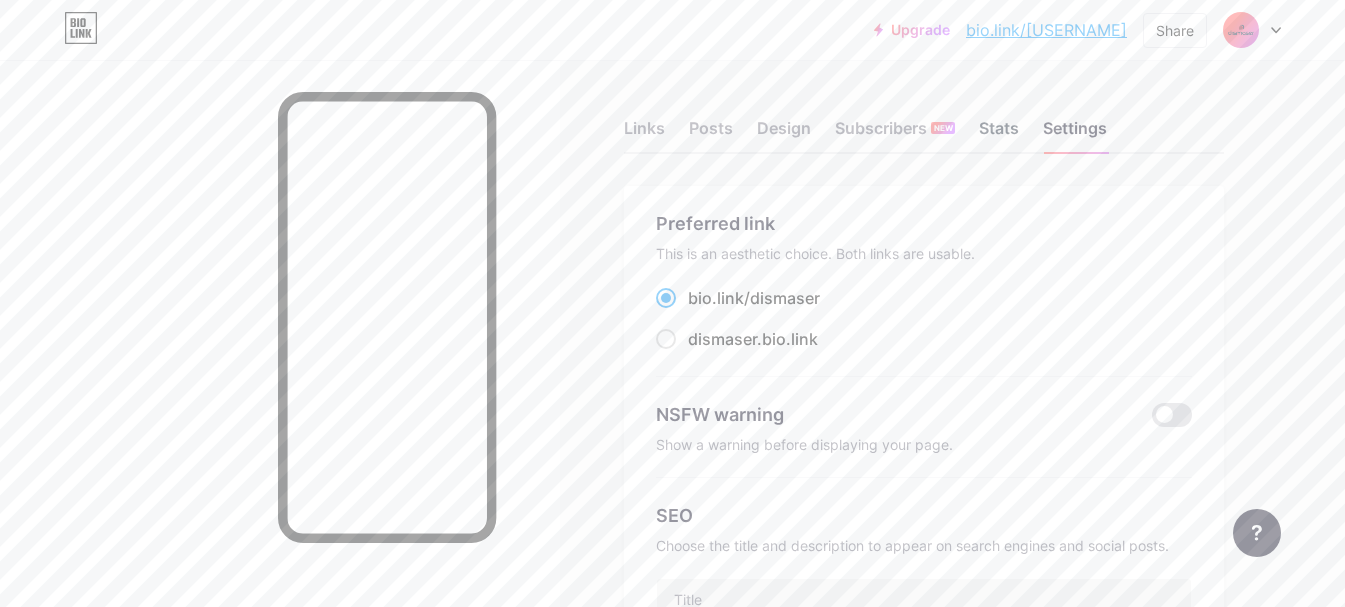 click on "Stats" at bounding box center (999, 134) 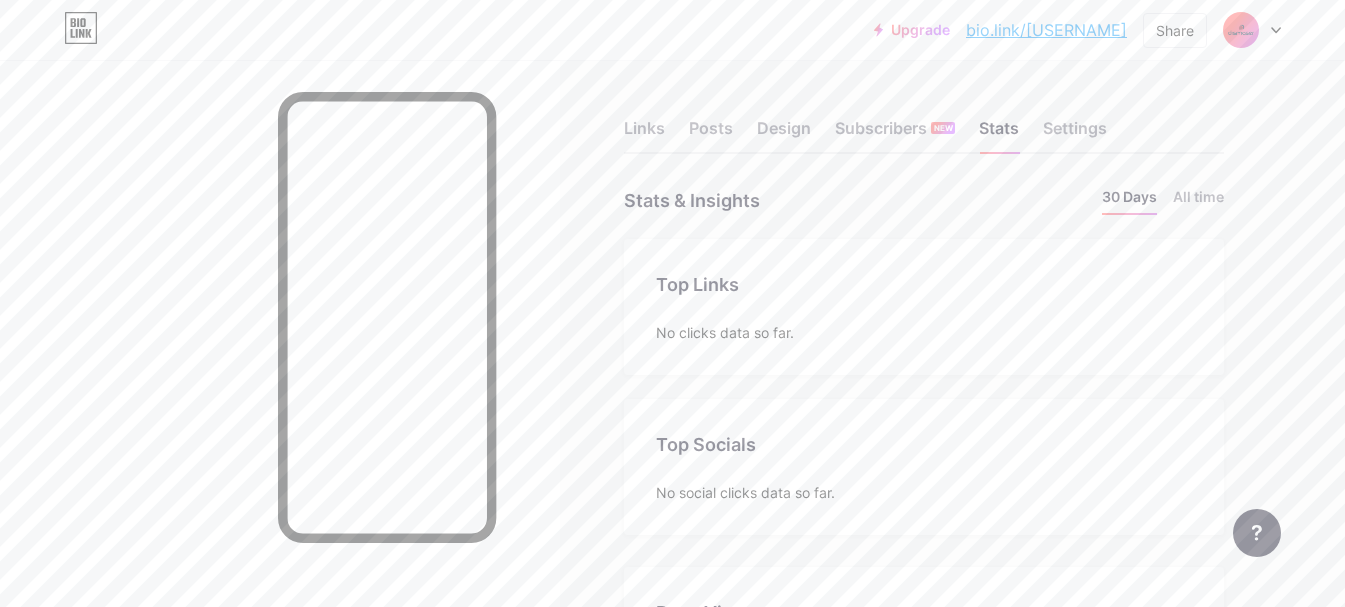 scroll, scrollTop: 999393, scrollLeft: 998655, axis: both 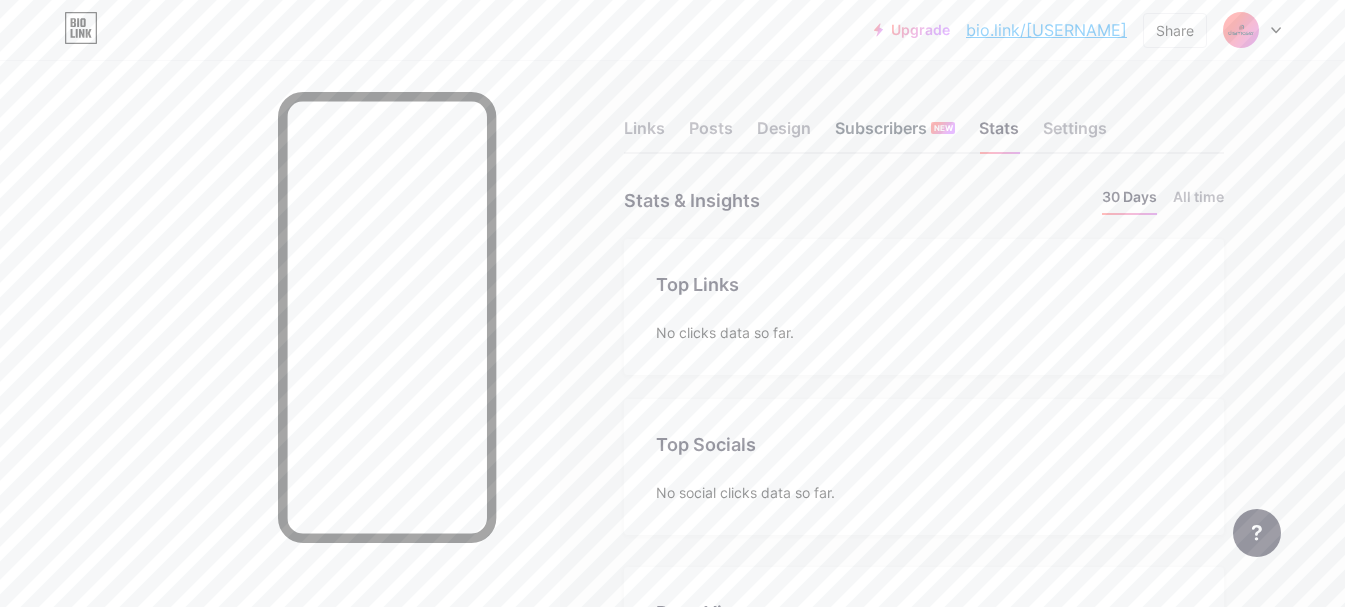 click on "Subscribers
NEW" at bounding box center (895, 134) 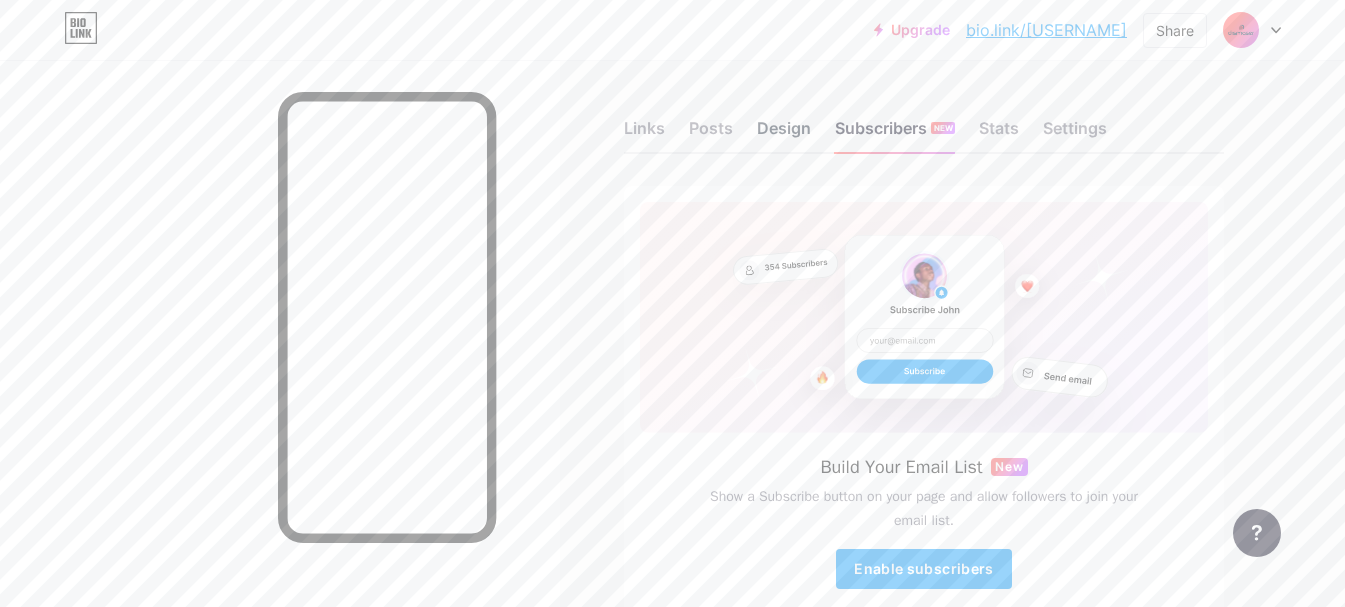 click on "Design" at bounding box center [784, 134] 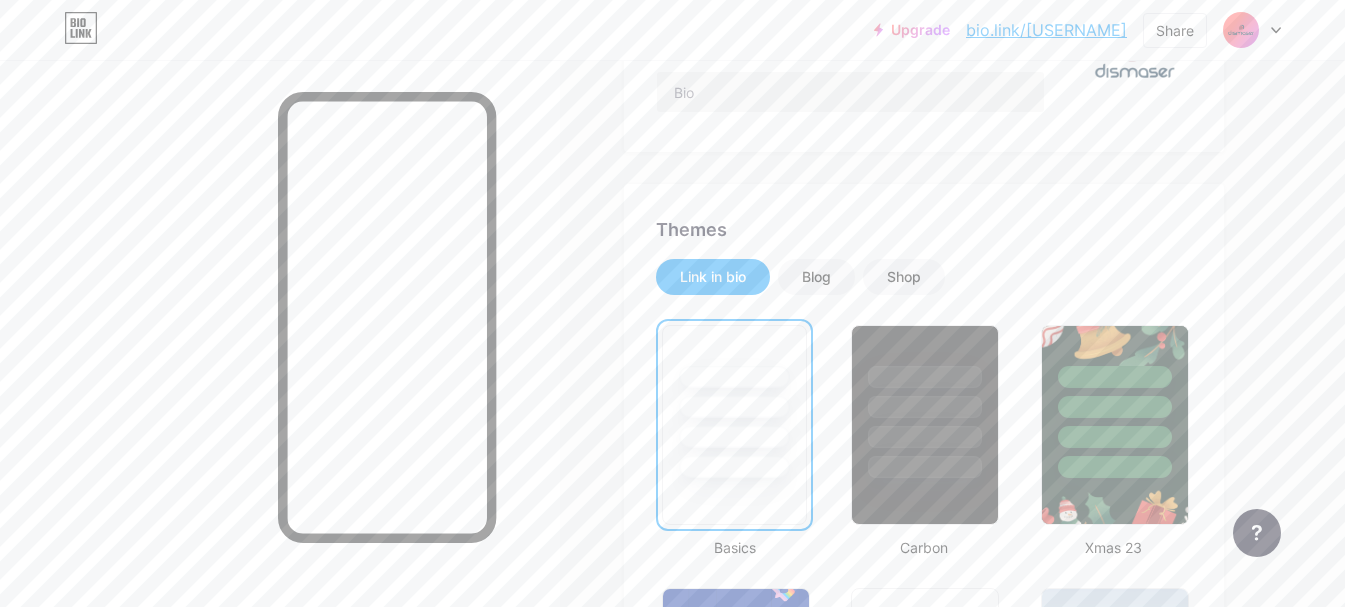 scroll, scrollTop: 343, scrollLeft: 0, axis: vertical 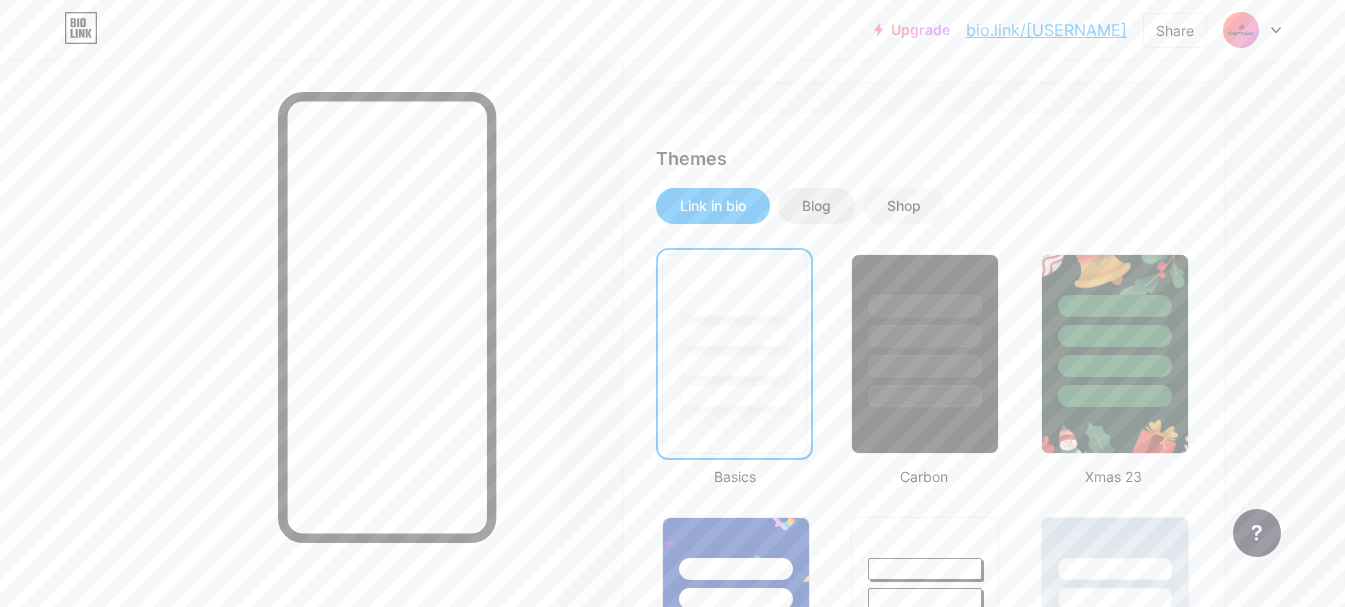click on "Blog" at bounding box center [816, 206] 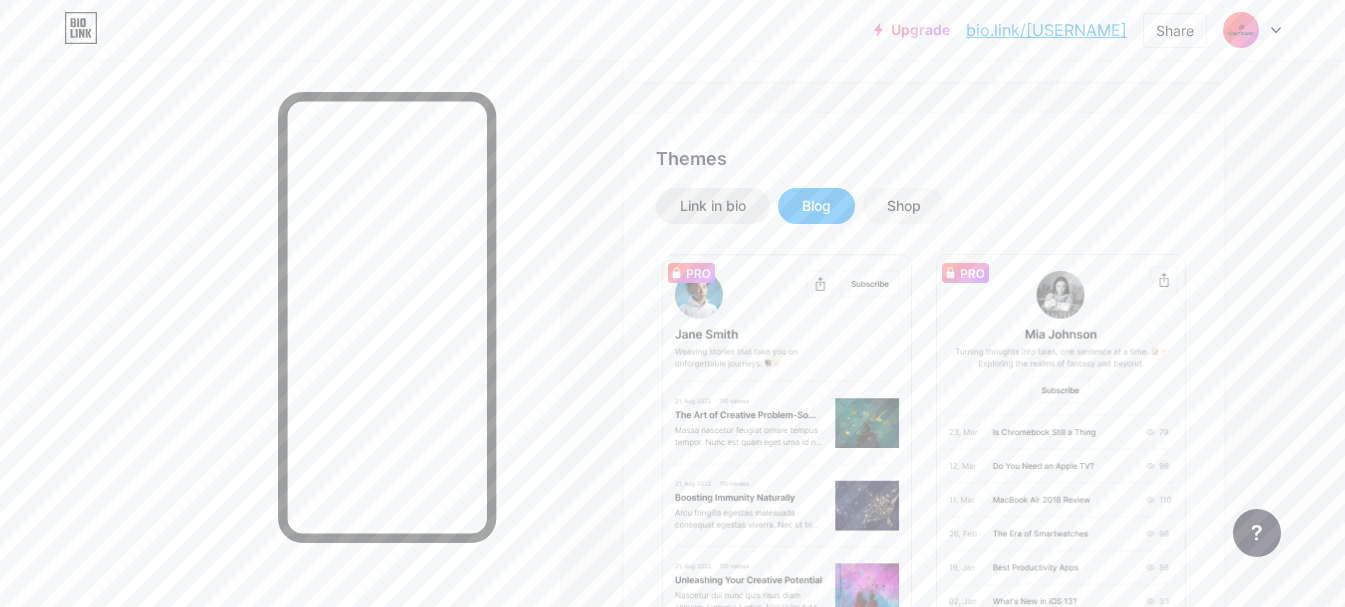 click on "Link in bio" at bounding box center [713, 206] 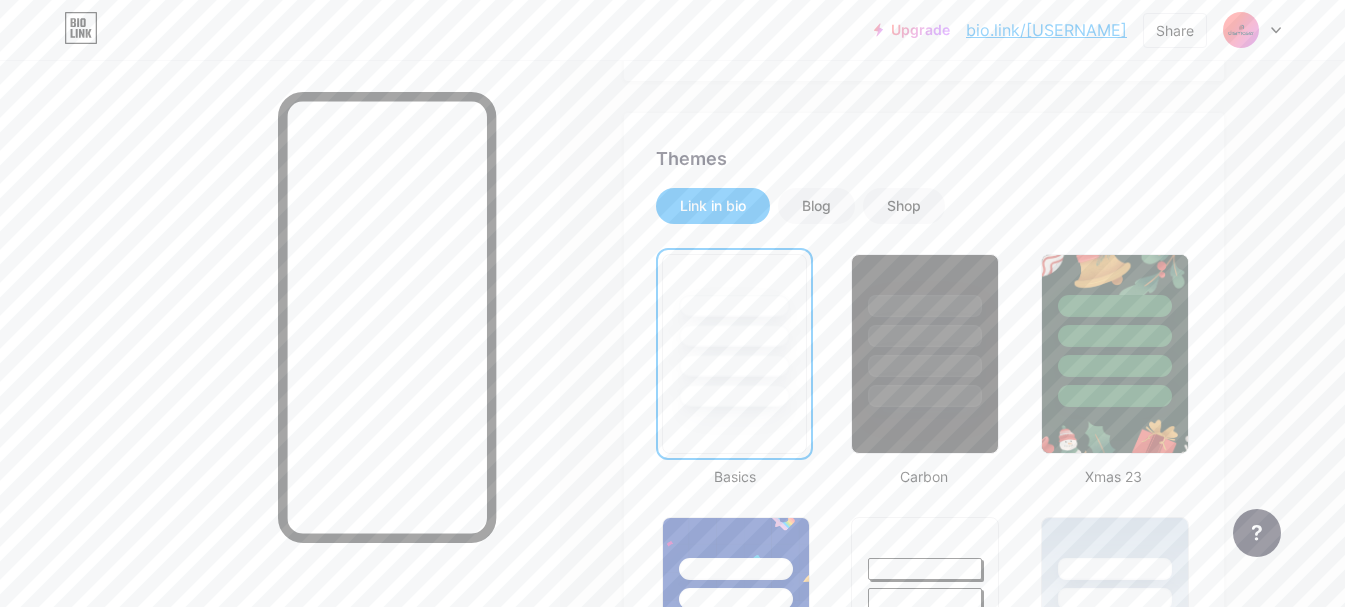 drag, startPoint x: 556, startPoint y: 215, endPoint x: 845, endPoint y: 122, distance: 303.59512 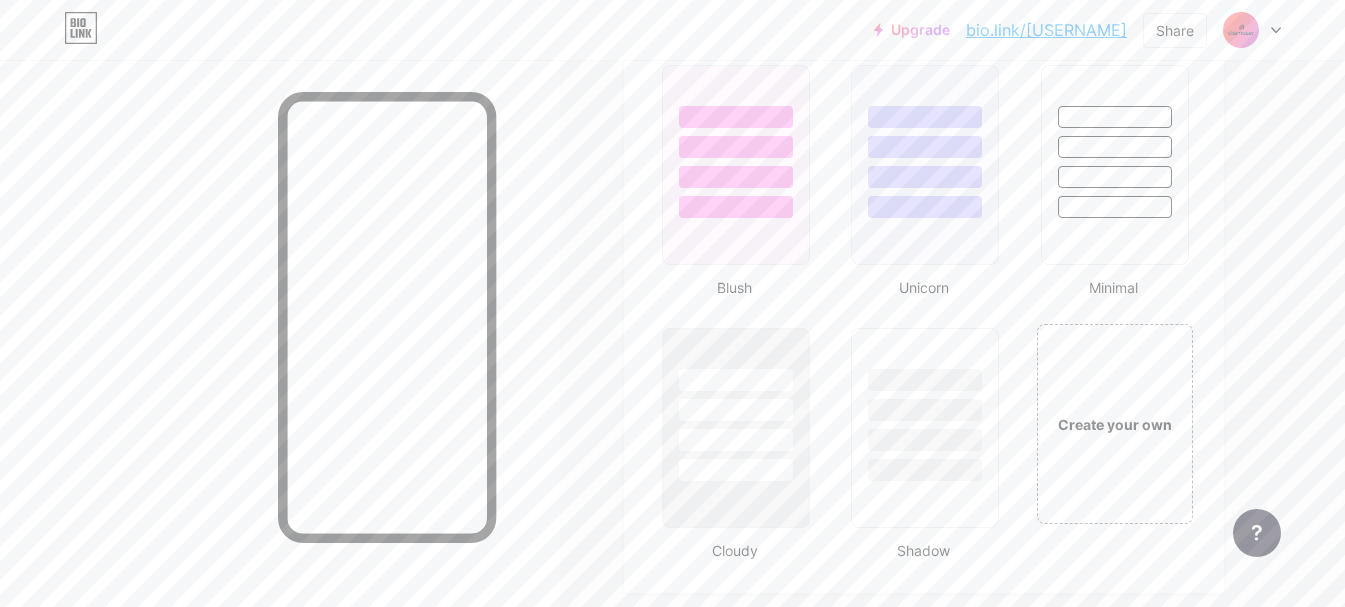 scroll, scrollTop: 2086, scrollLeft: 0, axis: vertical 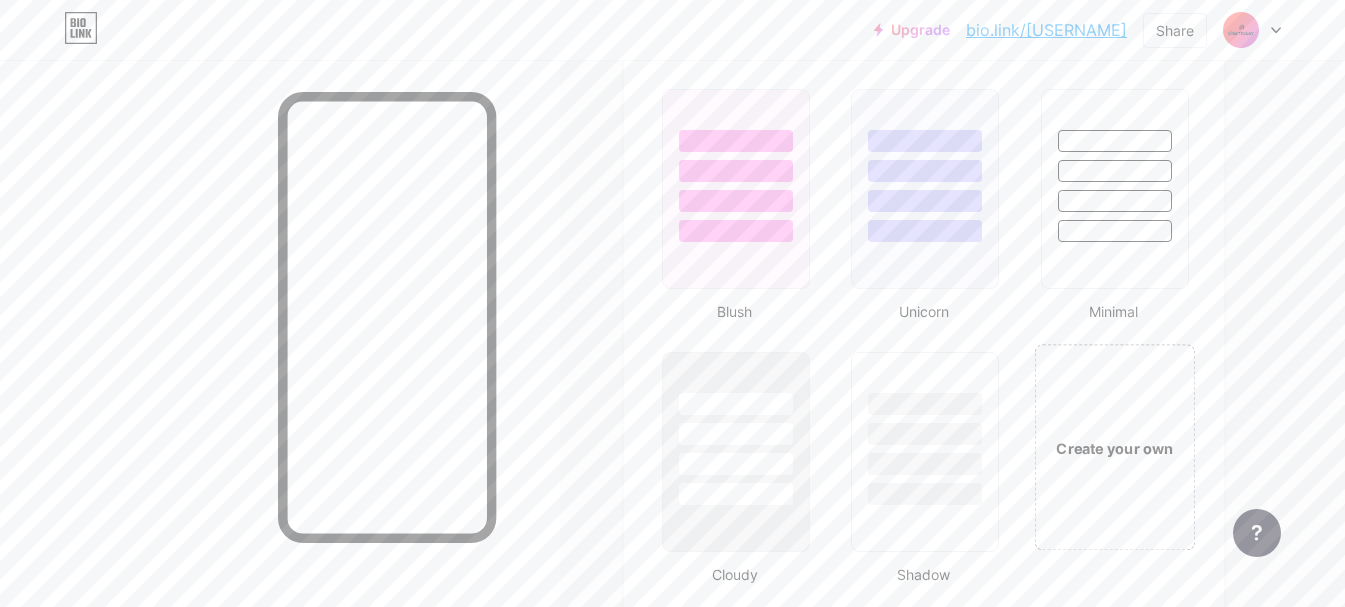 click on "Create your own" at bounding box center [1114, 447] 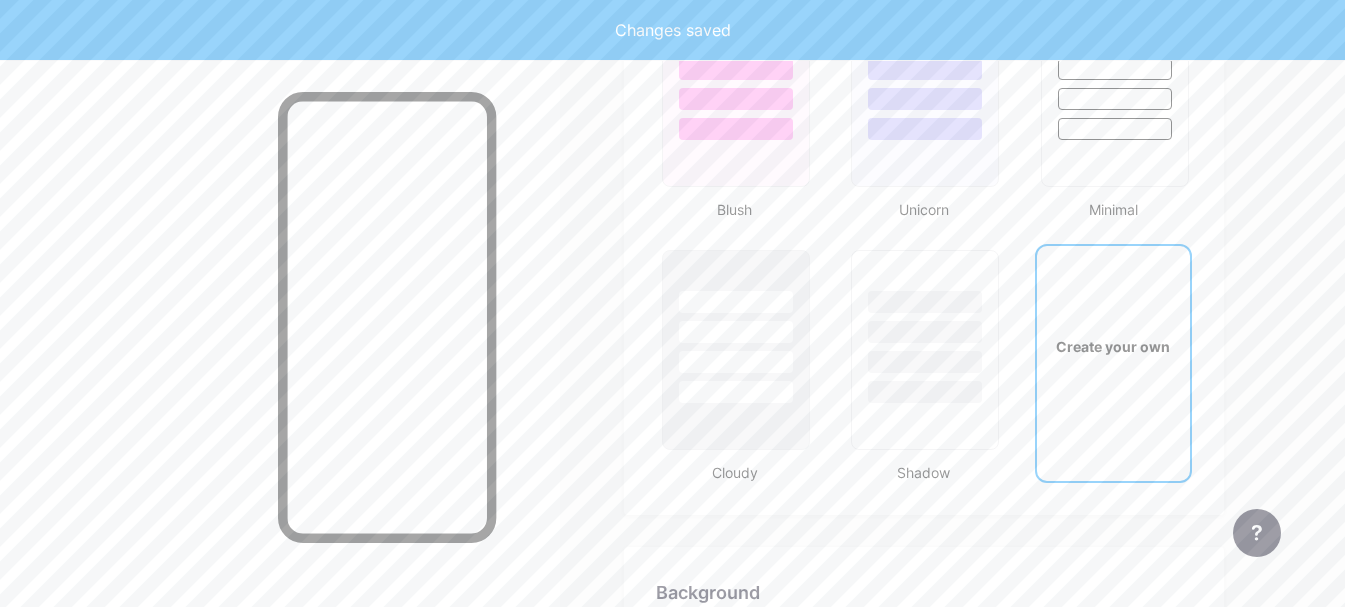 scroll, scrollTop: 2655, scrollLeft: 0, axis: vertical 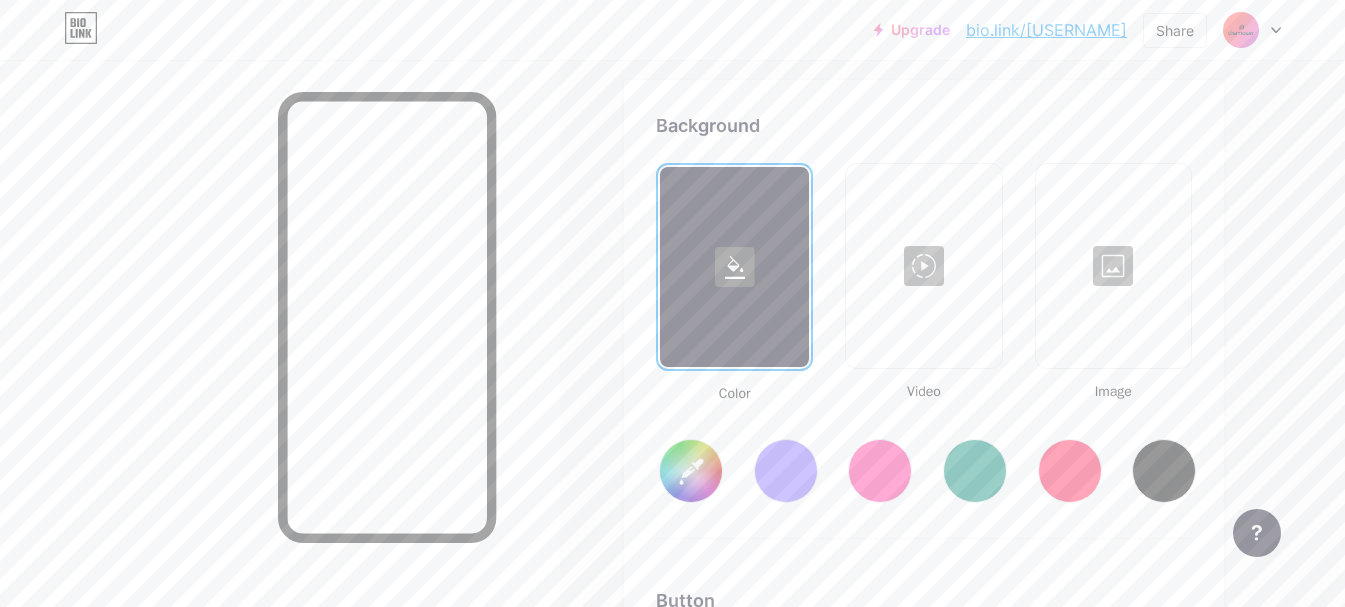 type on "#ffffff" 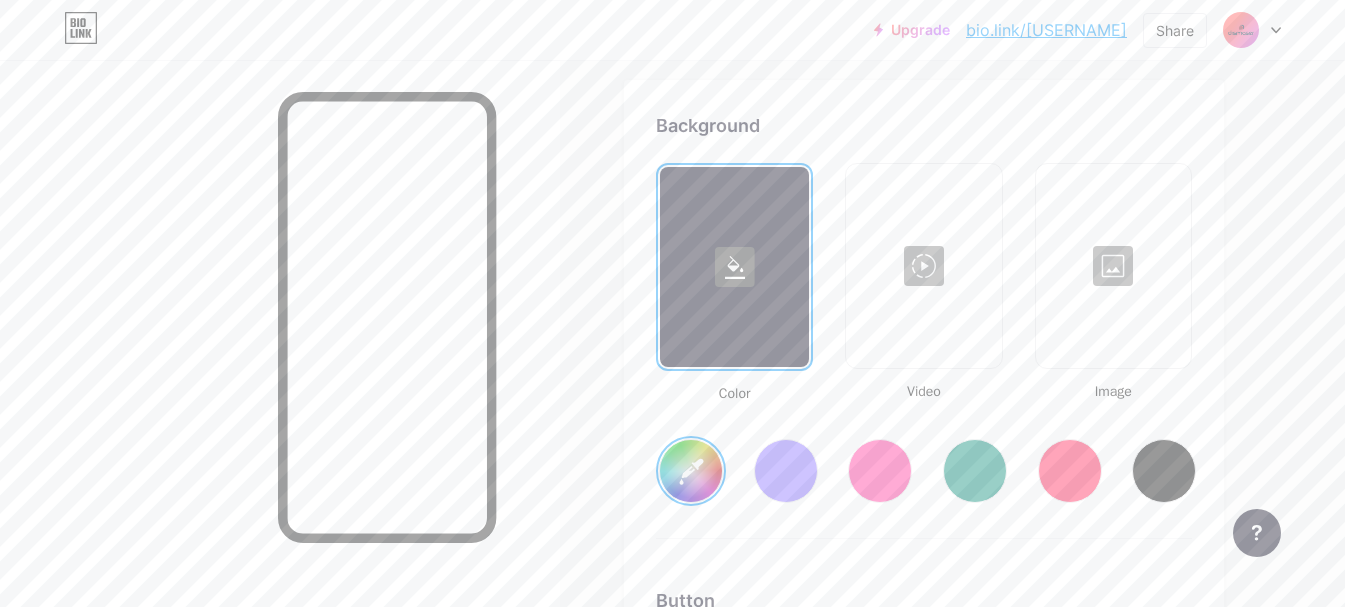 click at bounding box center (1113, 266) 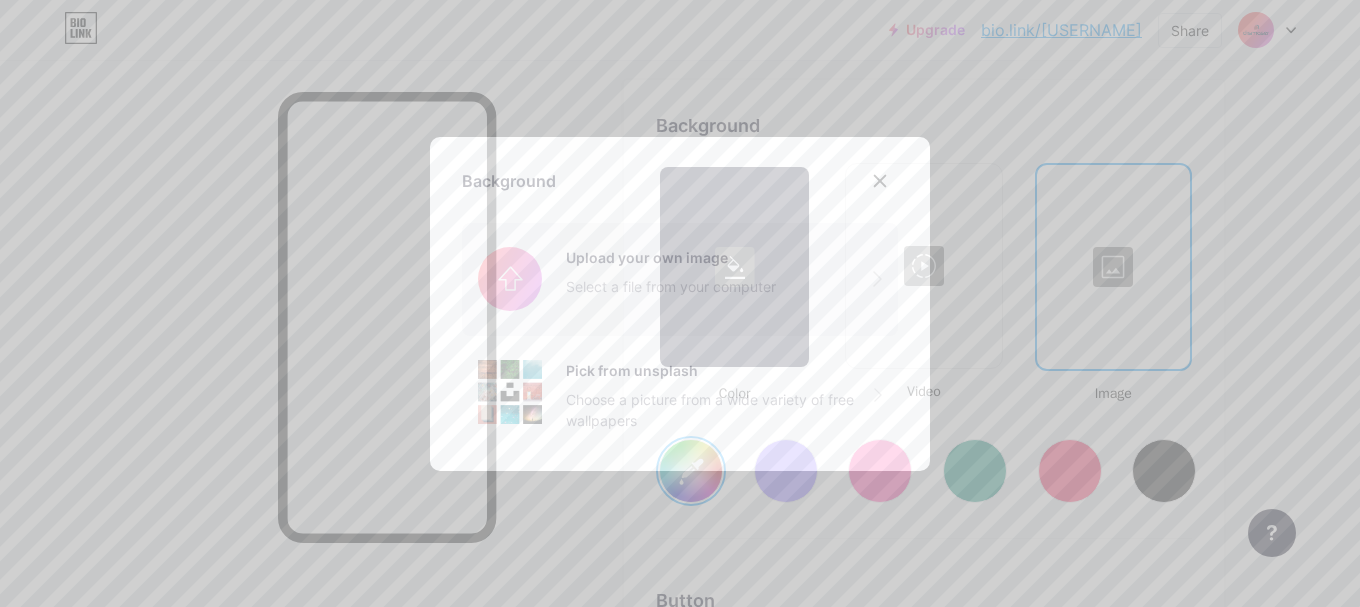 click at bounding box center [680, 279] 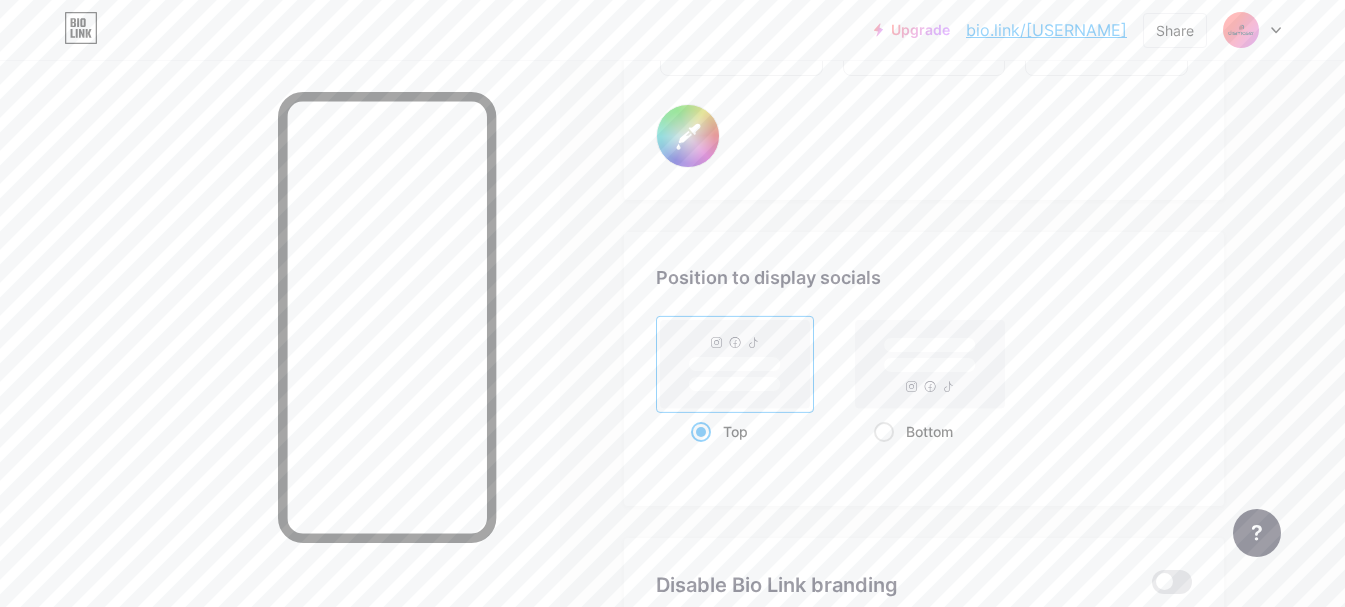 scroll, scrollTop: 3721, scrollLeft: 0, axis: vertical 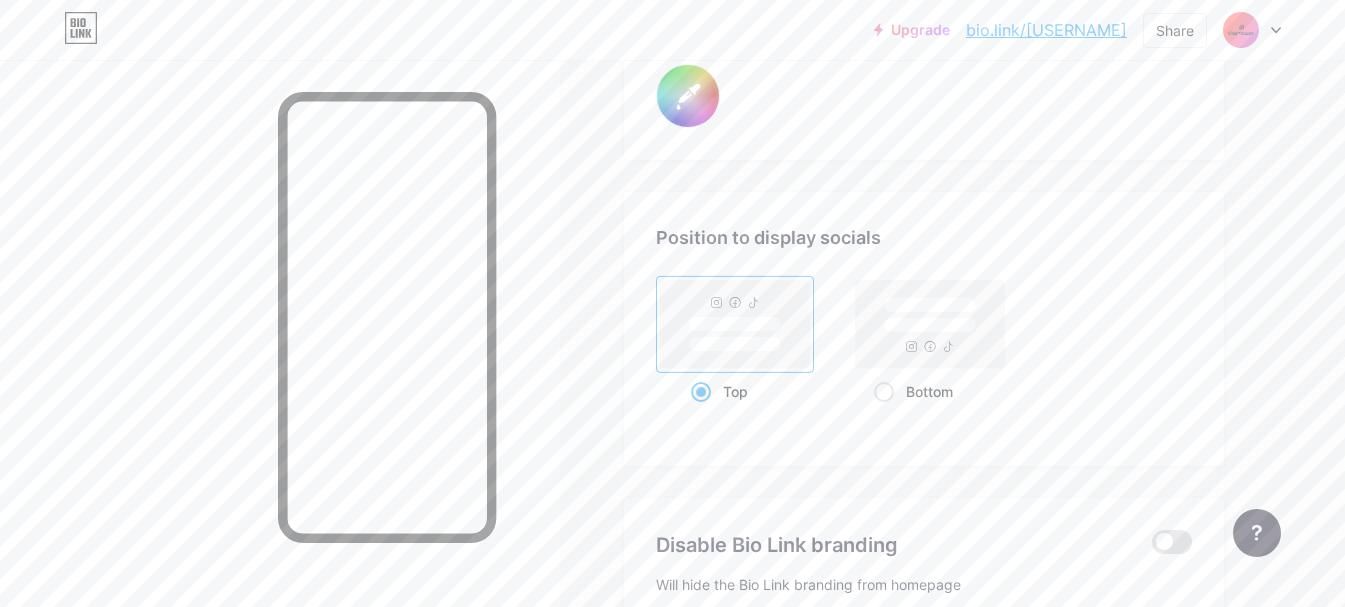 click 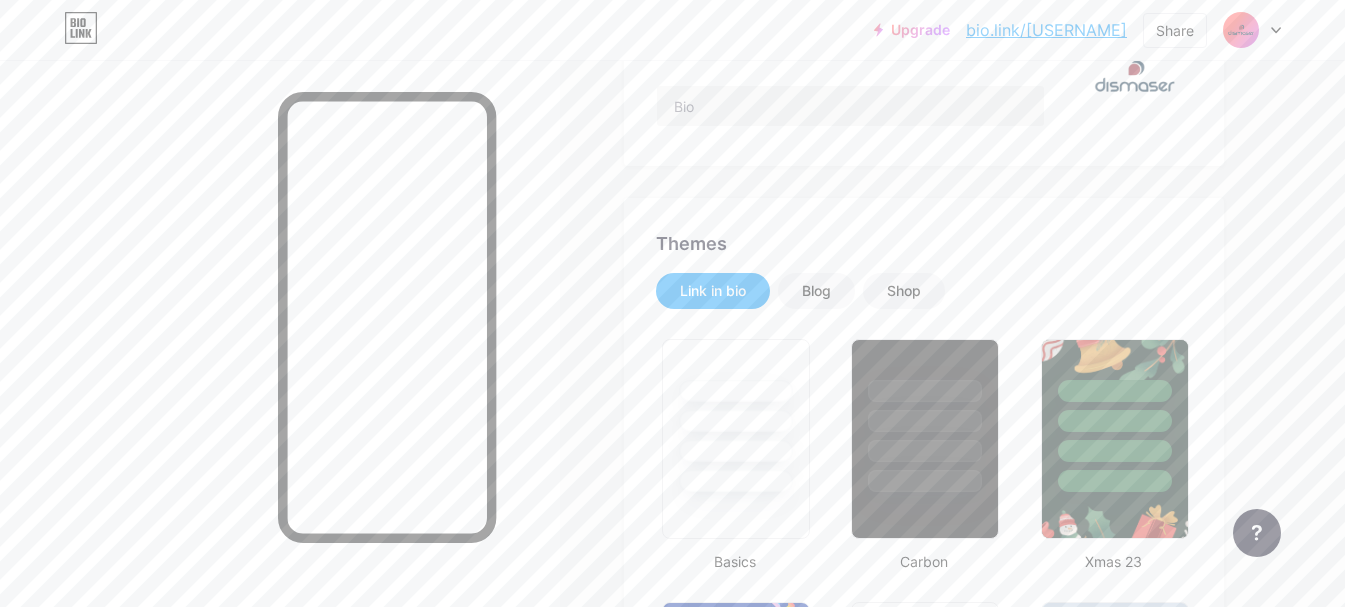 scroll, scrollTop: 306, scrollLeft: 0, axis: vertical 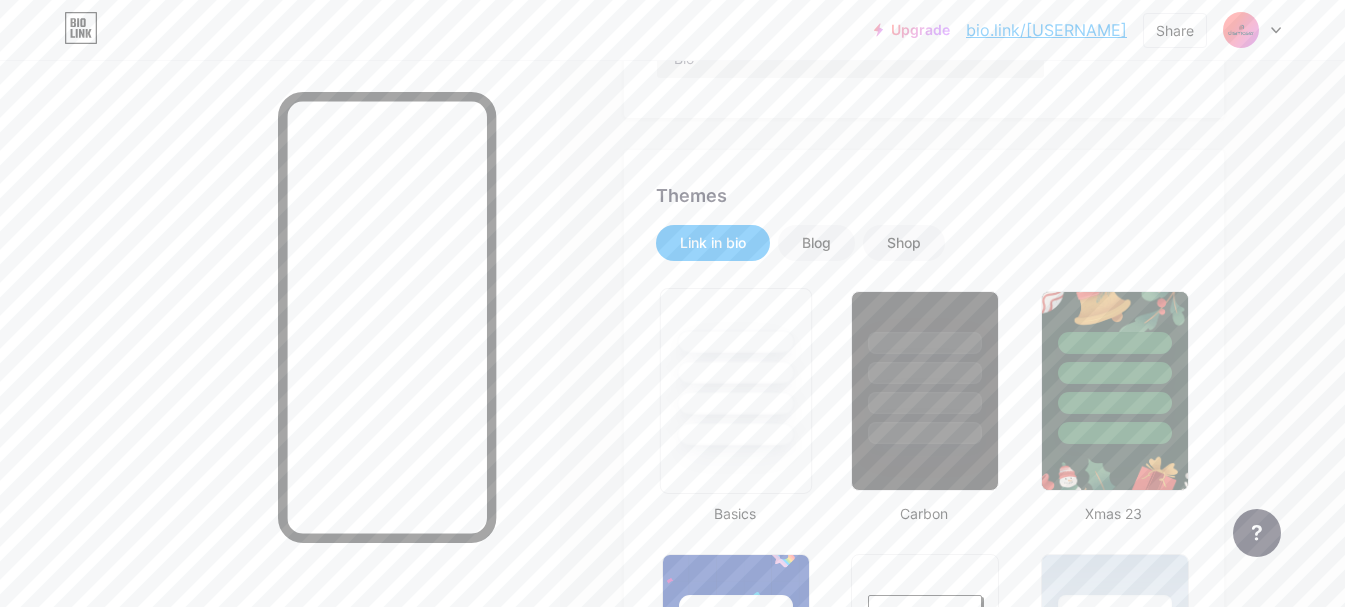click at bounding box center [735, 372] 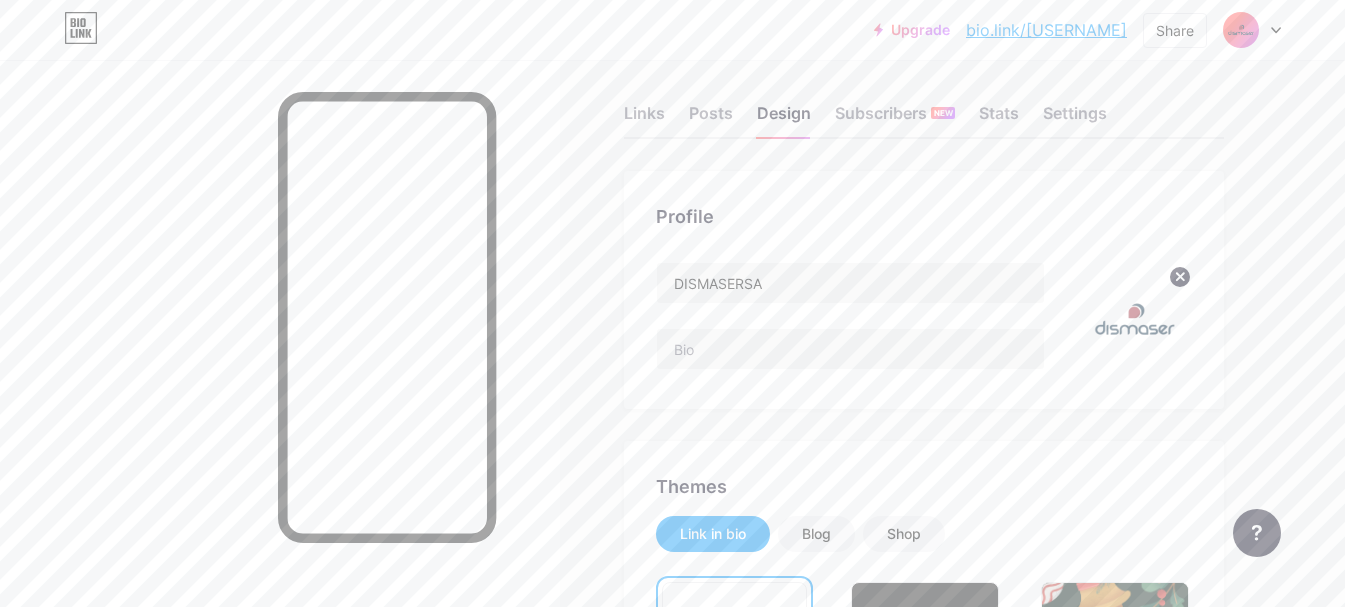 scroll, scrollTop: 0, scrollLeft: 0, axis: both 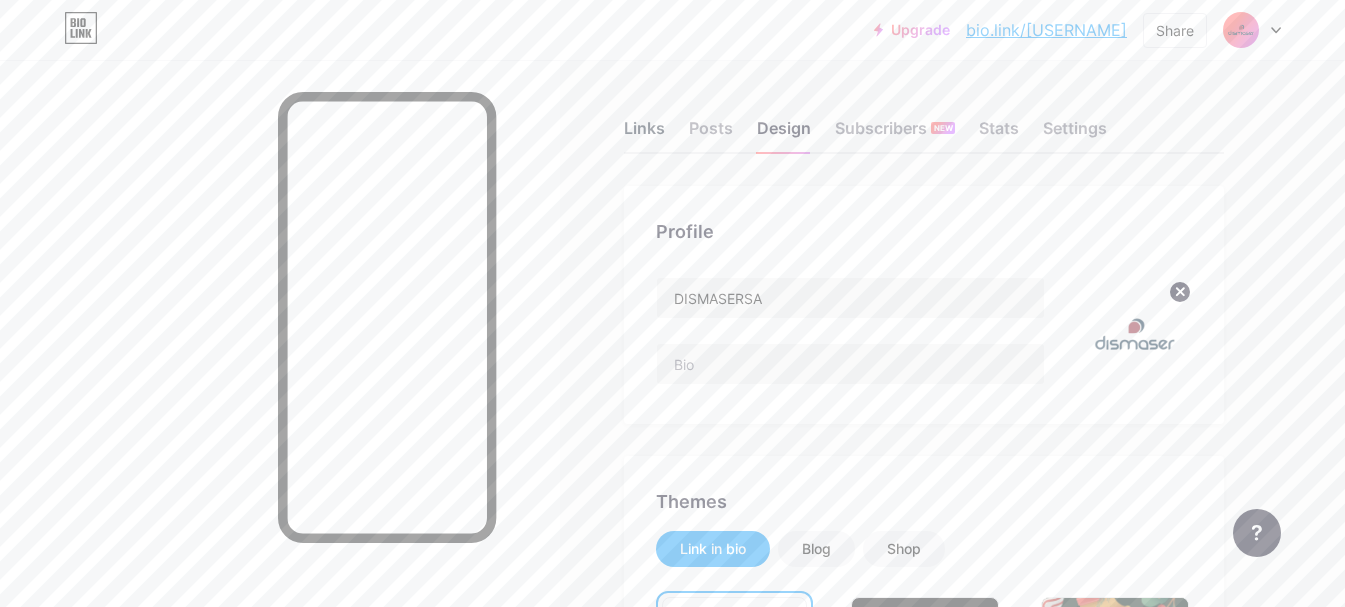 click on "Links" at bounding box center (644, 134) 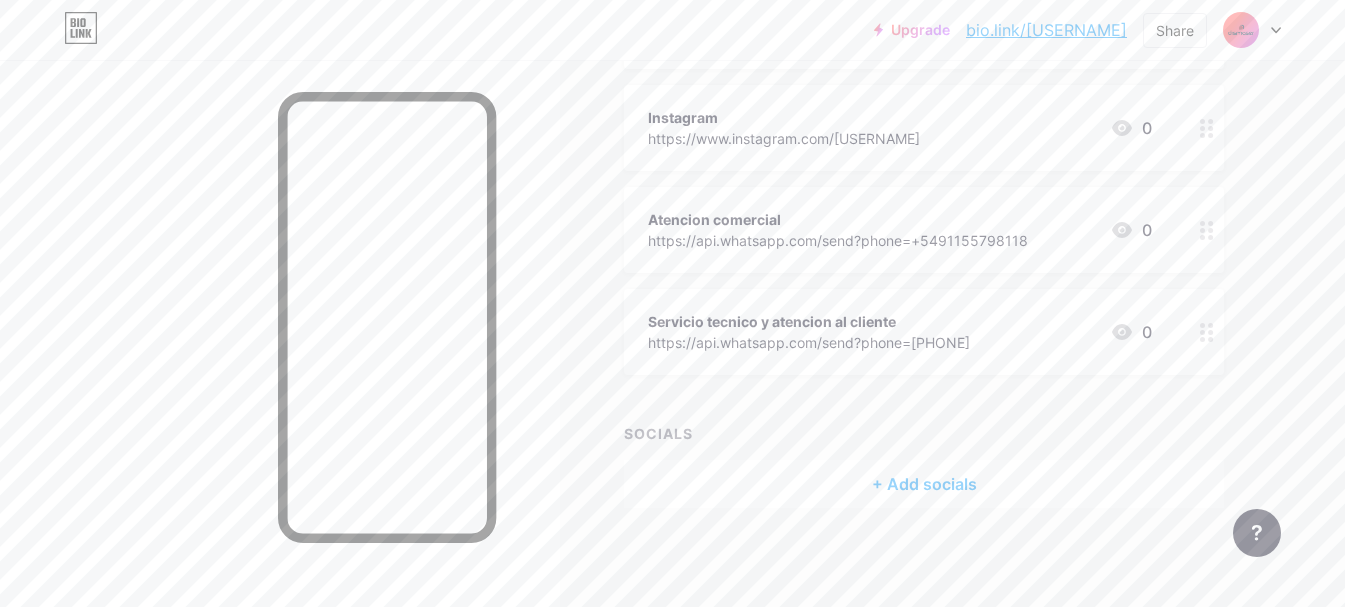 scroll, scrollTop: 0, scrollLeft: 0, axis: both 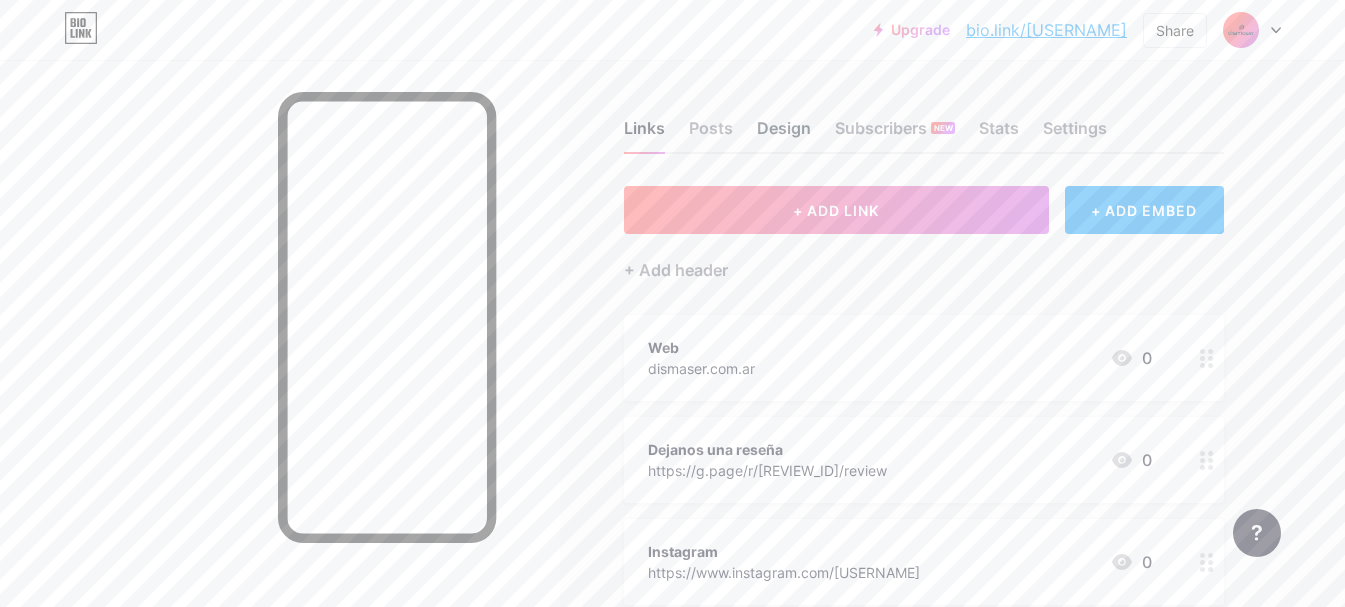 click on "Design" at bounding box center [784, 134] 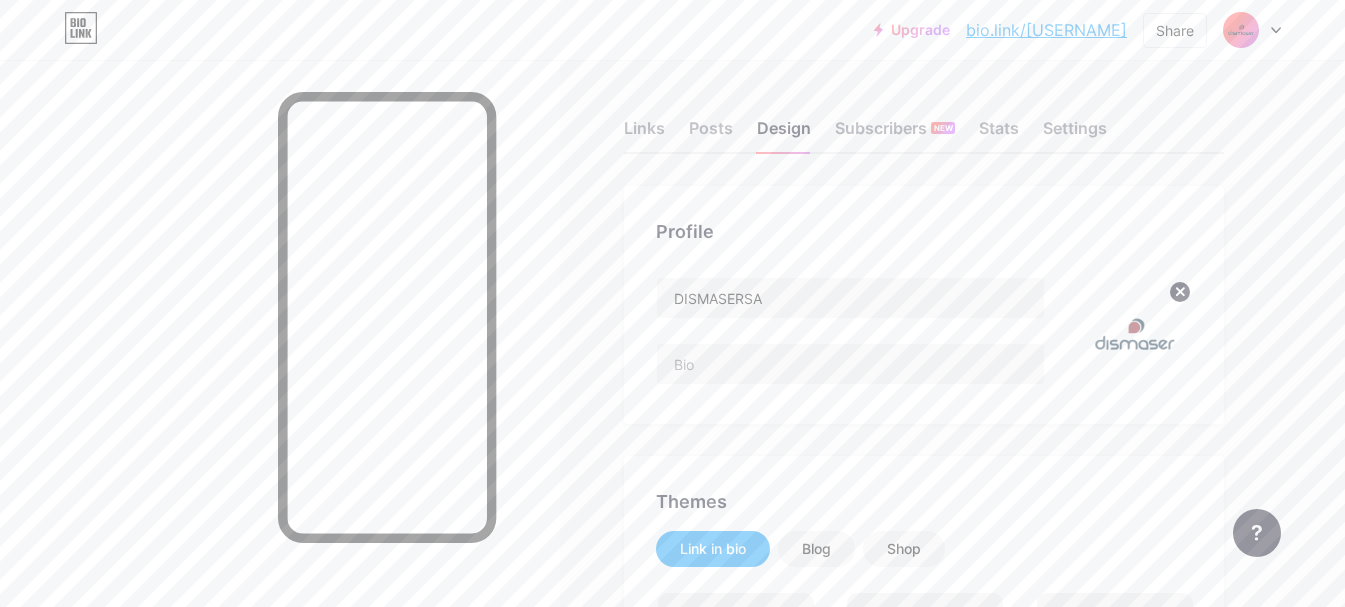 click at bounding box center (1134, 334) 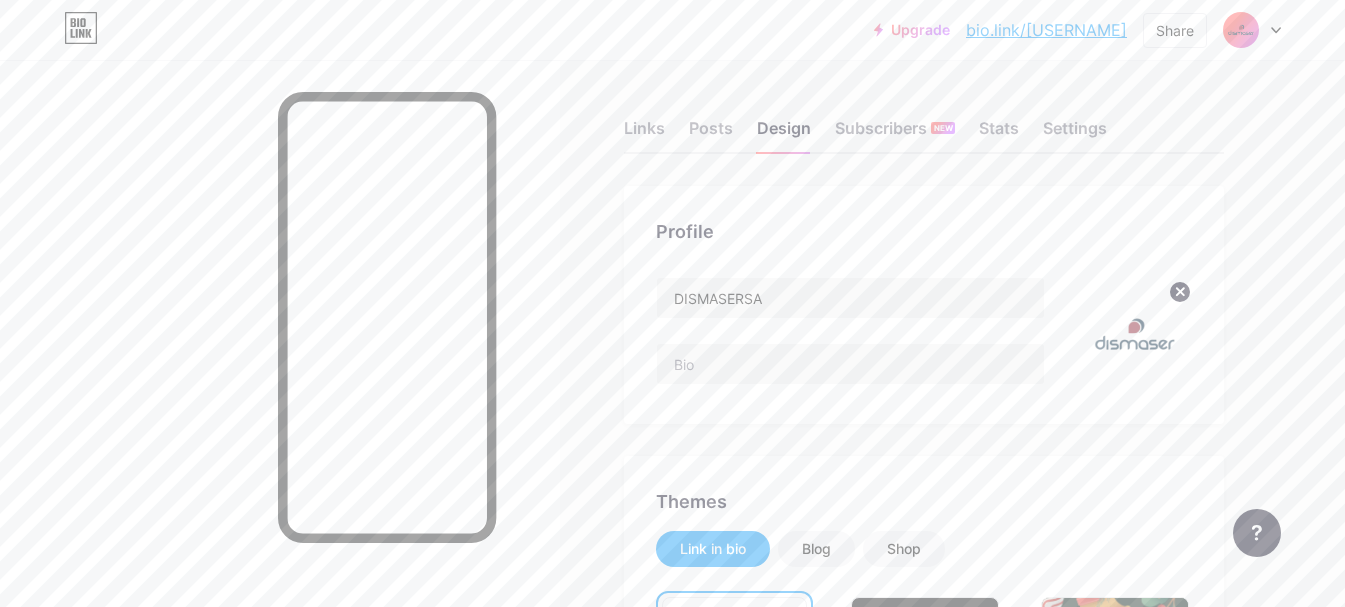 click at bounding box center [1134, 334] 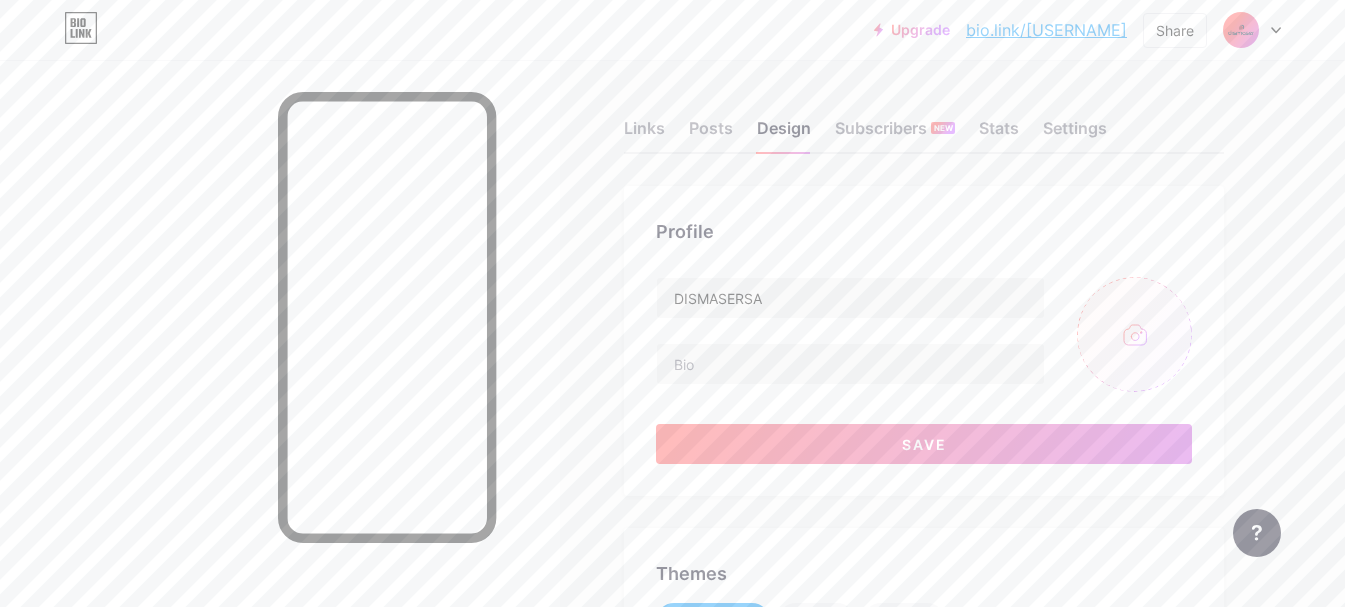 click at bounding box center [1134, 334] 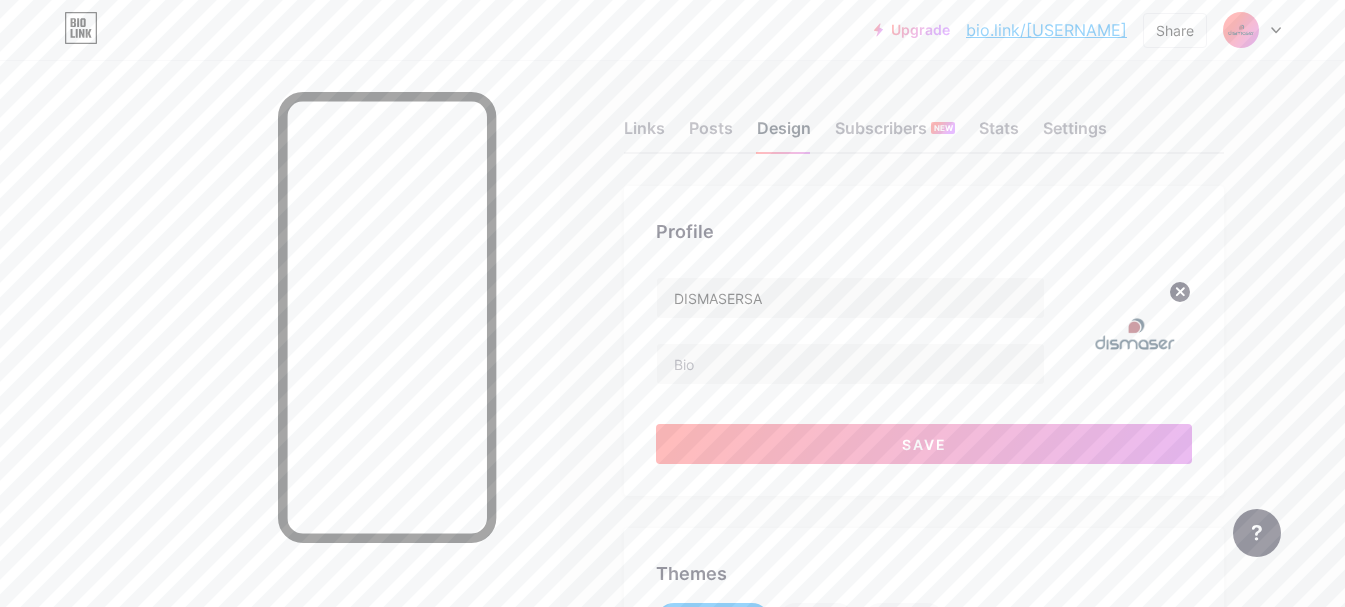 click on "Design" at bounding box center (784, 134) 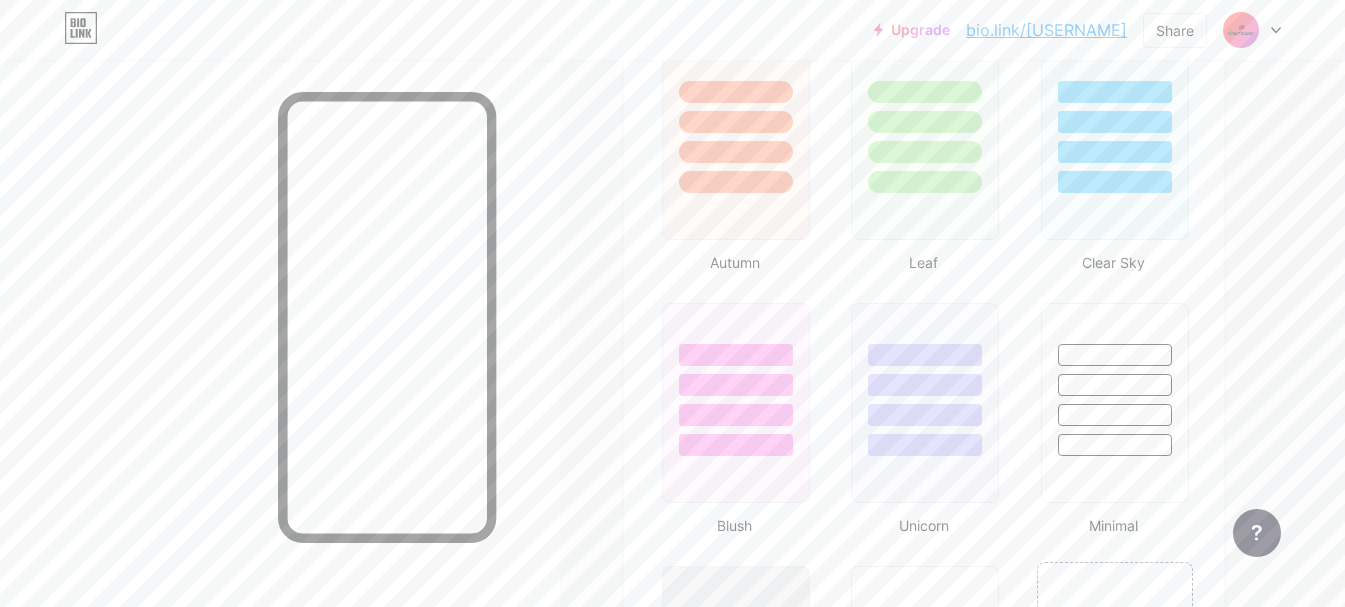 scroll, scrollTop: 2475, scrollLeft: 0, axis: vertical 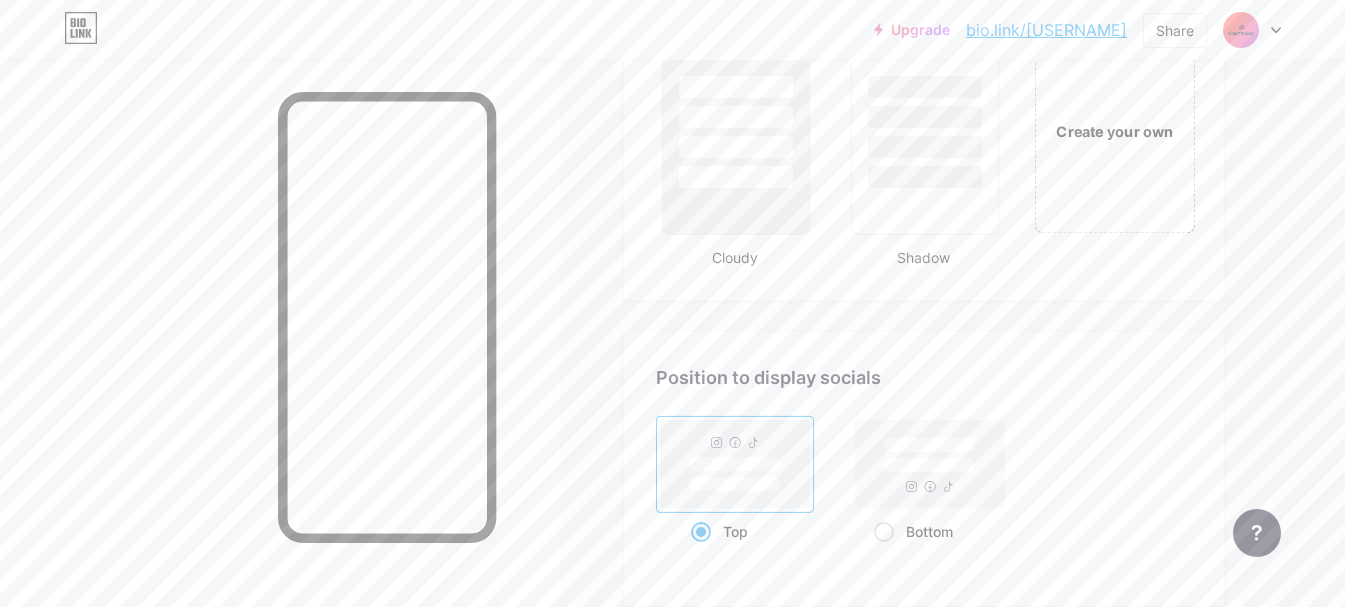 click on "Create your own" at bounding box center [1114, 131] 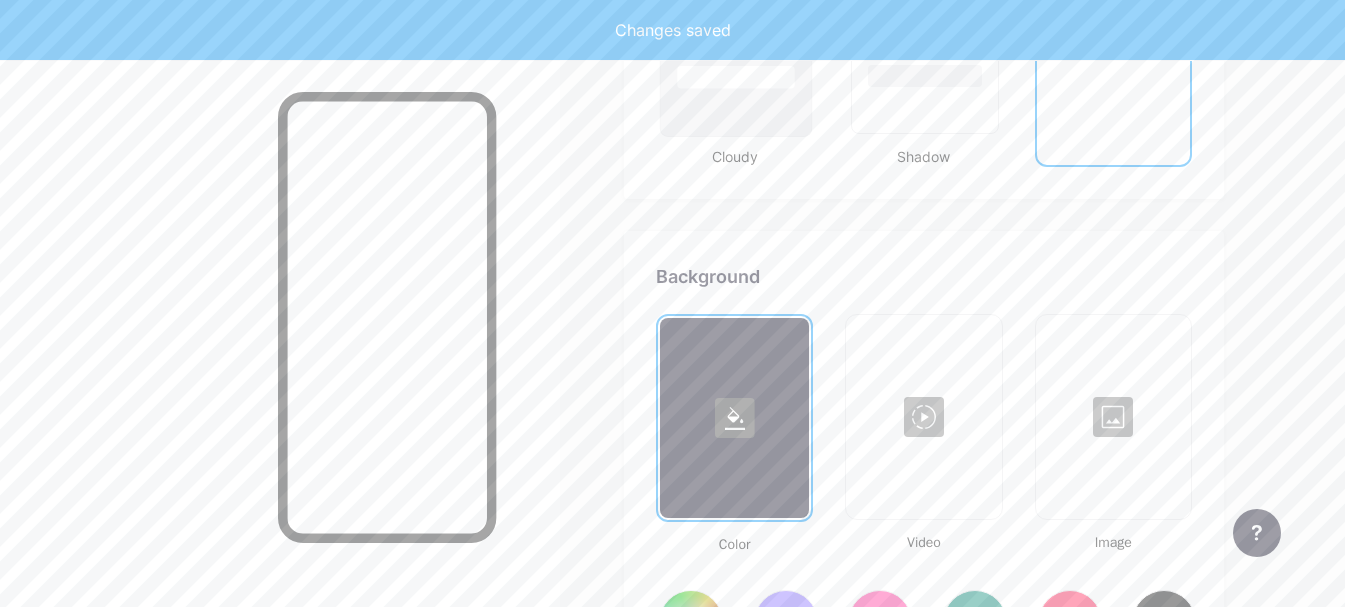 scroll, scrollTop: 2727, scrollLeft: 0, axis: vertical 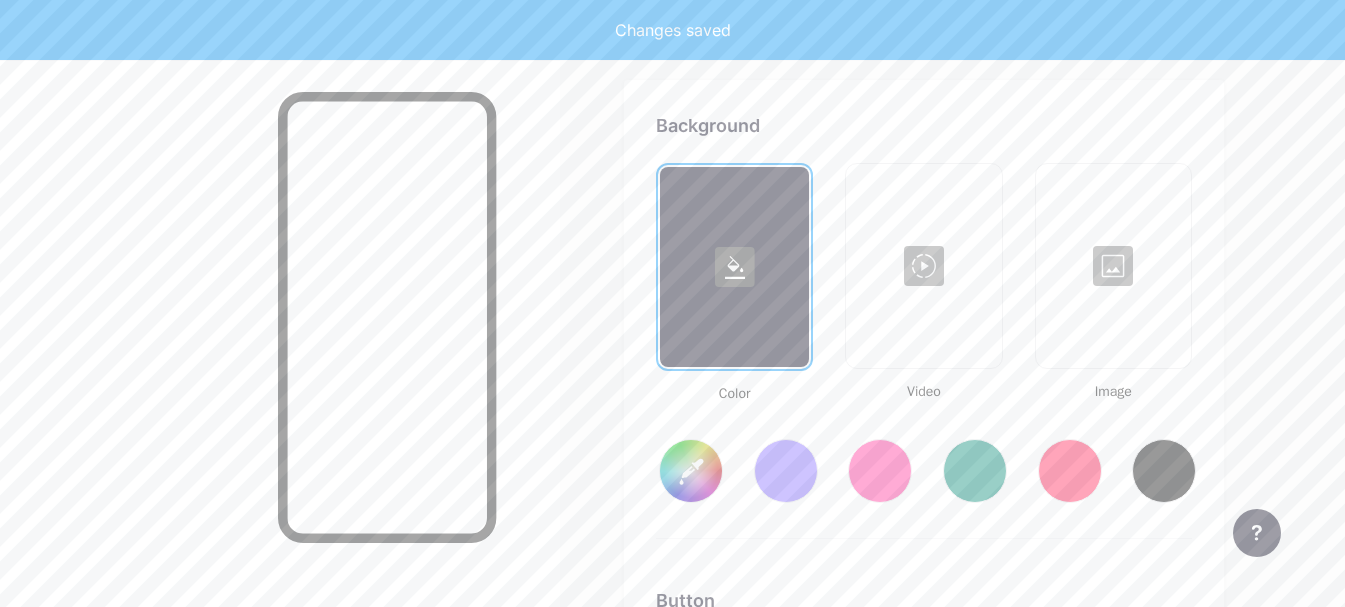 type on "#ffffff" 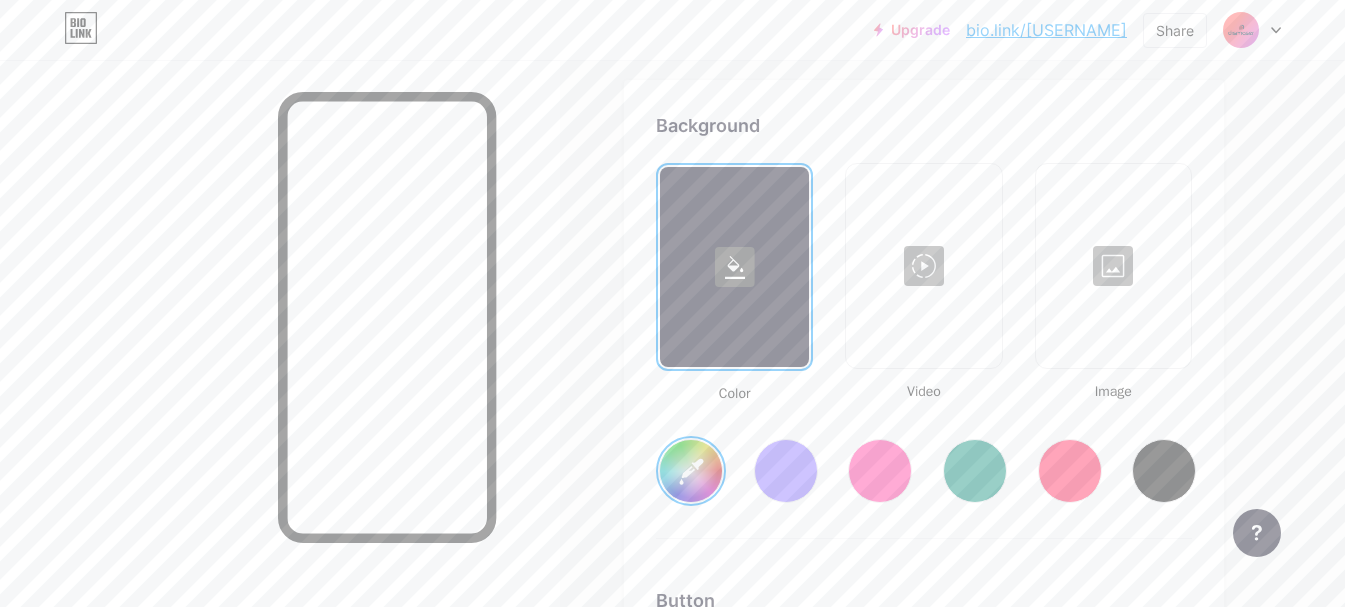 click at bounding box center (1113, 266) 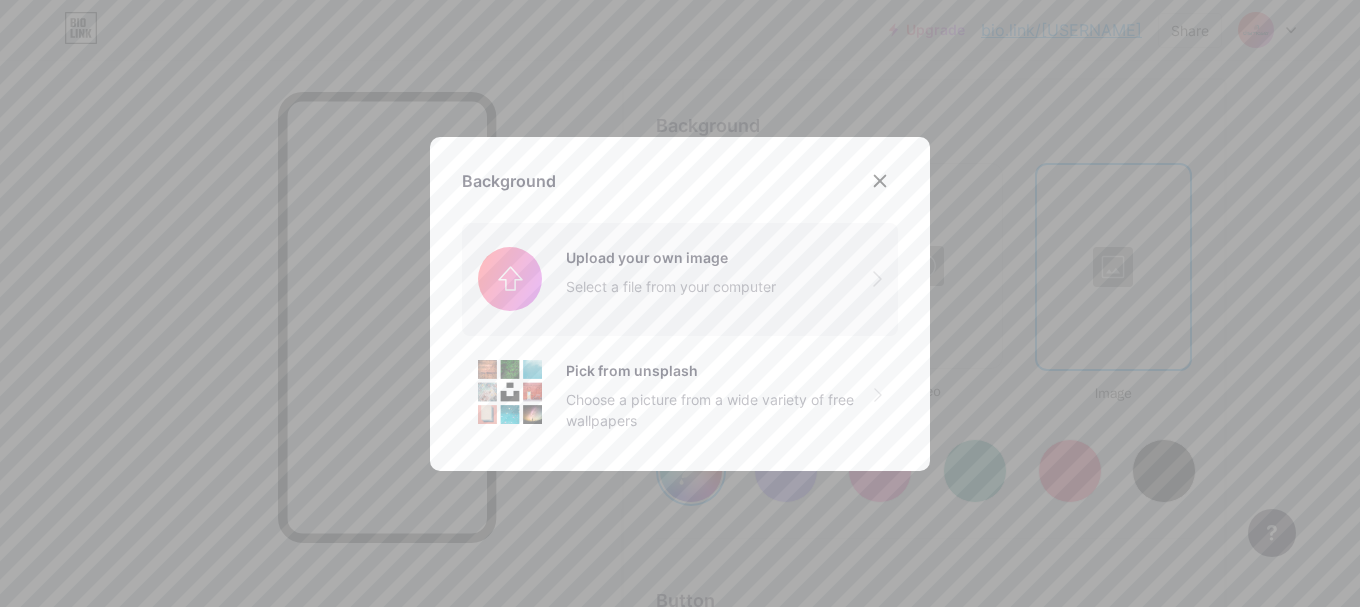 click at bounding box center [680, 279] 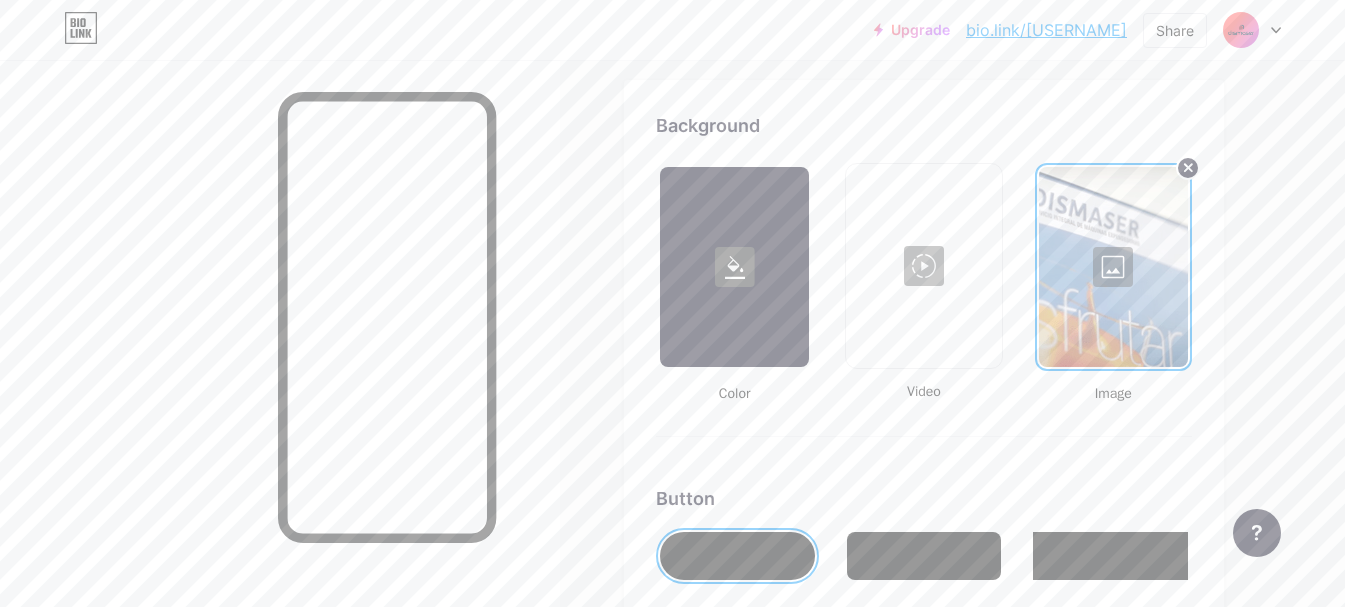 click at bounding box center (1113, 267) 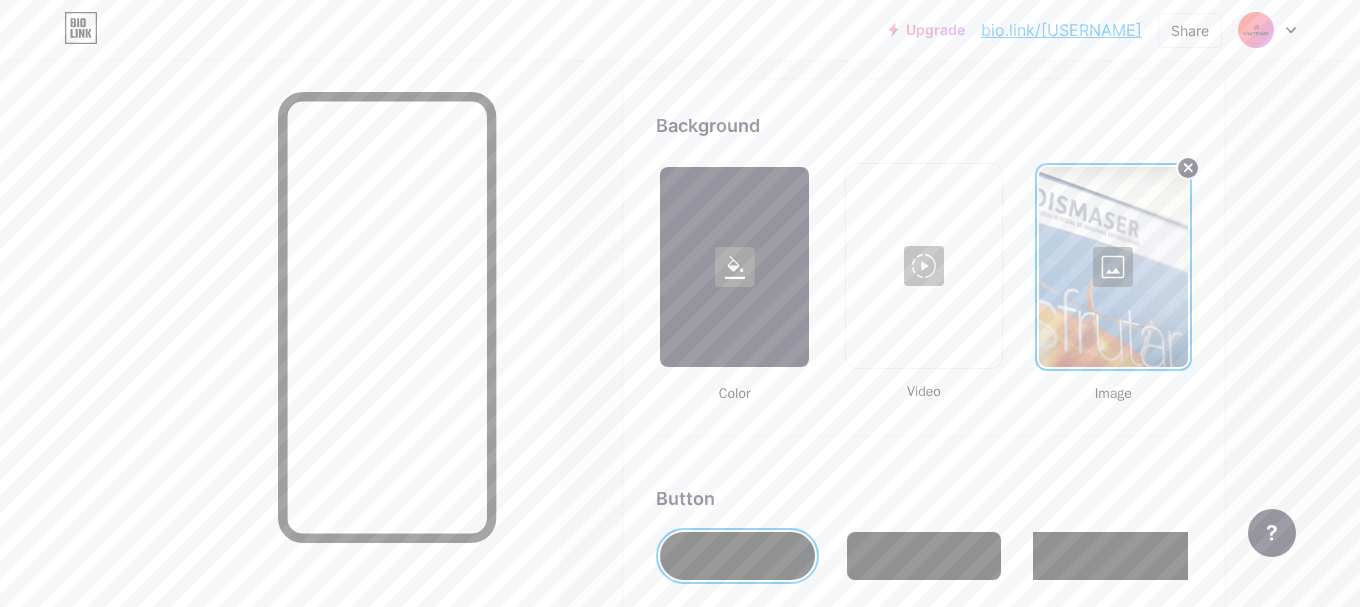 click at bounding box center [680, 279] 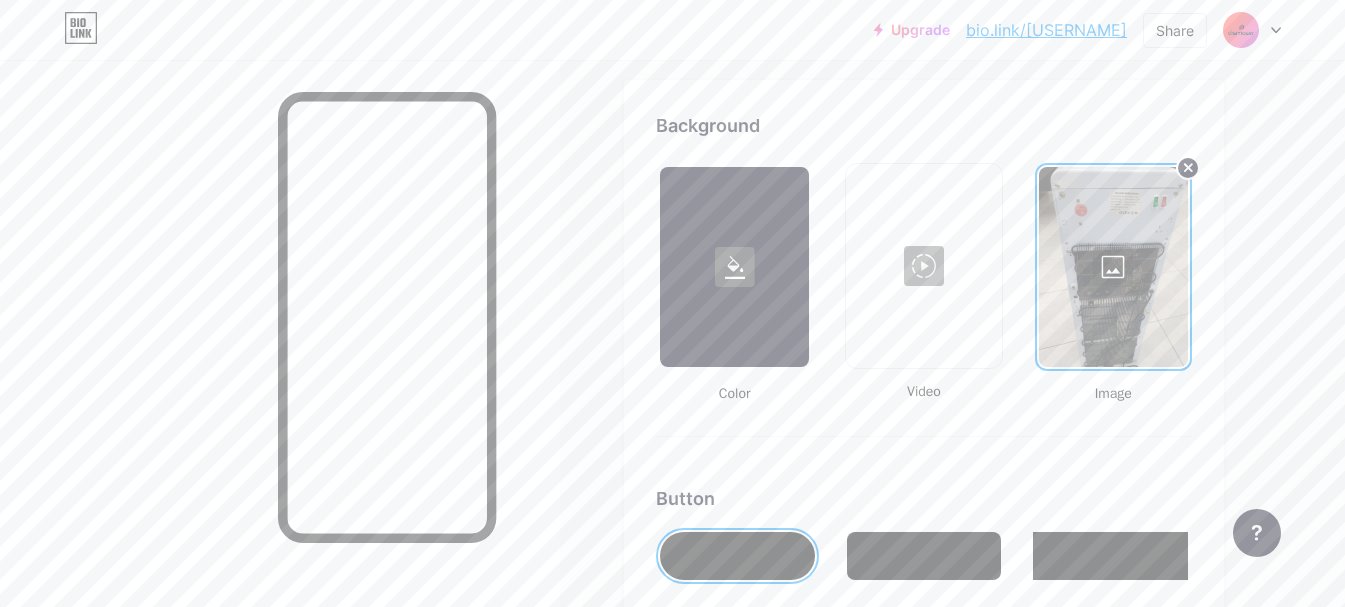click at bounding box center [1113, 267] 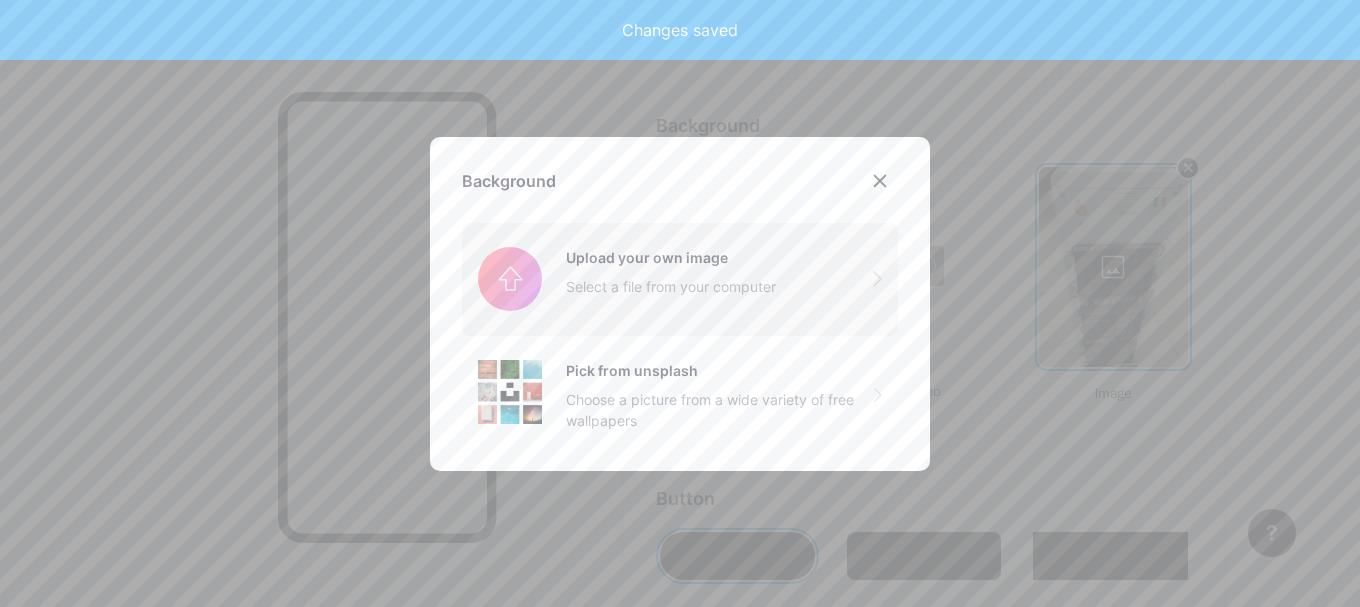 click at bounding box center (680, 279) 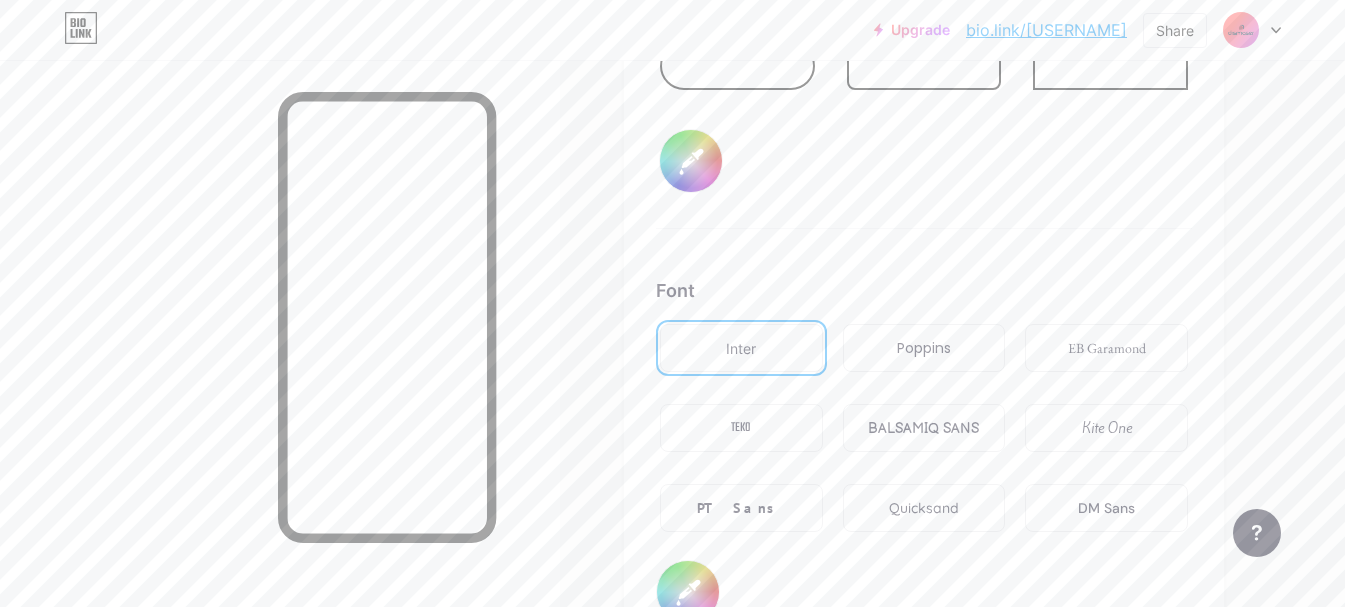 scroll, scrollTop: 3379, scrollLeft: 0, axis: vertical 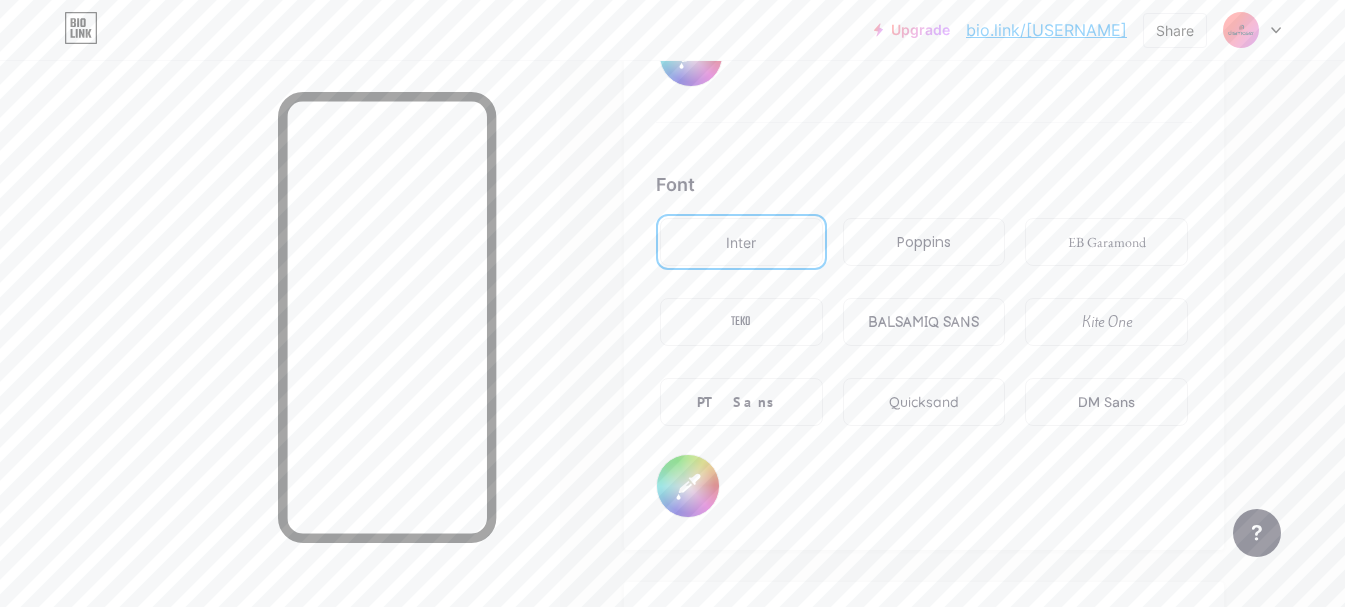 click on "#000000" at bounding box center (688, 486) 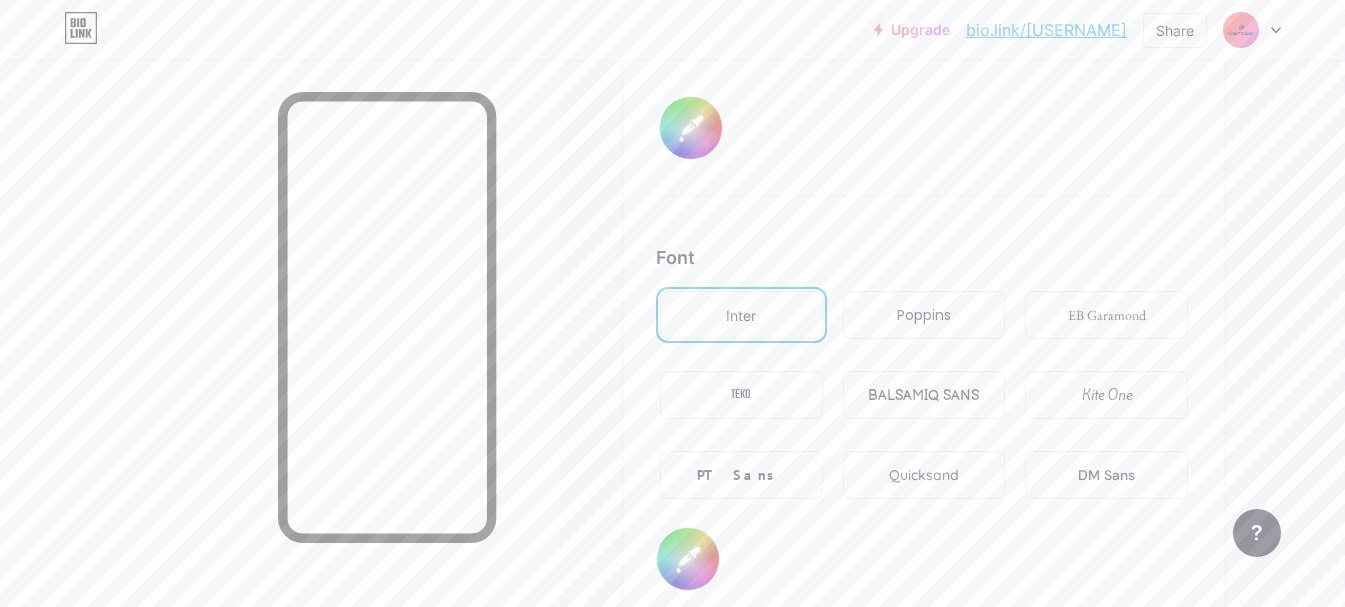 scroll, scrollTop: 3297, scrollLeft: 0, axis: vertical 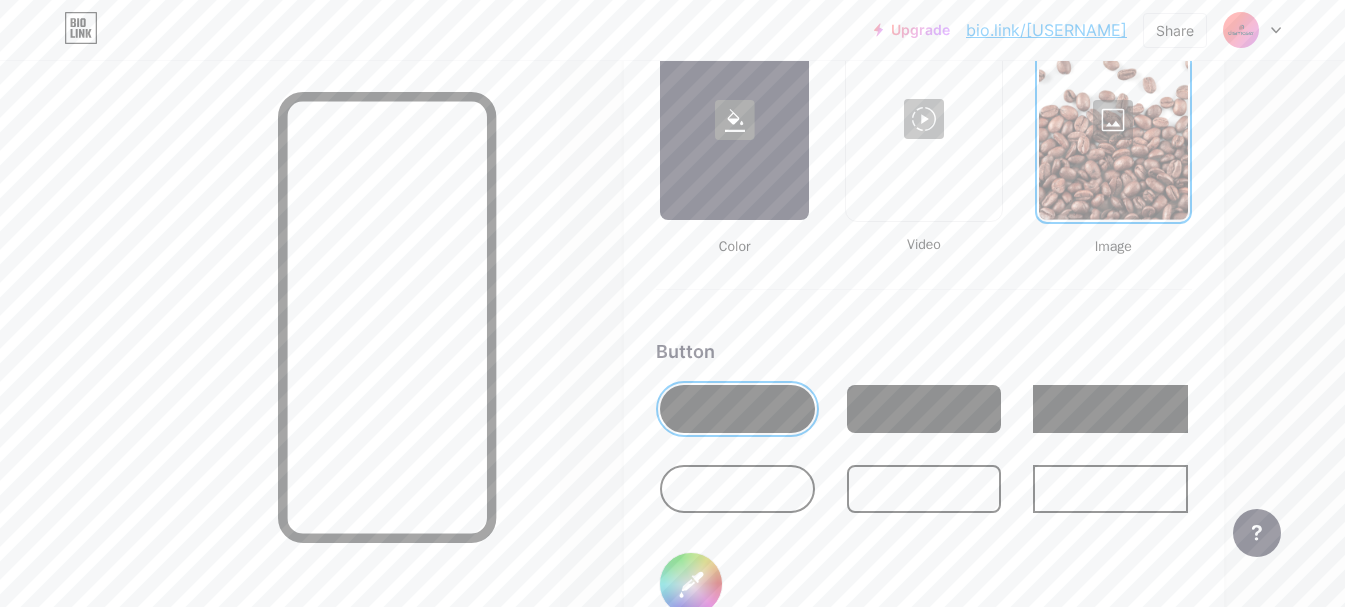 click at bounding box center (737, 489) 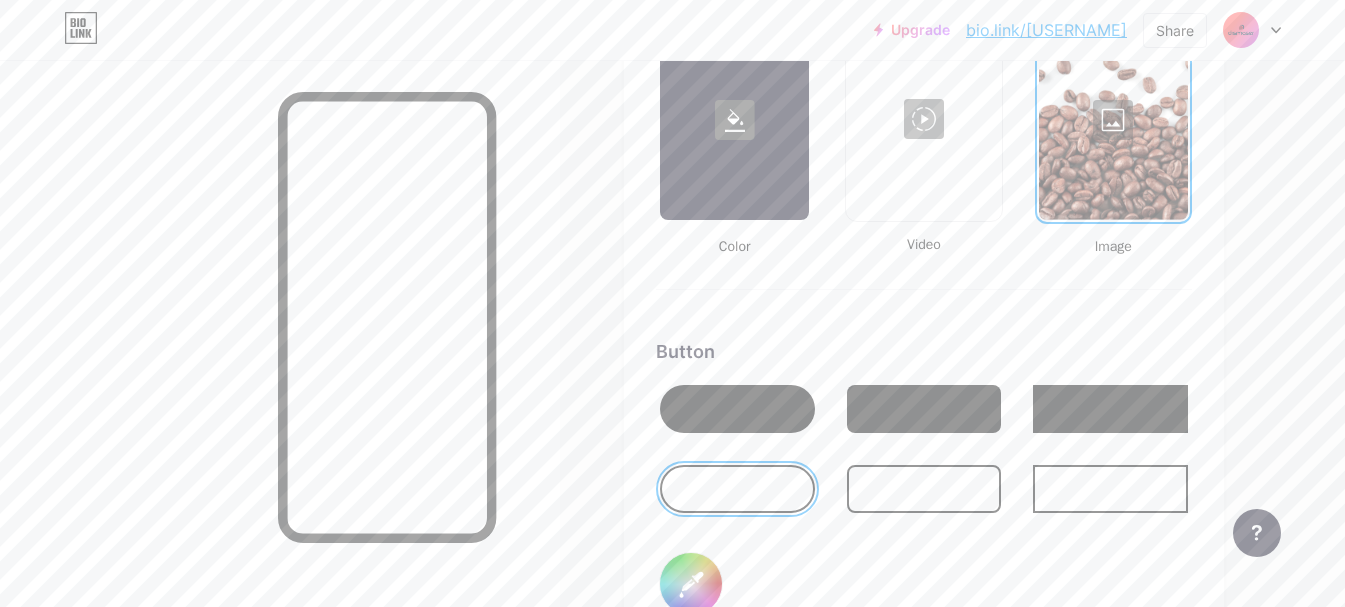 click at bounding box center (924, 489) 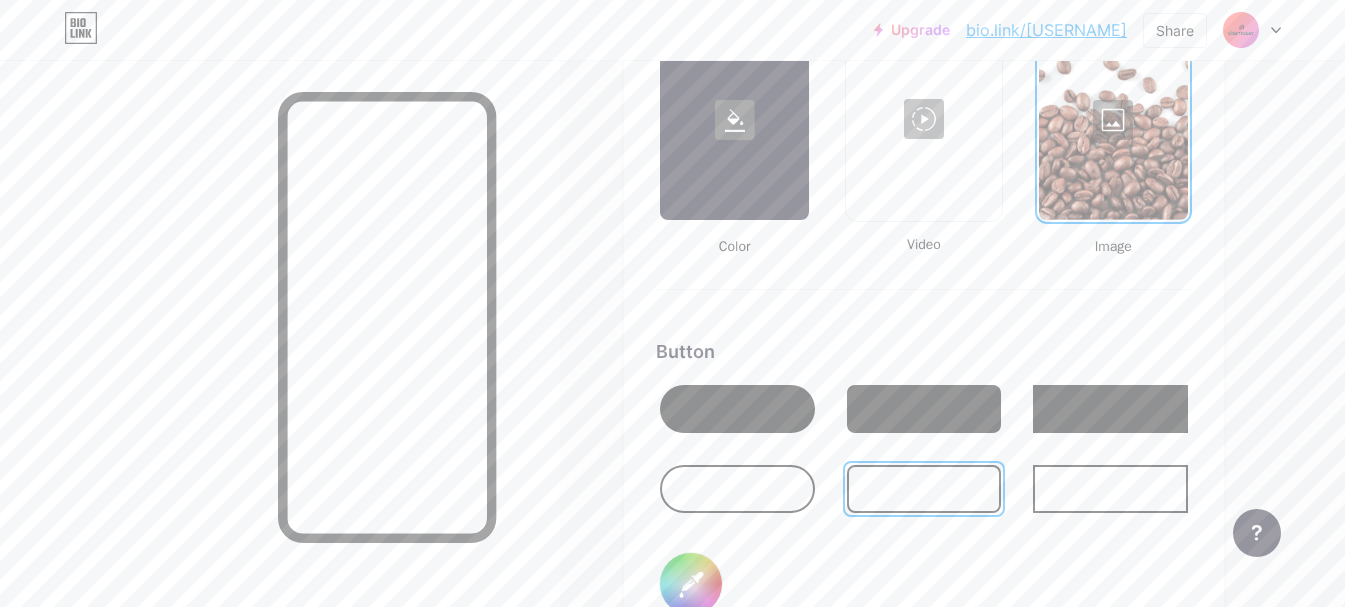 click at bounding box center (1110, 489) 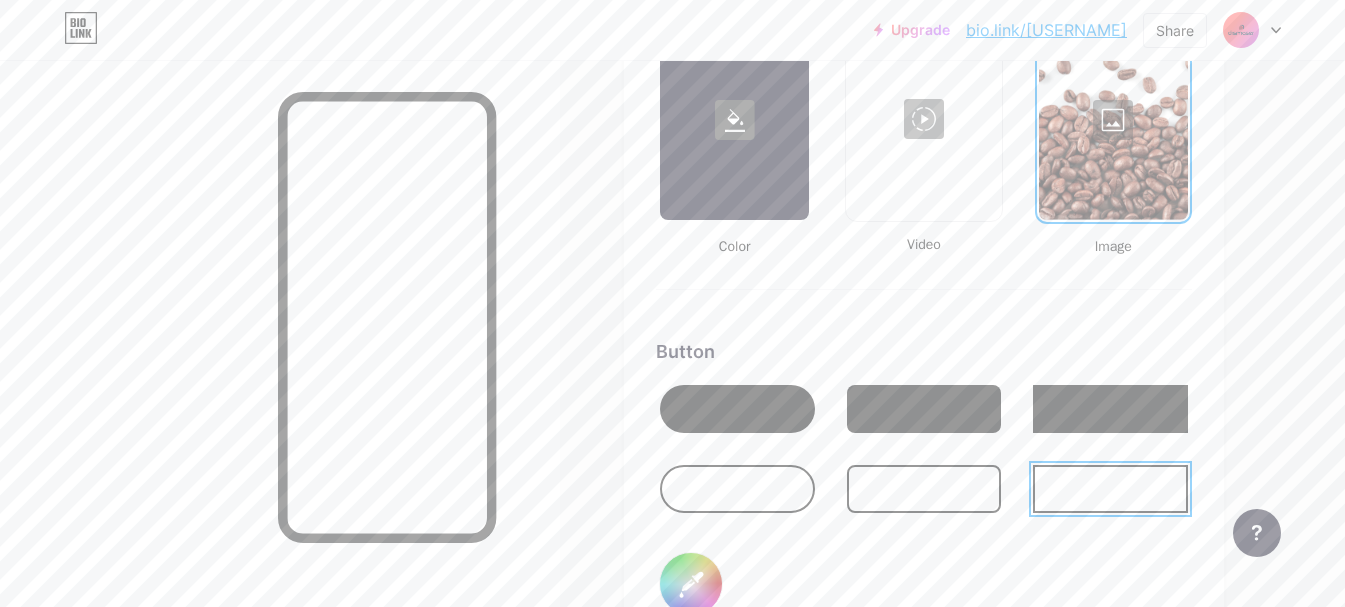 click at bounding box center (737, 409) 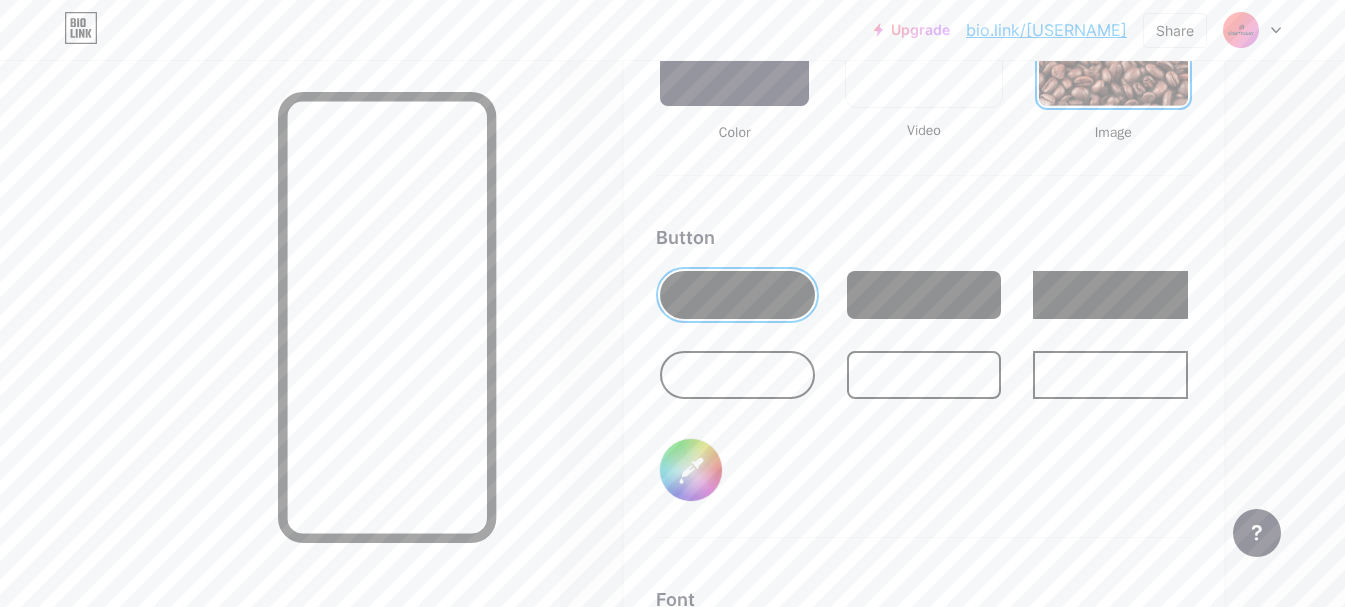 scroll, scrollTop: 3012, scrollLeft: 0, axis: vertical 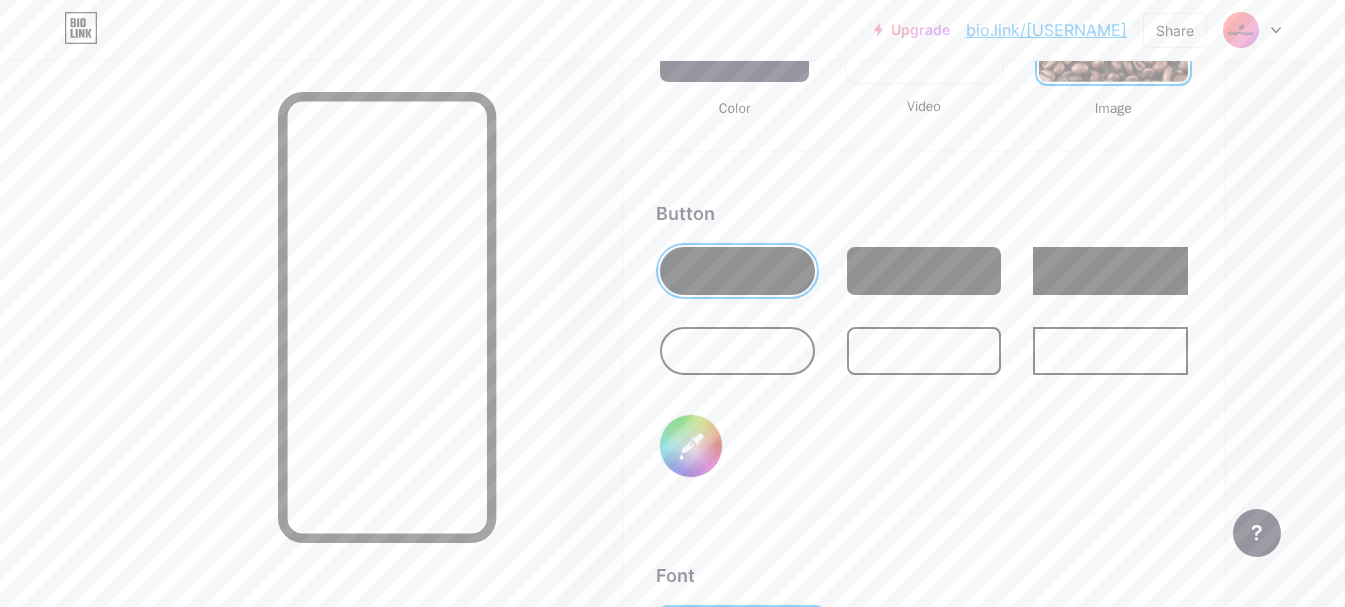 click on "#000000" at bounding box center (691, 446) 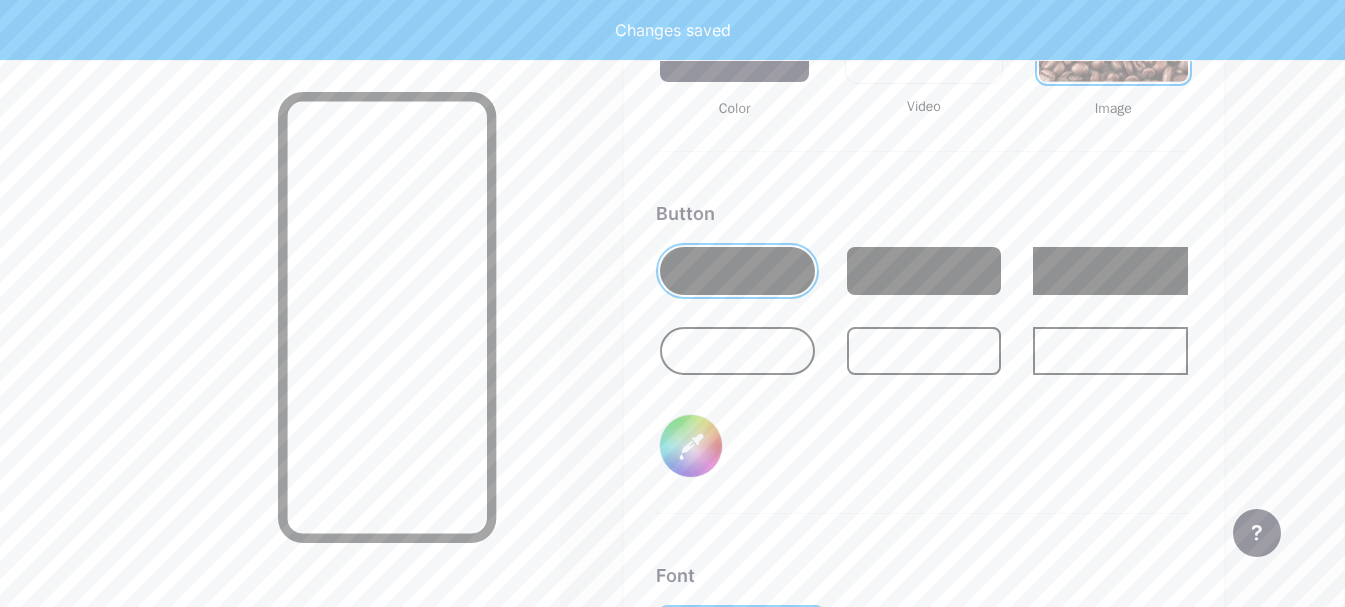 click on "#e72323" at bounding box center [691, 446] 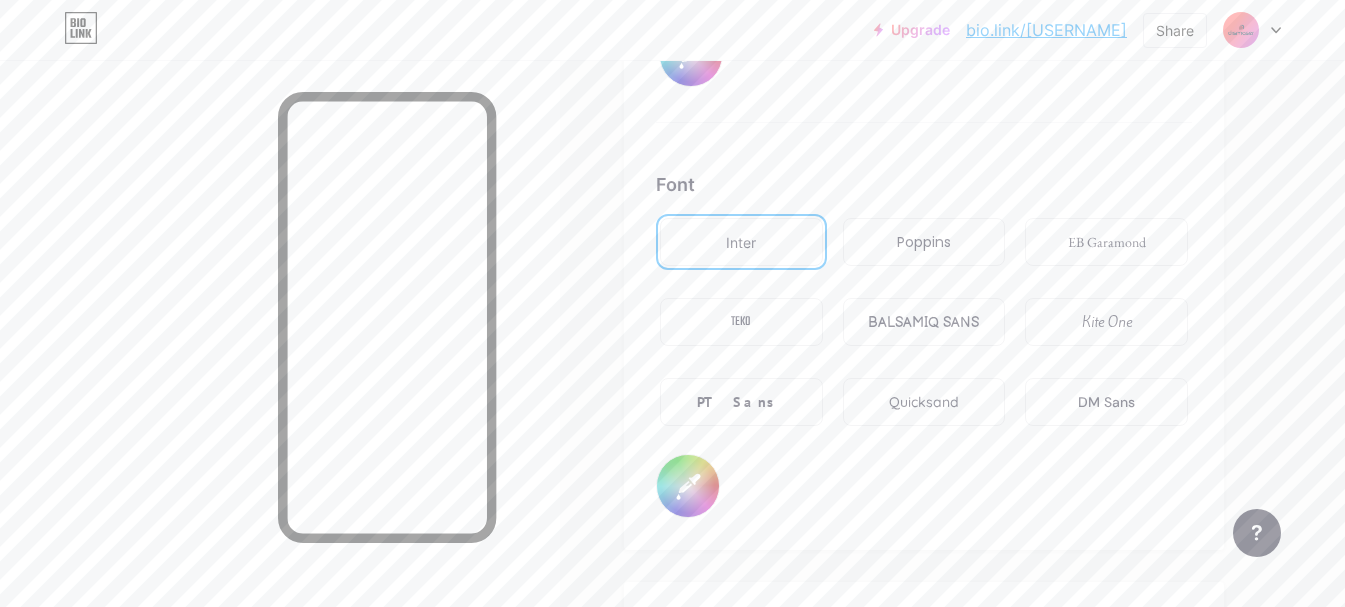 scroll, scrollTop: 3411, scrollLeft: 0, axis: vertical 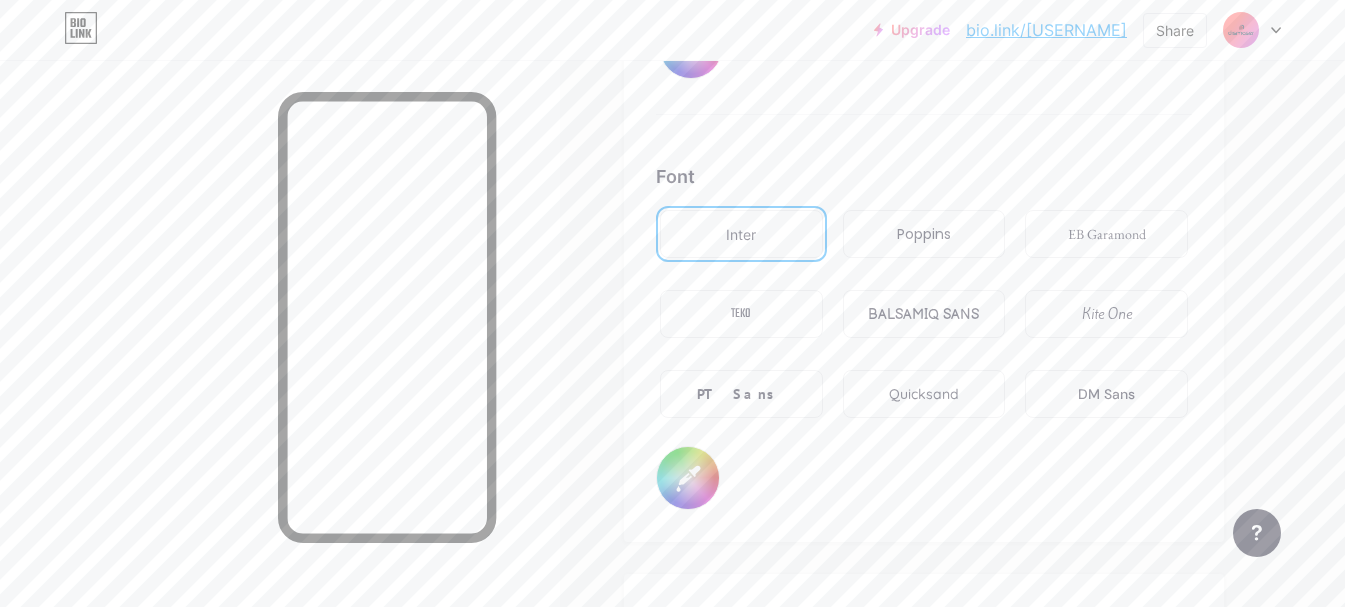 click on "#ffffff" at bounding box center [688, 478] 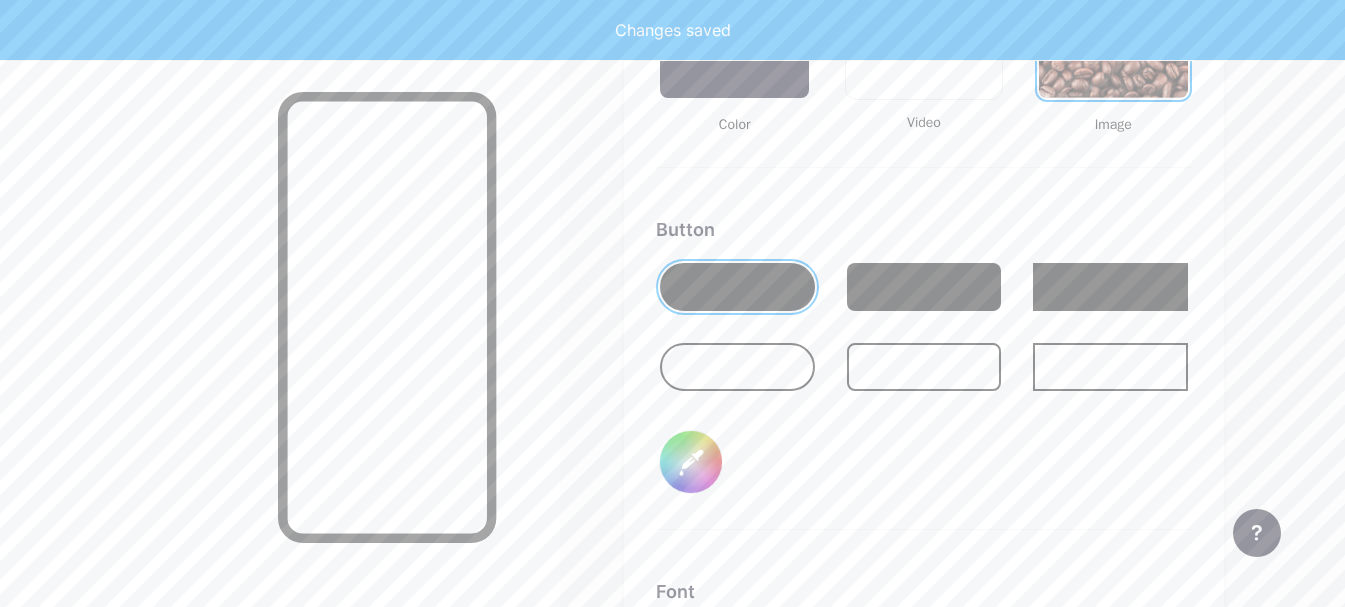 scroll, scrollTop: 3012, scrollLeft: 0, axis: vertical 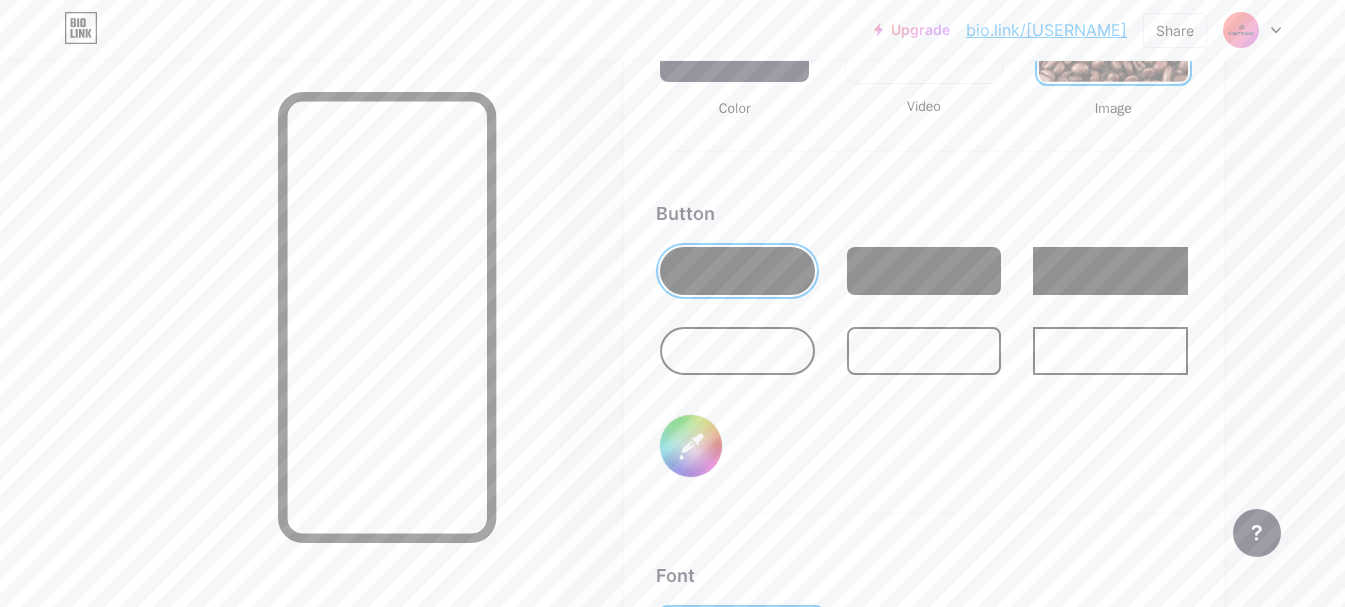 click on "#121212" at bounding box center (691, 446) 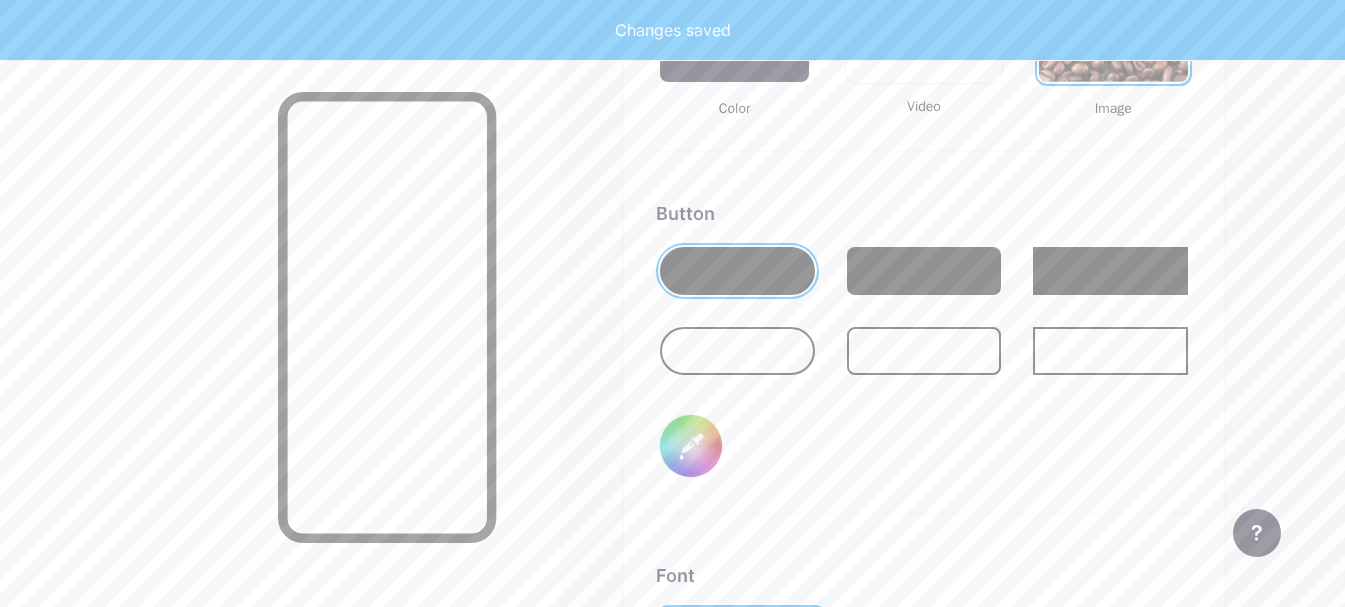 click on "Button       #9b2335" at bounding box center [924, 357] 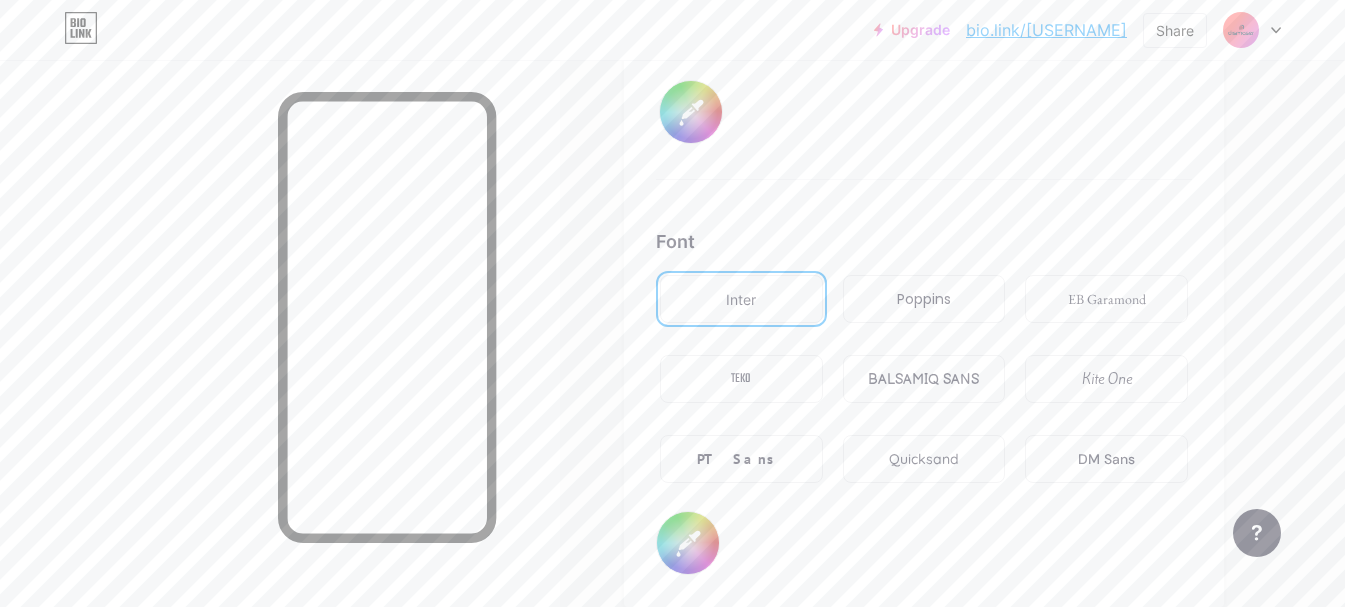 scroll, scrollTop: 3419, scrollLeft: 0, axis: vertical 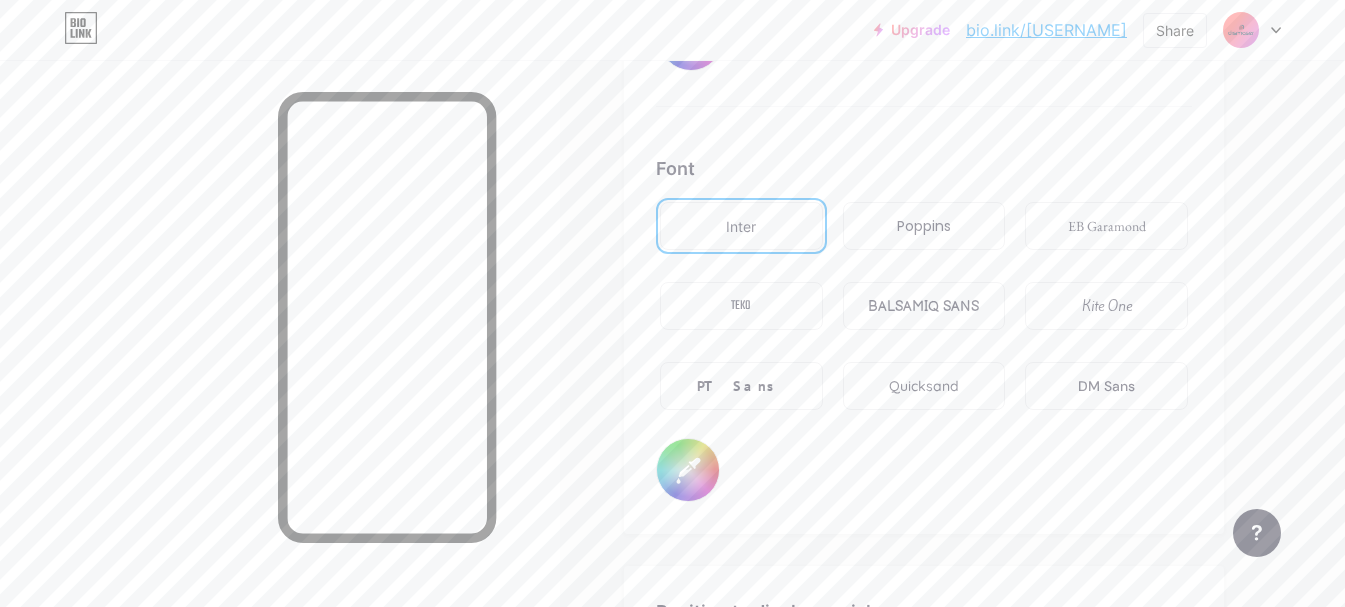 click on "#121111" at bounding box center (688, 470) 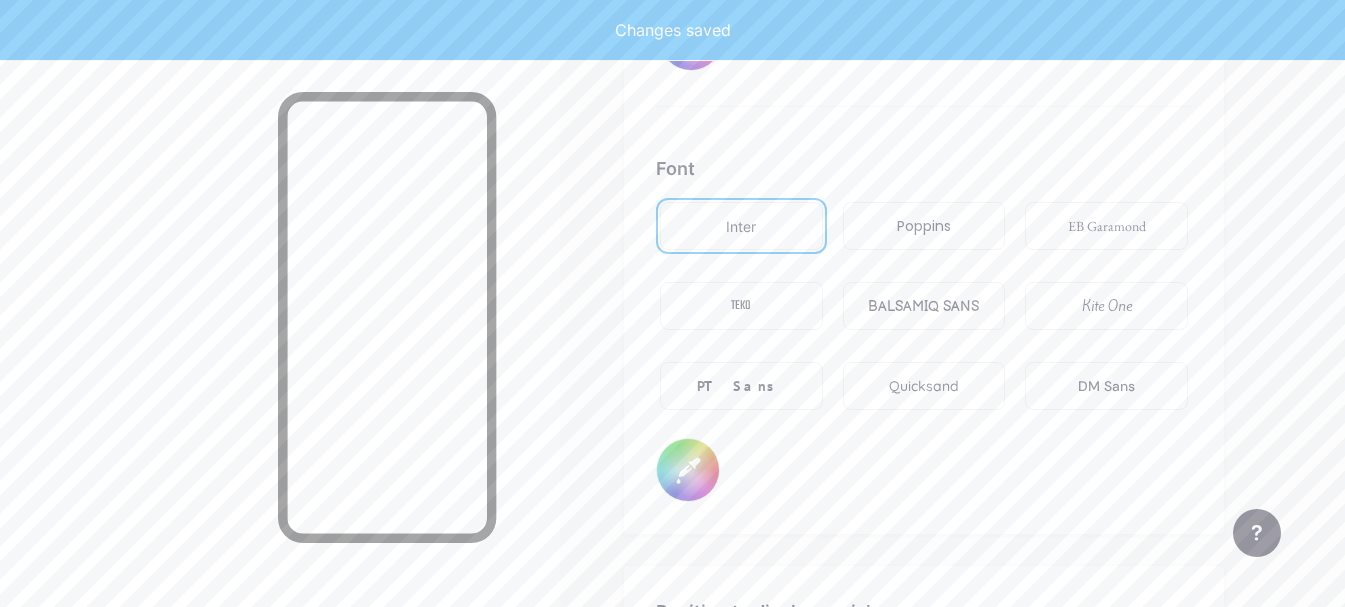 click on "Poppins" at bounding box center [924, 226] 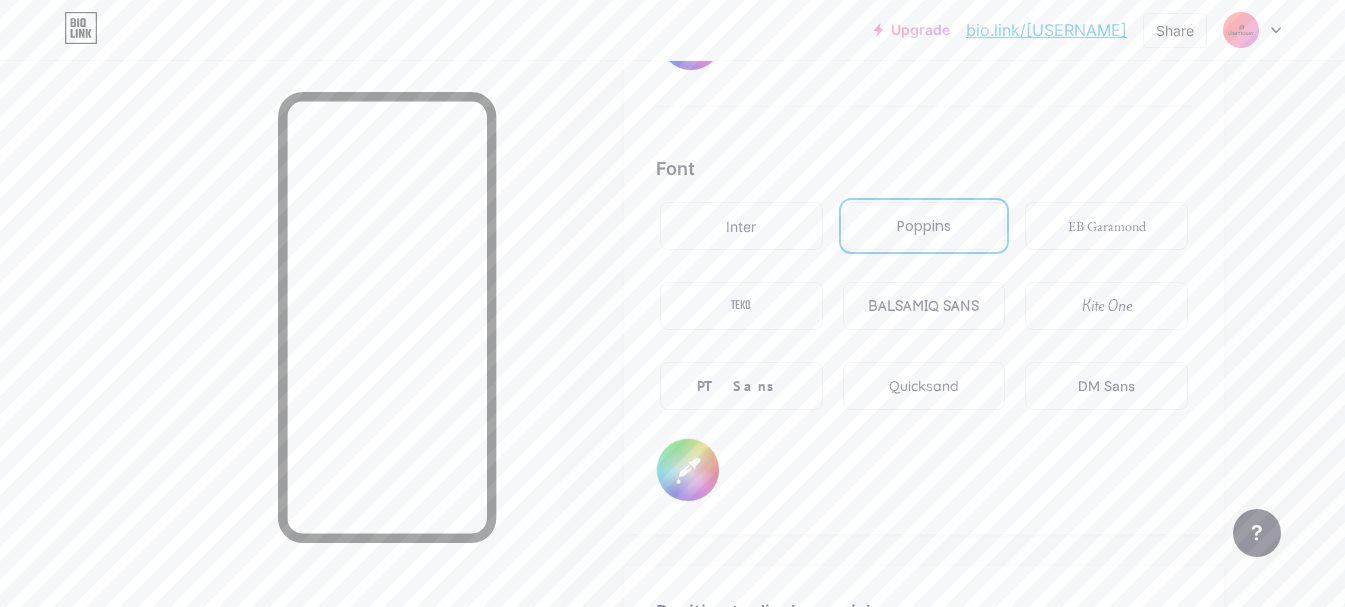 click on "Font   Inter Poppins EB Garamond TEKO BALSAMIQ SANS Kite One PT Sans Quicksand DM Sans     #0a0a0a" at bounding box center (924, 328) 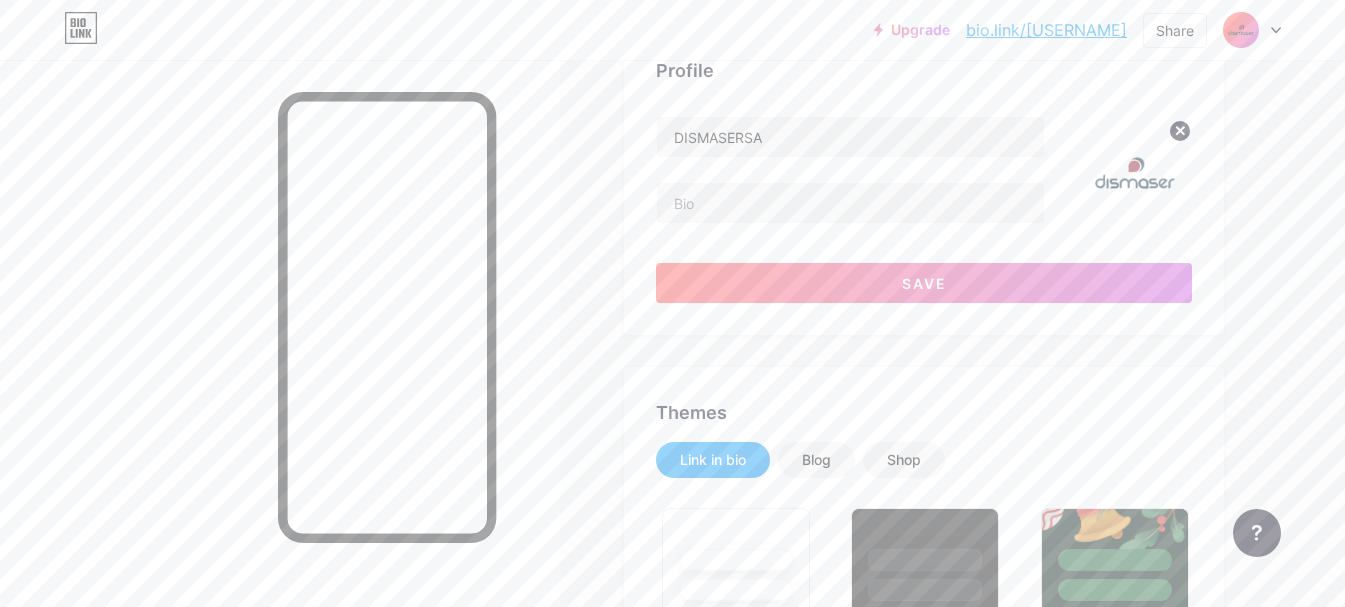 scroll, scrollTop: 64, scrollLeft: 0, axis: vertical 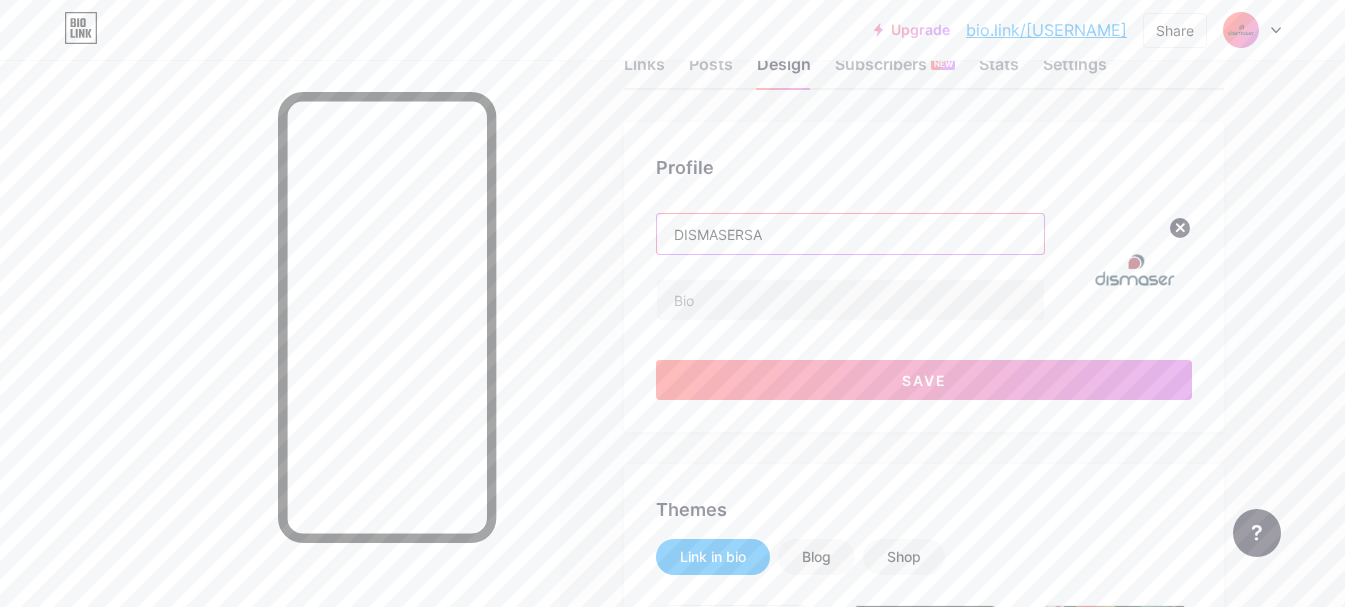 click on "DISMASERSA" at bounding box center (850, 234) 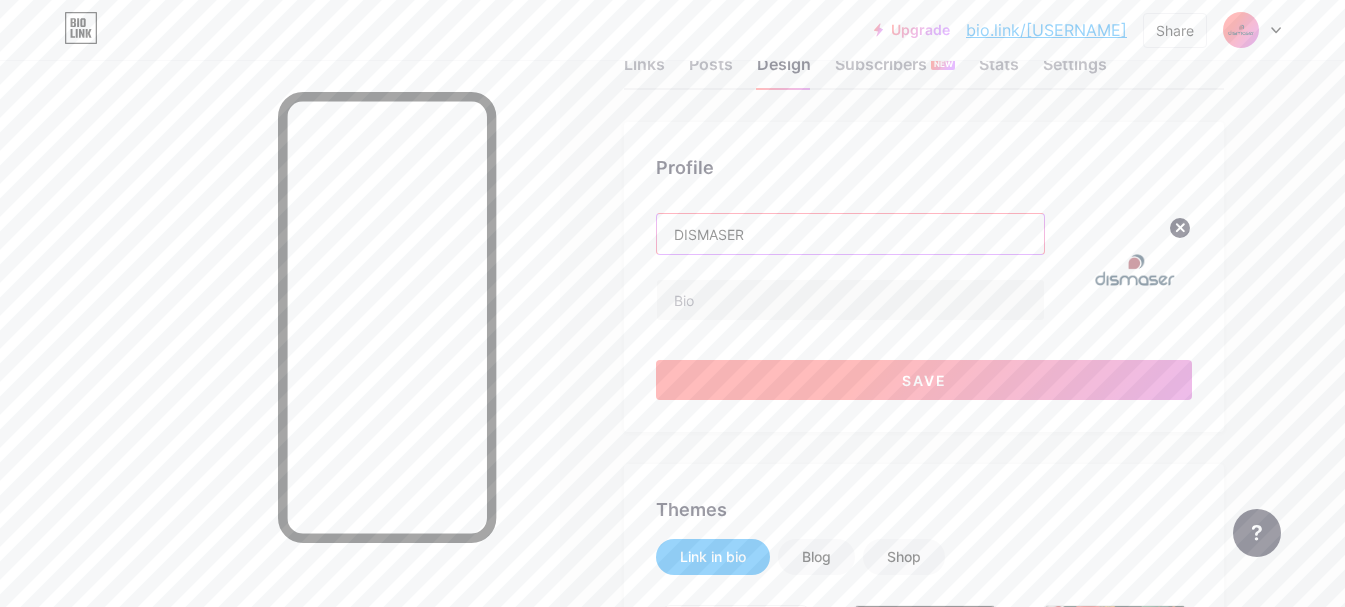 type on "DISMASER" 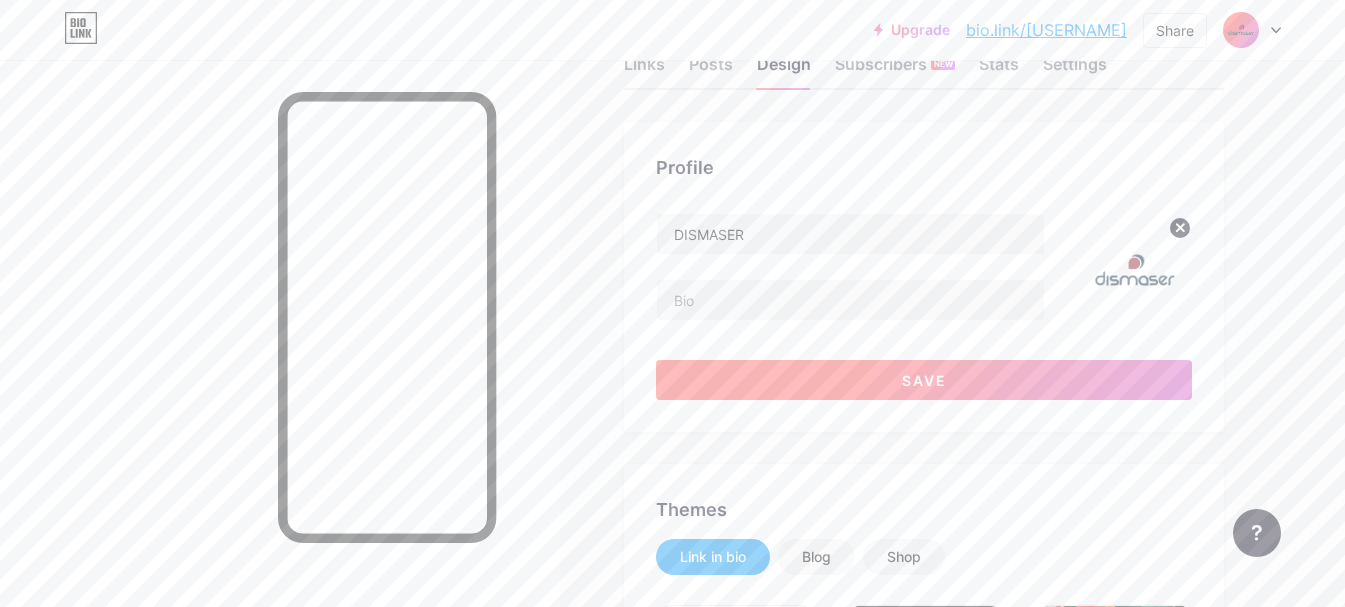click on "Save" at bounding box center (924, 380) 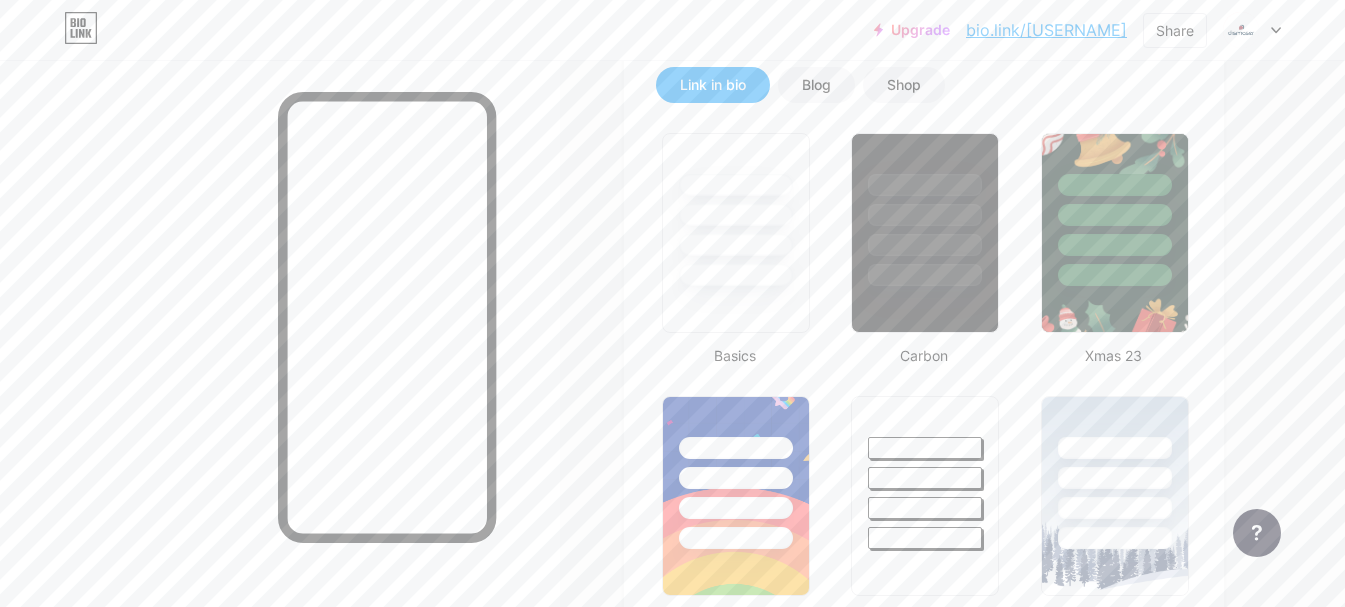 scroll, scrollTop: 553, scrollLeft: 0, axis: vertical 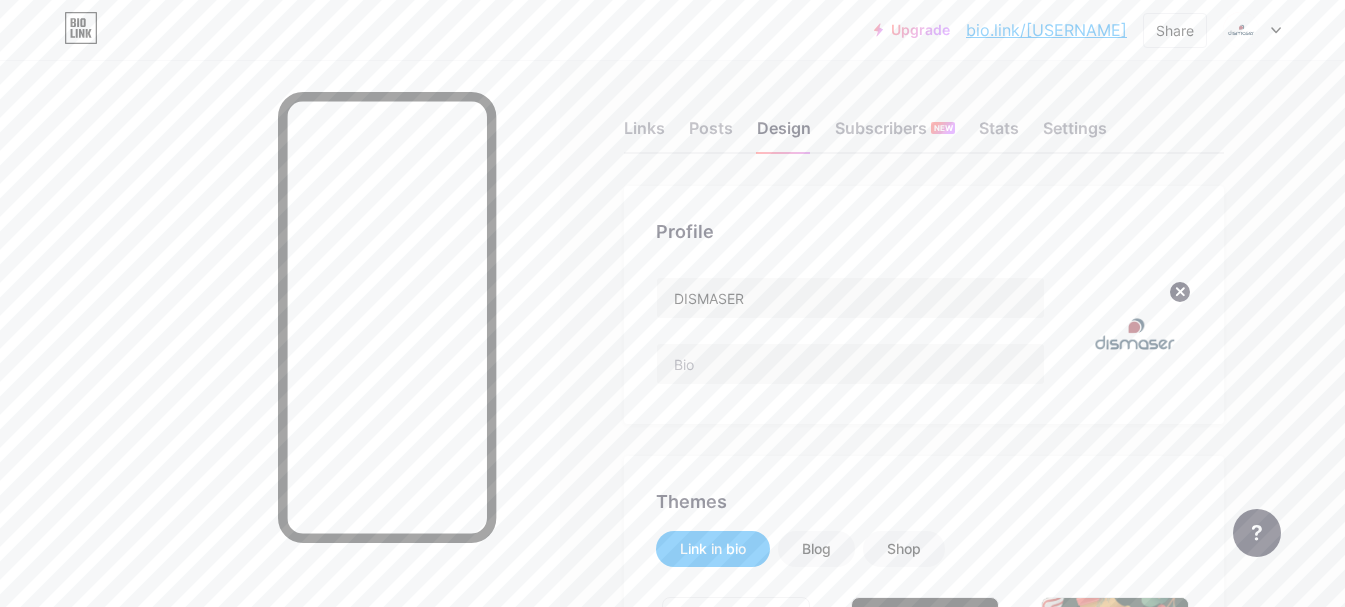 click on "Links" at bounding box center (644, 134) 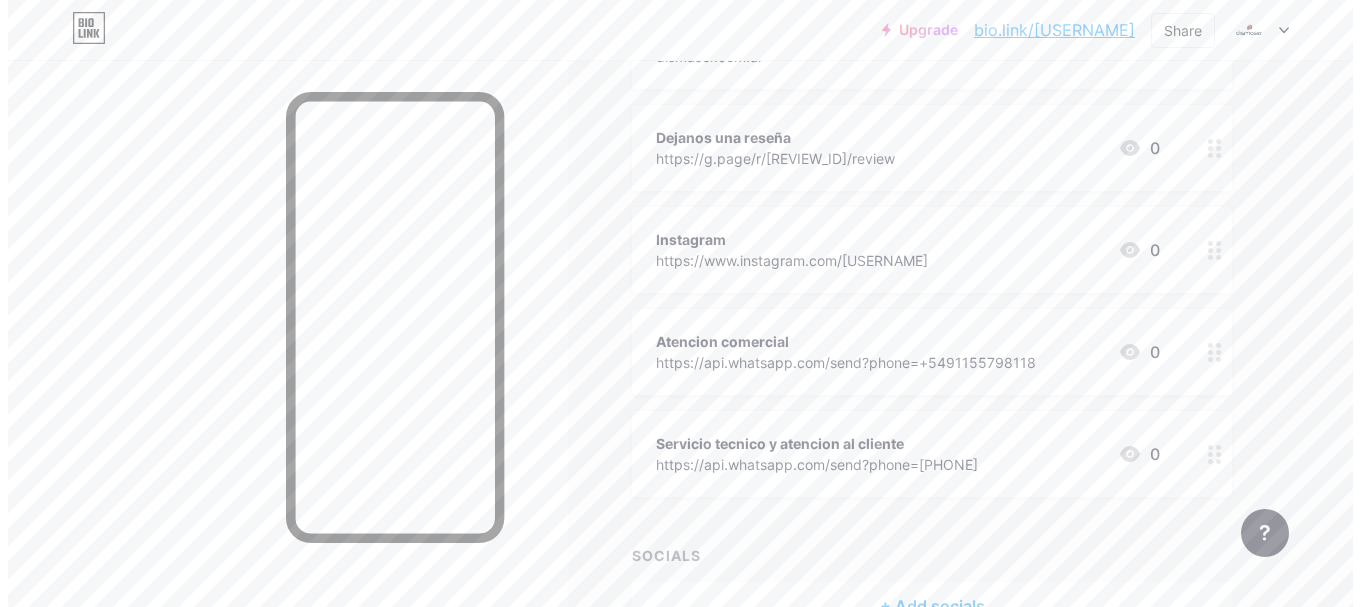 scroll, scrollTop: 323, scrollLeft: 0, axis: vertical 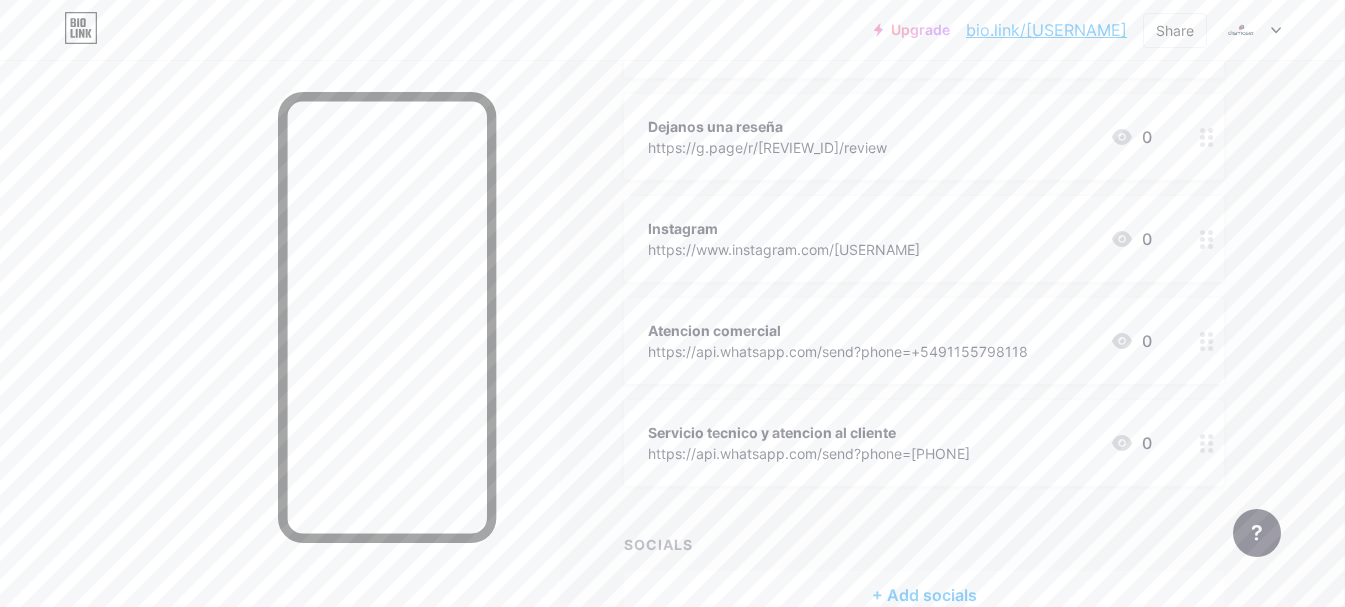 click on "https://api.whatsapp.com/send?phone=+5491155798118" at bounding box center [838, 351] 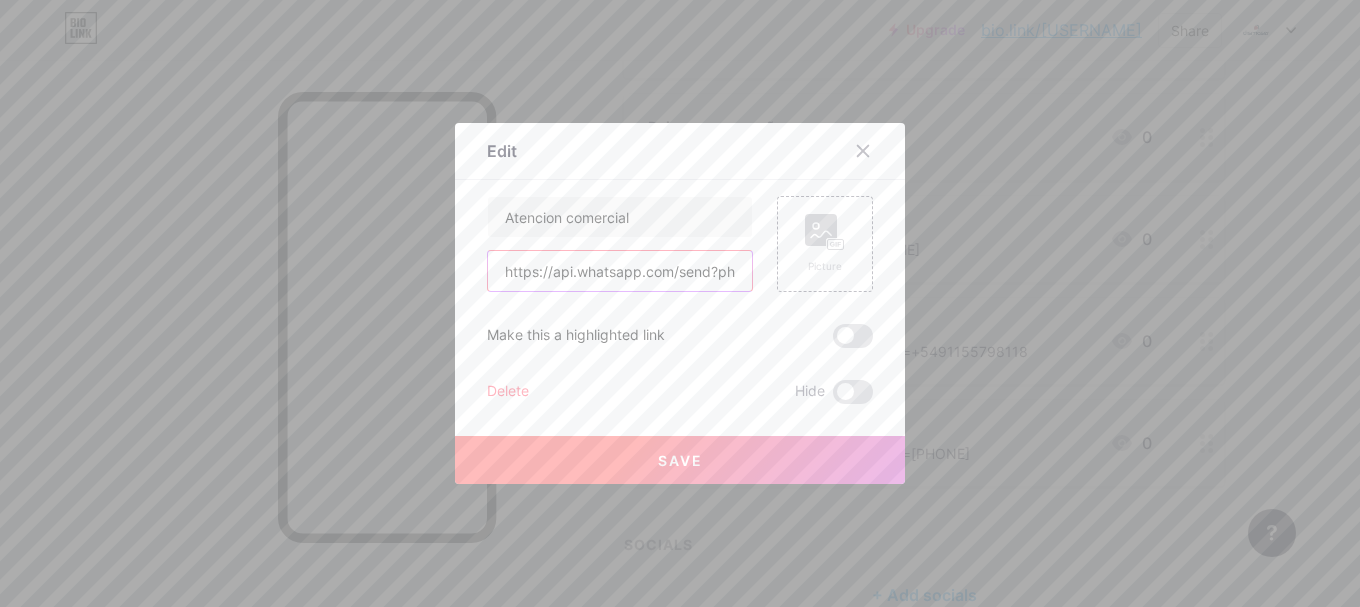 click on "https://api.whatsapp.com/send?phone=+5491155798118" at bounding box center (620, 271) 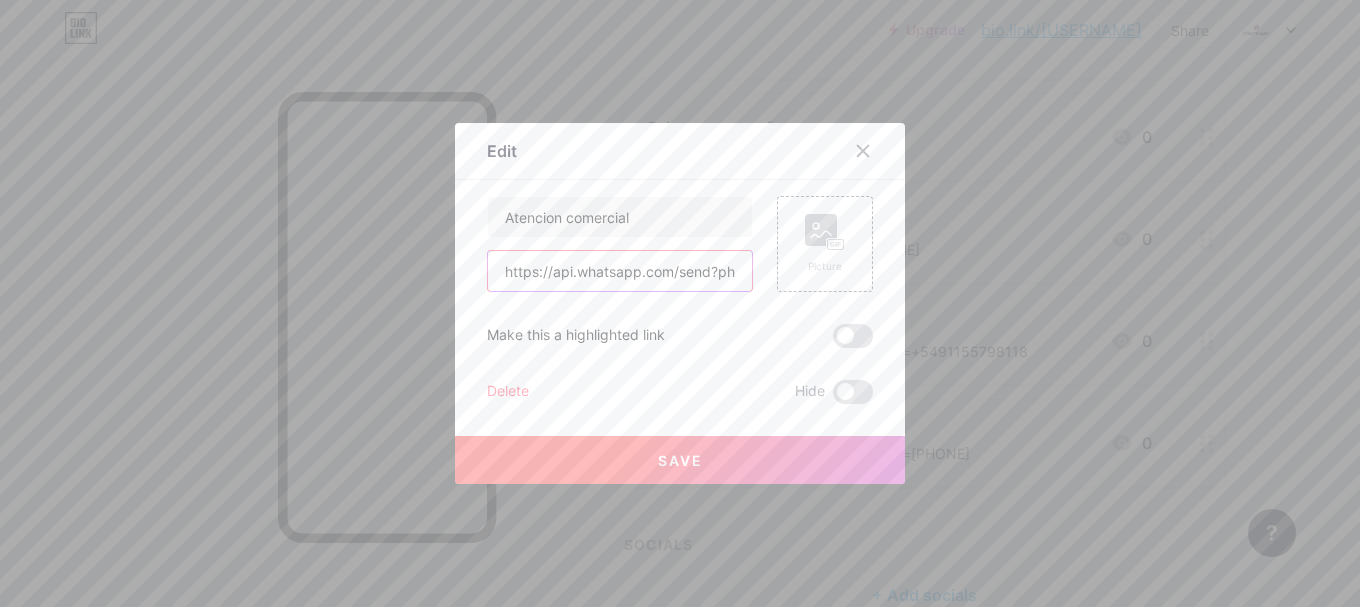 paste on "54" 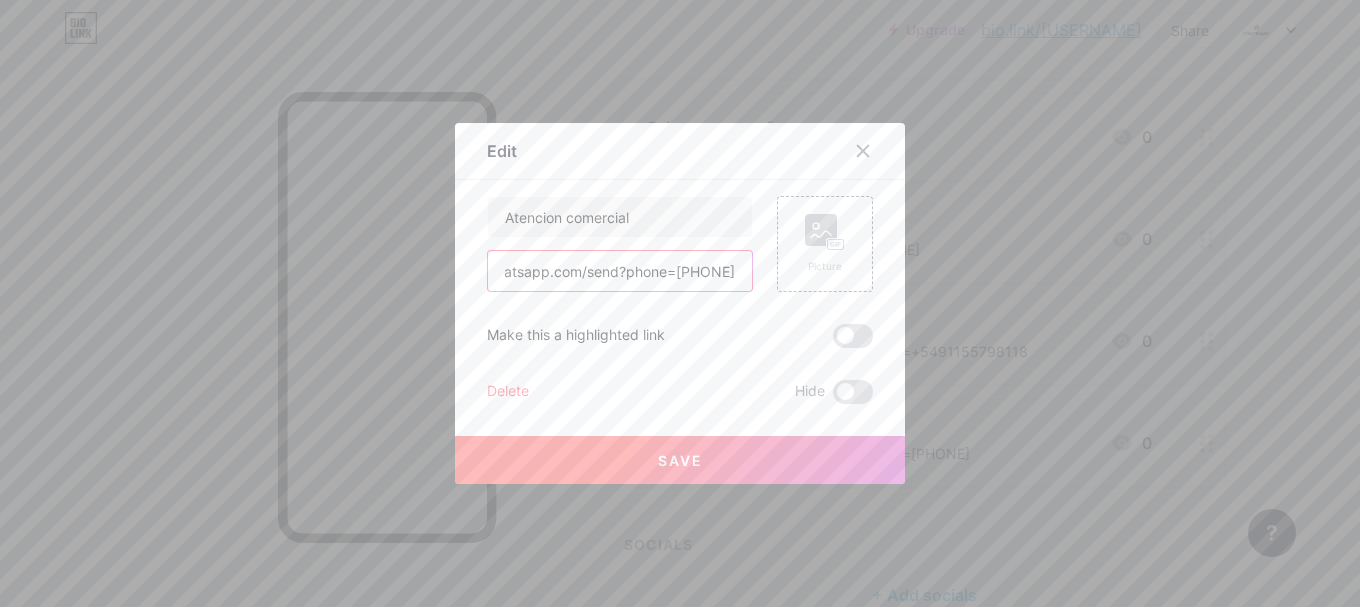 type on "https://api.whatsapp.com/send?phone=[PHONE]" 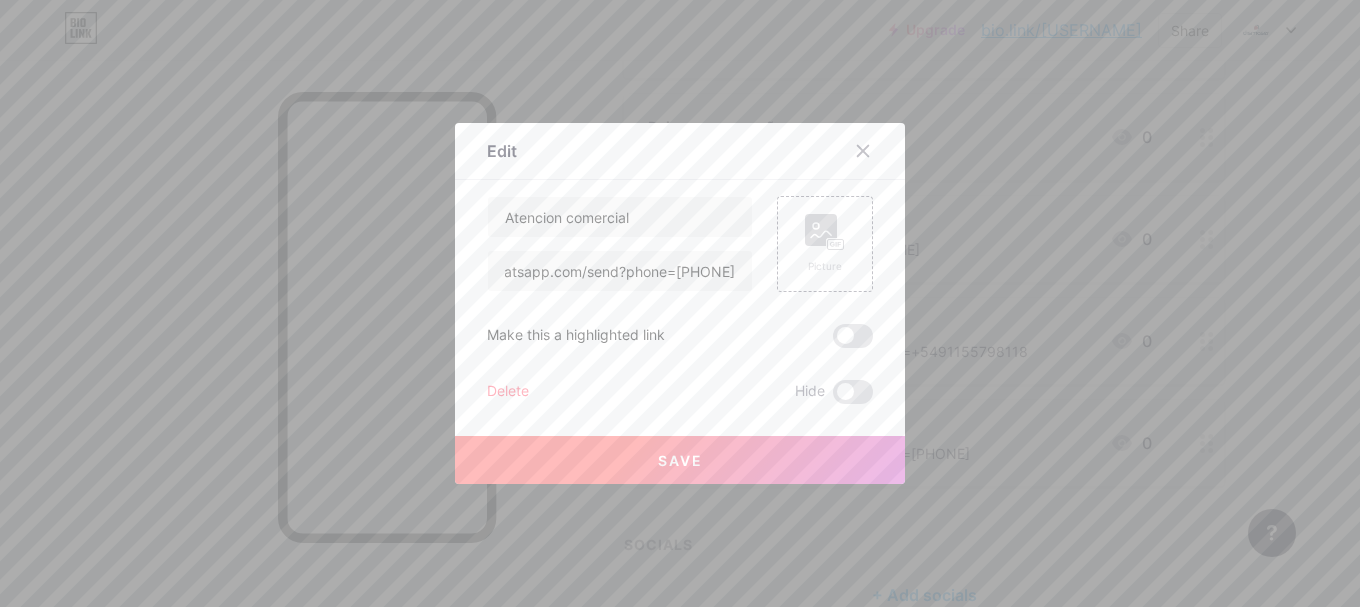 click on "Save" at bounding box center [680, 460] 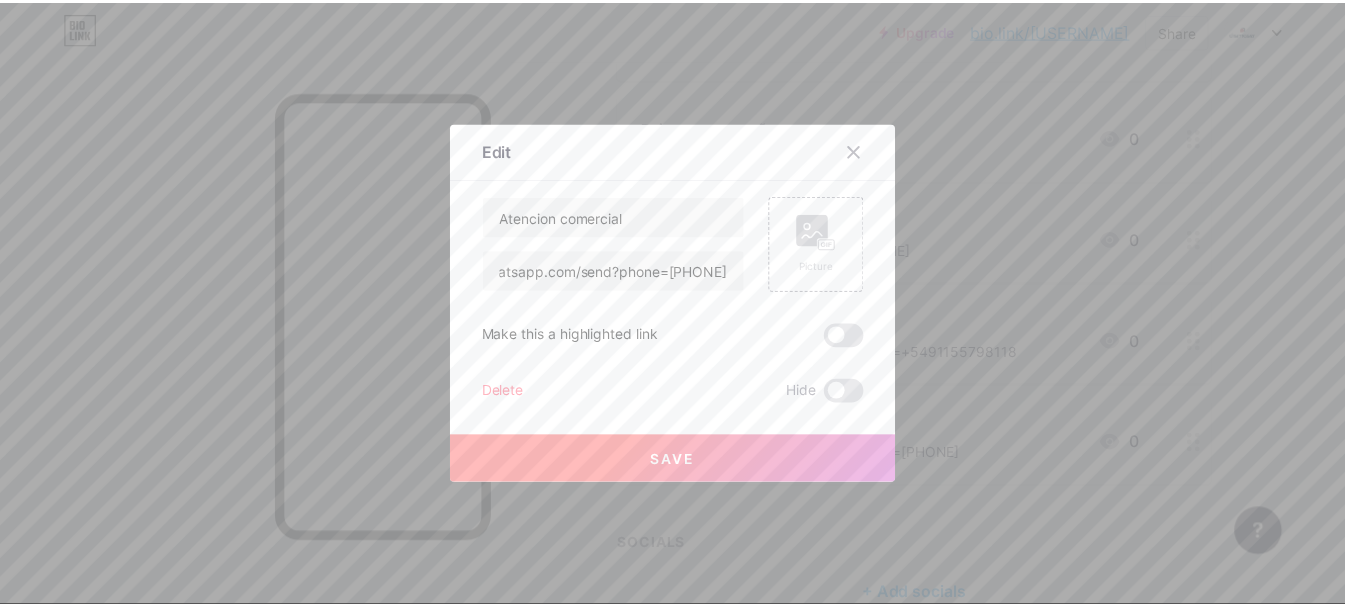 scroll, scrollTop: 0, scrollLeft: 0, axis: both 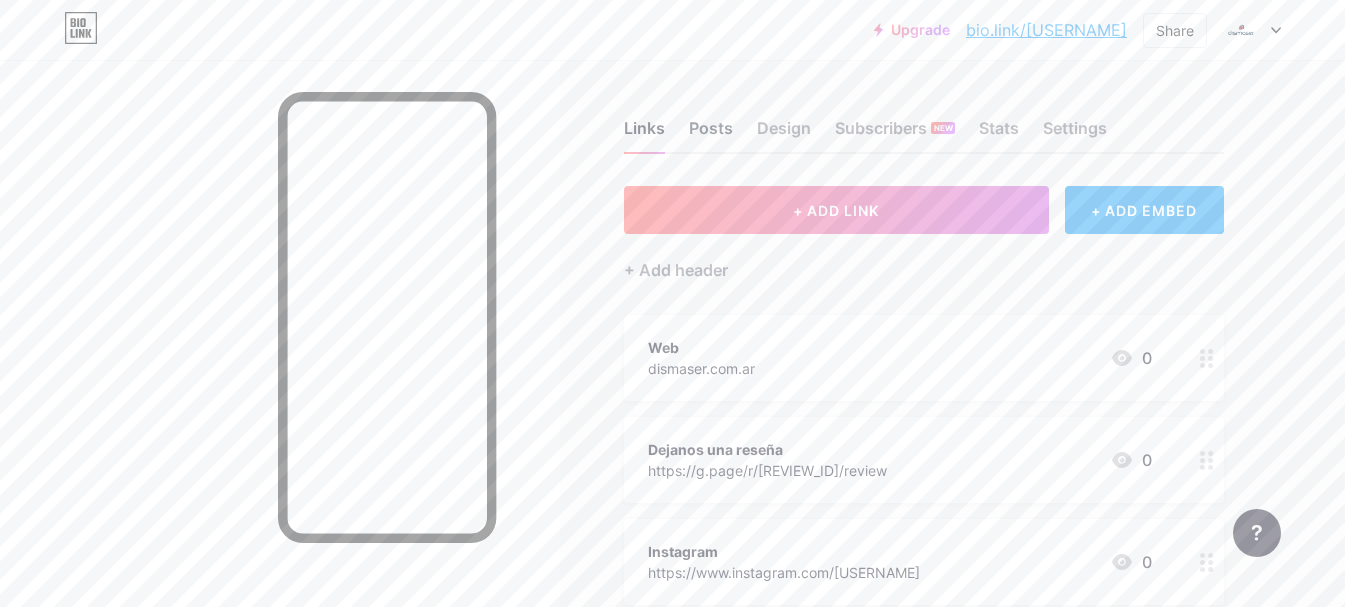 click on "Posts" at bounding box center [711, 134] 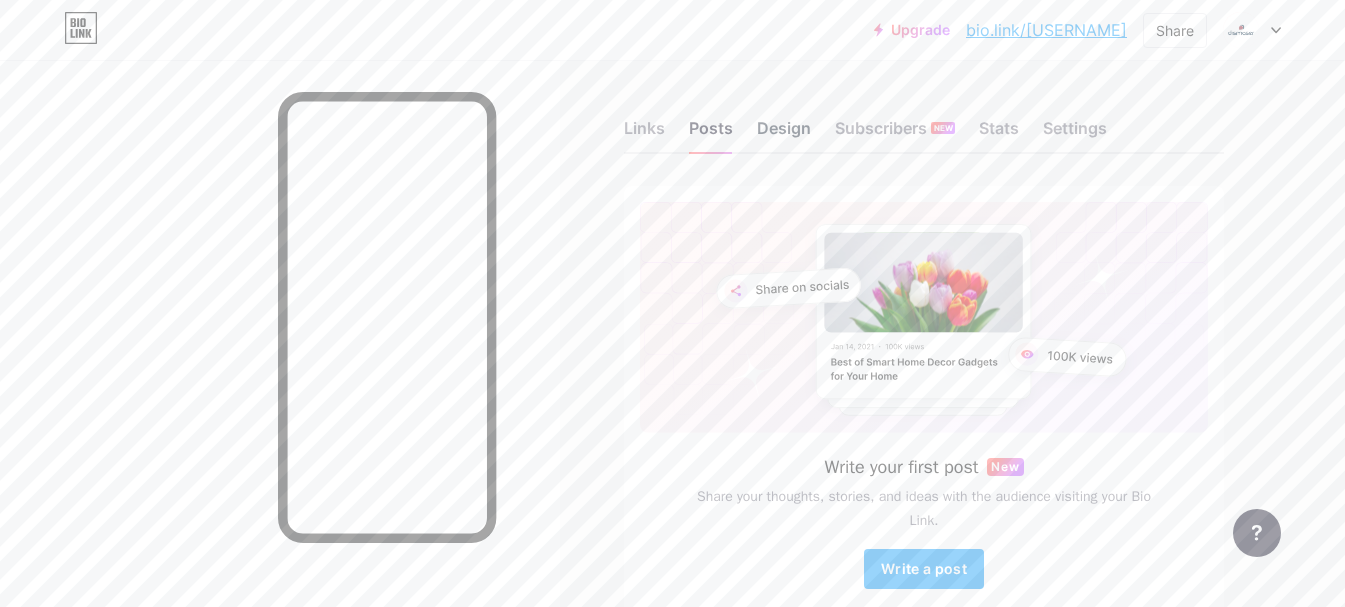 click on "Design" at bounding box center (784, 134) 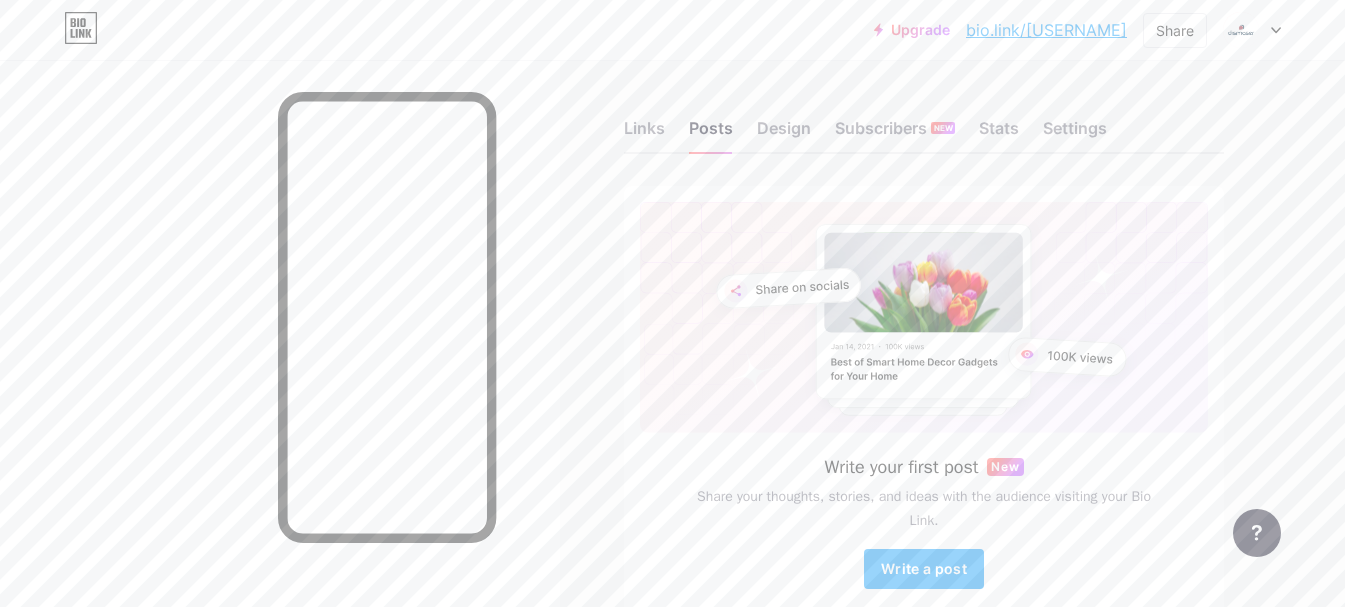 drag, startPoint x: 792, startPoint y: 127, endPoint x: 679, endPoint y: 143, distance: 114.12712 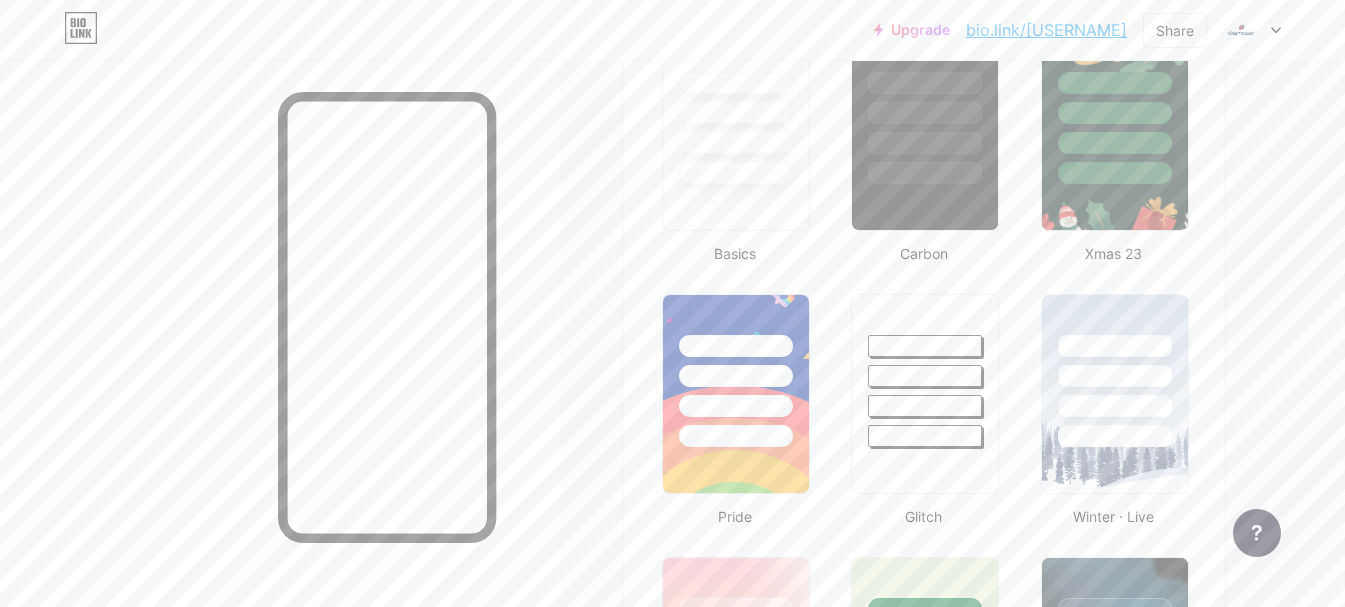 scroll, scrollTop: 602, scrollLeft: 0, axis: vertical 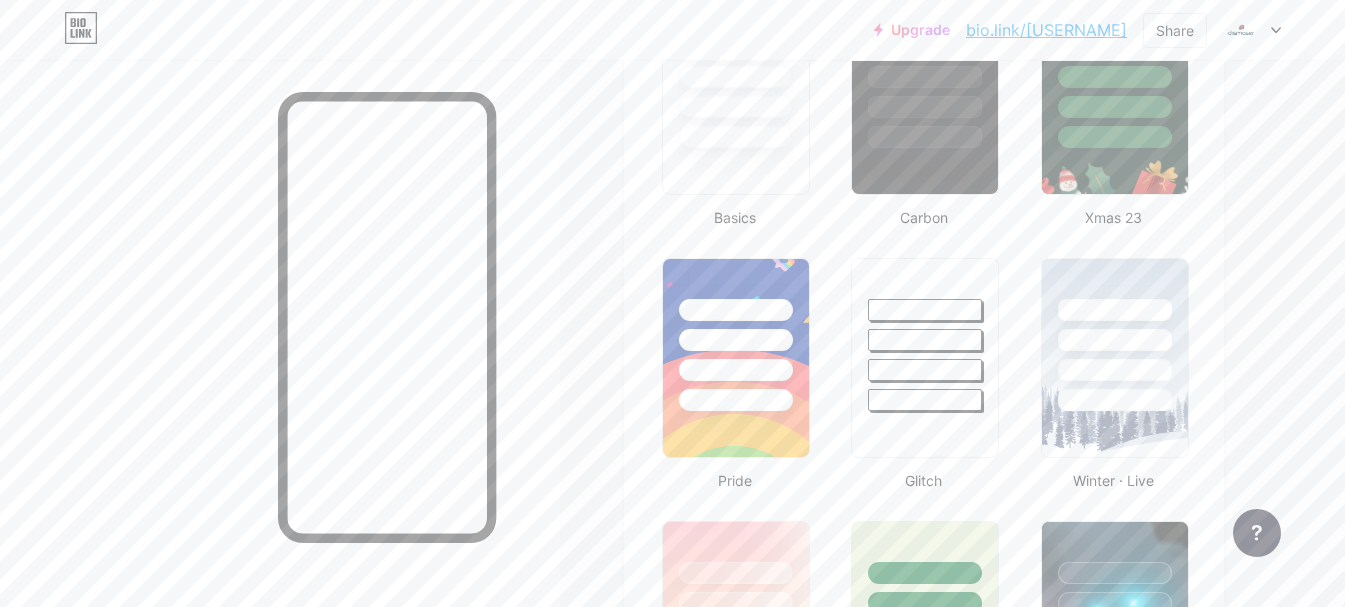 type on "#9b2335" 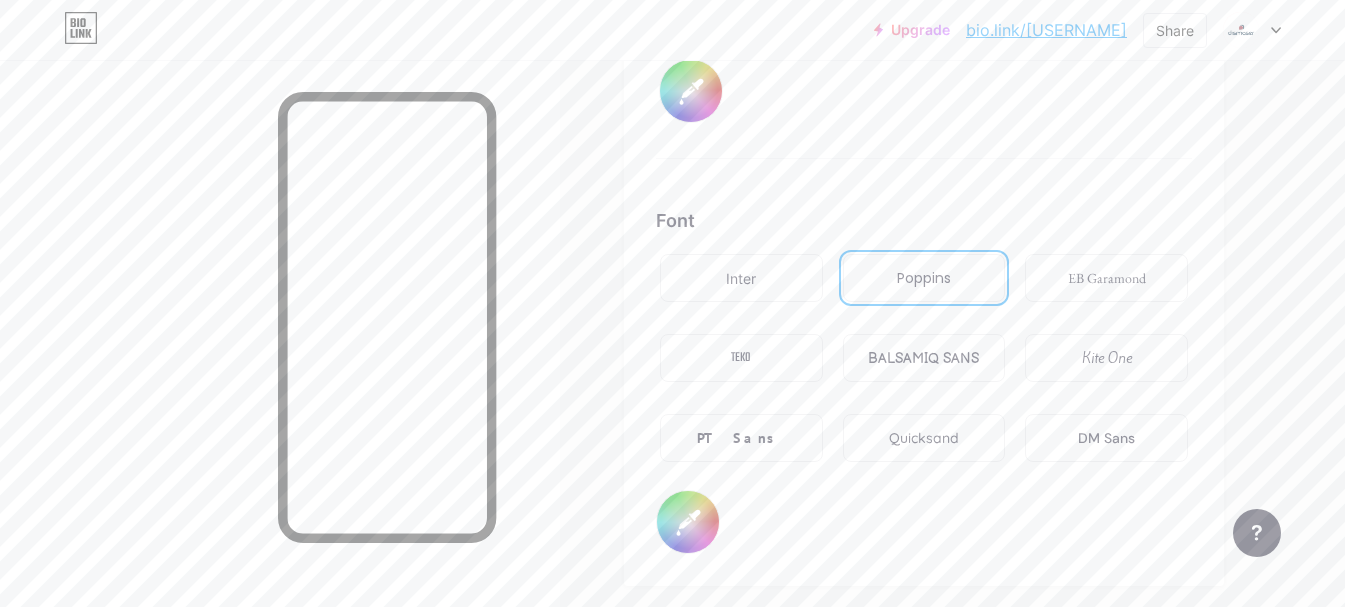 scroll, scrollTop: 3335, scrollLeft: 0, axis: vertical 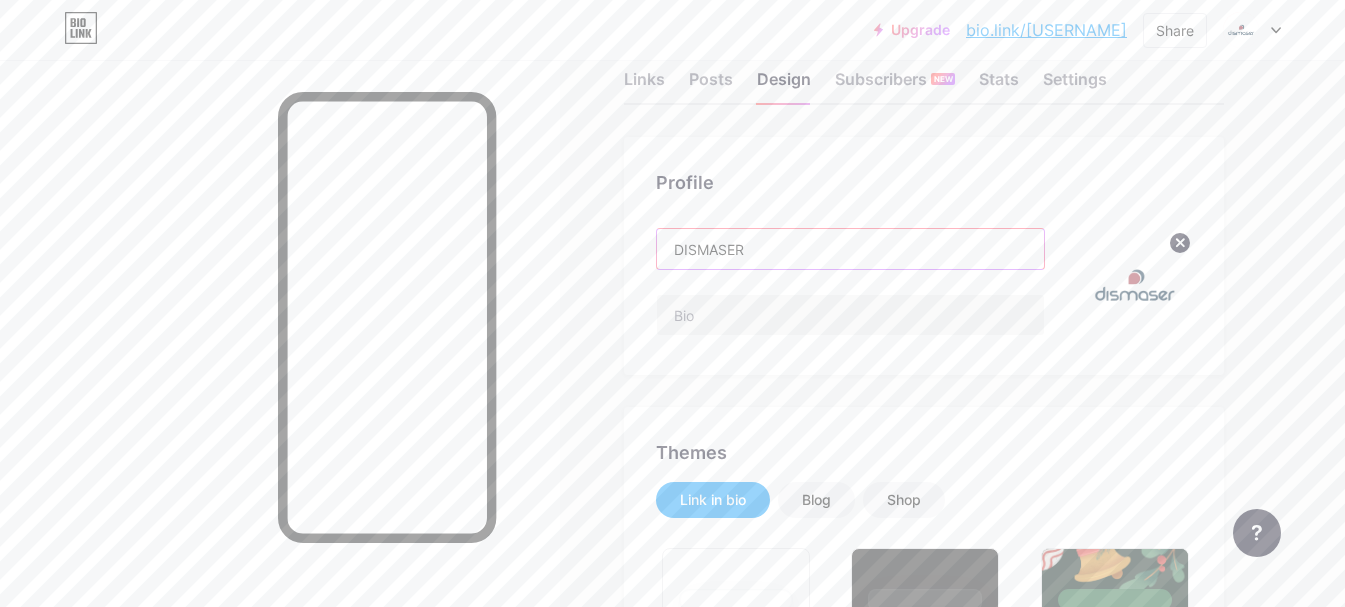 click on "DISMASER" at bounding box center [850, 249] 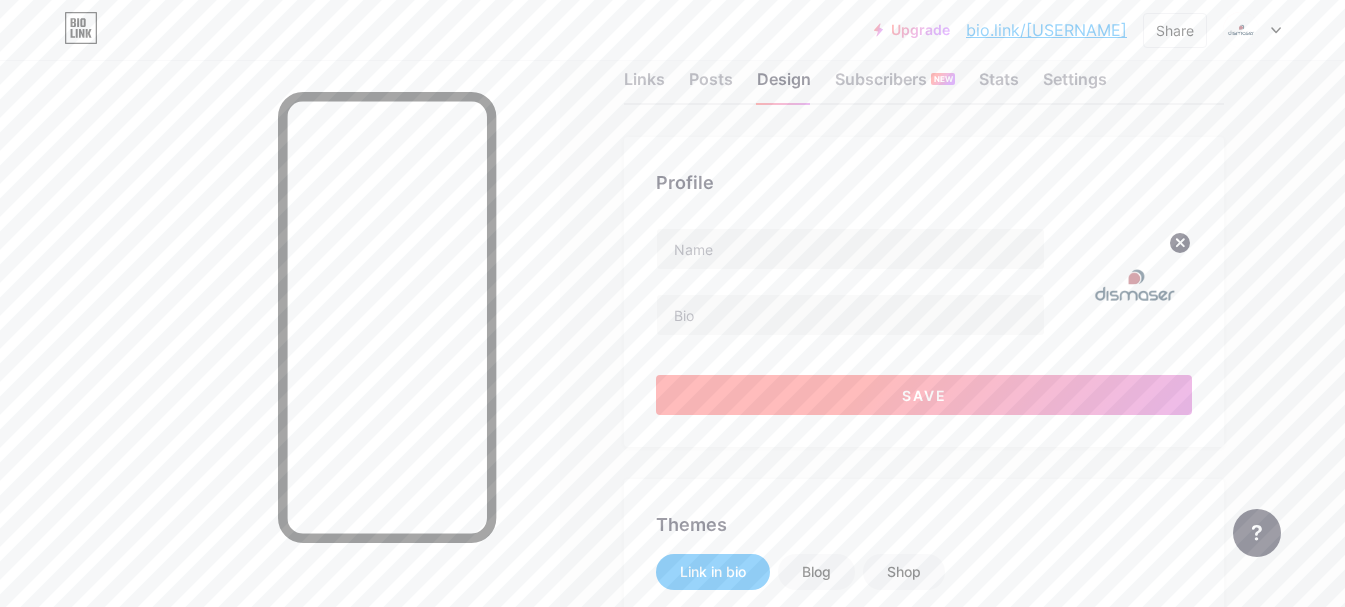 click on "Save" at bounding box center (924, 395) 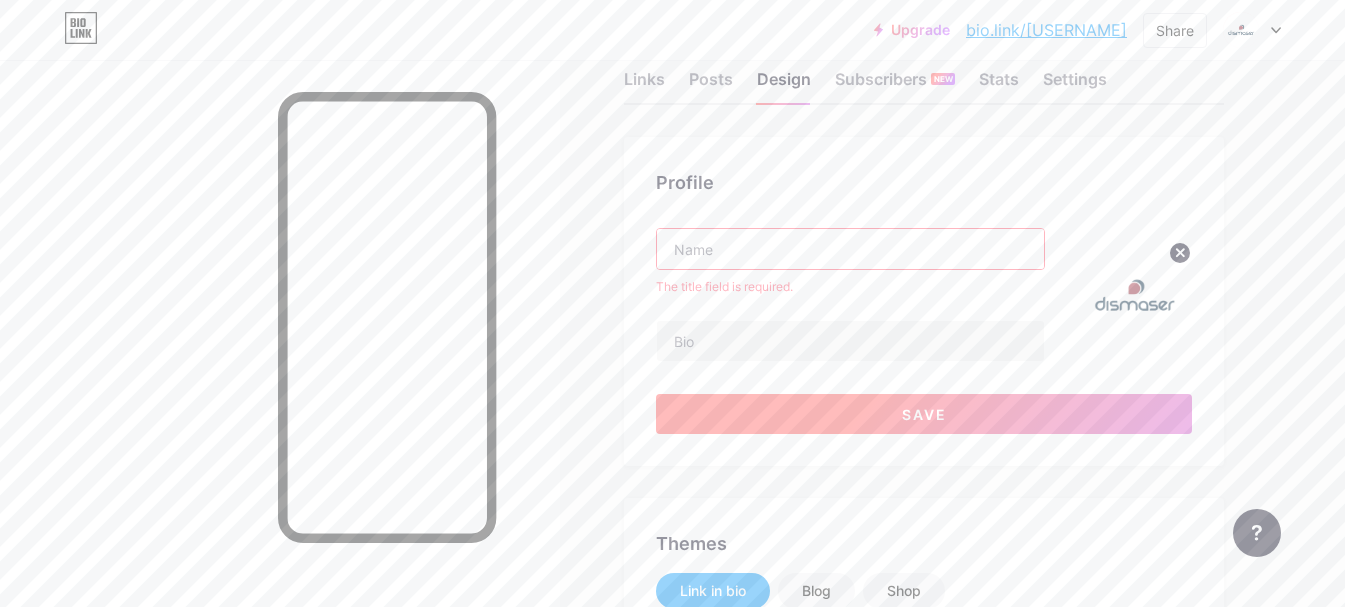 click on "Save" at bounding box center [924, 414] 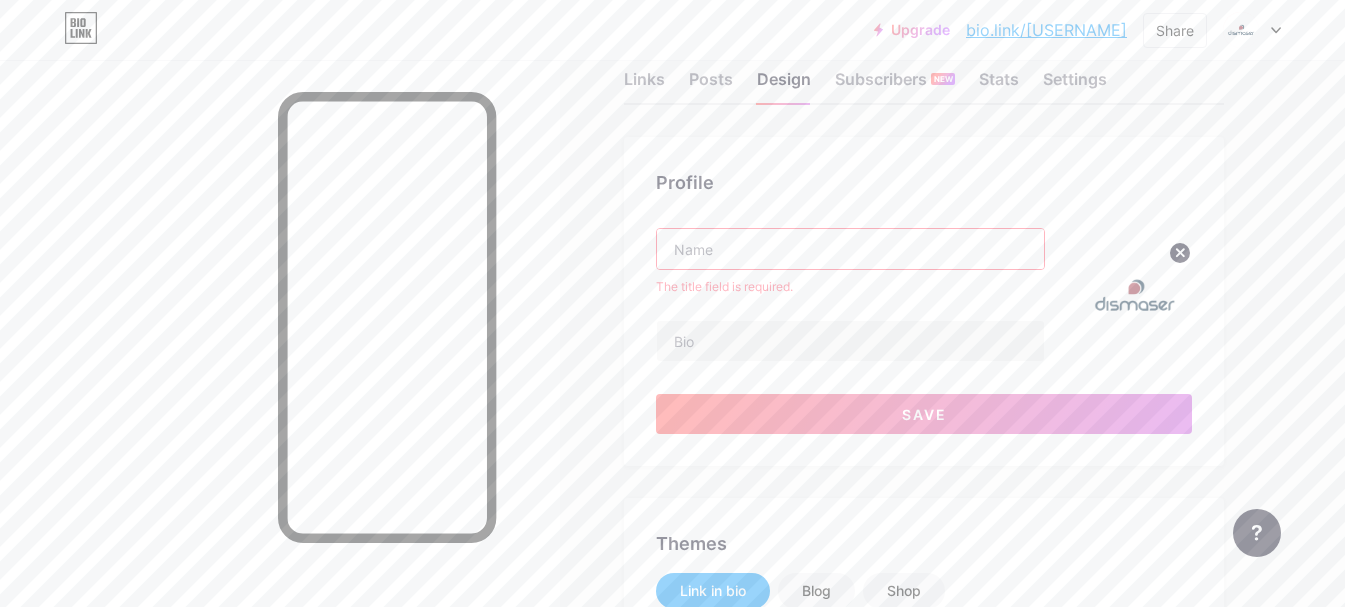 click at bounding box center (850, 249) 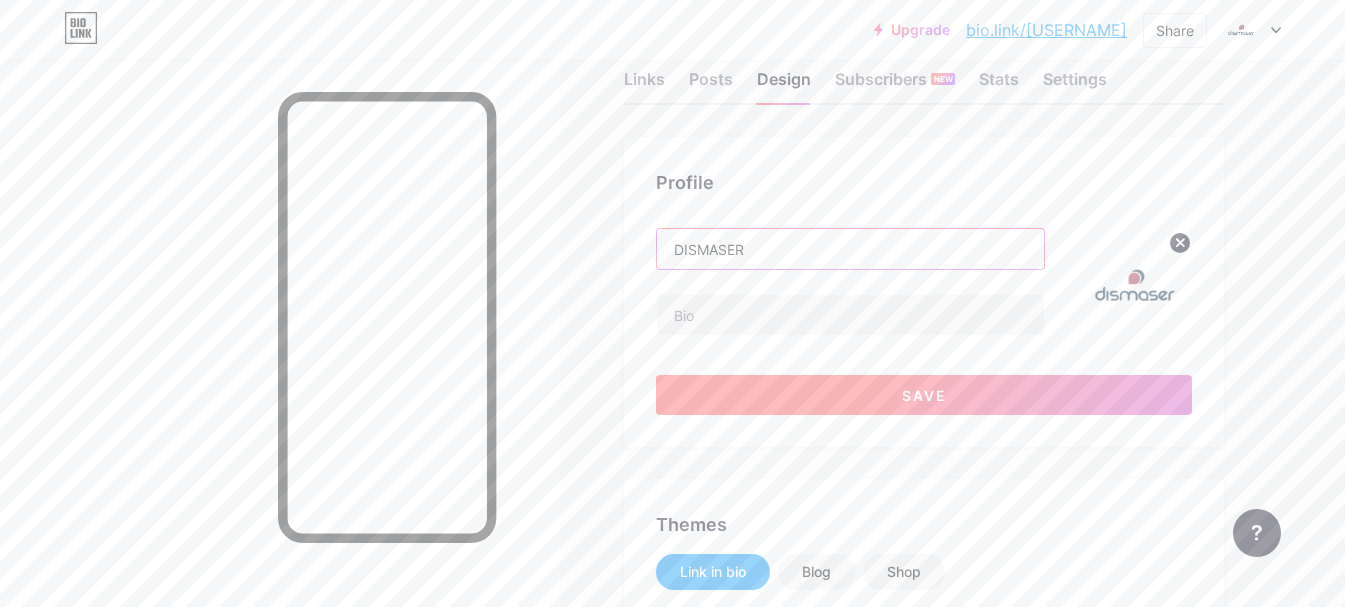 type on "DISMASER" 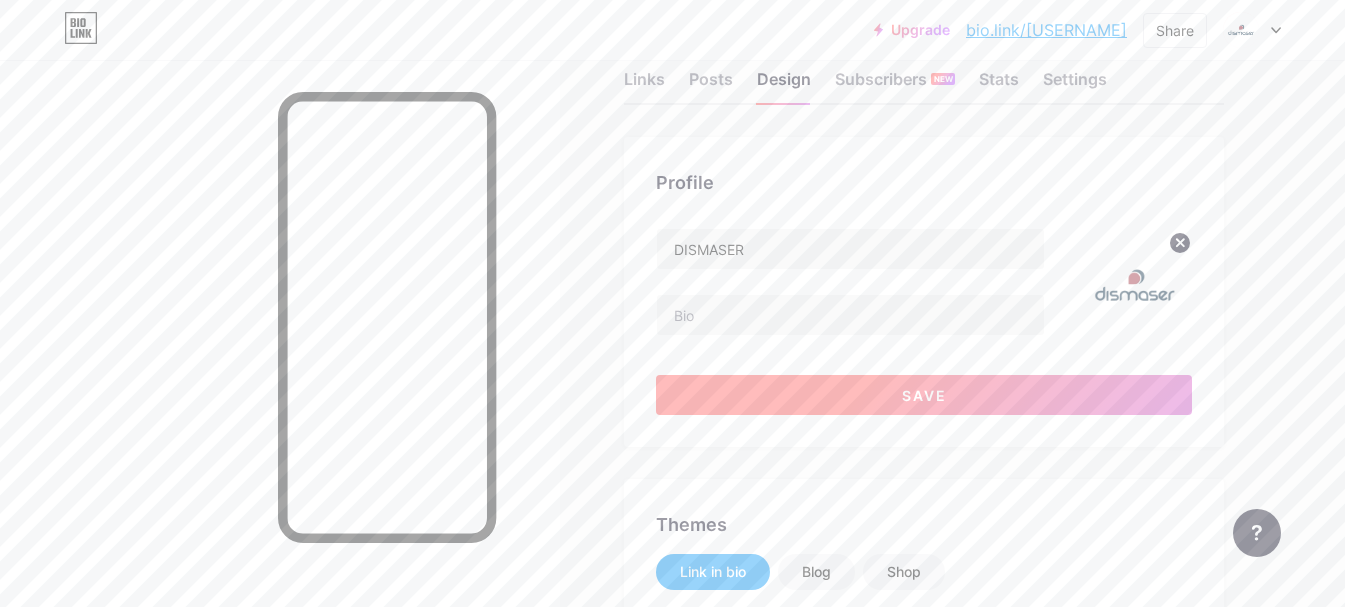 click on "Save" at bounding box center [924, 395] 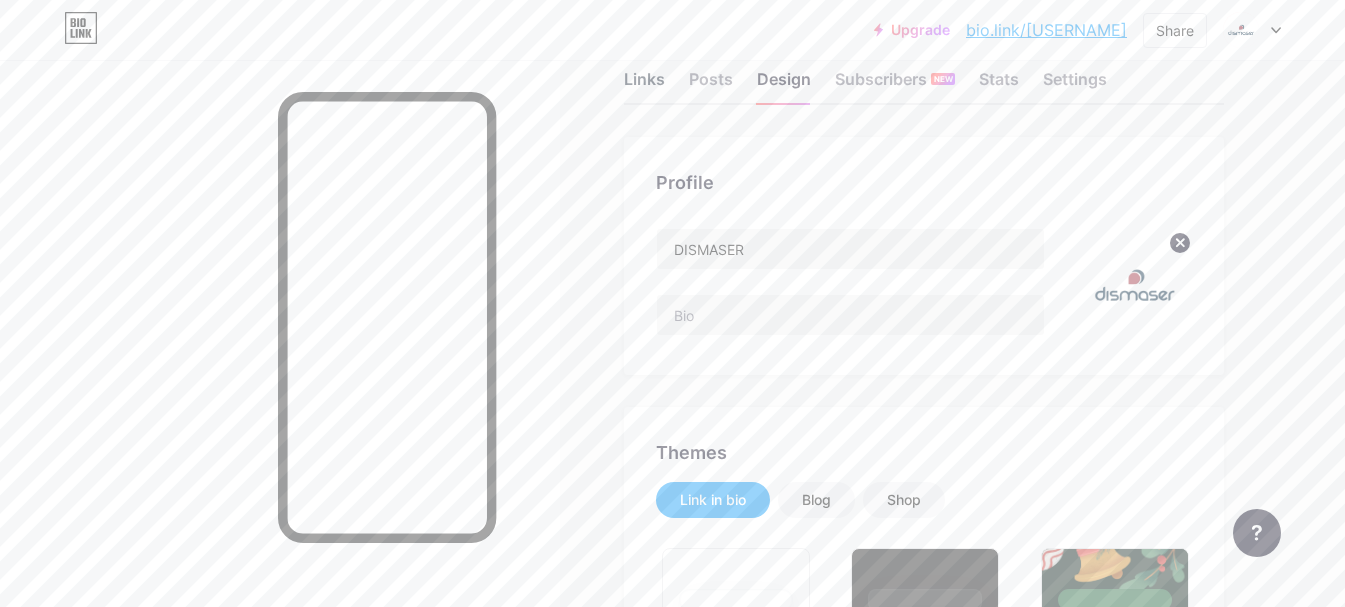 click on "Links" at bounding box center (644, 85) 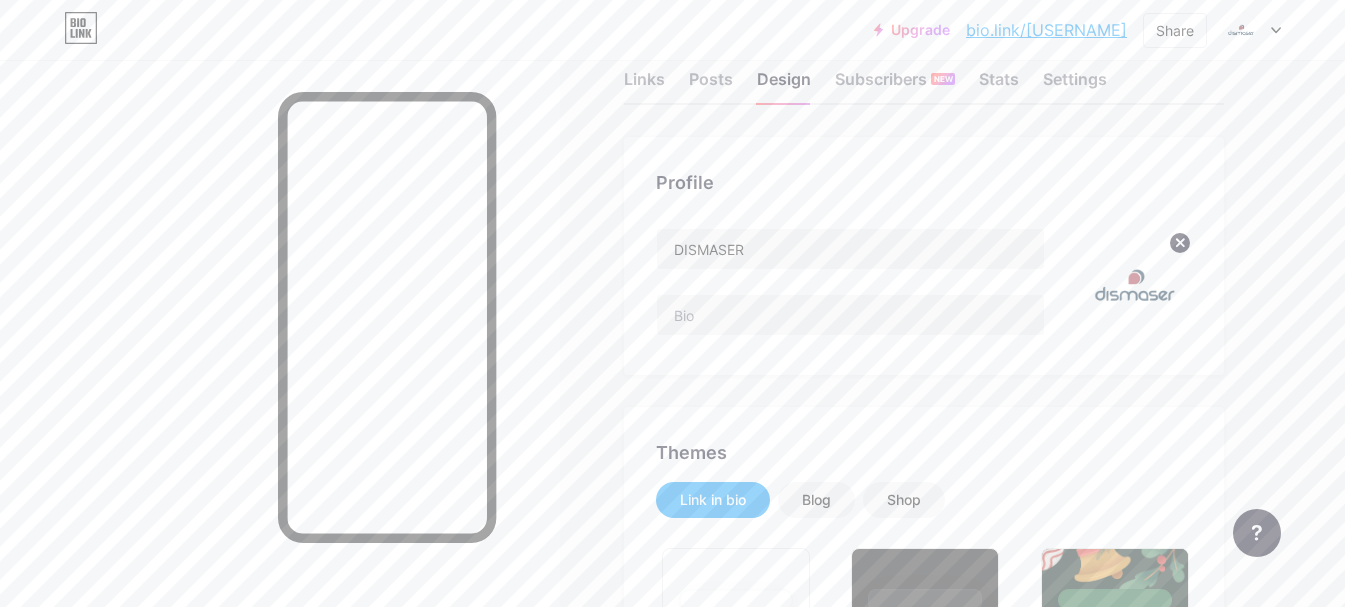 scroll, scrollTop: 0, scrollLeft: 0, axis: both 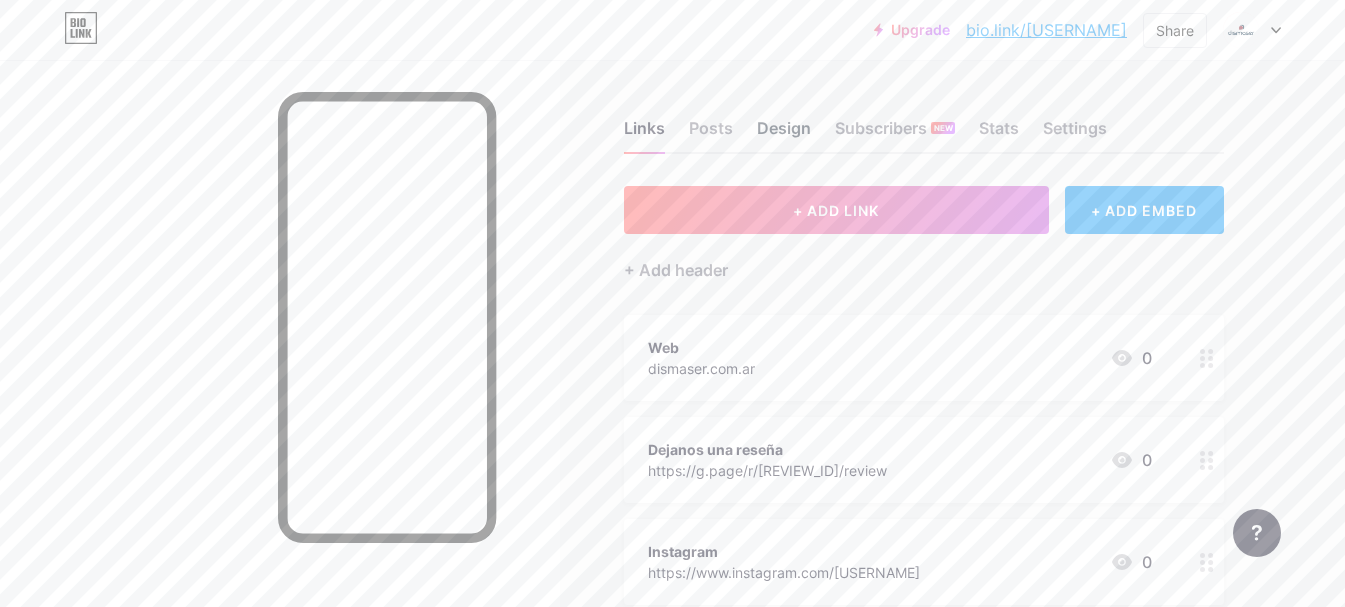 click on "Design" at bounding box center [784, 134] 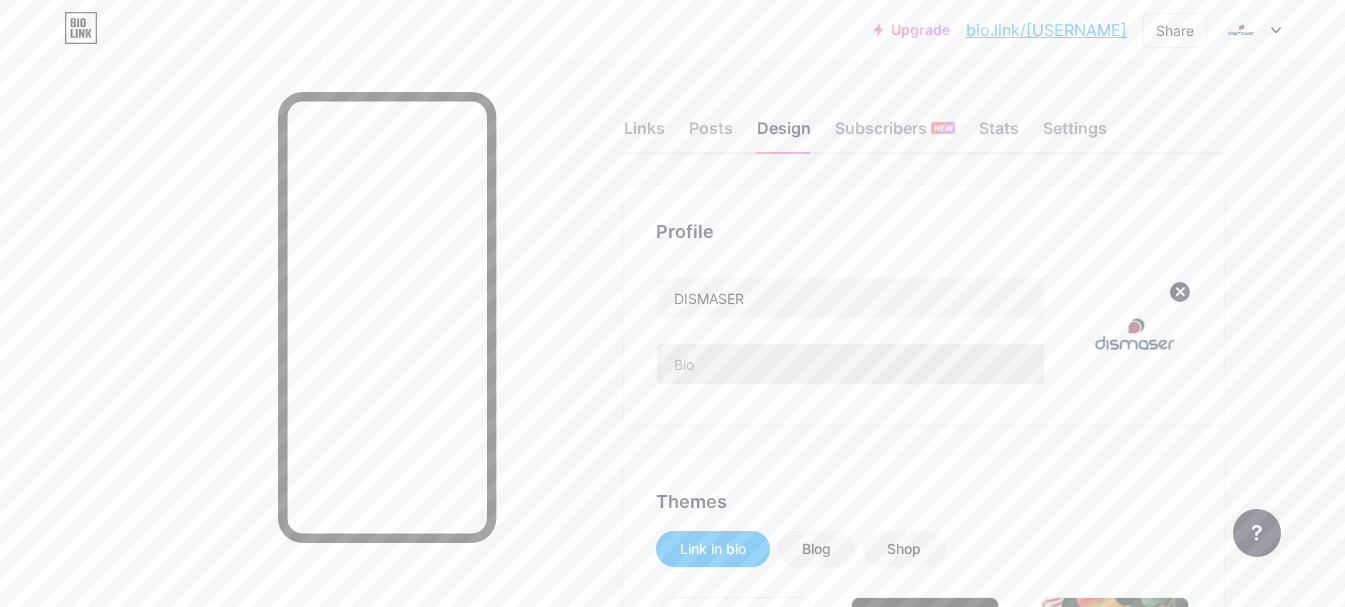 type on "#9b2335" 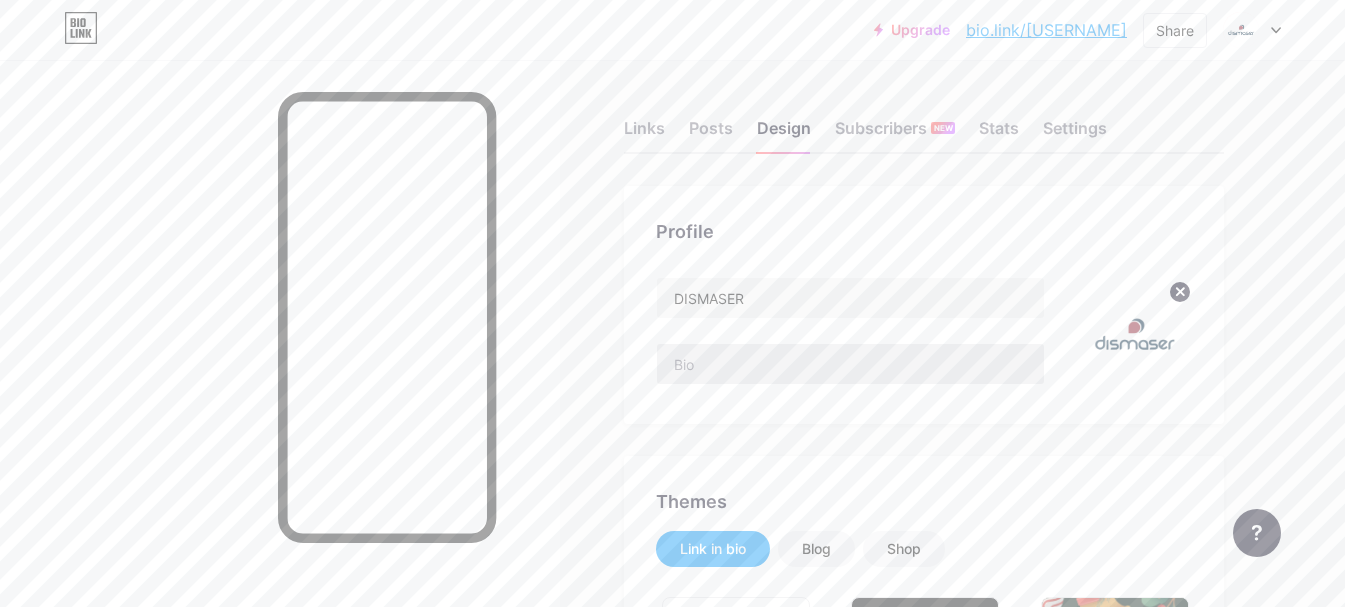 type on "#0a0a0a" 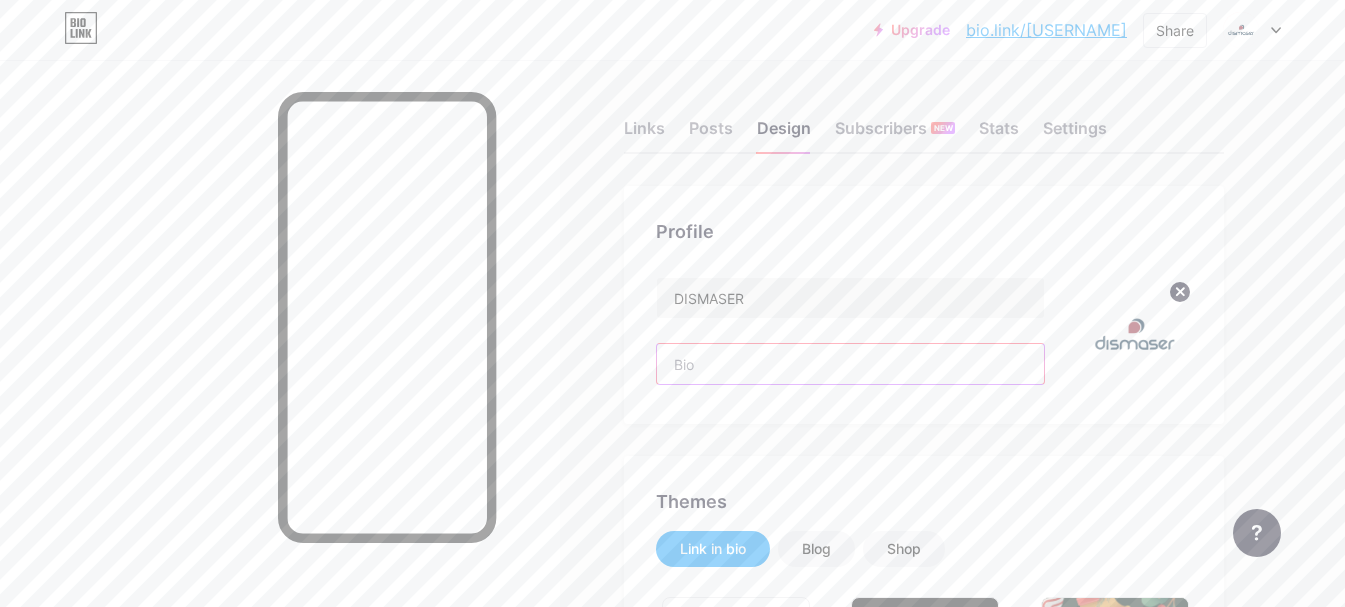 click at bounding box center (850, 364) 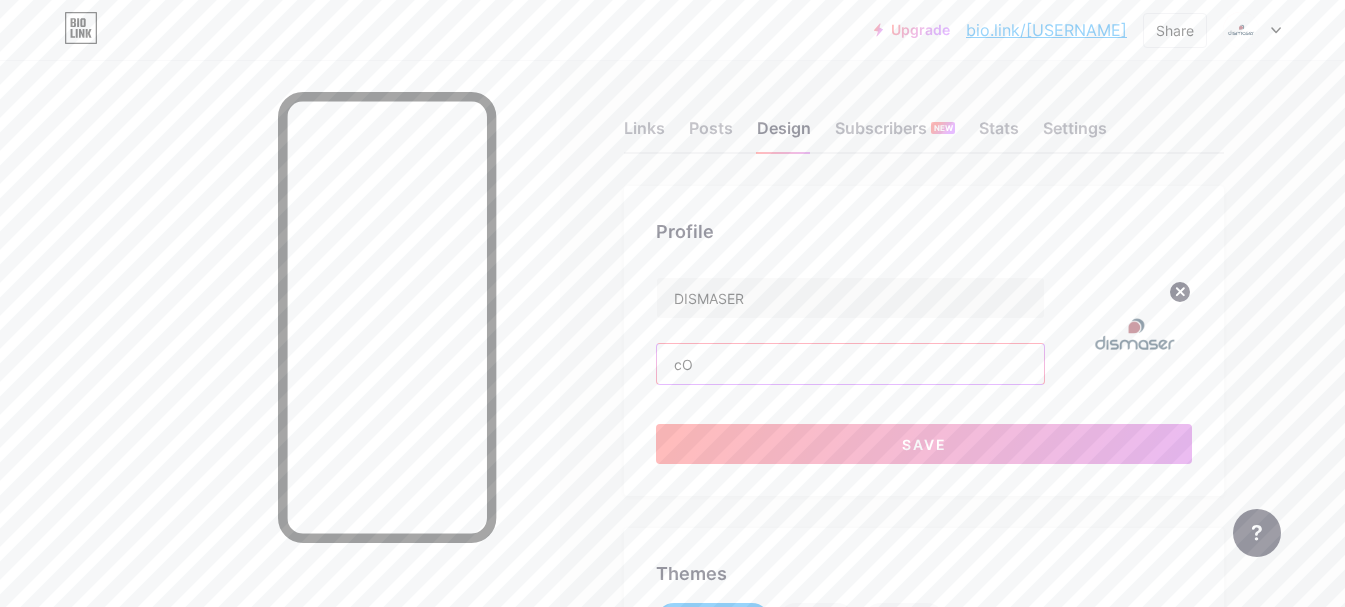 type on "c" 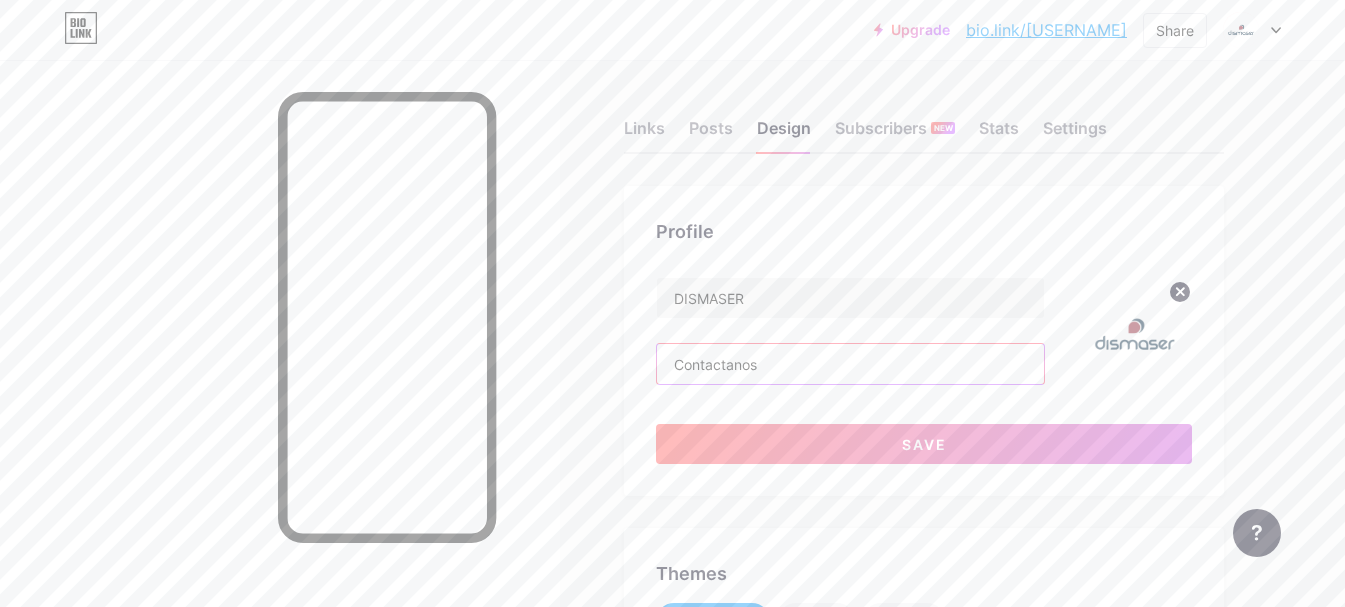 type on "Contactanos" 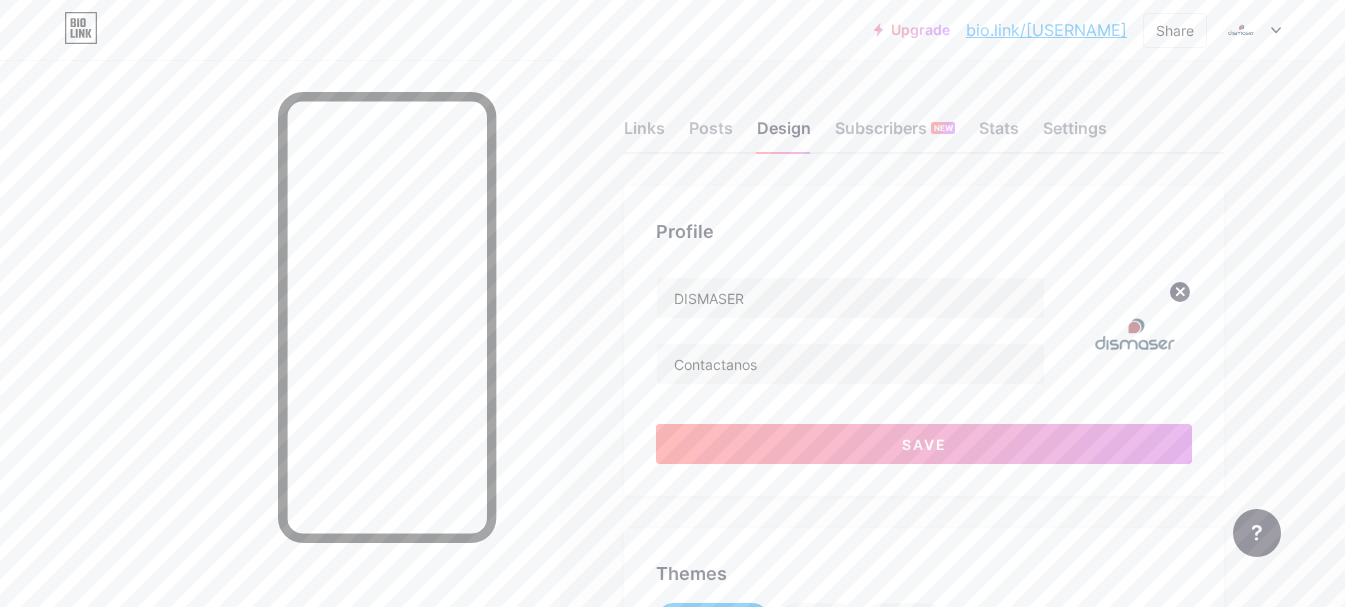 click on "Save" at bounding box center (924, 444) 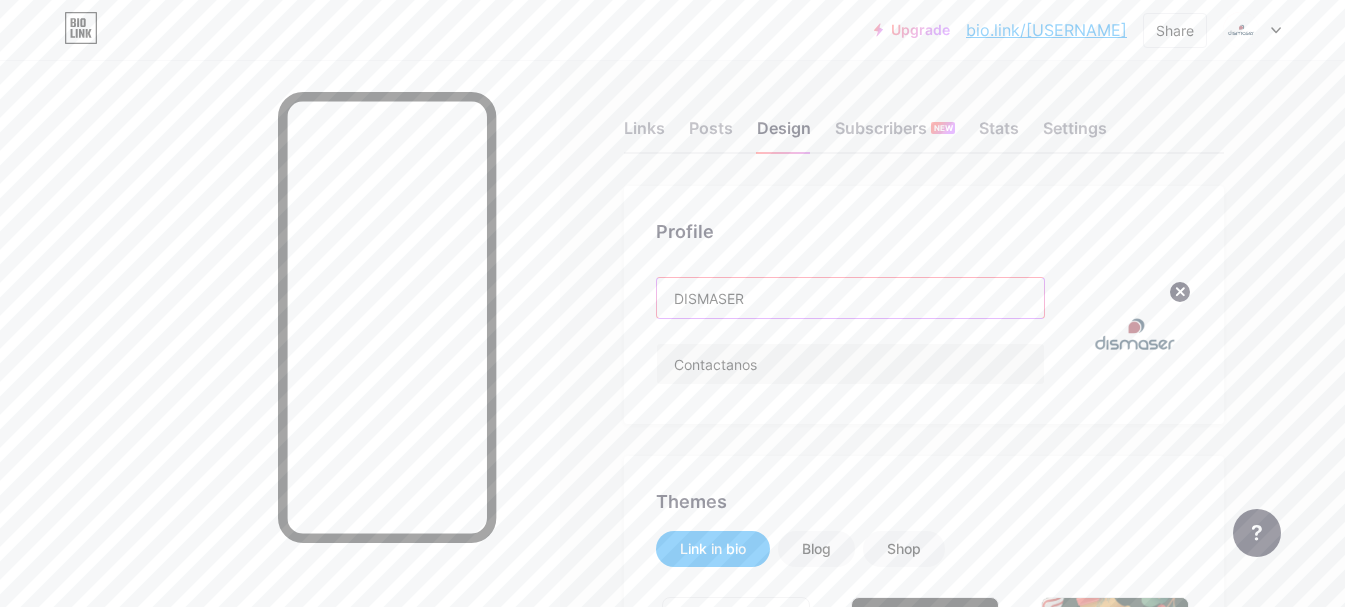 click on "DISMASER" at bounding box center [850, 298] 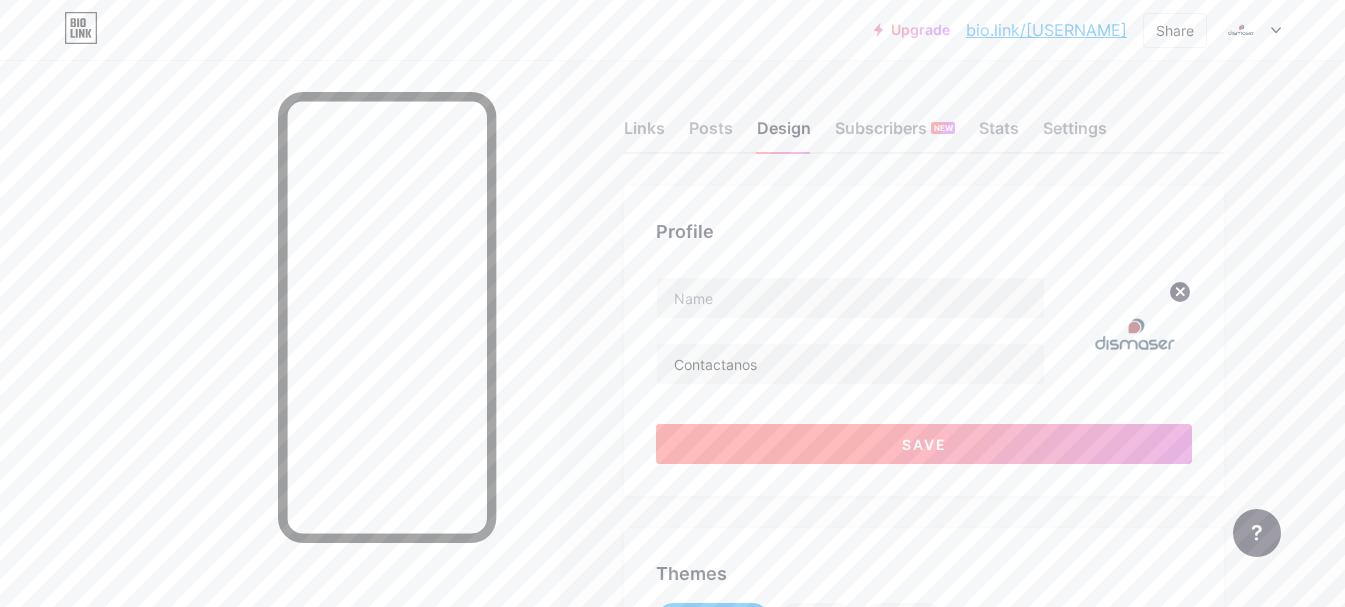 click on "Save" at bounding box center [924, 444] 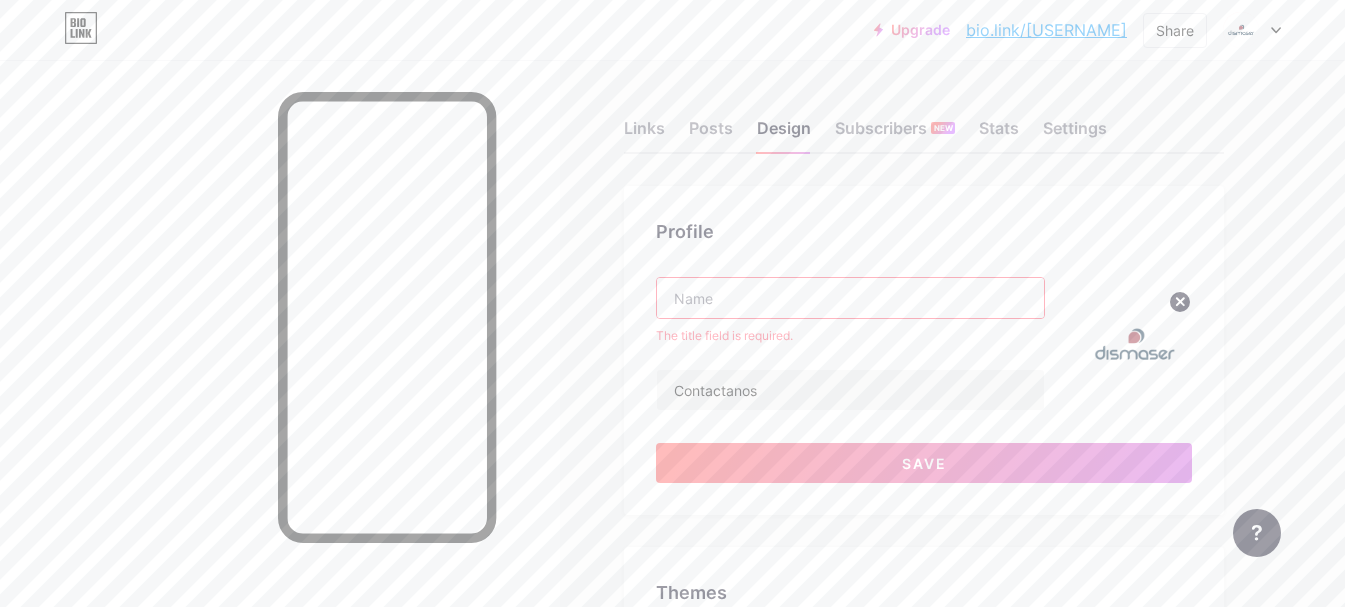 click at bounding box center [850, 298] 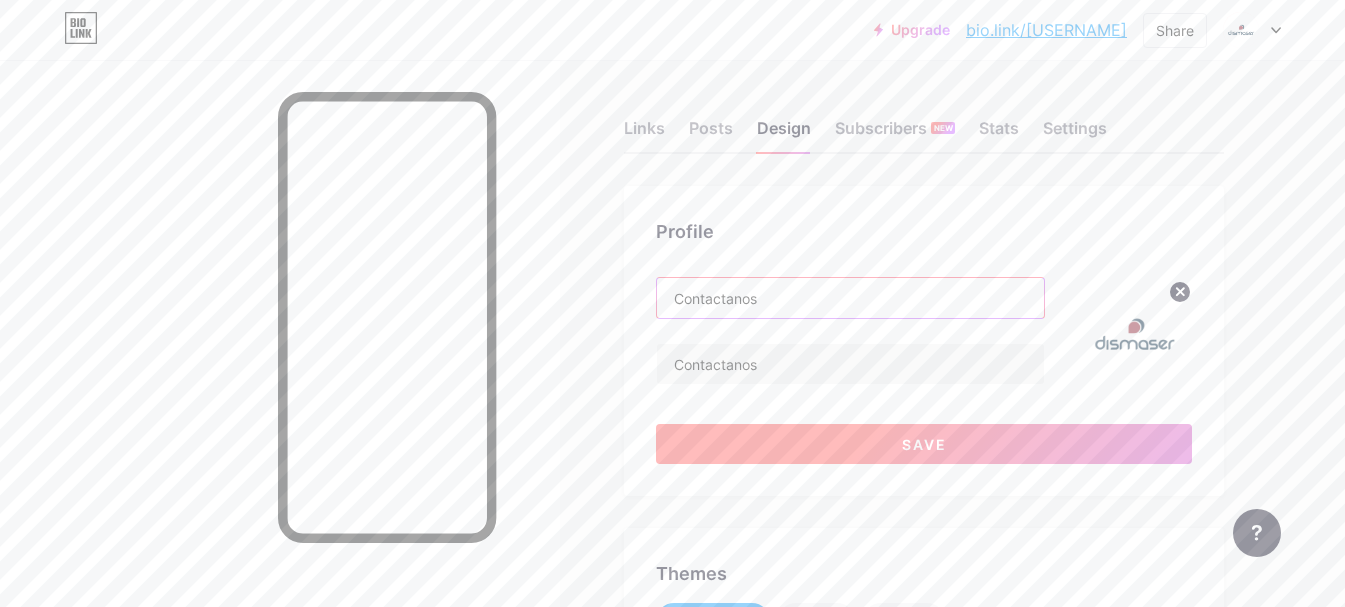 type on "Contactanos" 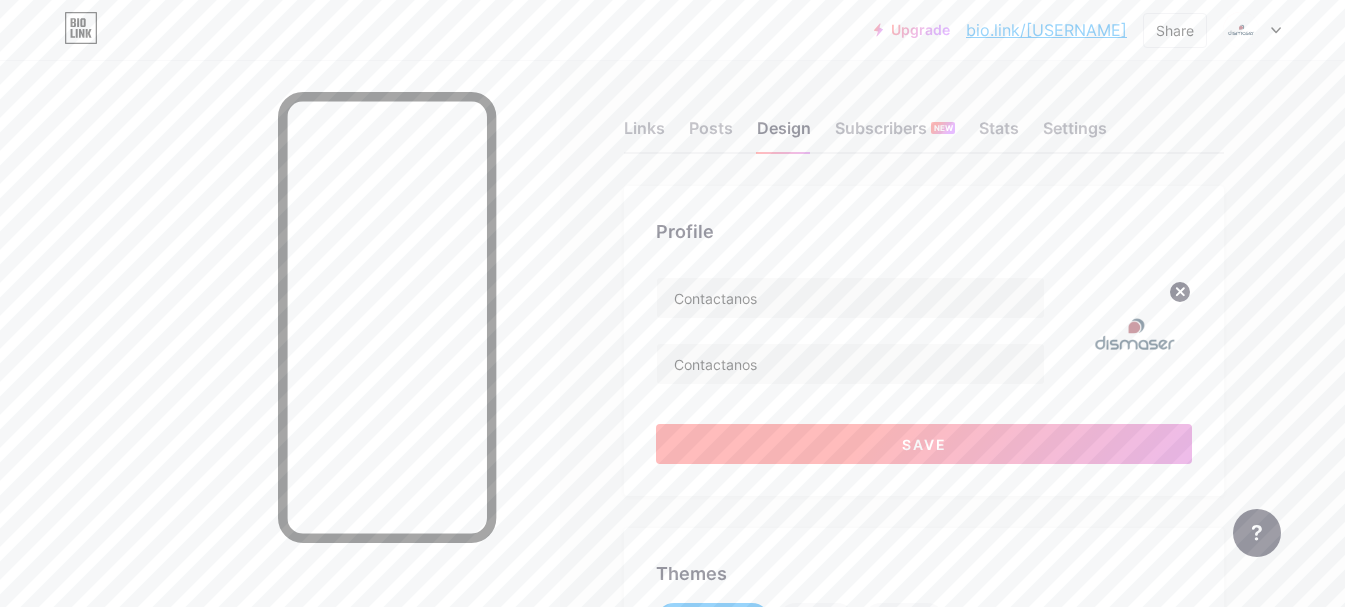 click on "Save" at bounding box center [924, 444] 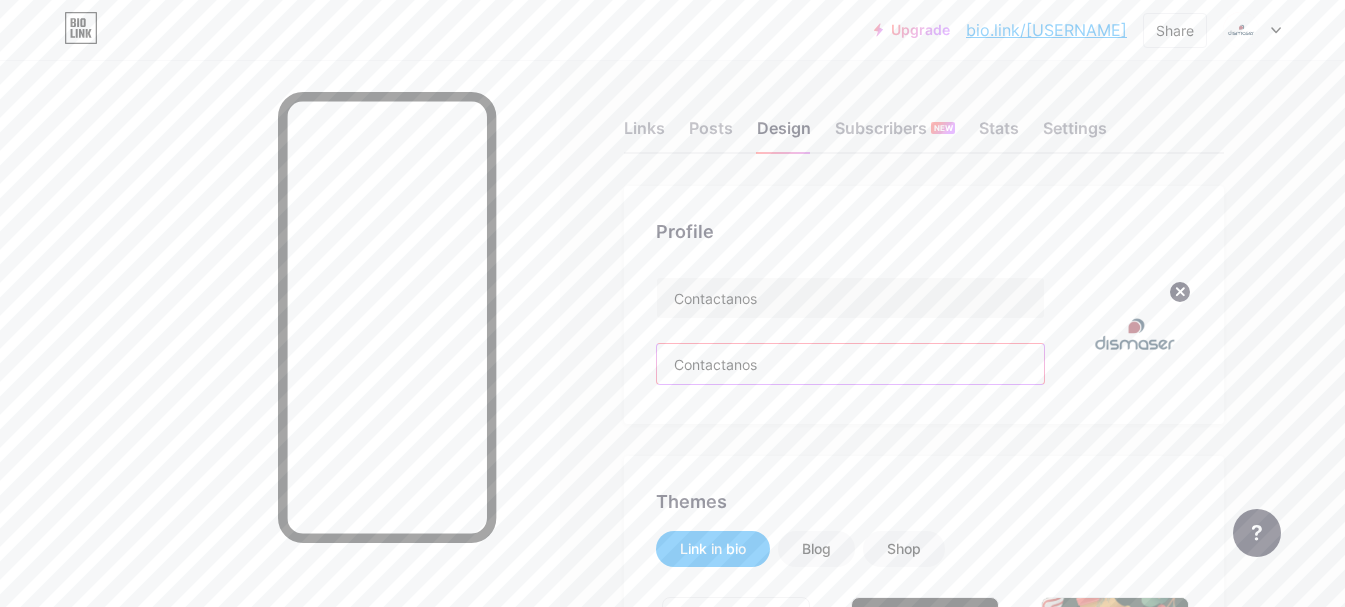 click on "Contactanos" at bounding box center [850, 364] 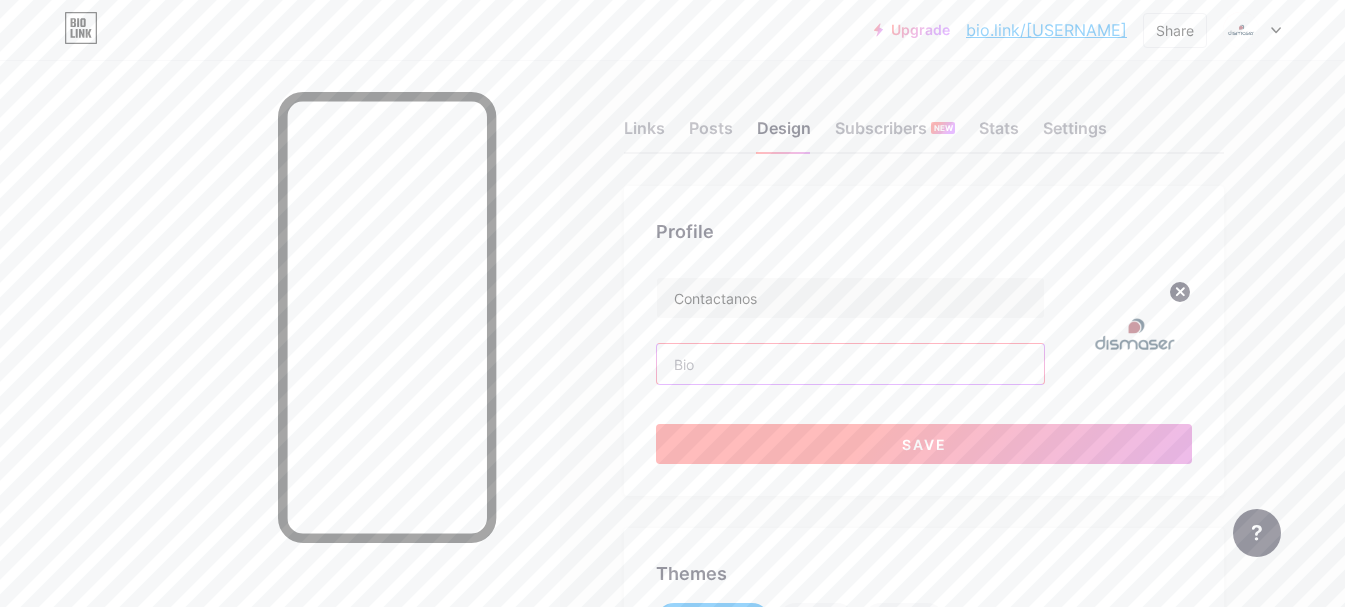 type 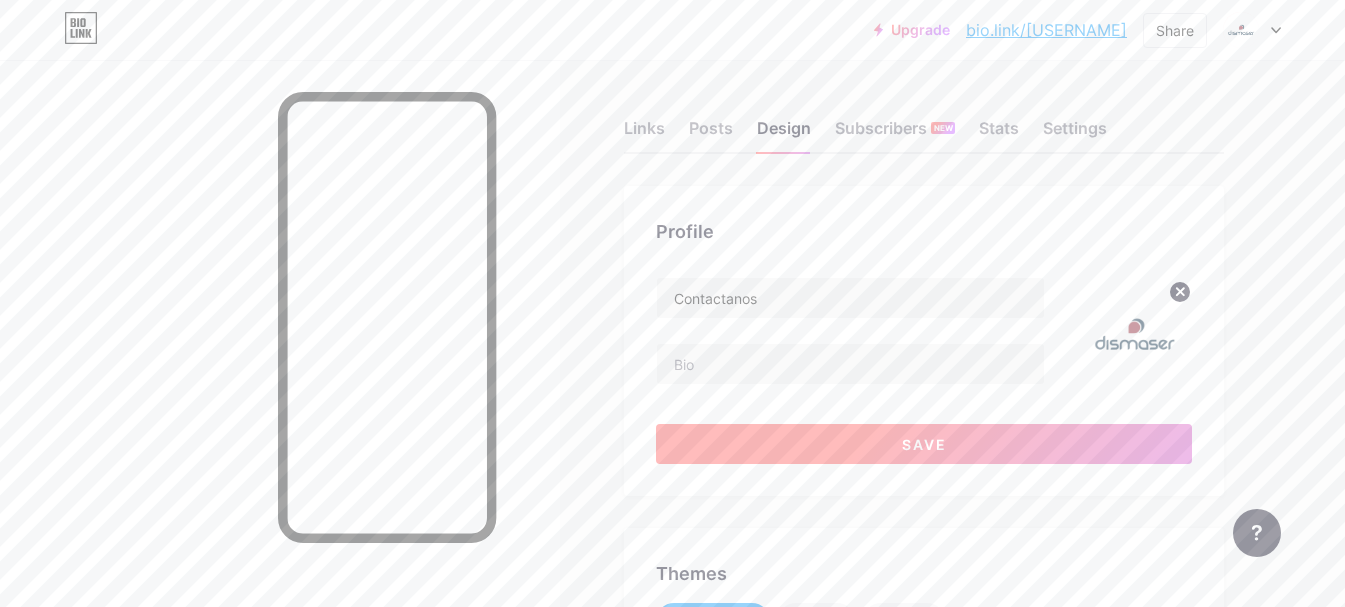 click on "Save" at bounding box center [924, 444] 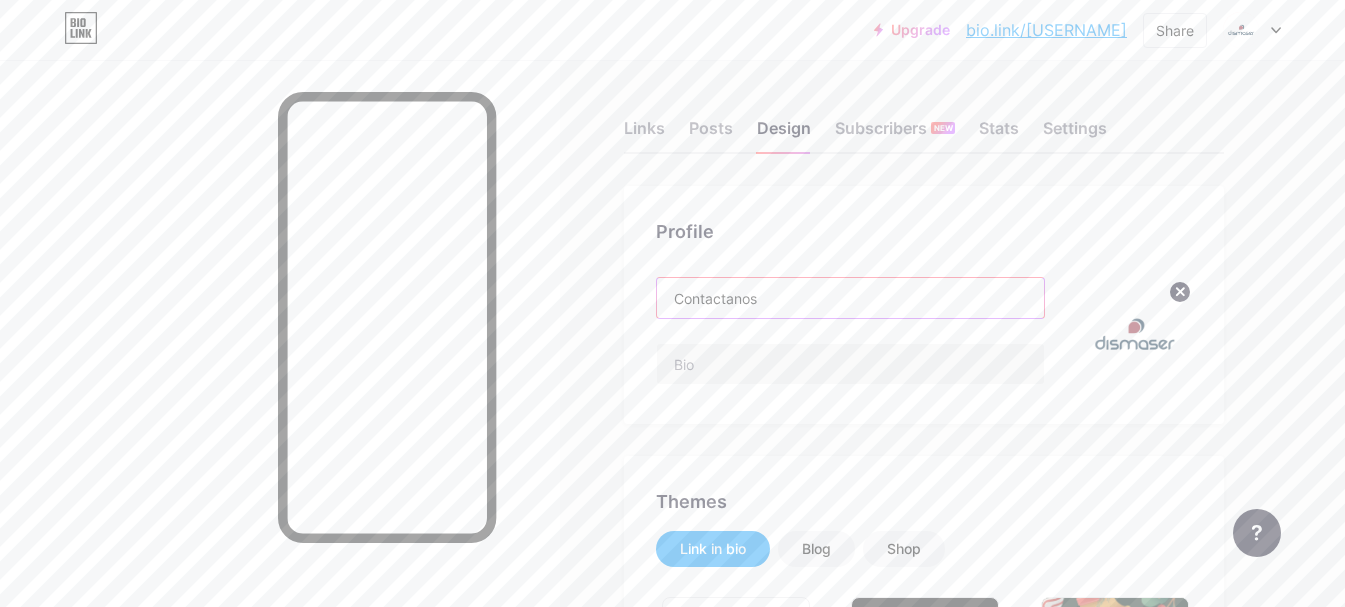 click on "Contactanos" at bounding box center (850, 298) 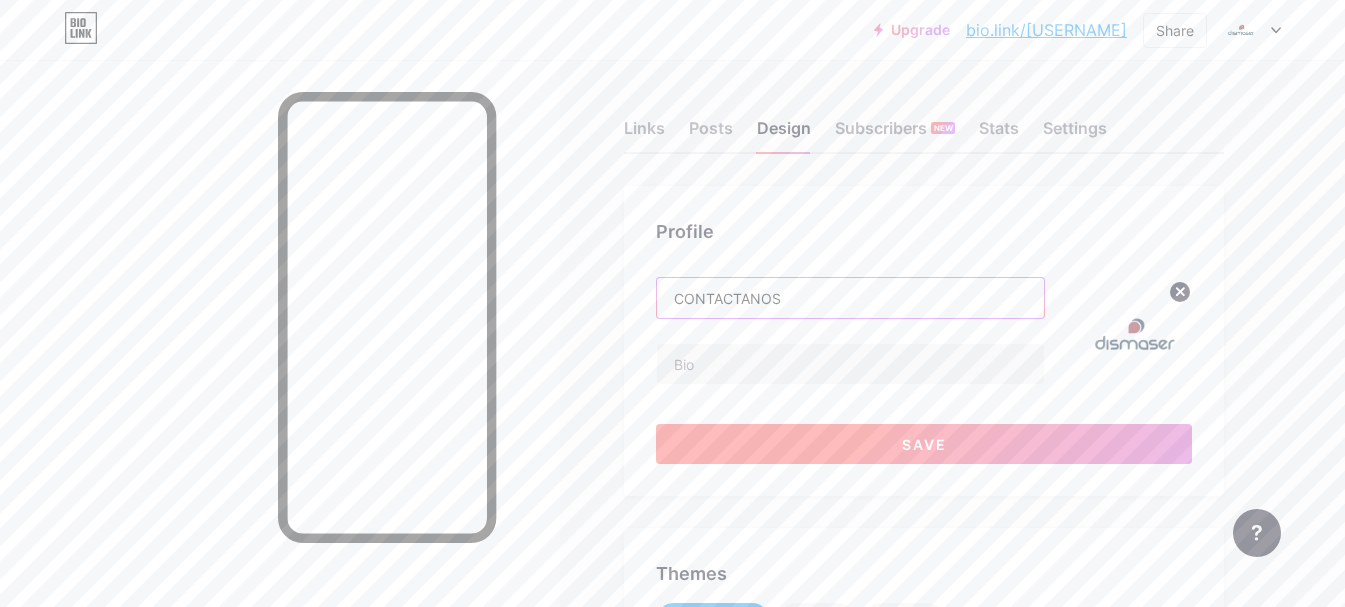 type on "CONTACTANOS" 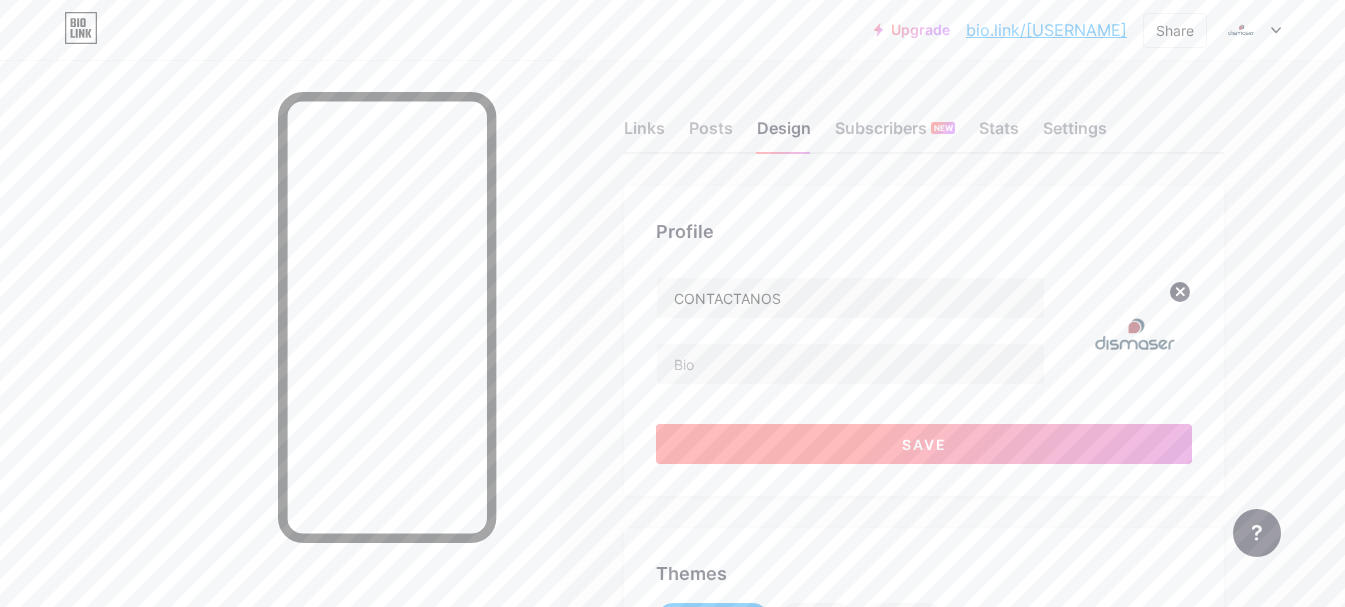 click on "Save" at bounding box center [924, 444] 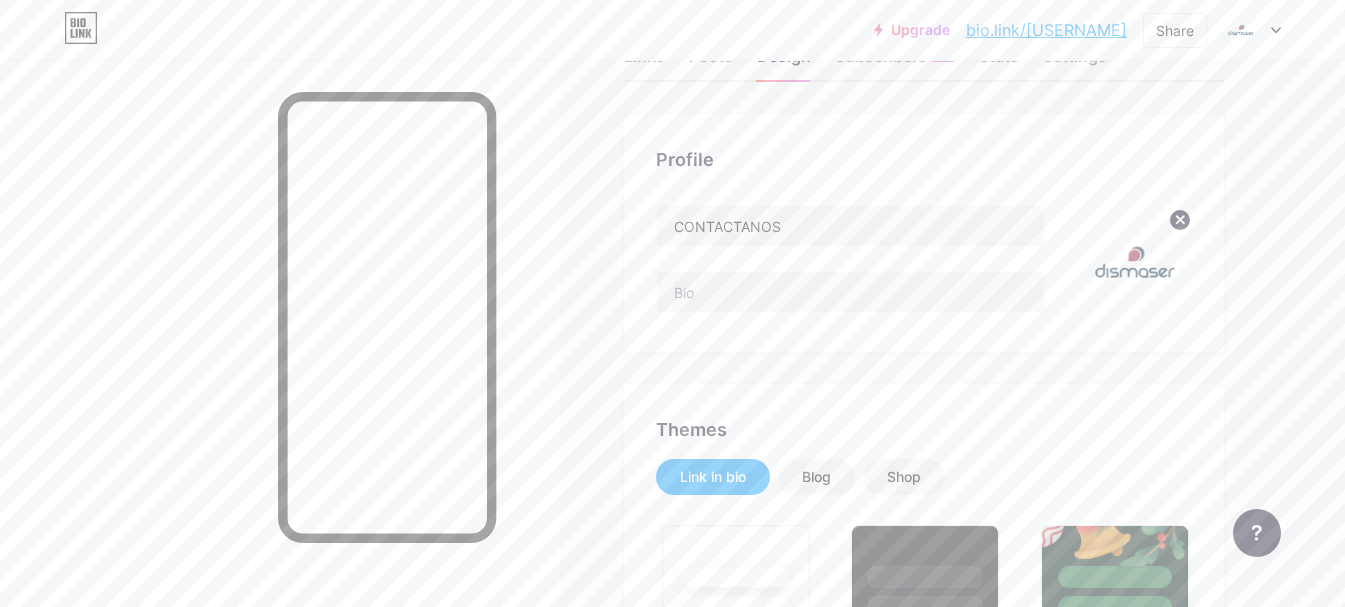 scroll, scrollTop: 0, scrollLeft: 0, axis: both 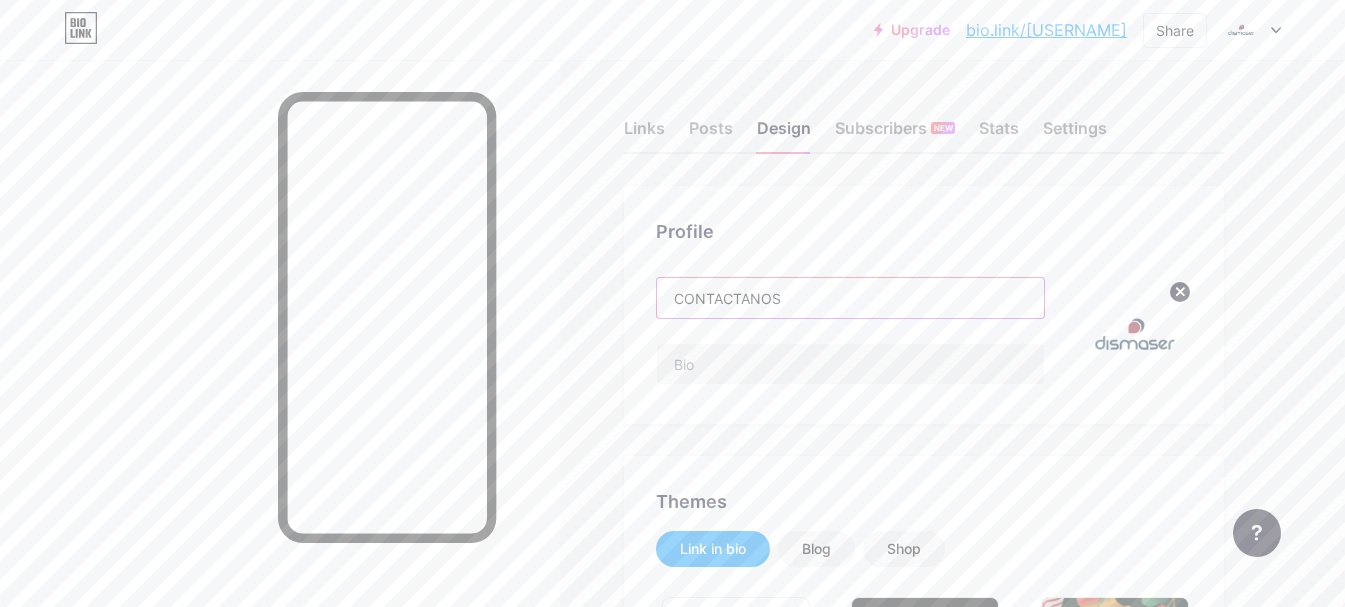 click on "CONTACTANOS" at bounding box center (850, 298) 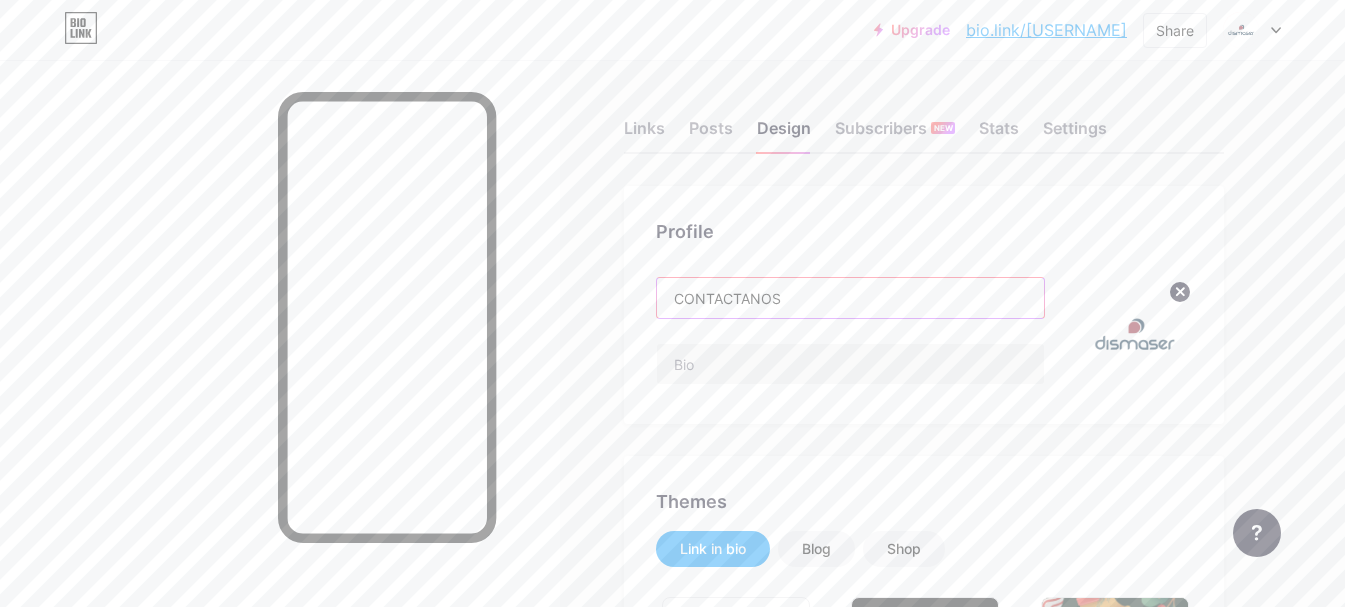 click on "CONTACTANOS" at bounding box center [850, 298] 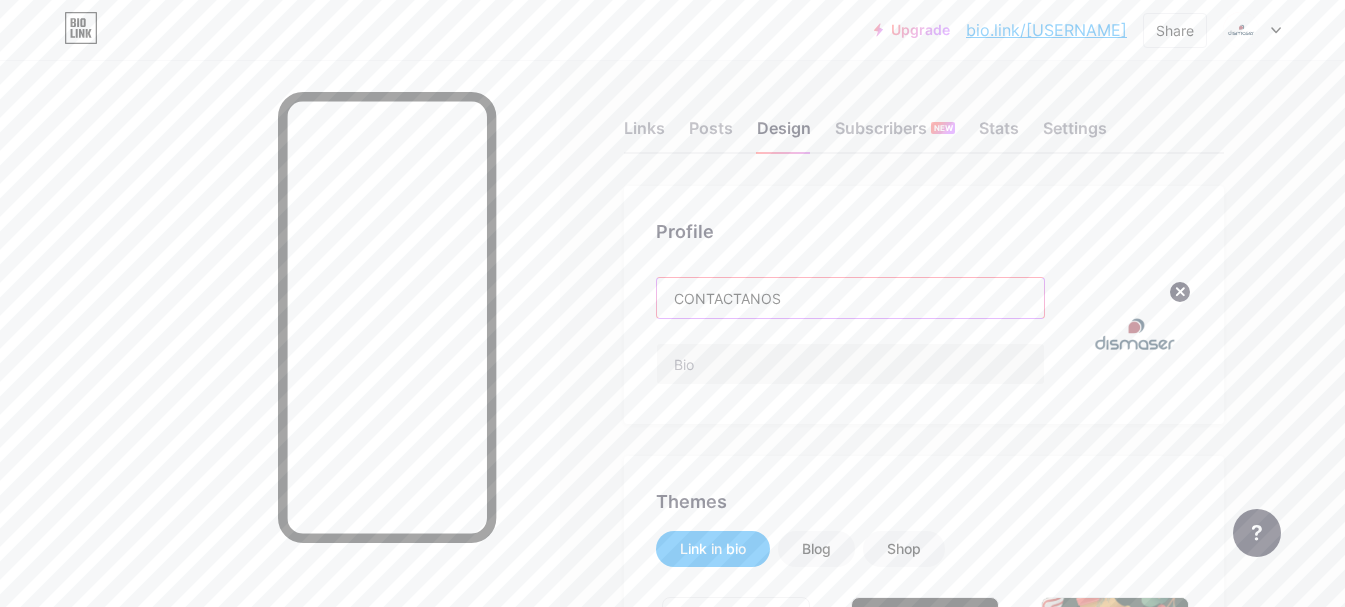 click on "CONTACTANOS" at bounding box center [850, 298] 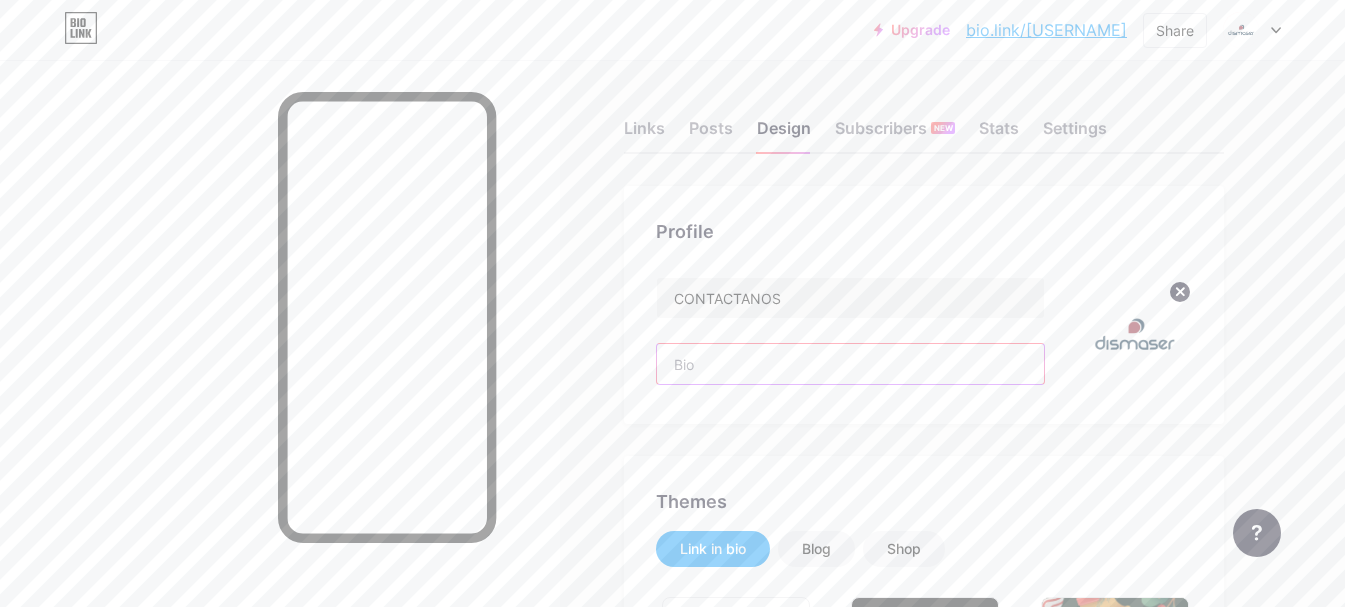 click at bounding box center (850, 364) 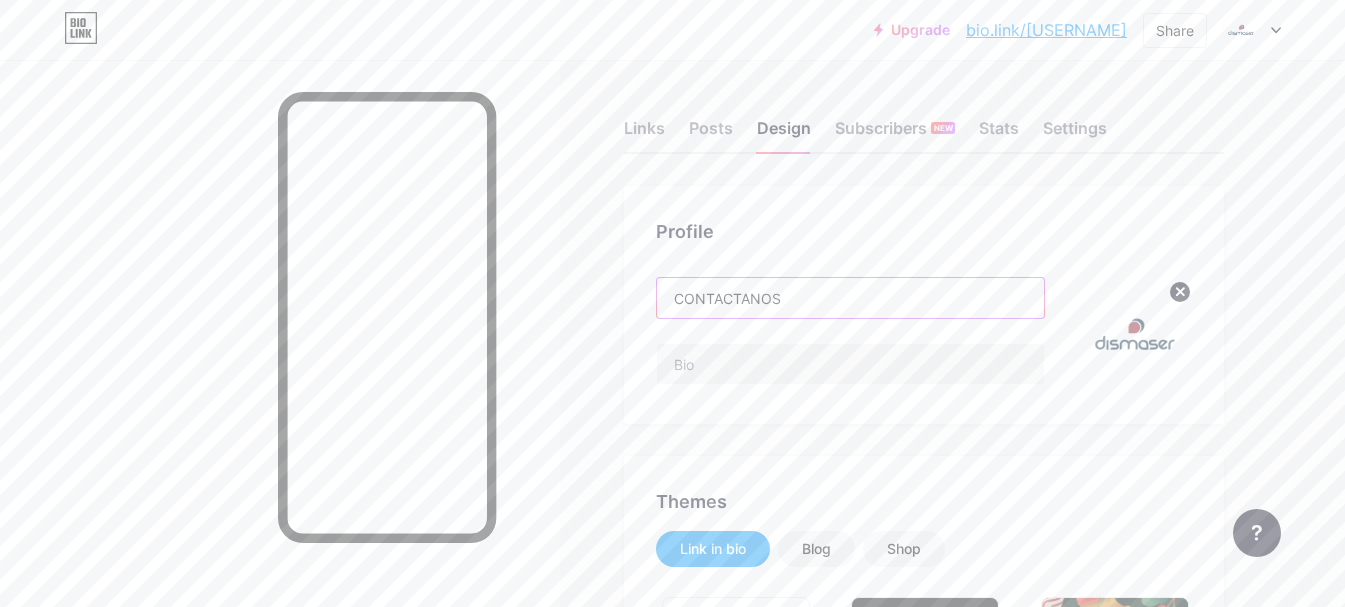 click on "CONTACTANOS" at bounding box center (850, 298) 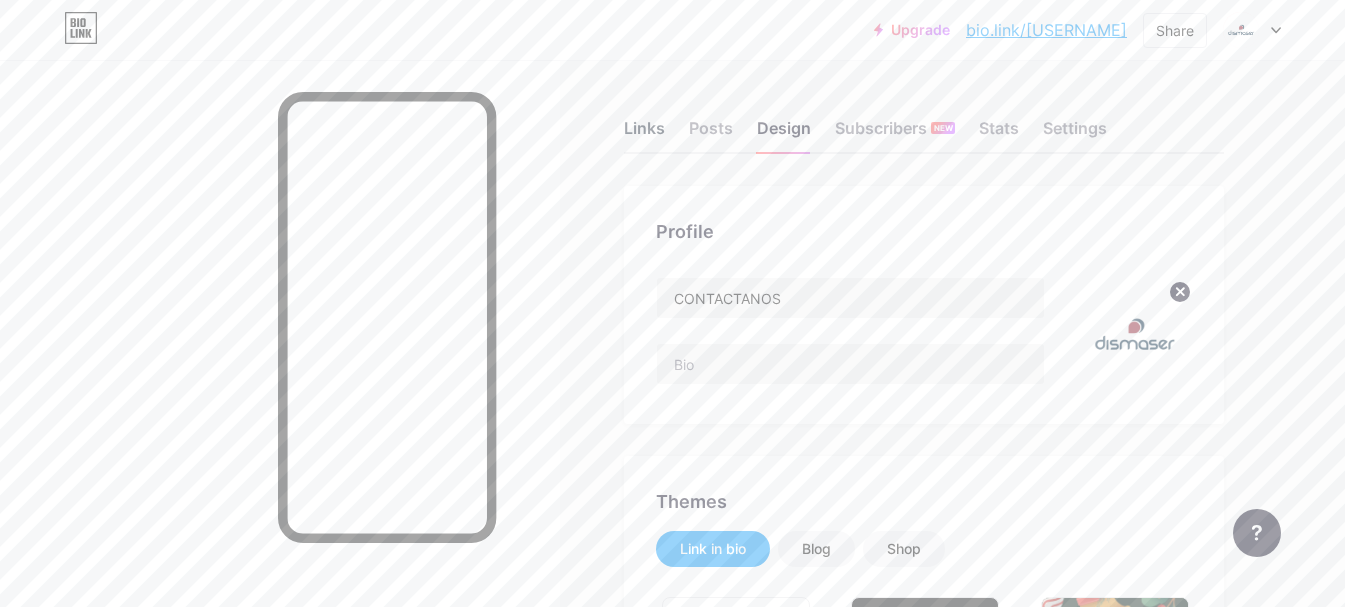 click on "Links" at bounding box center [644, 134] 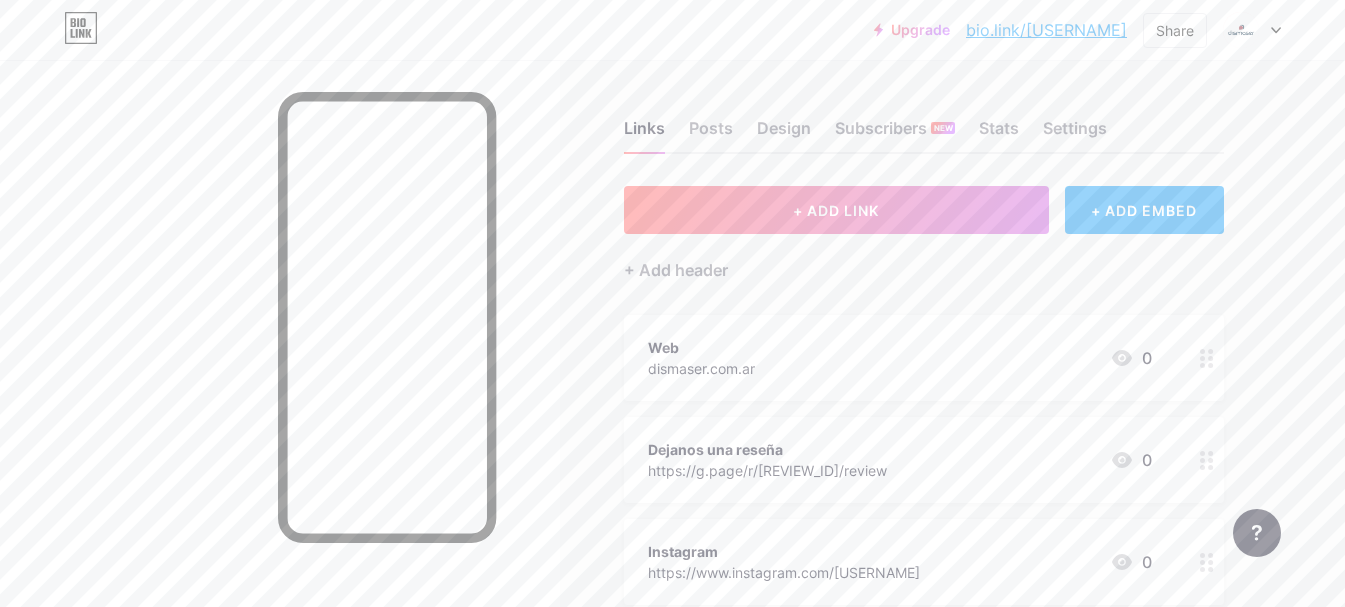 click on "dismaser.com.ar" at bounding box center [701, 368] 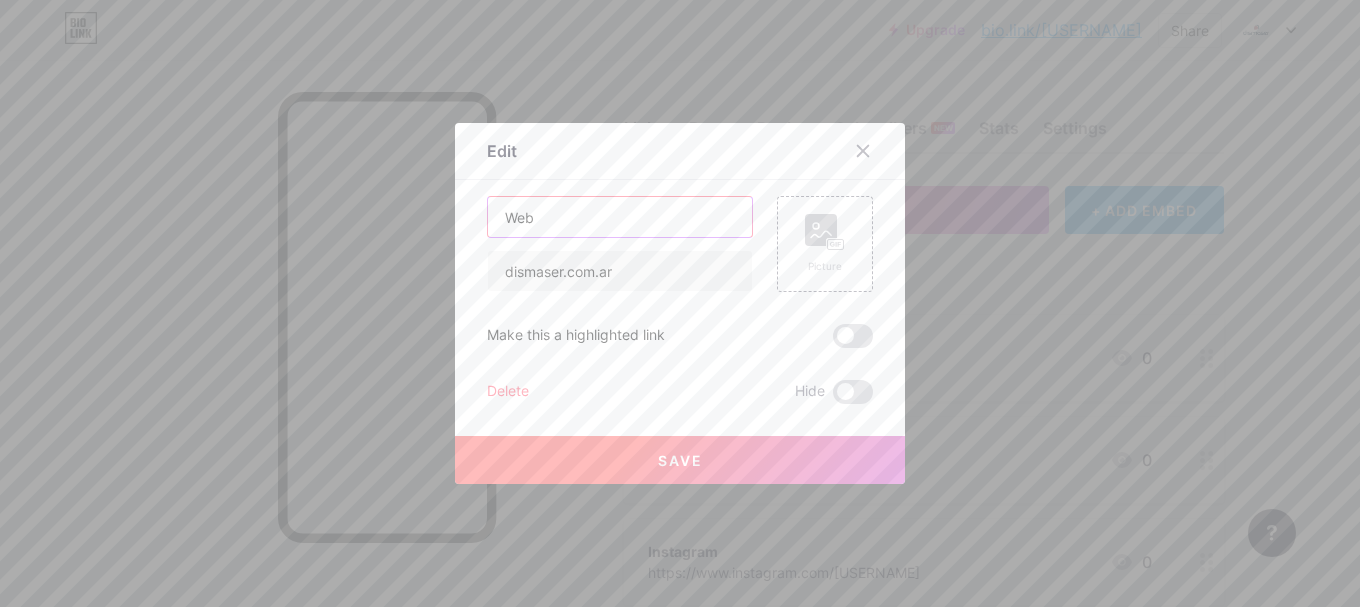 click on "Web" at bounding box center [620, 217] 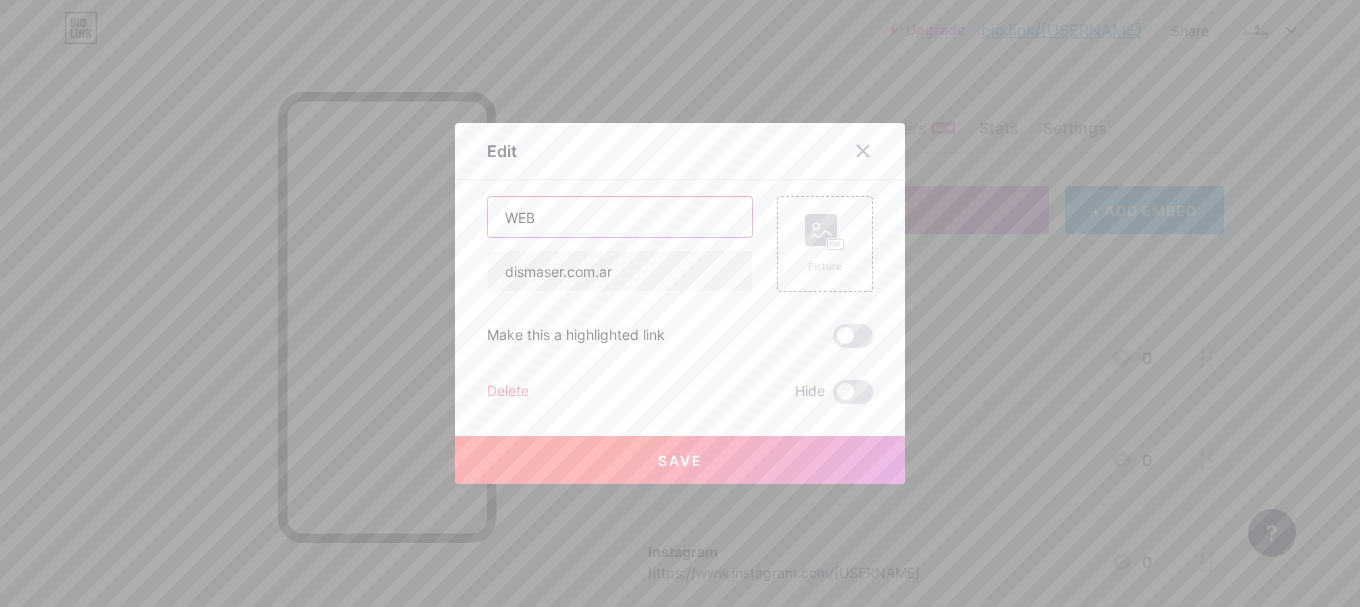 type on "WEB" 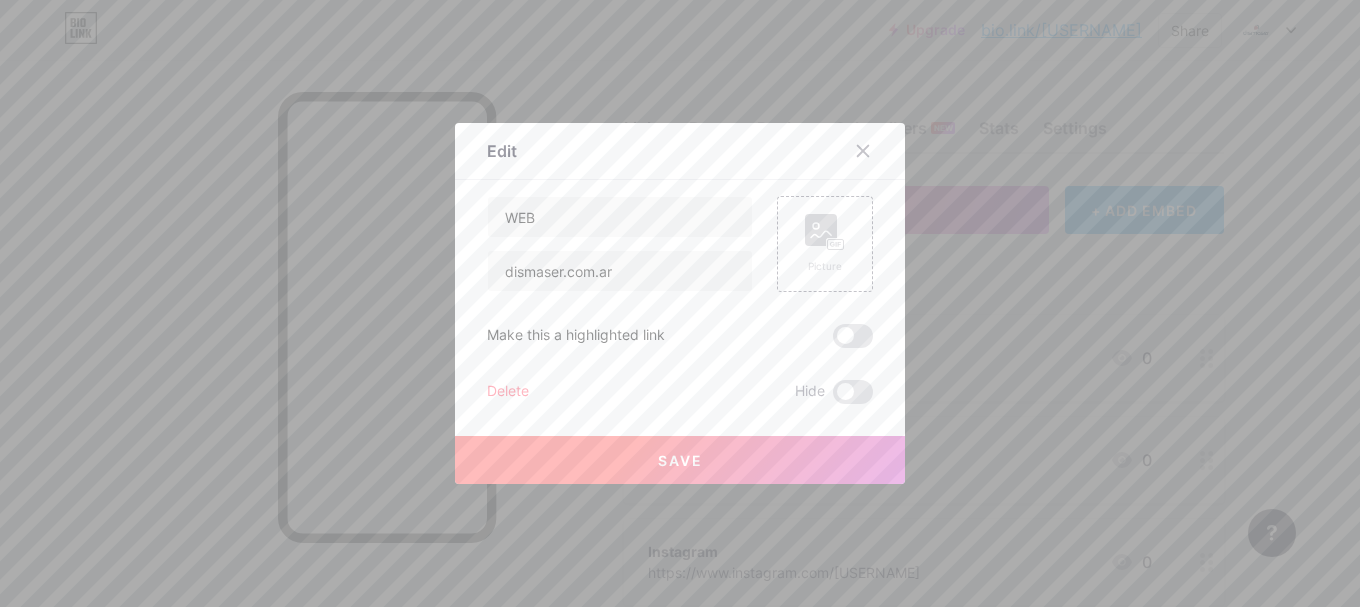 click on "Save" at bounding box center [680, 460] 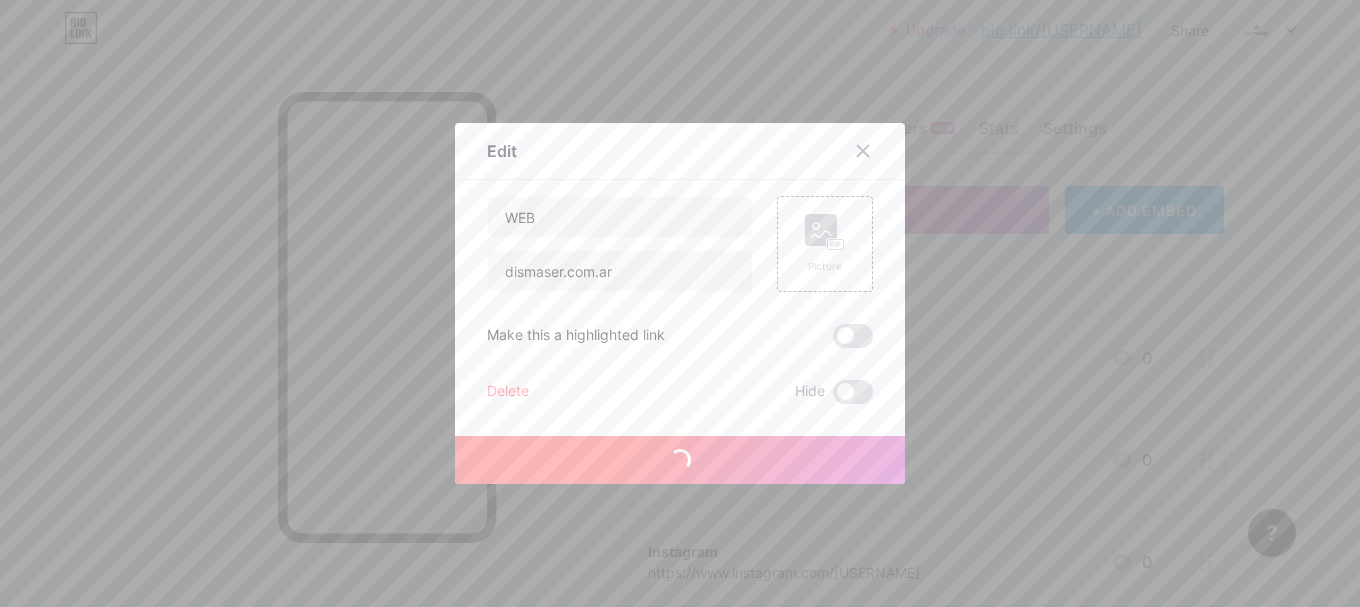click on "Save" at bounding box center (680, 460) 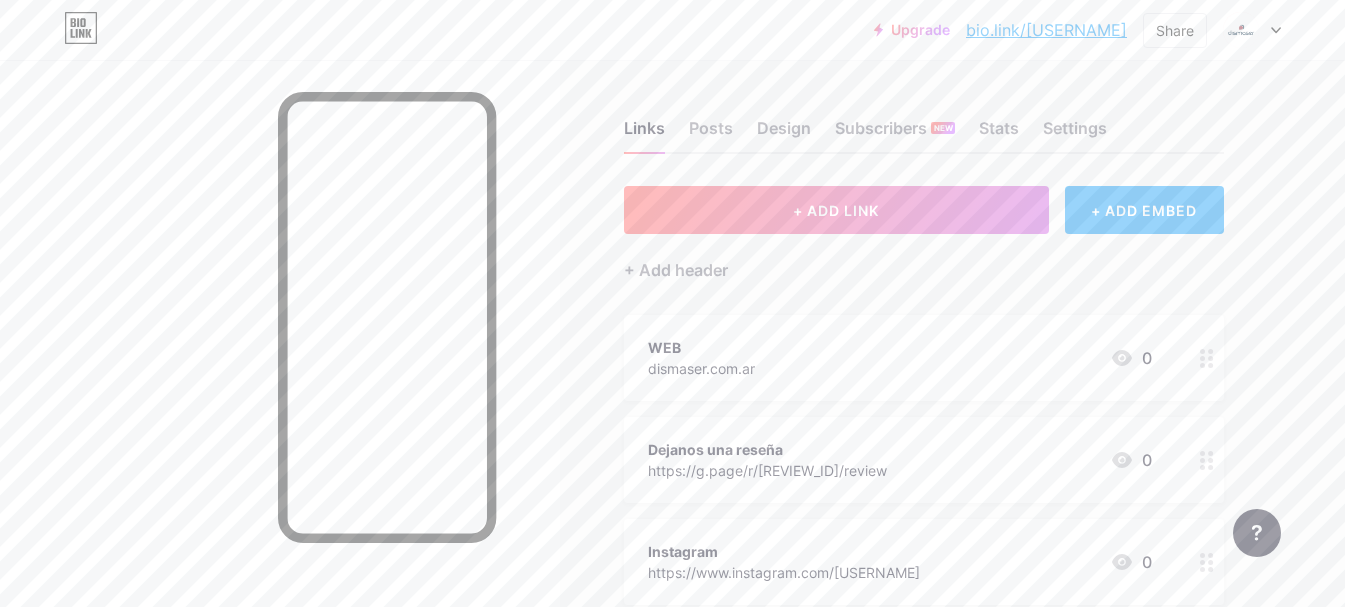 click on "https://g.page/r/[REVIEW_ID]/review" at bounding box center [767, 470] 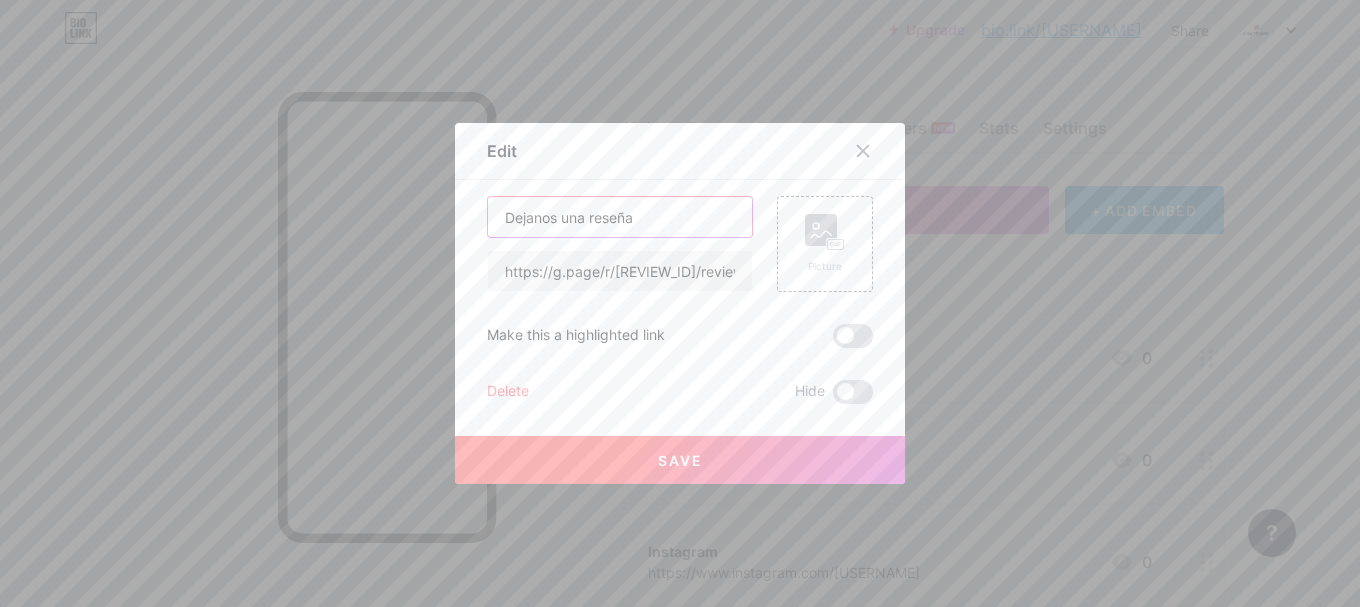click on "Dejanos una reseña" at bounding box center (620, 217) 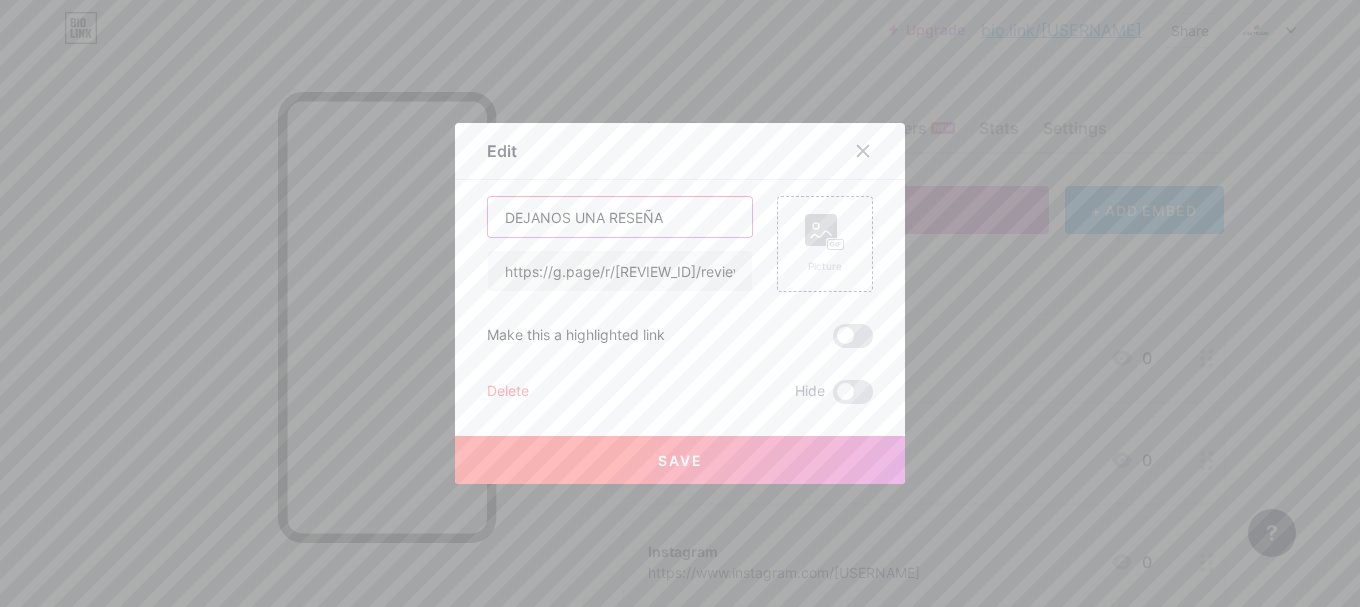 type on "DEJANOS UNA RESEÑA" 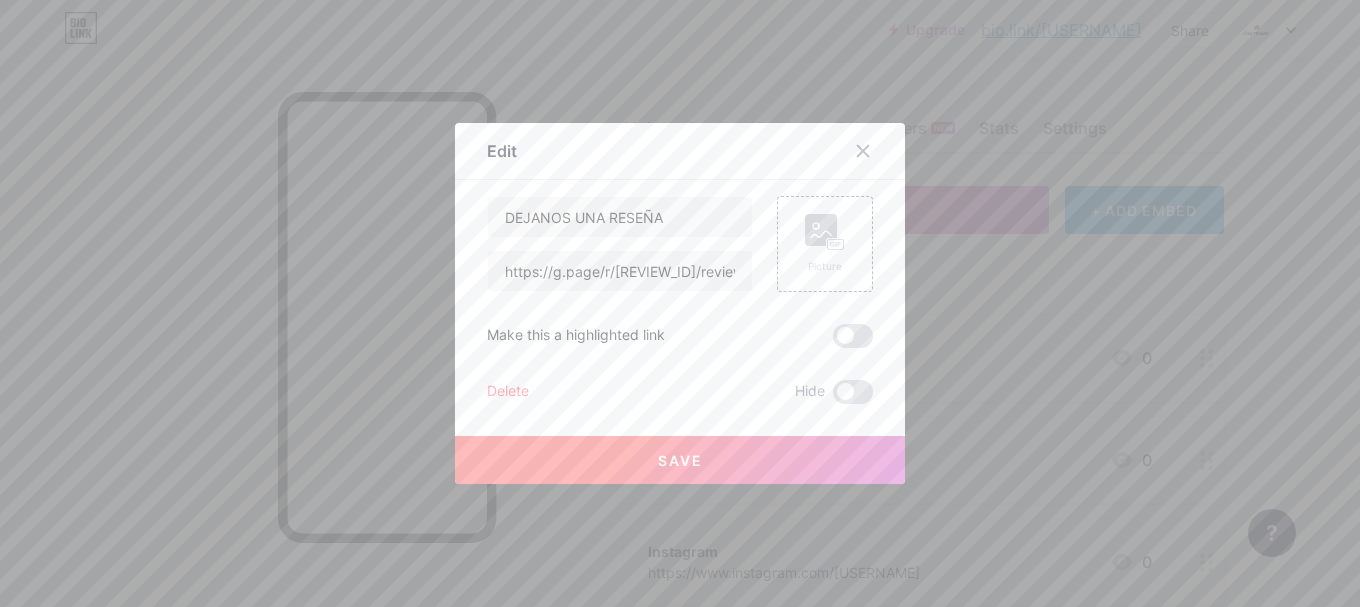 click on "Save" at bounding box center (680, 460) 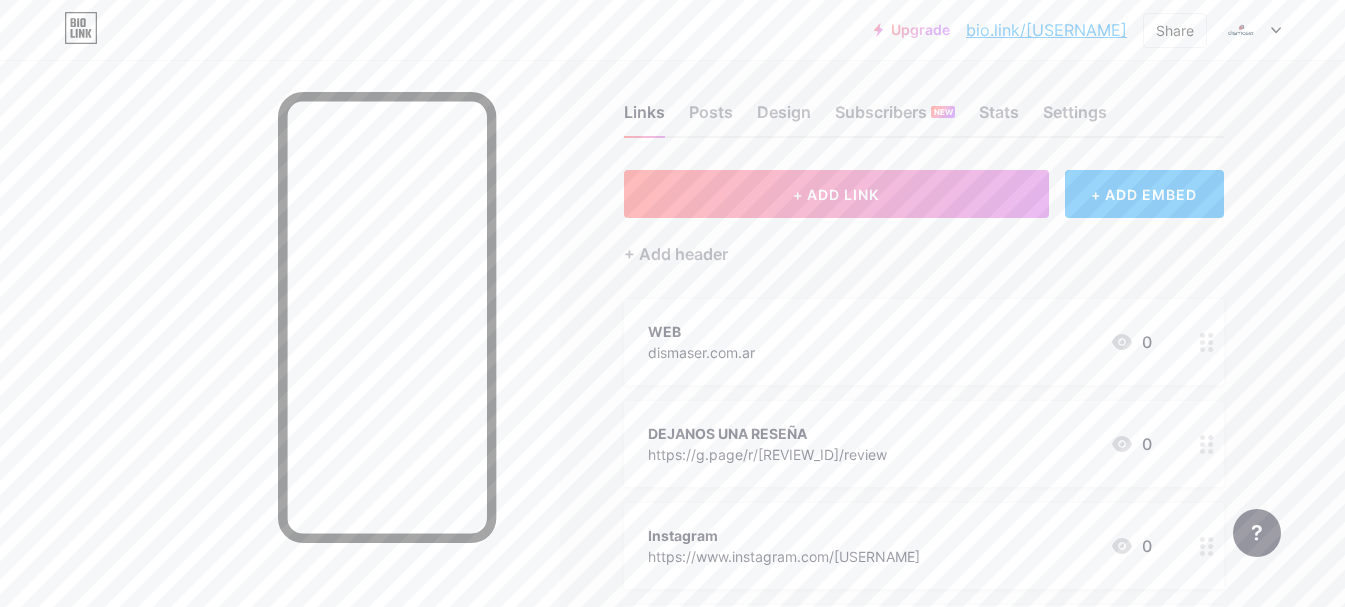 scroll, scrollTop: 18, scrollLeft: 0, axis: vertical 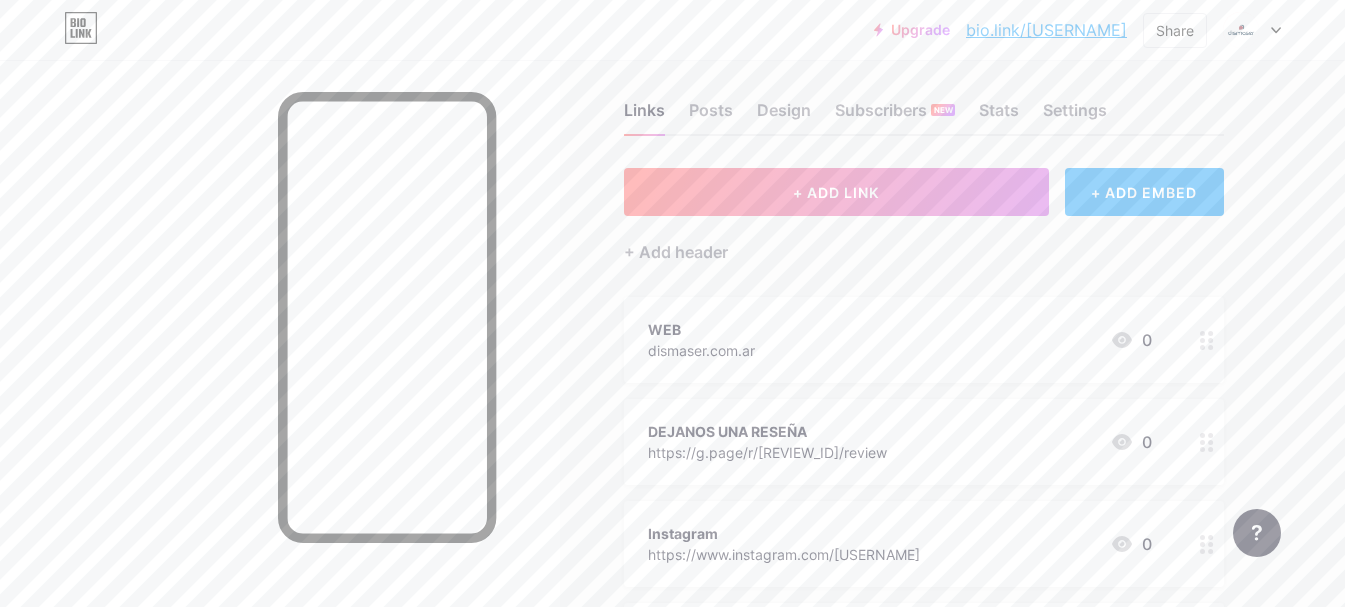 click on "WEB
dismaser.com.ar
0" at bounding box center [900, 340] 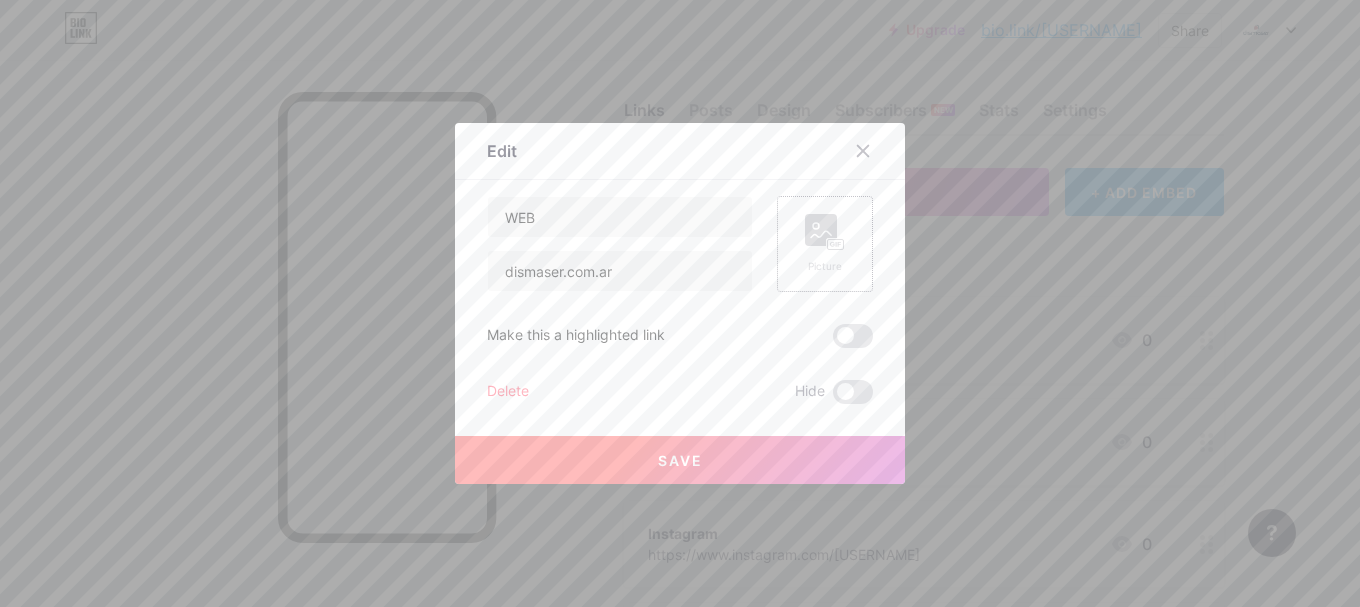 click 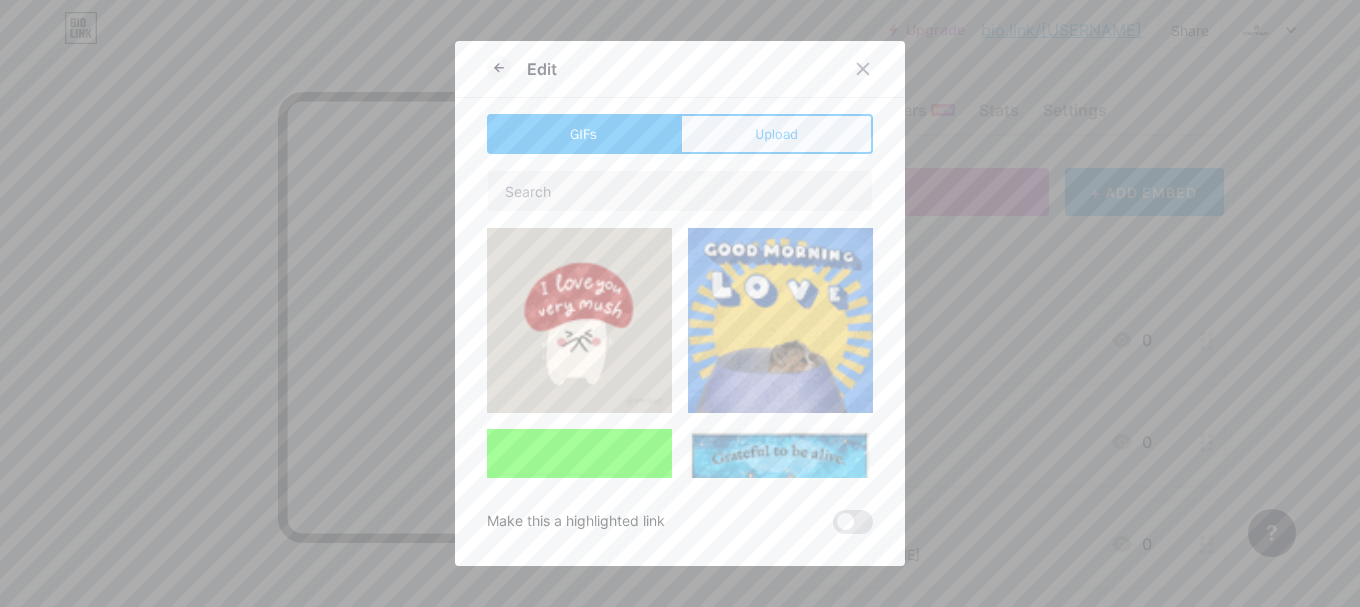 click on "Upload" at bounding box center (776, 134) 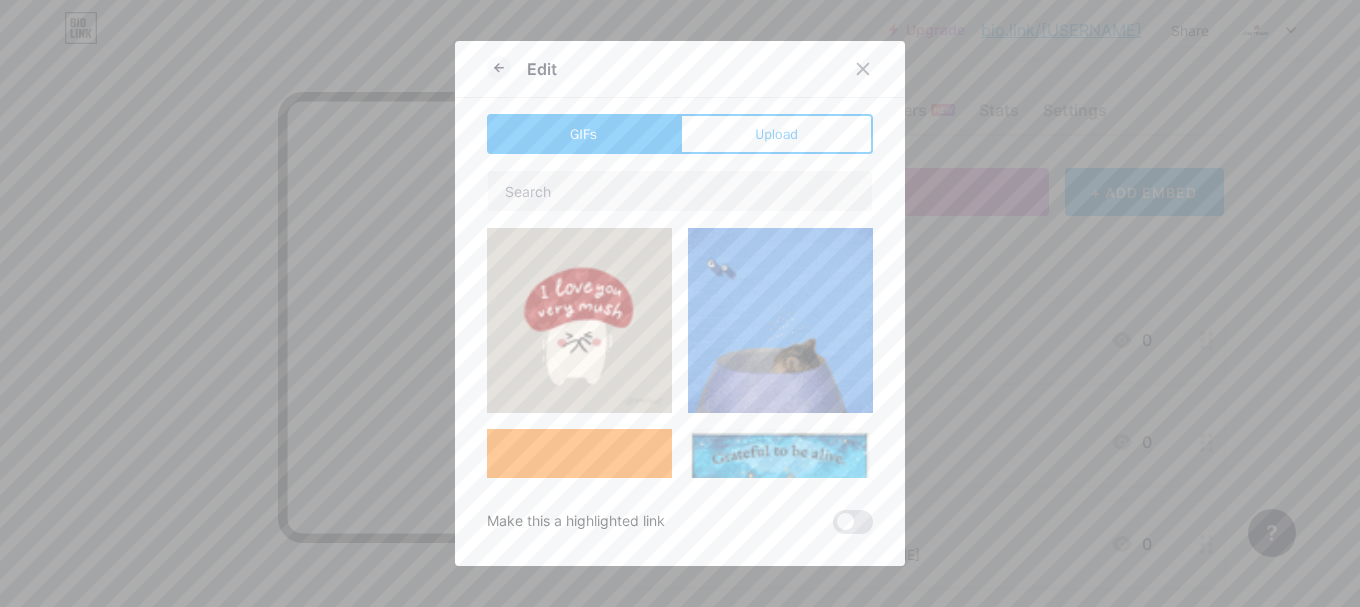 click on "Edit" at bounding box center (680, 74) 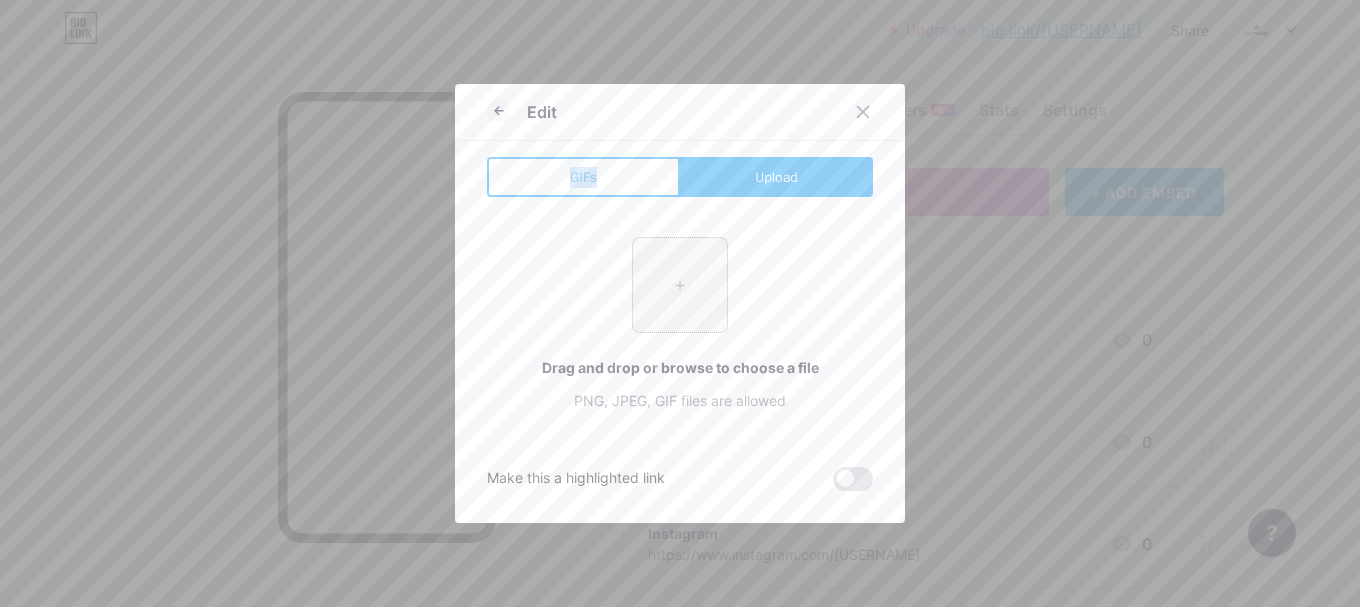 click at bounding box center [680, 285] 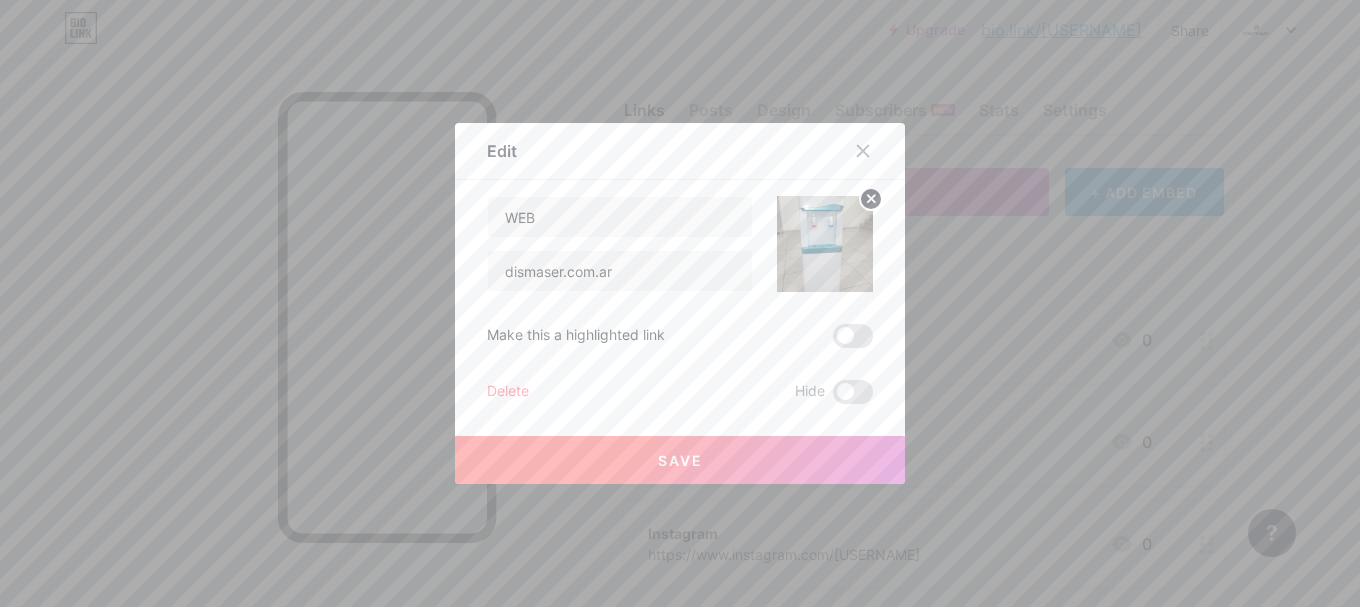 click on "Save" at bounding box center (680, 460) 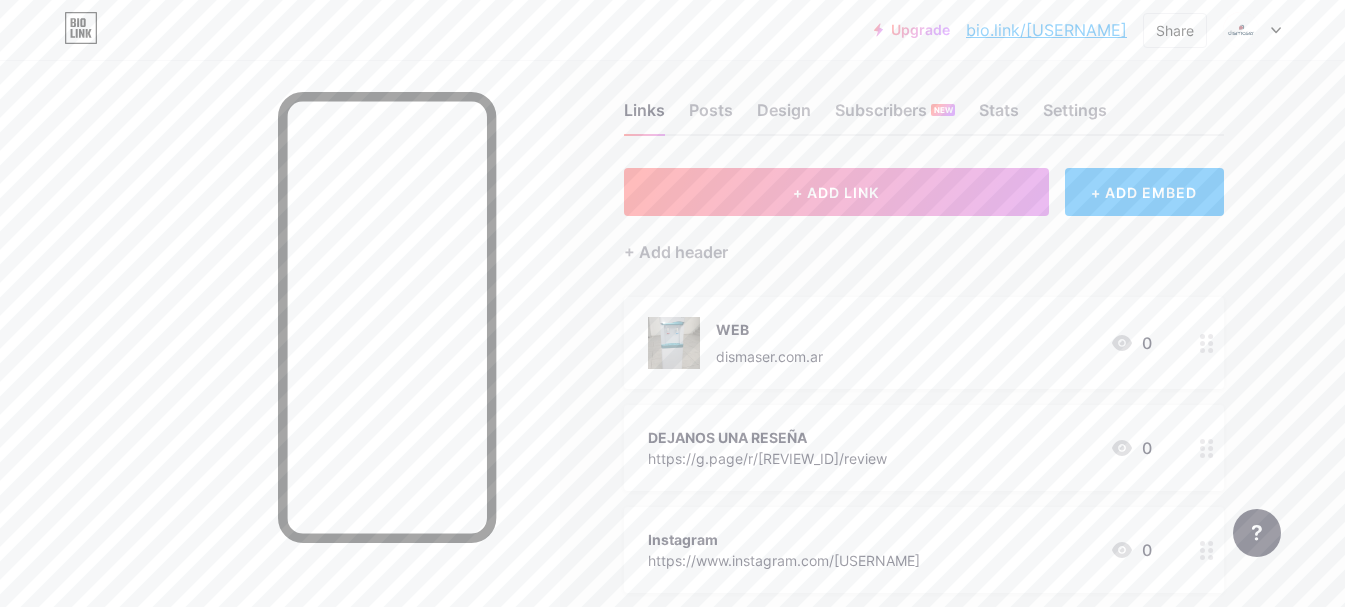 click on "https://www.instagram.com/[USERNAME]" at bounding box center (784, 560) 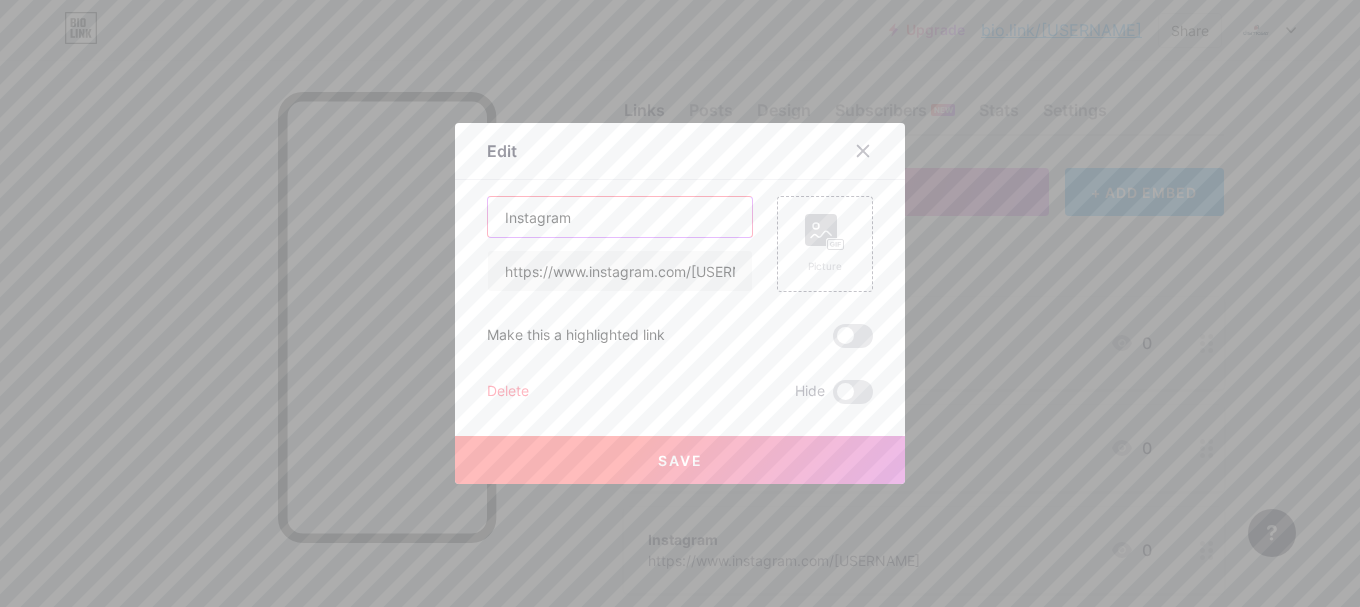 click on "Instagram" at bounding box center (620, 217) 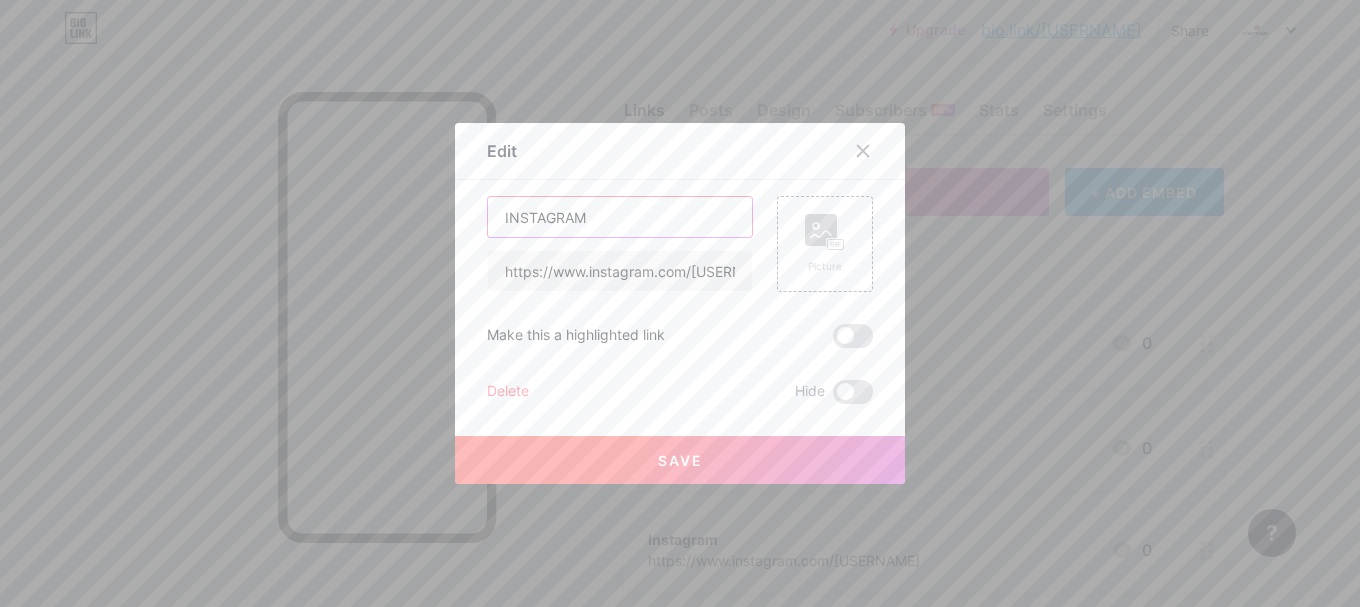 type on "INSTAGRAM" 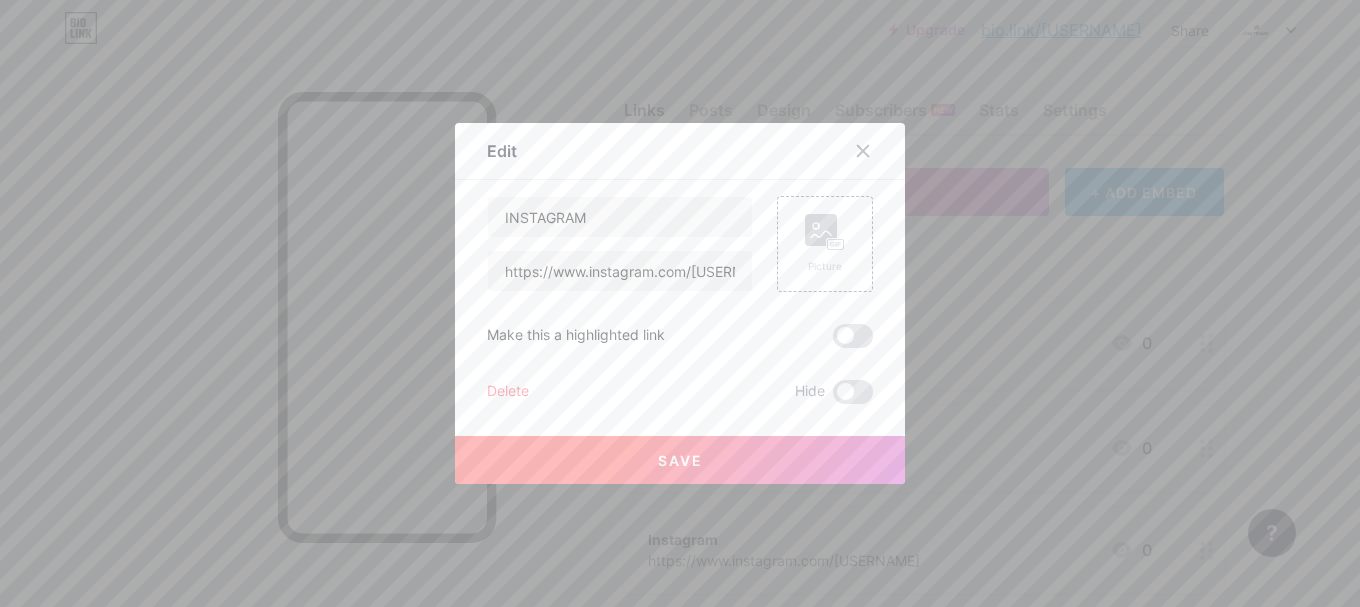 click on "Save" at bounding box center (680, 460) 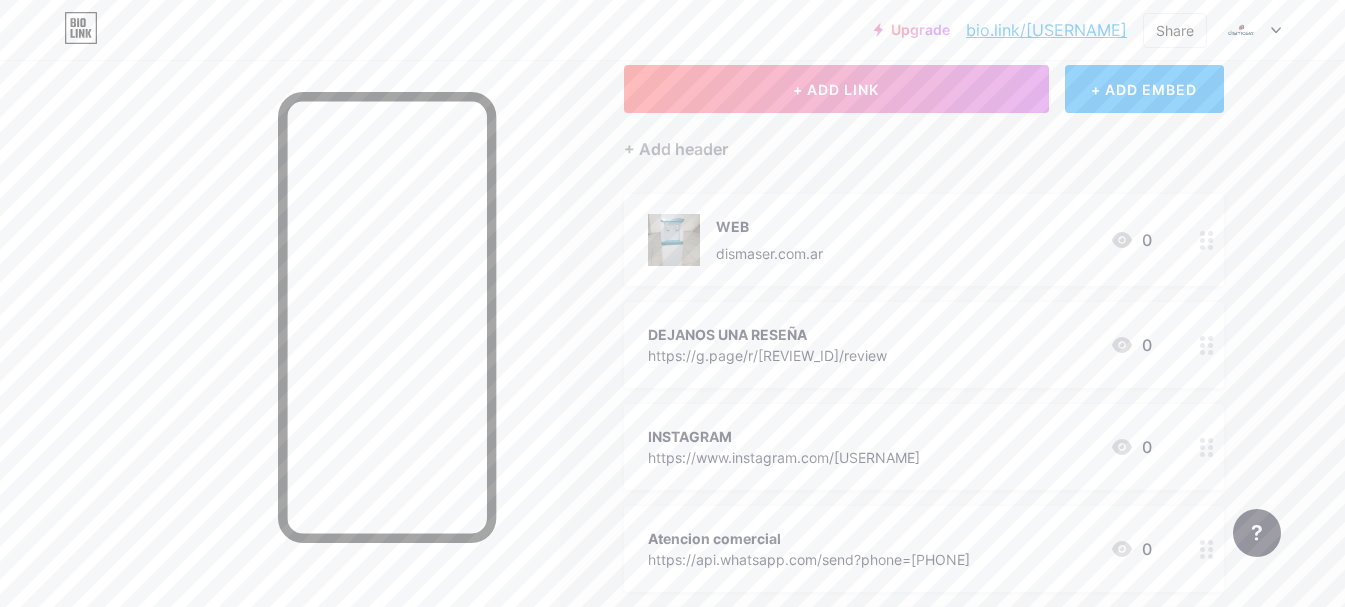 scroll, scrollTop: 139, scrollLeft: 0, axis: vertical 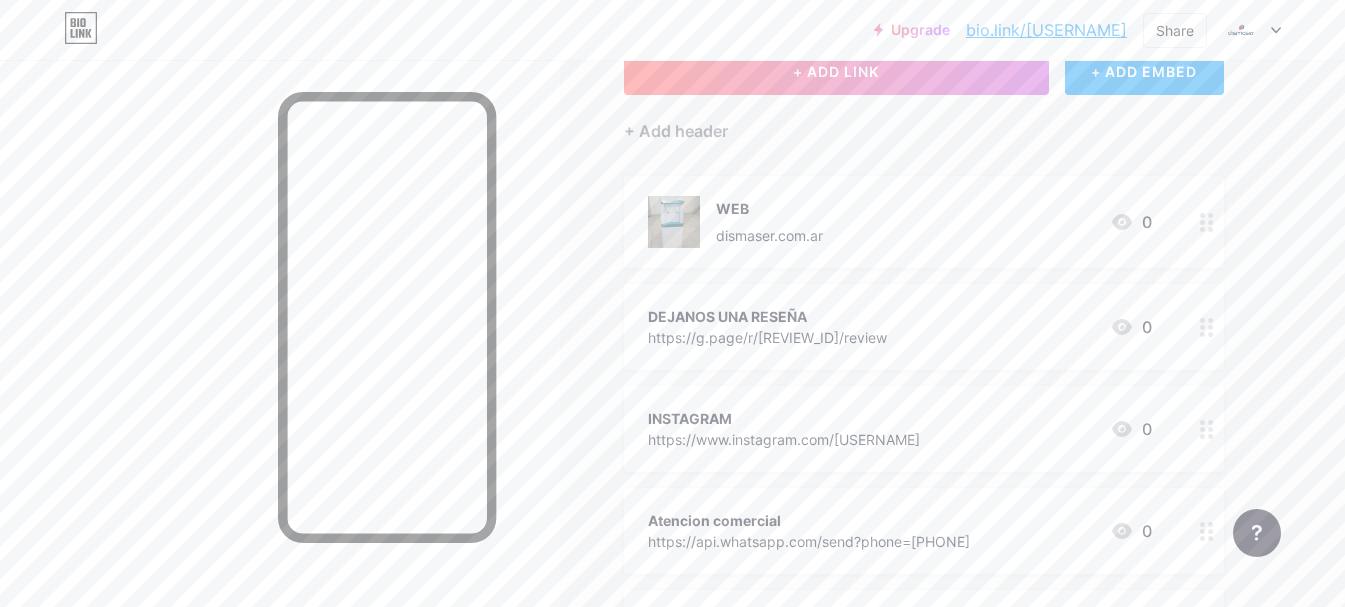 click on "Atencion comercial" at bounding box center (809, 520) 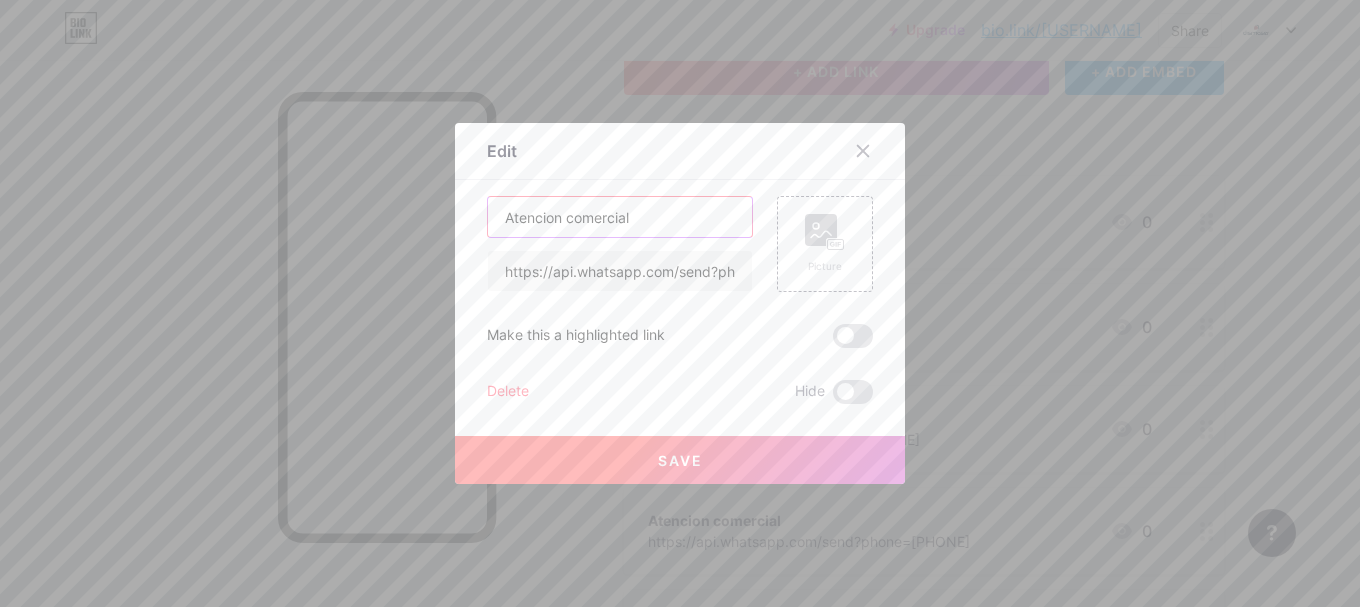 click on "Atencion comercial" at bounding box center [620, 217] 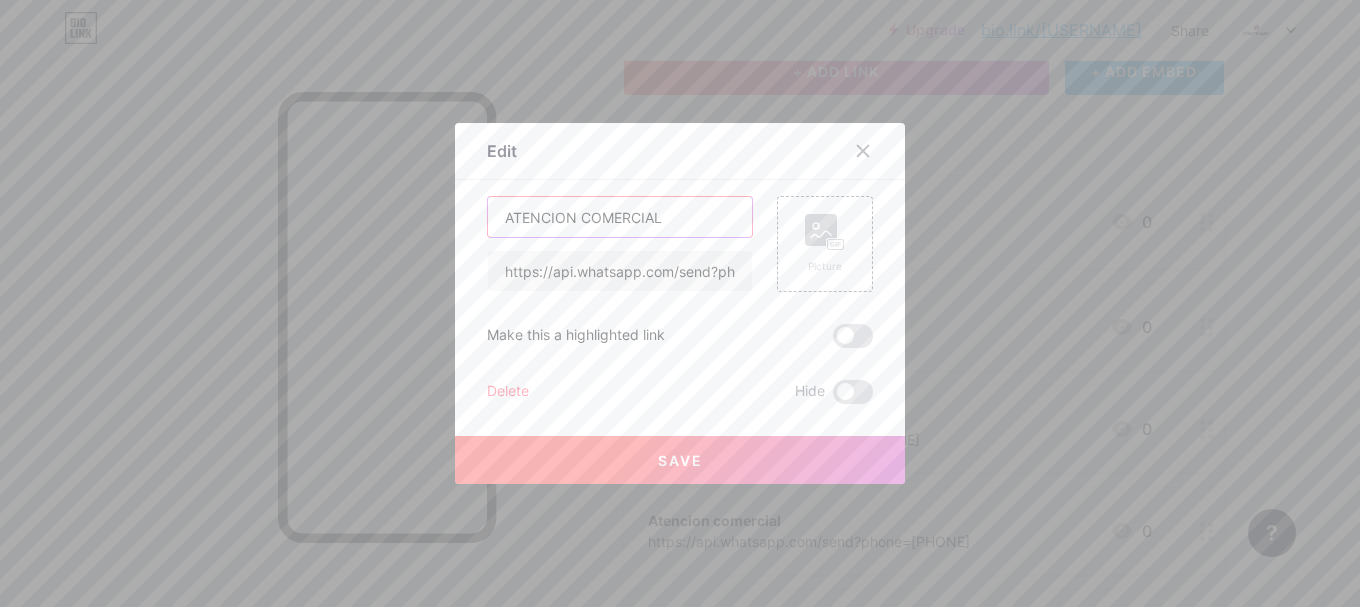 type on "ATENCION COMERCIAL" 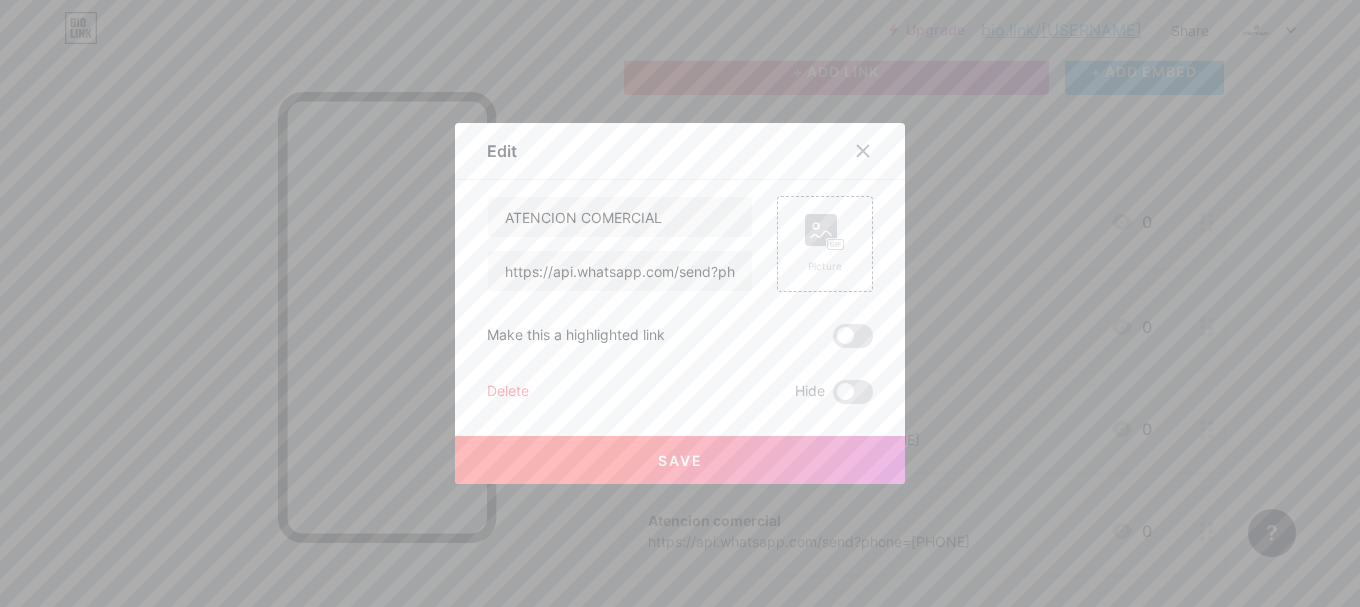 click on "Save" at bounding box center [680, 460] 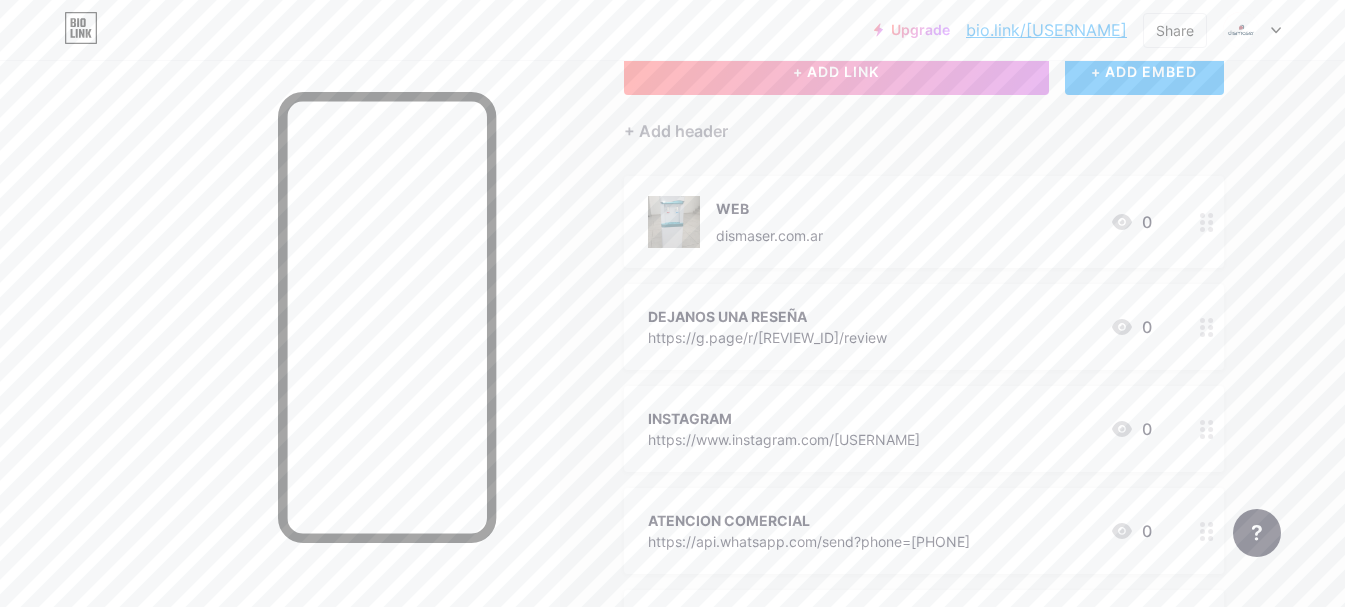 click on "ATENCION COMERCIAL" at bounding box center [809, 520] 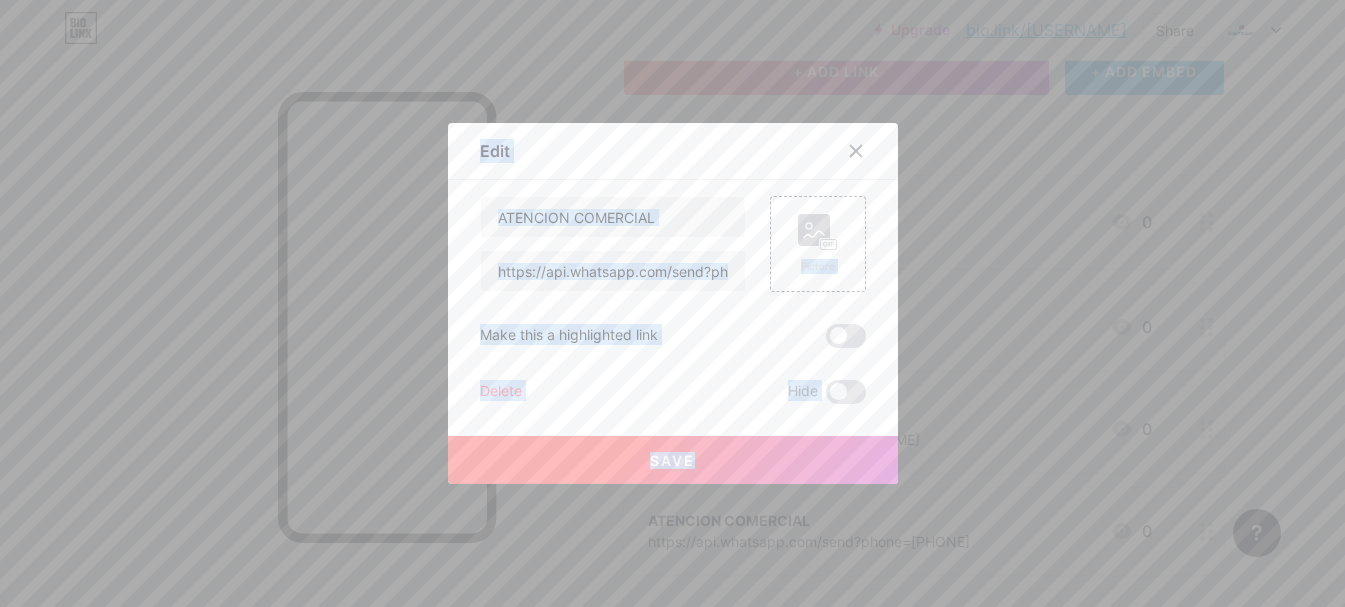 click at bounding box center [672, 303] 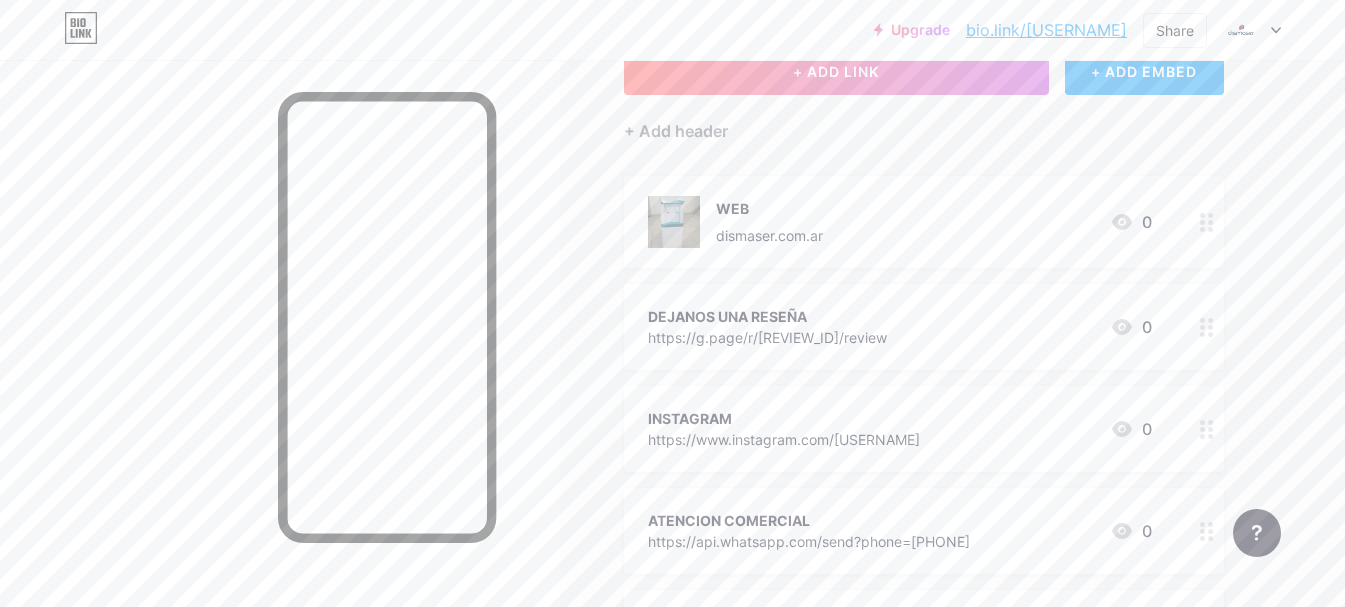 click on "ATENCION COMERCIAL" at bounding box center [809, 520] 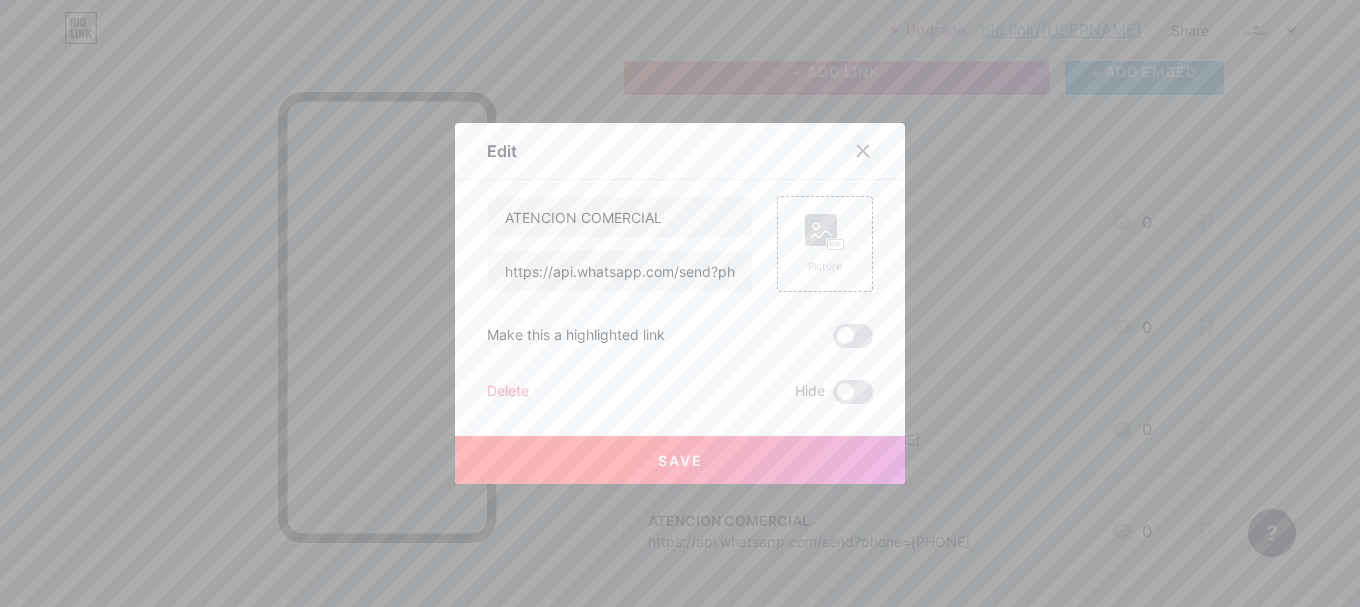 click 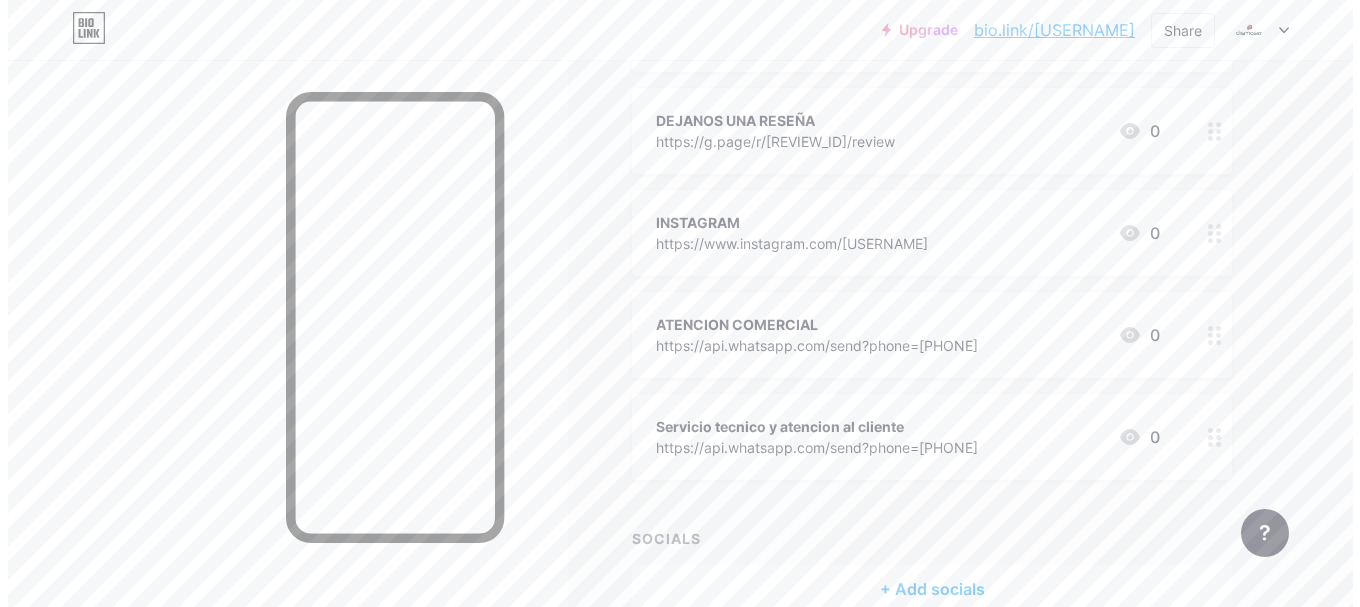 scroll, scrollTop: 337, scrollLeft: 0, axis: vertical 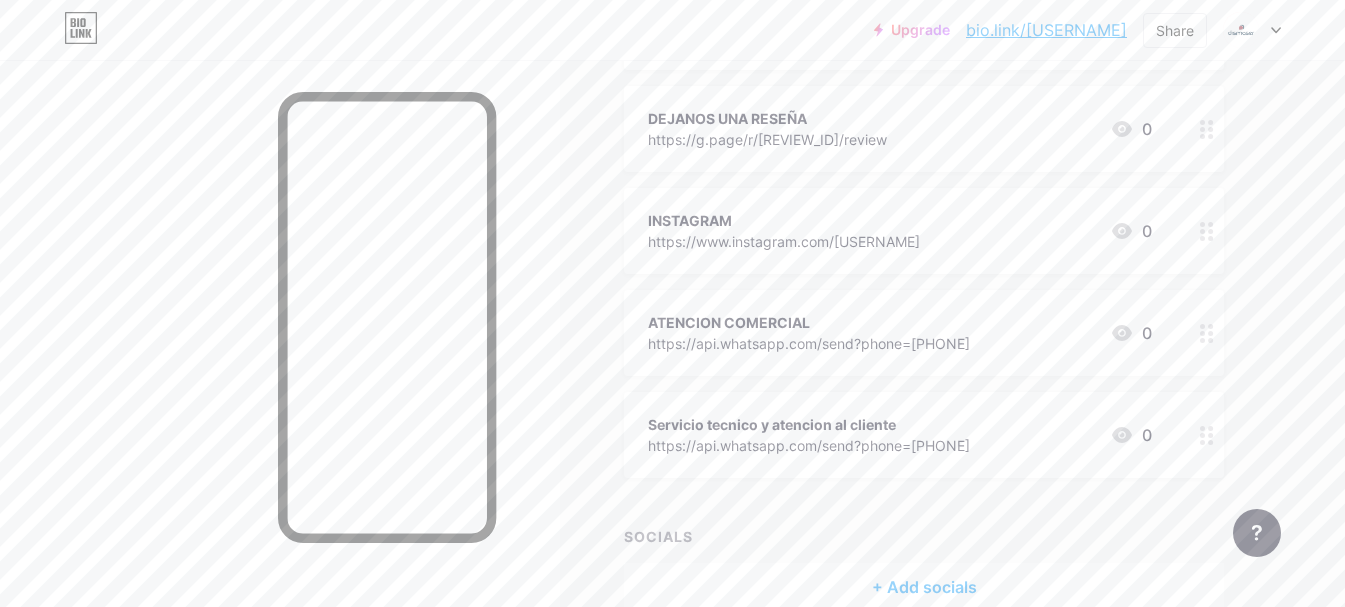 click on "Servicio tecnico y atencion al cliente" at bounding box center (809, 424) 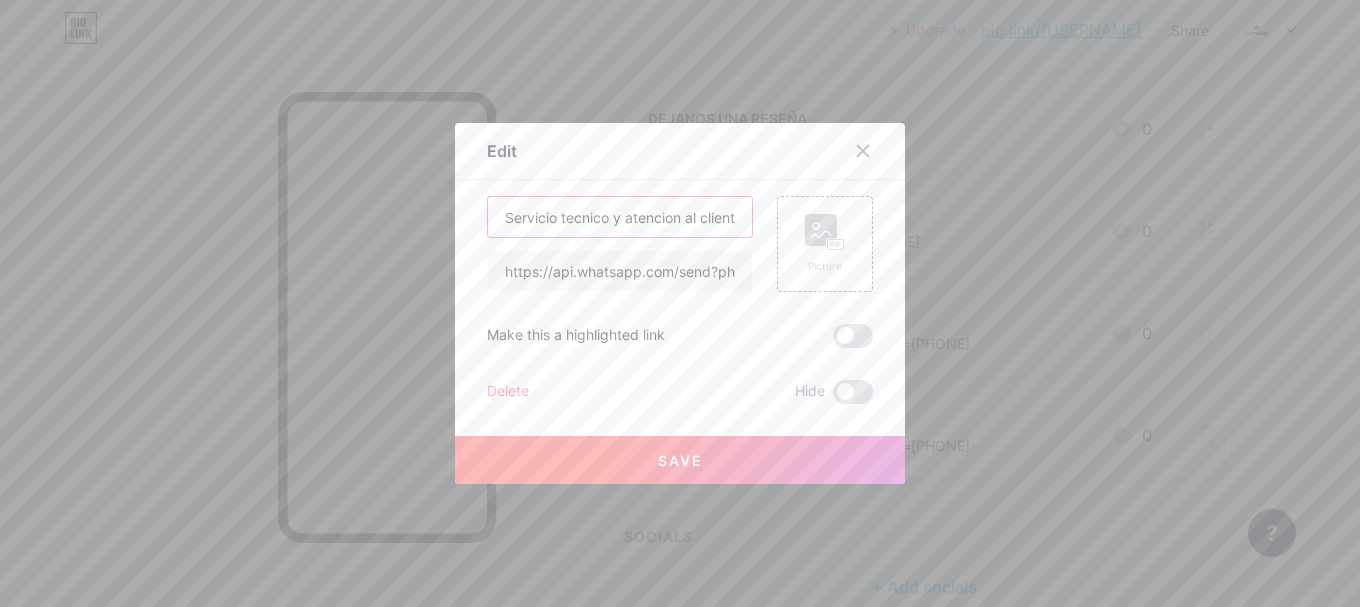 click on "Servicio tecnico y atencion al cliente" at bounding box center (620, 217) 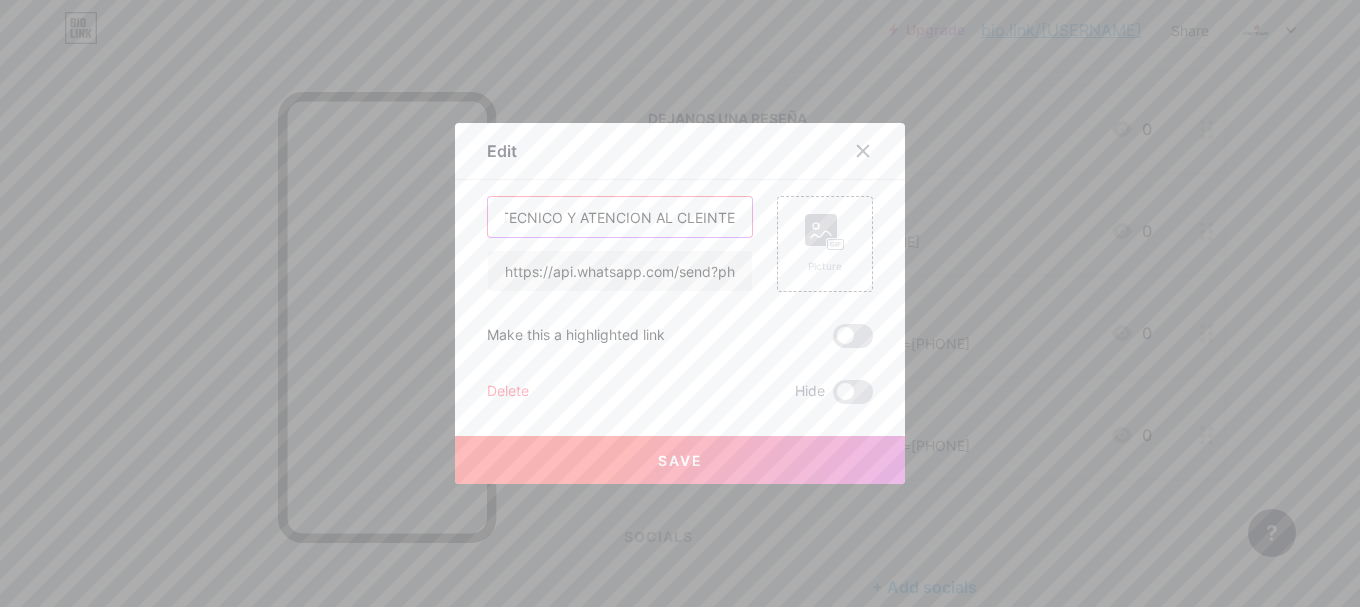 scroll, scrollTop: 0, scrollLeft: 72, axis: horizontal 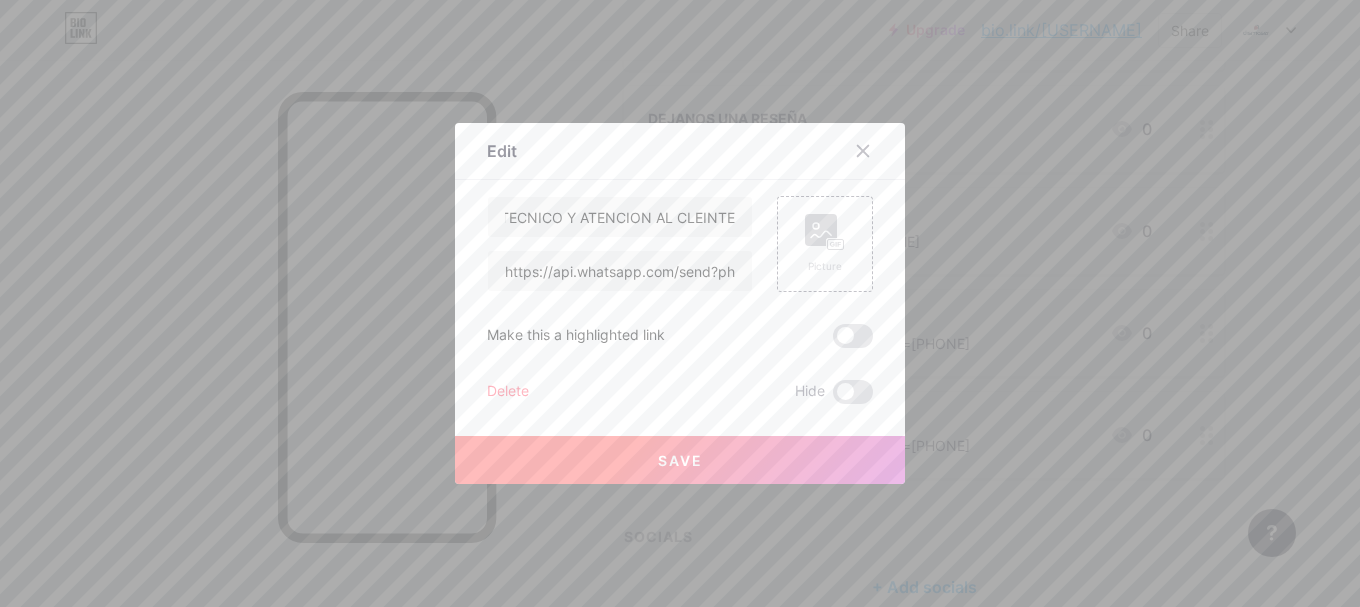click on "Save" at bounding box center (680, 460) 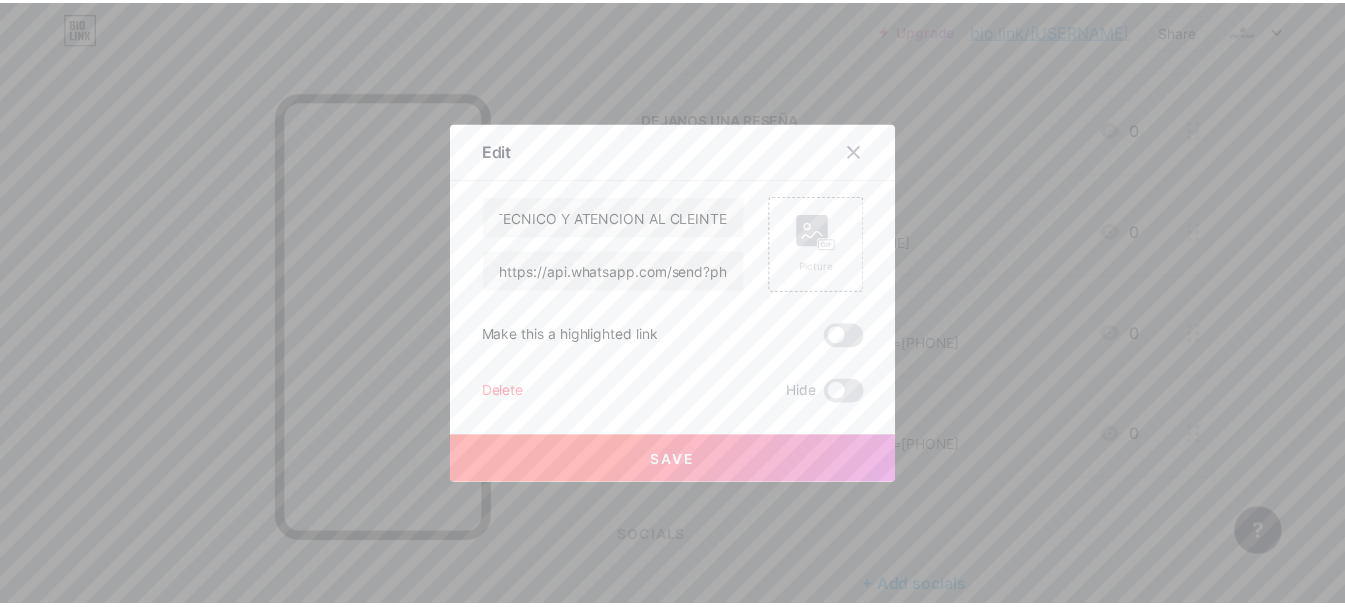 scroll, scrollTop: 0, scrollLeft: 0, axis: both 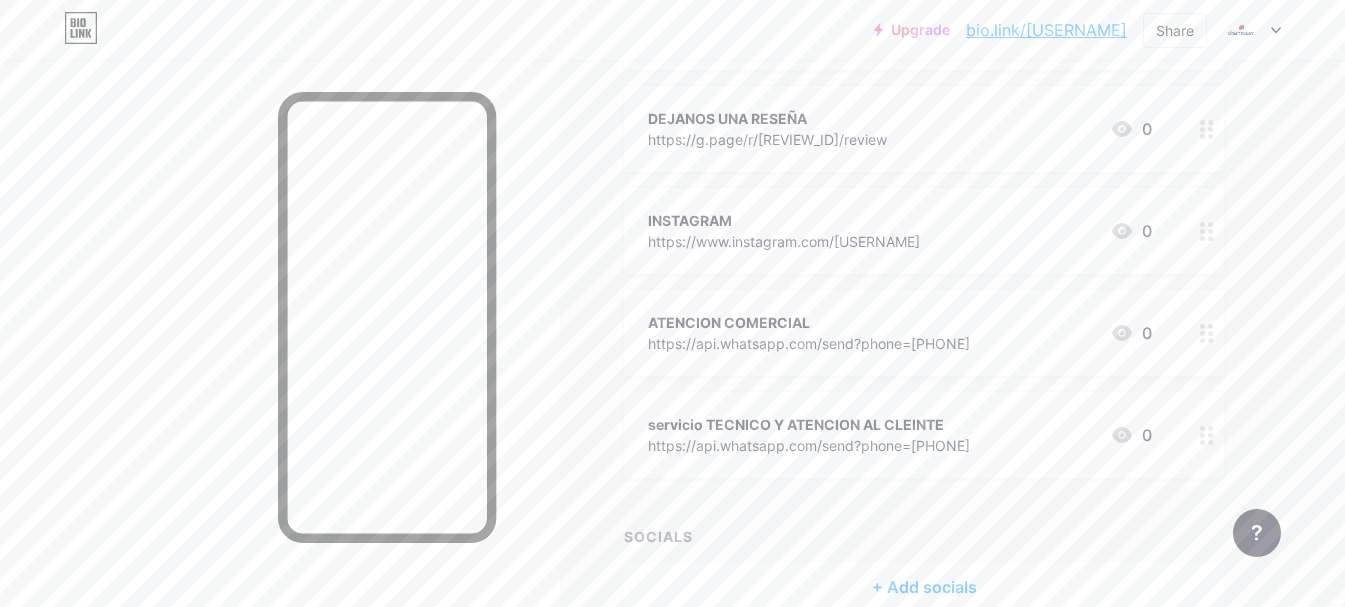 click on "https://g.page/r/[REVIEW_ID]/review" at bounding box center (767, 139) 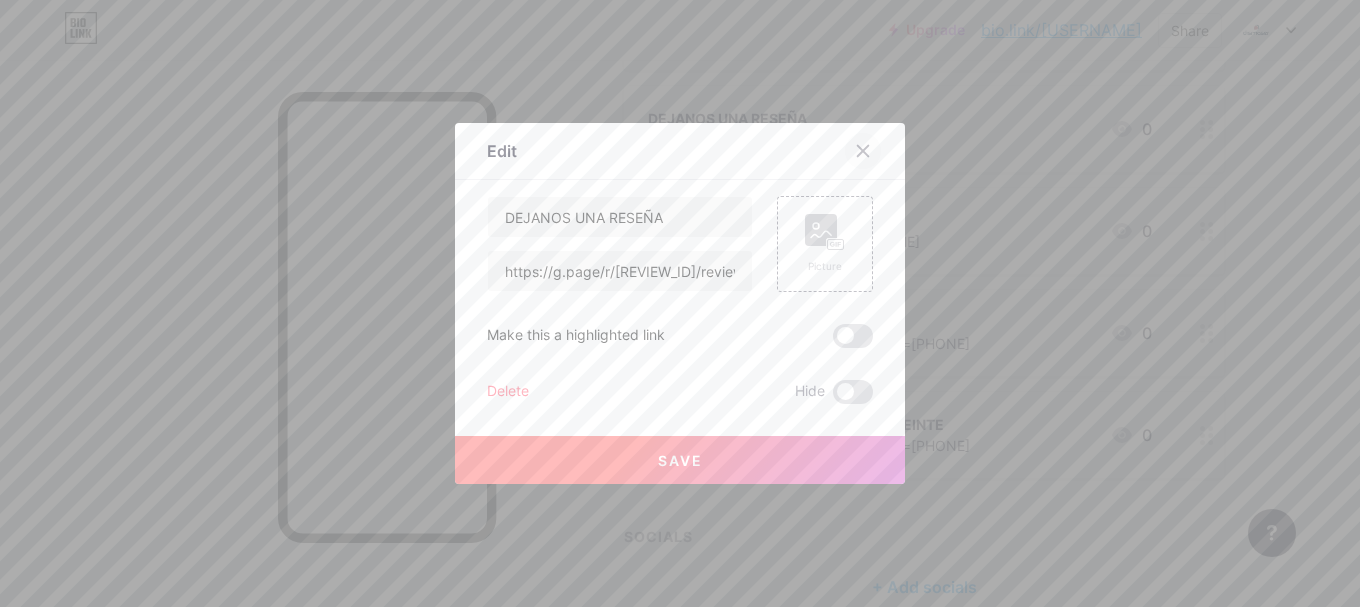 click 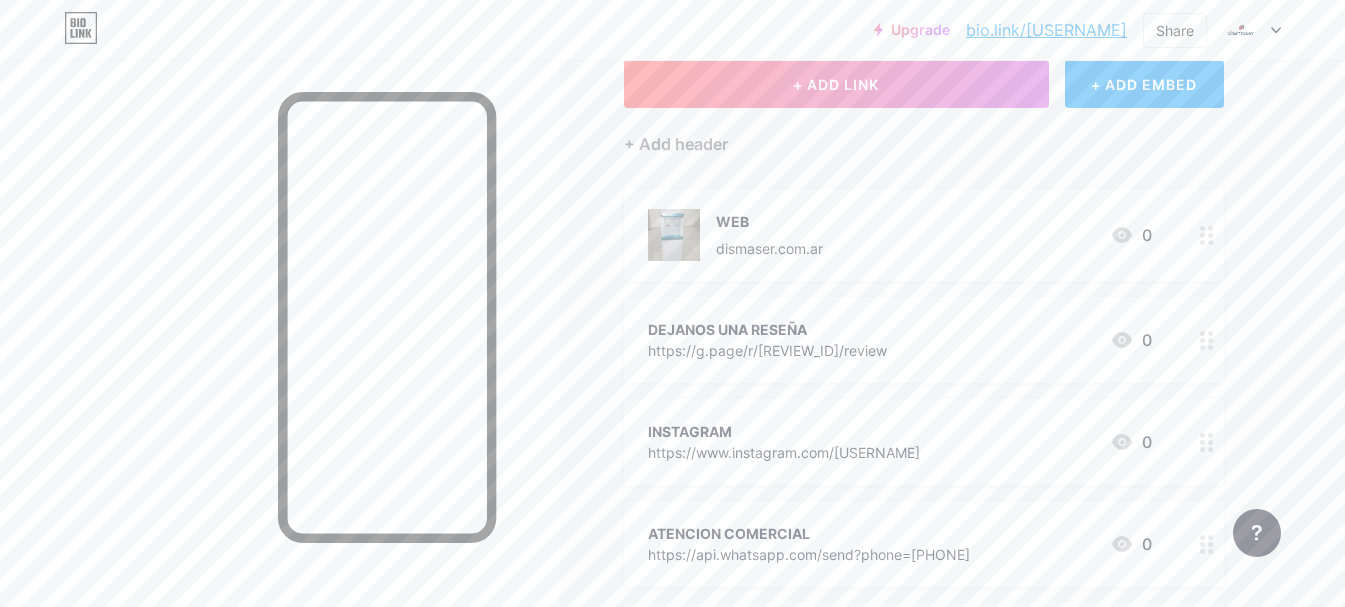 scroll, scrollTop: 114, scrollLeft: 0, axis: vertical 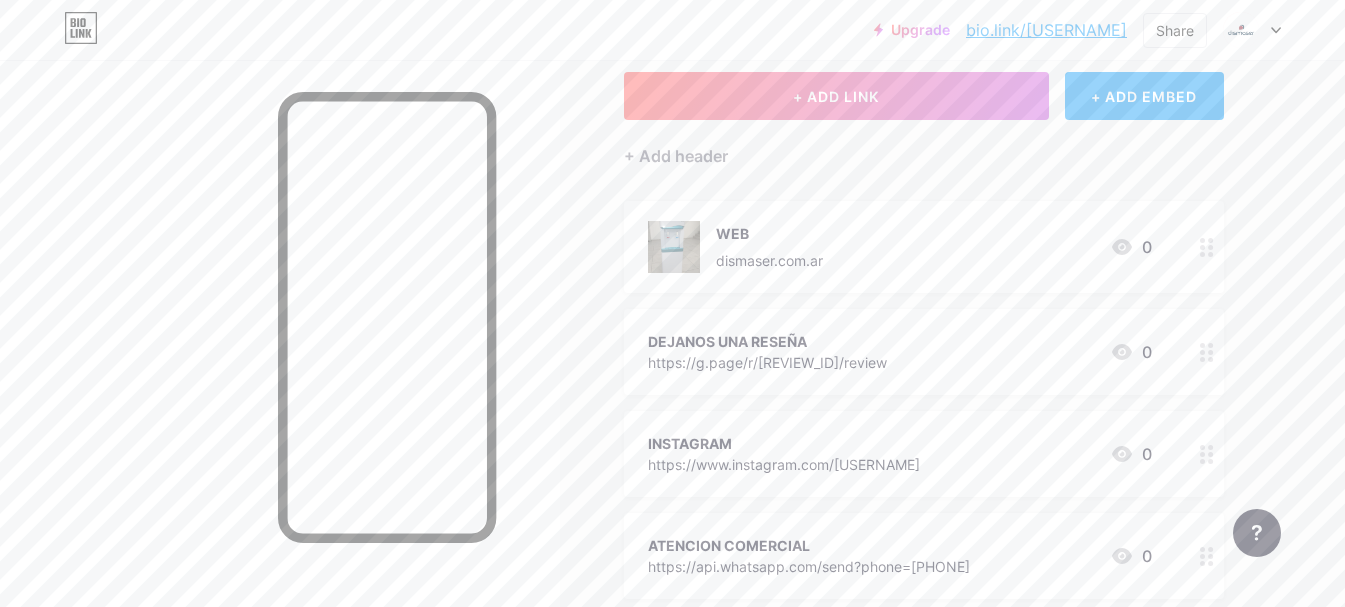 click on "WEB
[DOMAIN]" at bounding box center [769, 247] 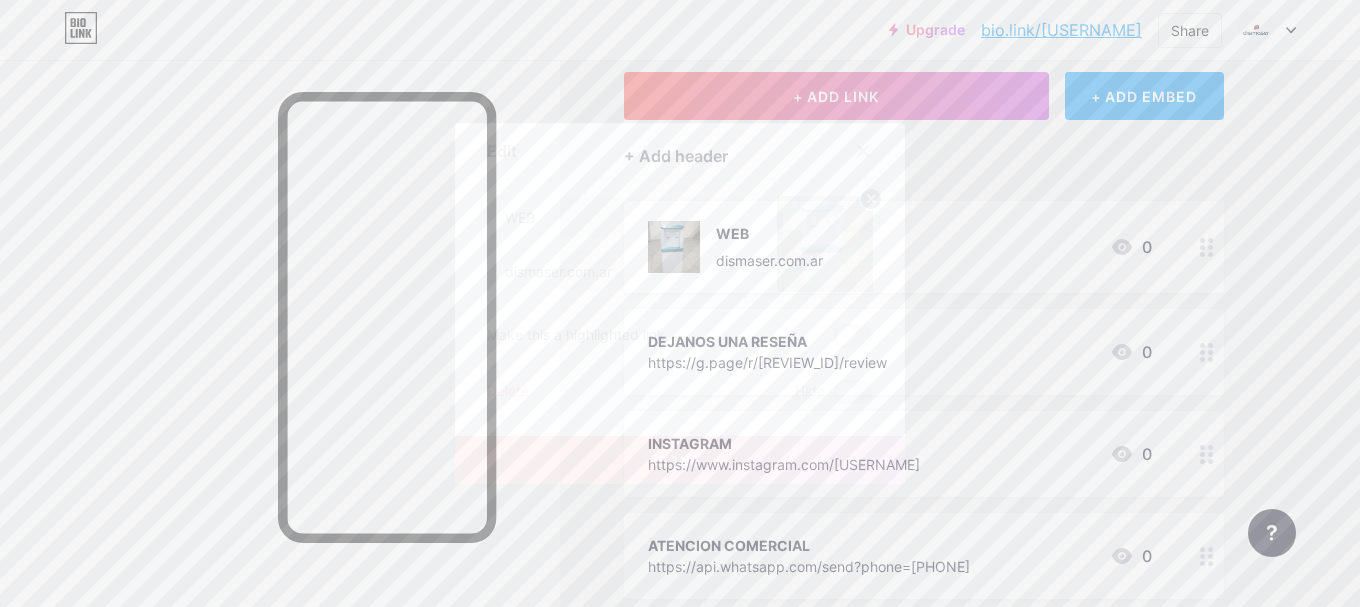 click at bounding box center [825, 244] 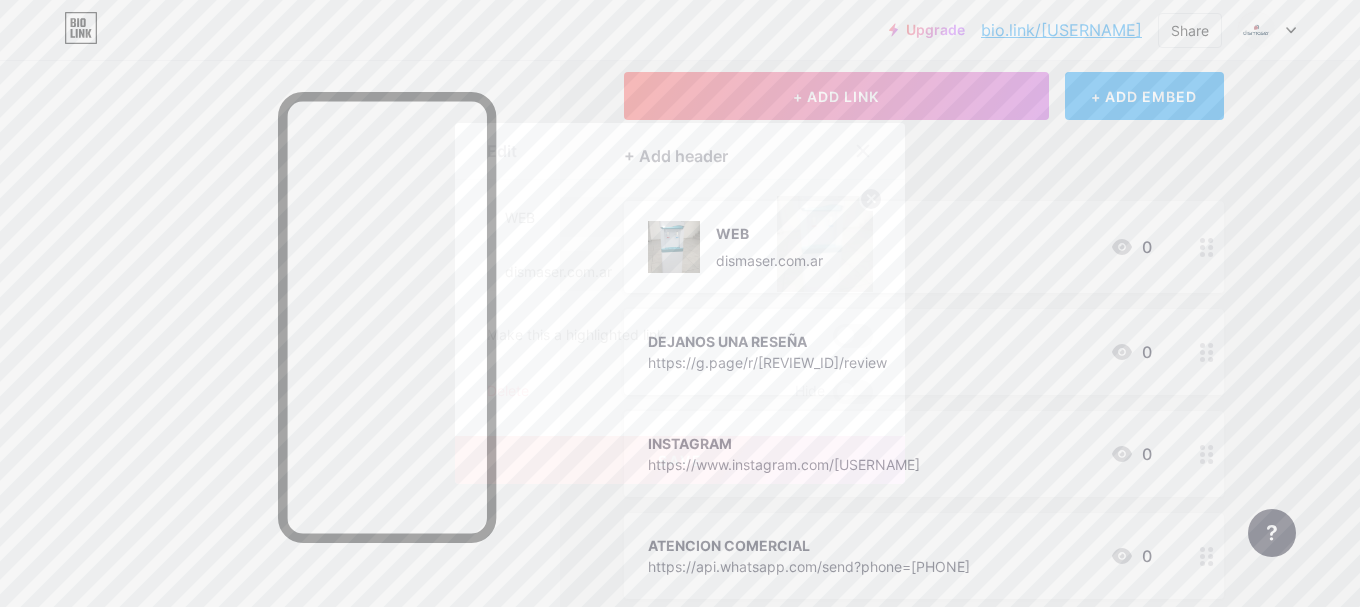 click 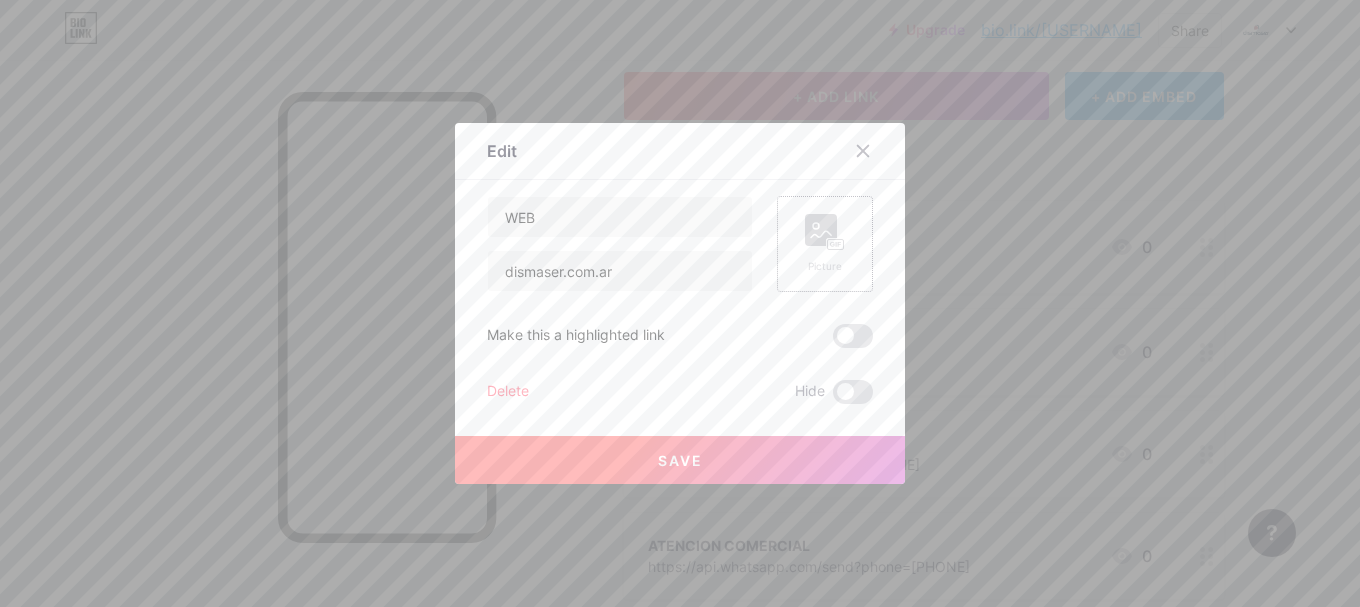 click 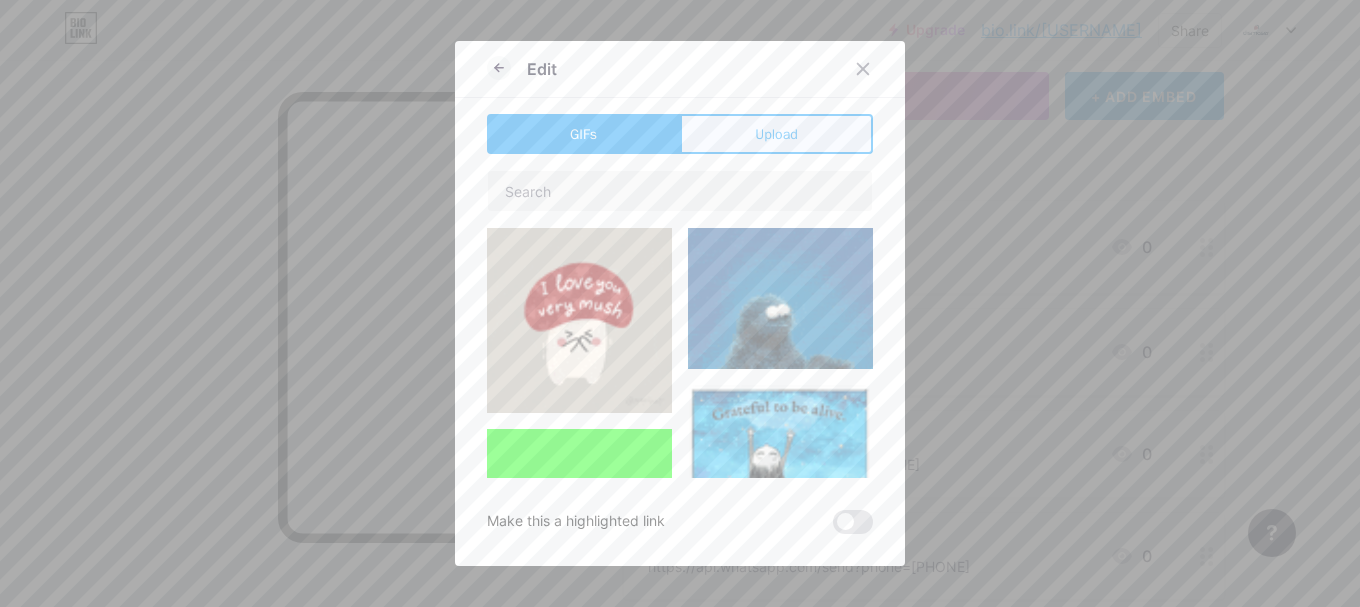 click on "Upload" at bounding box center [776, 134] 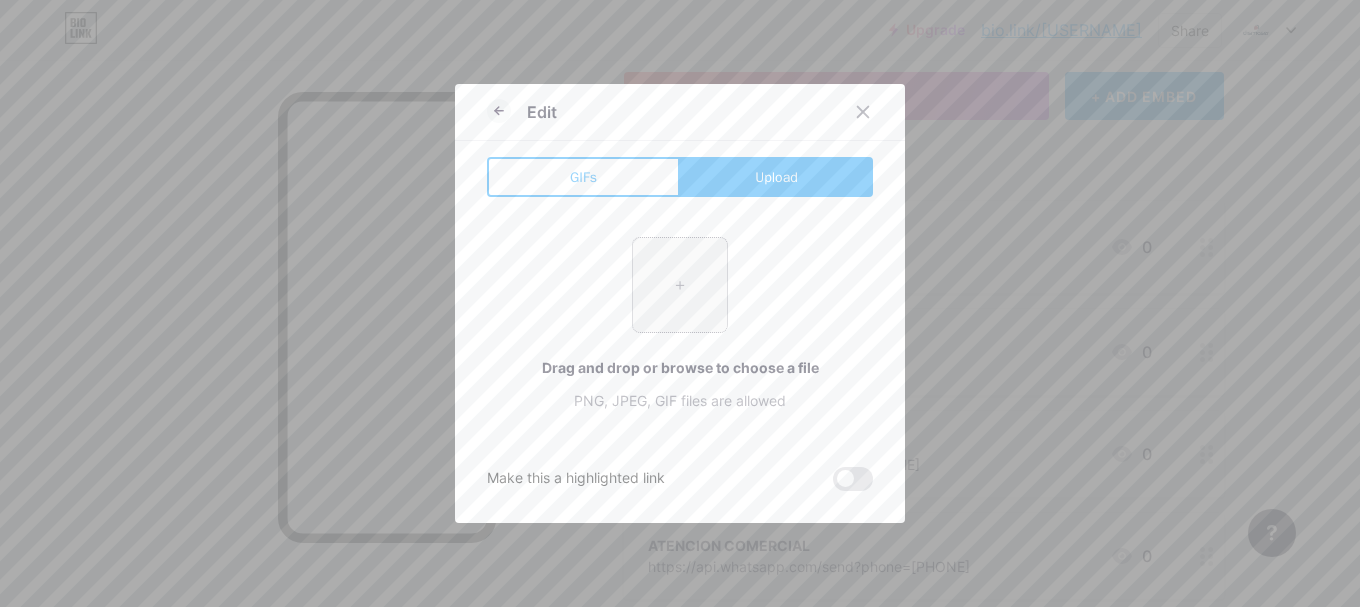 click at bounding box center (680, 285) 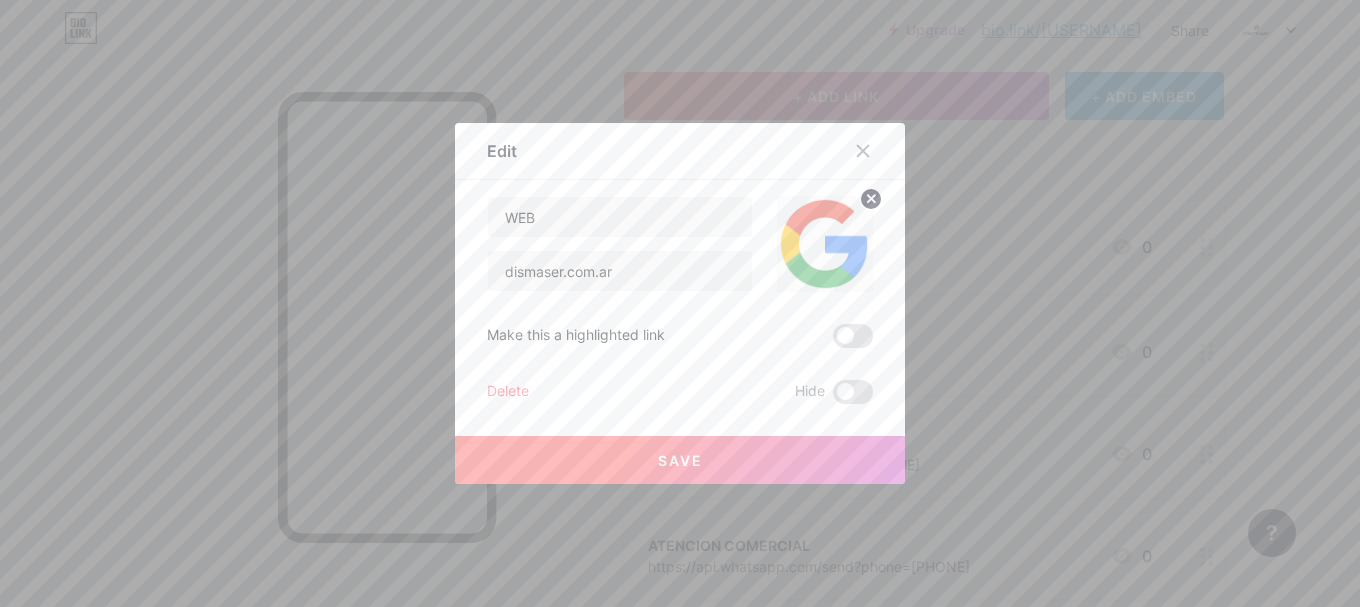 click on "Save" at bounding box center [680, 460] 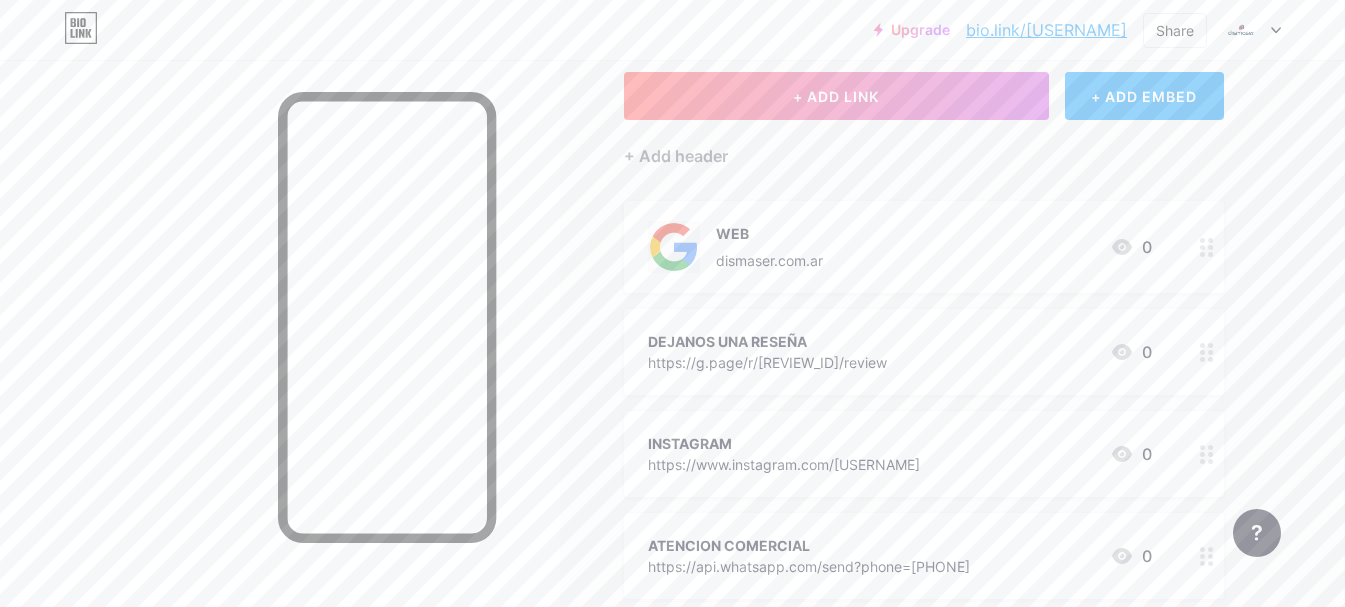 click on "https://g.page/r/[REVIEW_ID]/review" at bounding box center (767, 362) 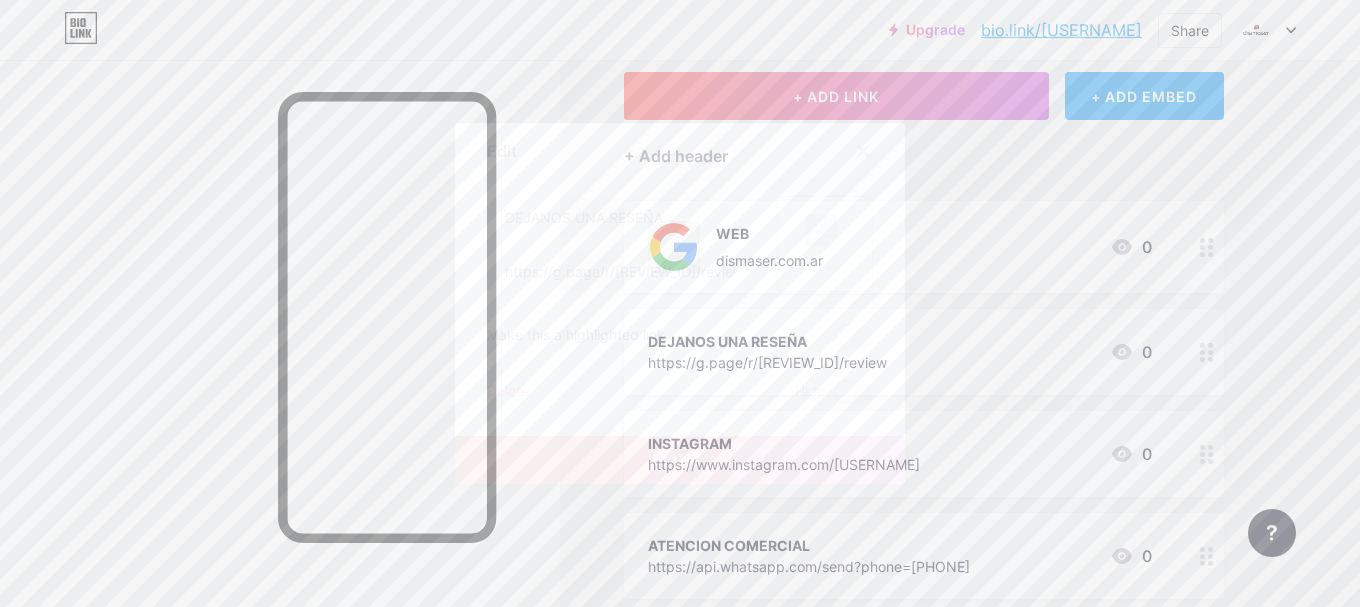 click on "Picture" at bounding box center (825, 266) 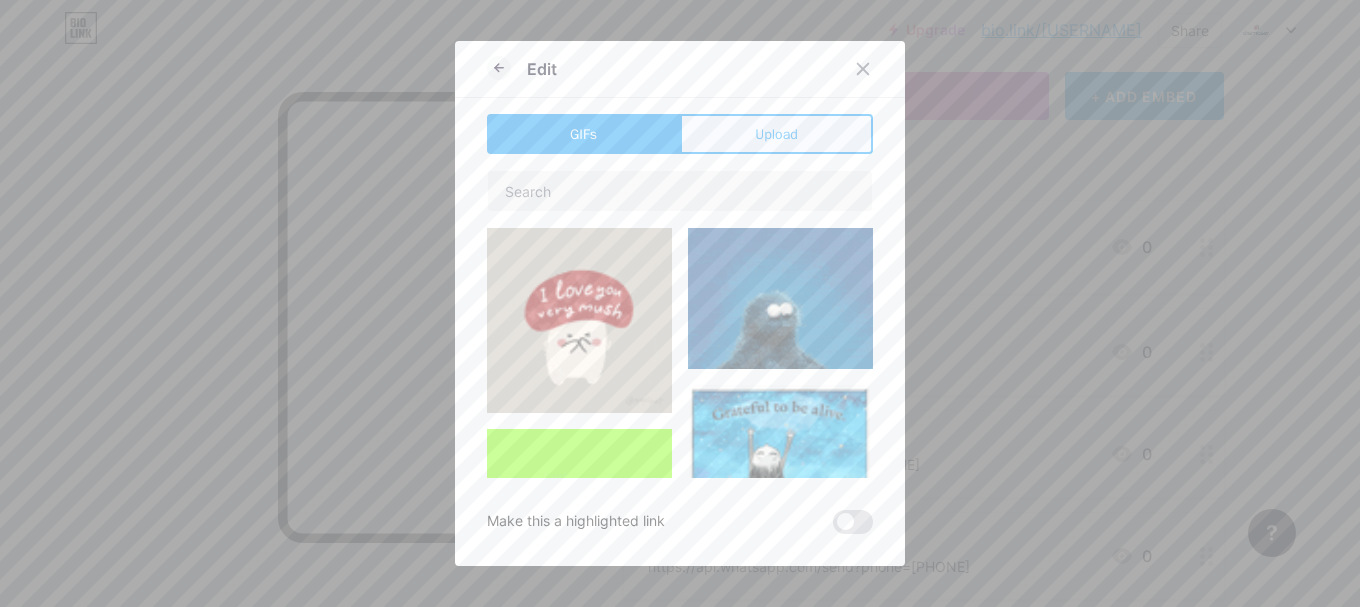click on "Upload" at bounding box center [776, 134] 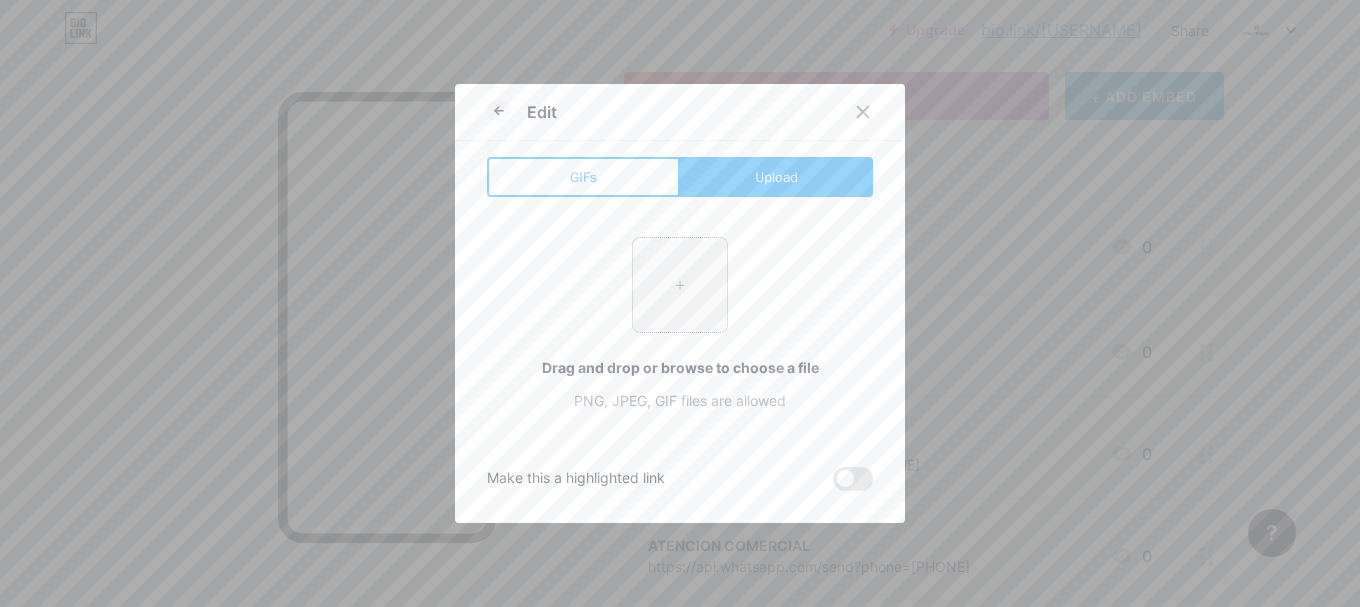 click at bounding box center (680, 285) 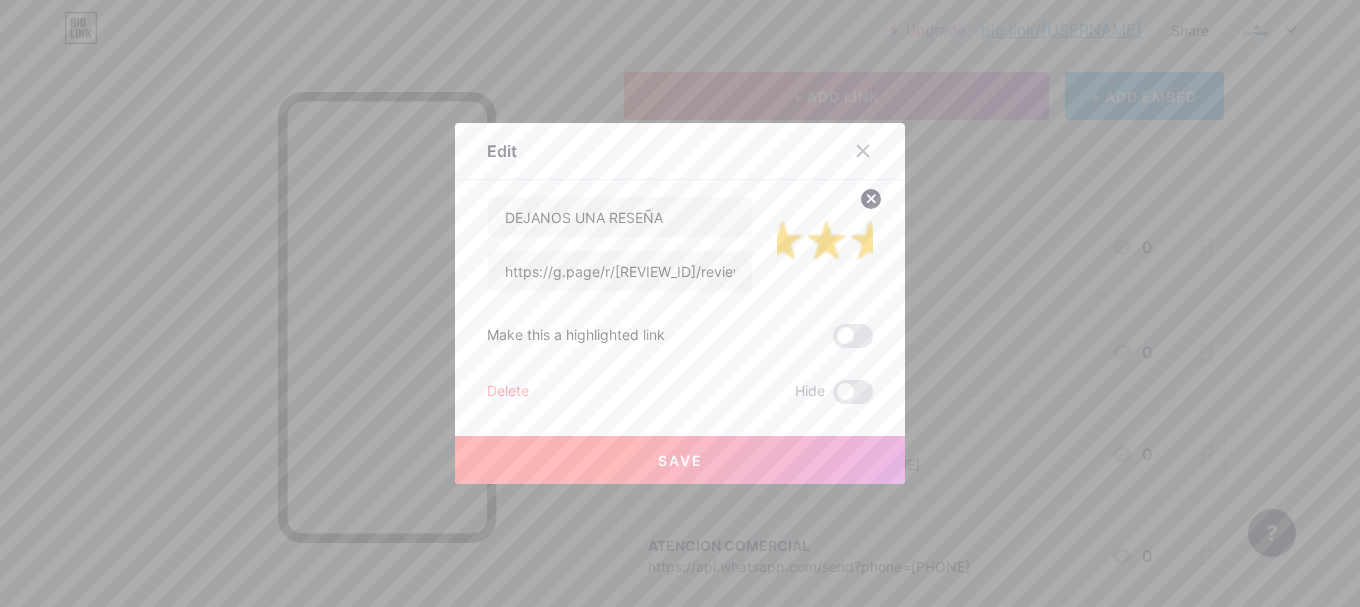 click on "Save" at bounding box center (680, 460) 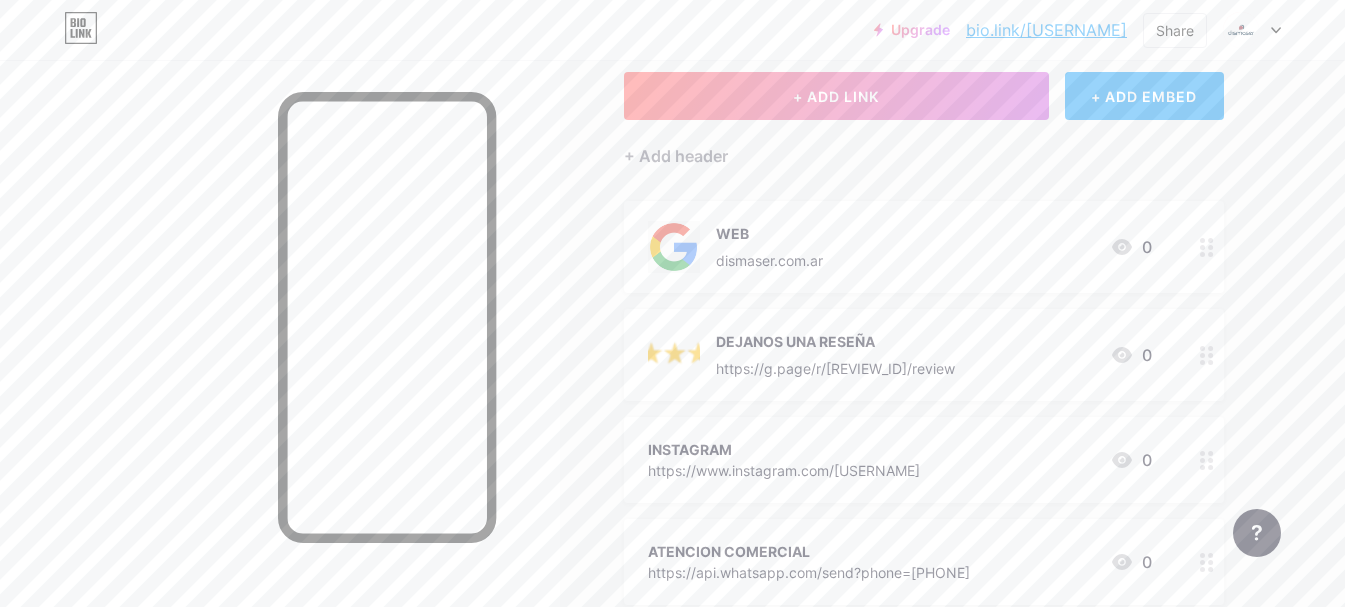 click on "INSTAGRAM" at bounding box center (784, 449) 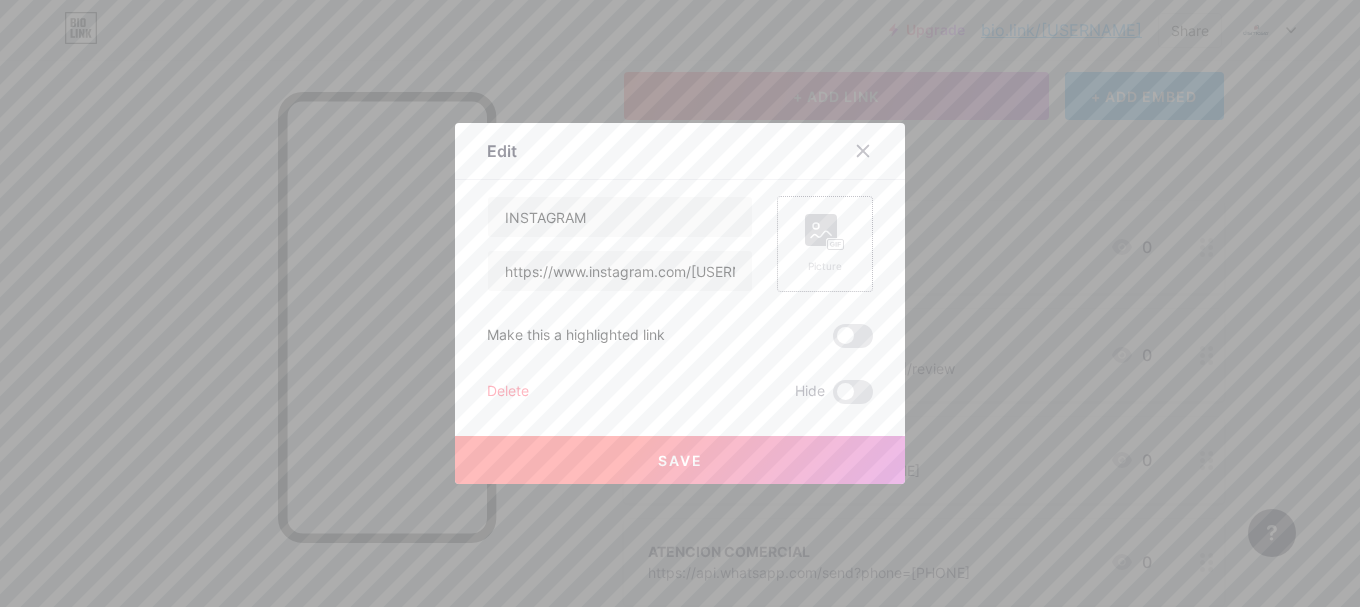 click 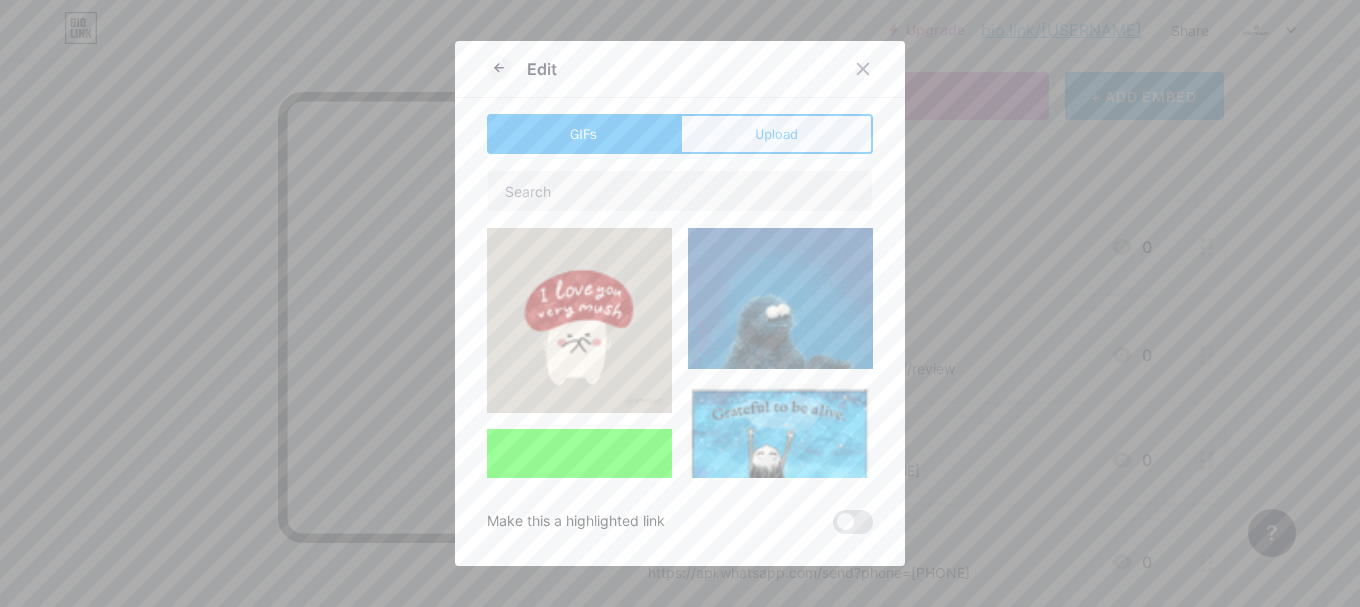 click on "Upload" at bounding box center [776, 134] 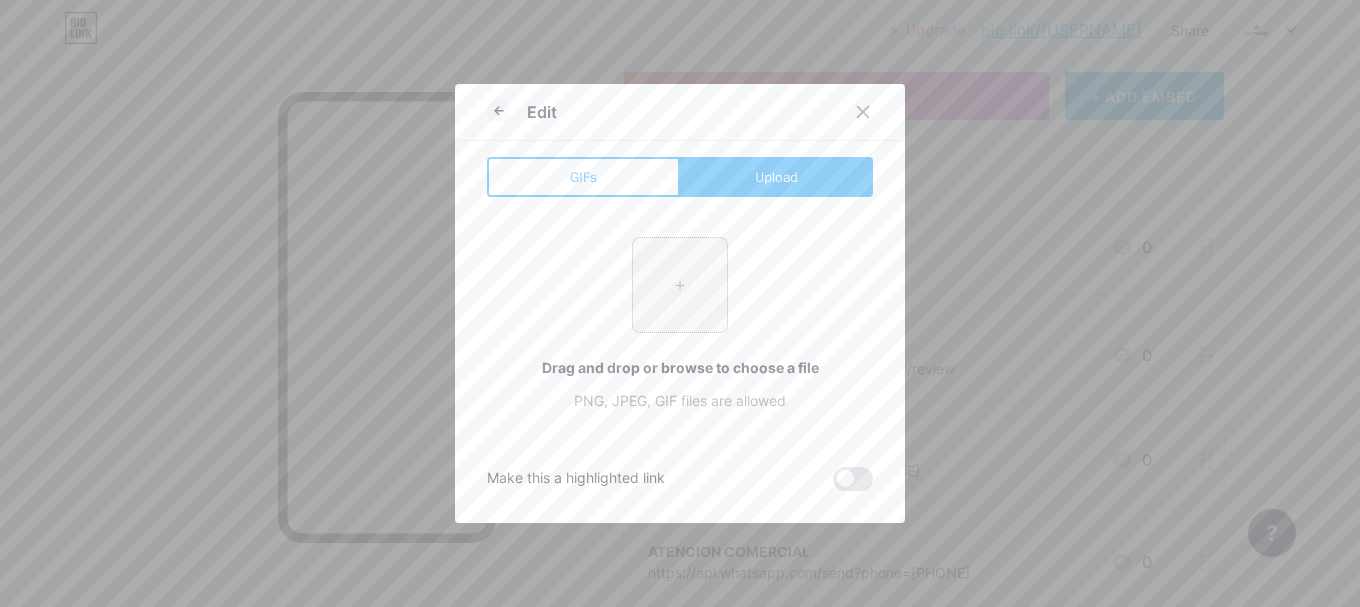 click at bounding box center (680, 285) 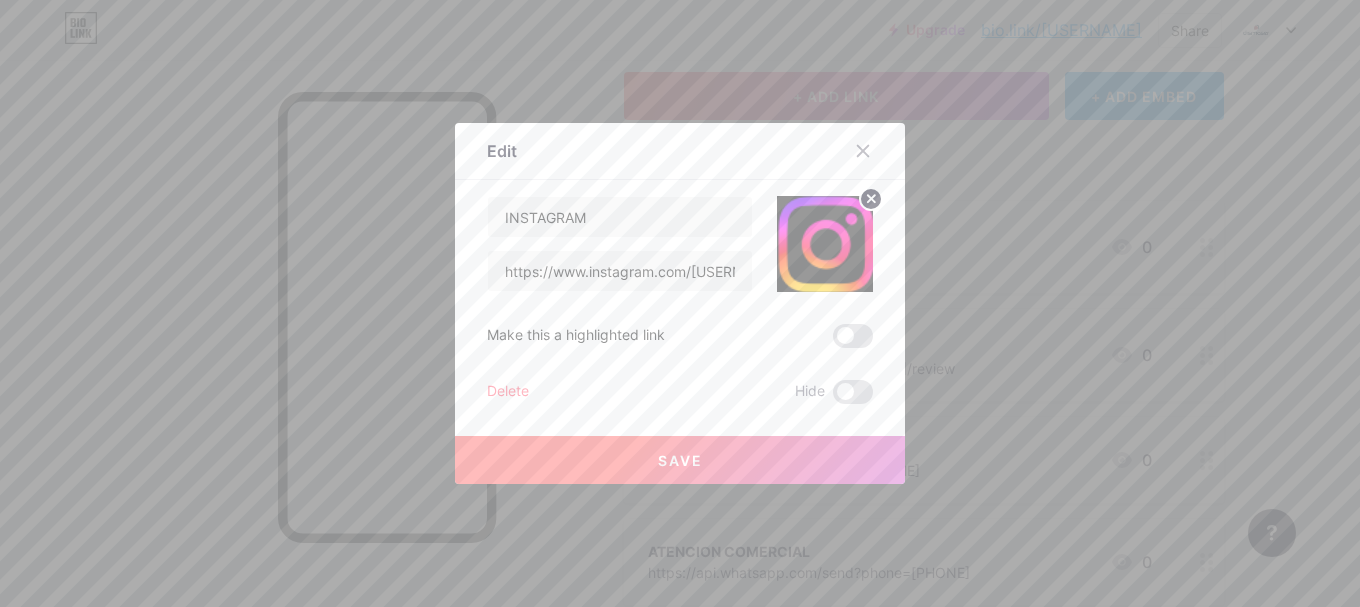 click on "Save" at bounding box center (680, 460) 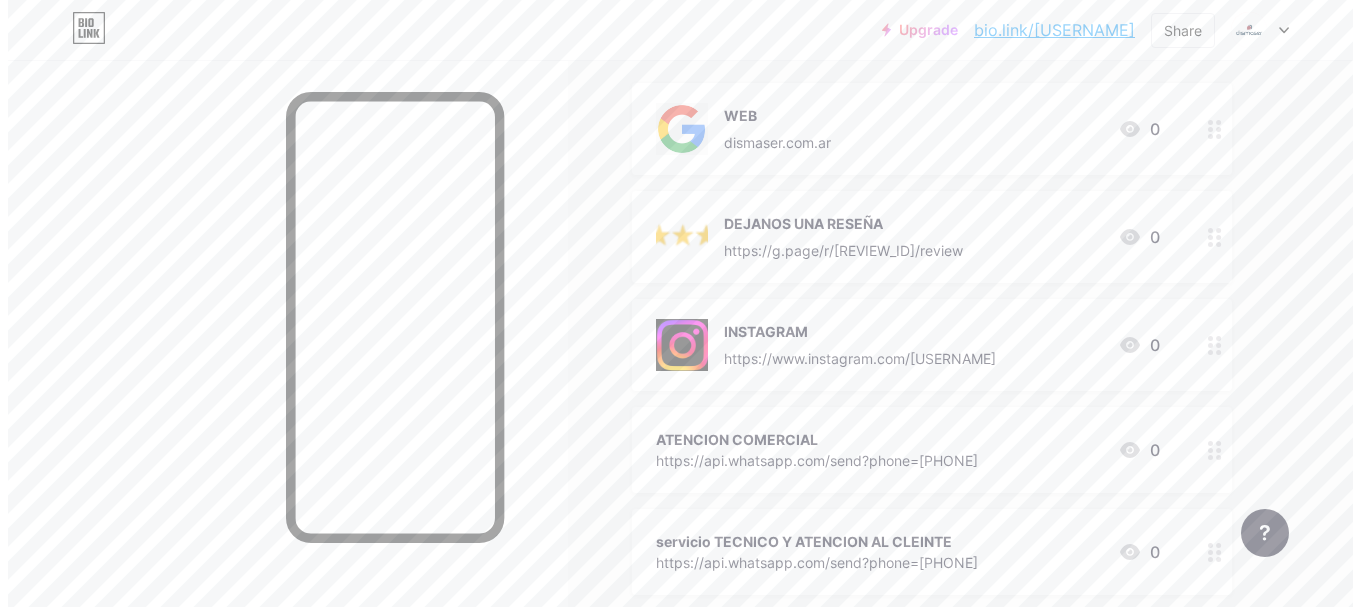scroll, scrollTop: 278, scrollLeft: 0, axis: vertical 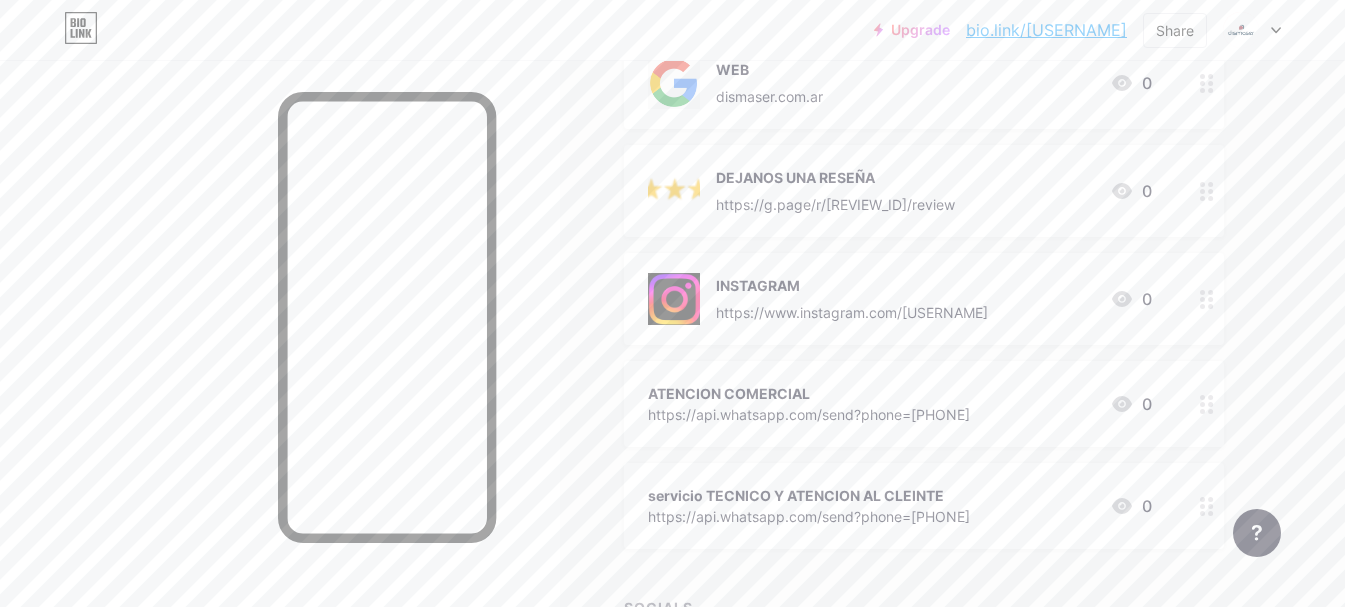 click on "https://api.whatsapp.com/send?phone=[PHONE]" at bounding box center (809, 516) 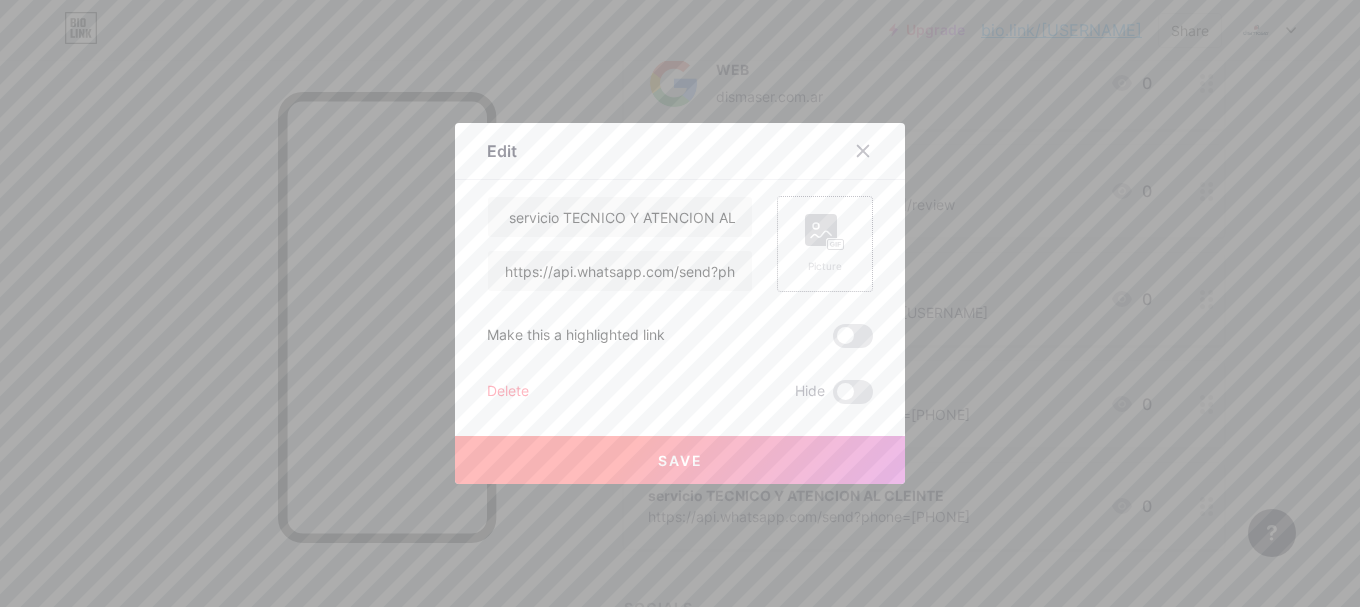 click 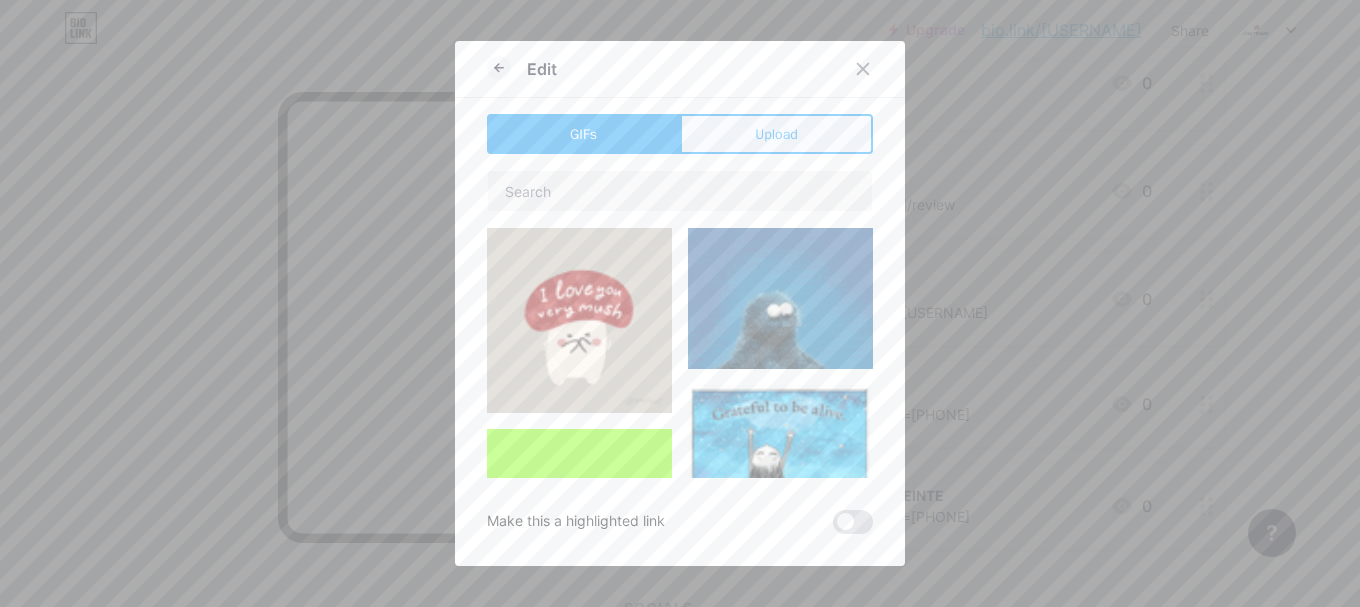 click on "Upload" at bounding box center [776, 134] 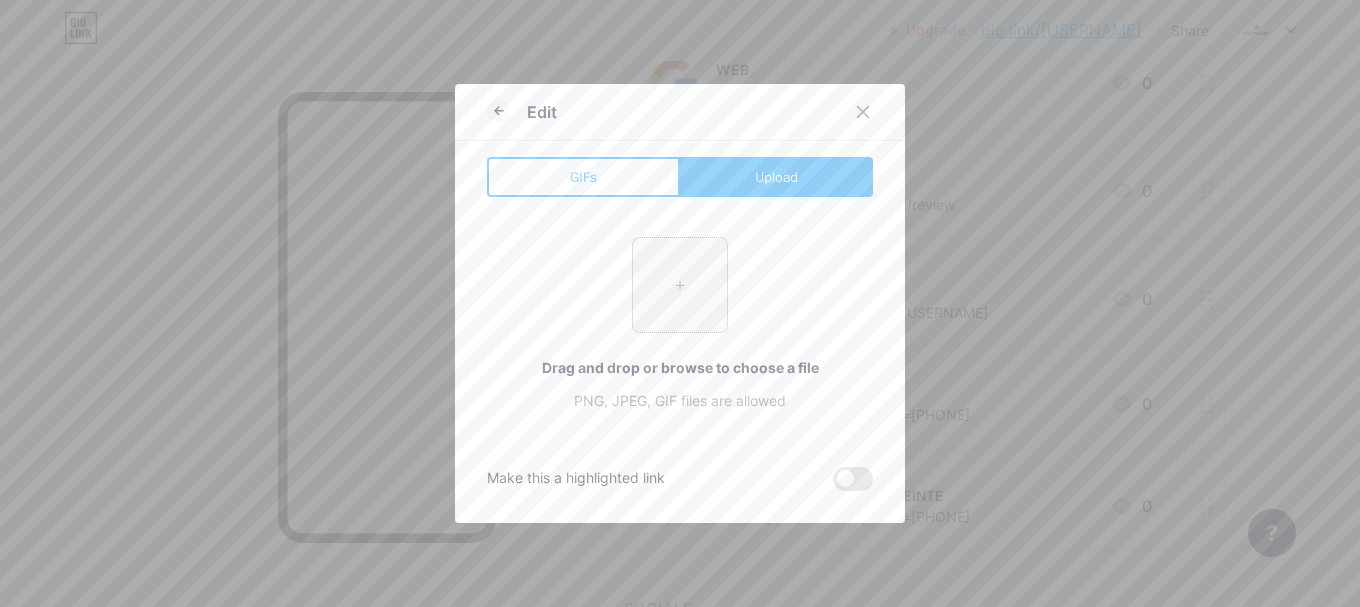 click at bounding box center [680, 285] 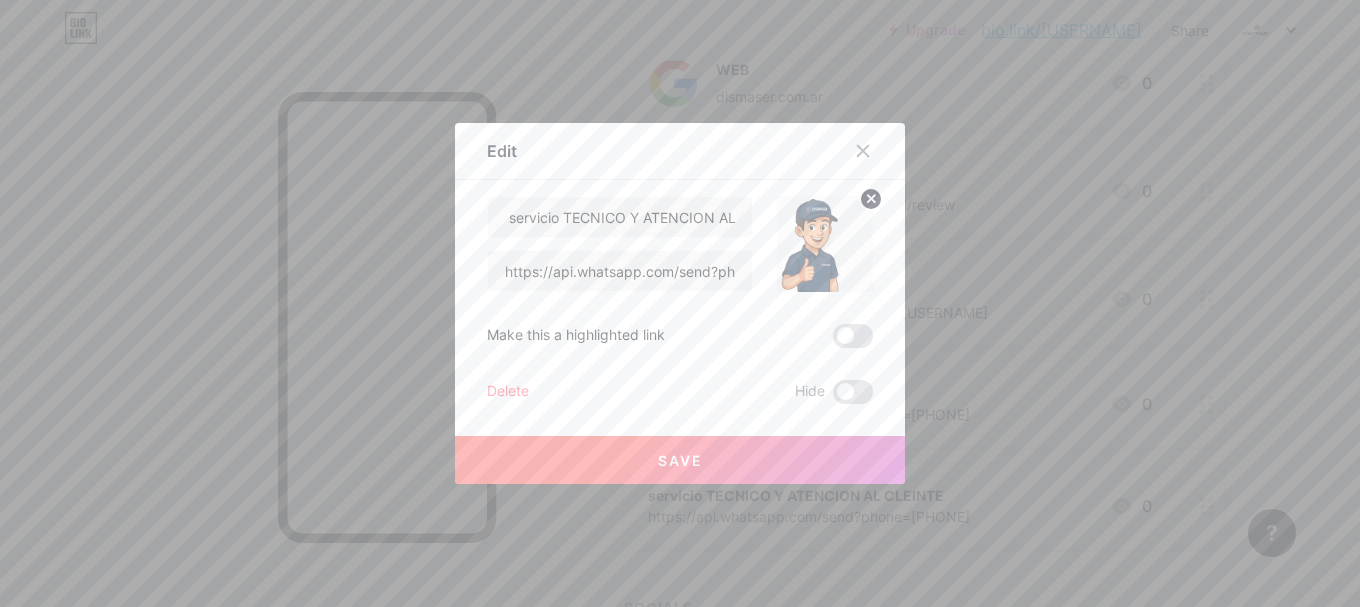 click on "Save" at bounding box center (680, 460) 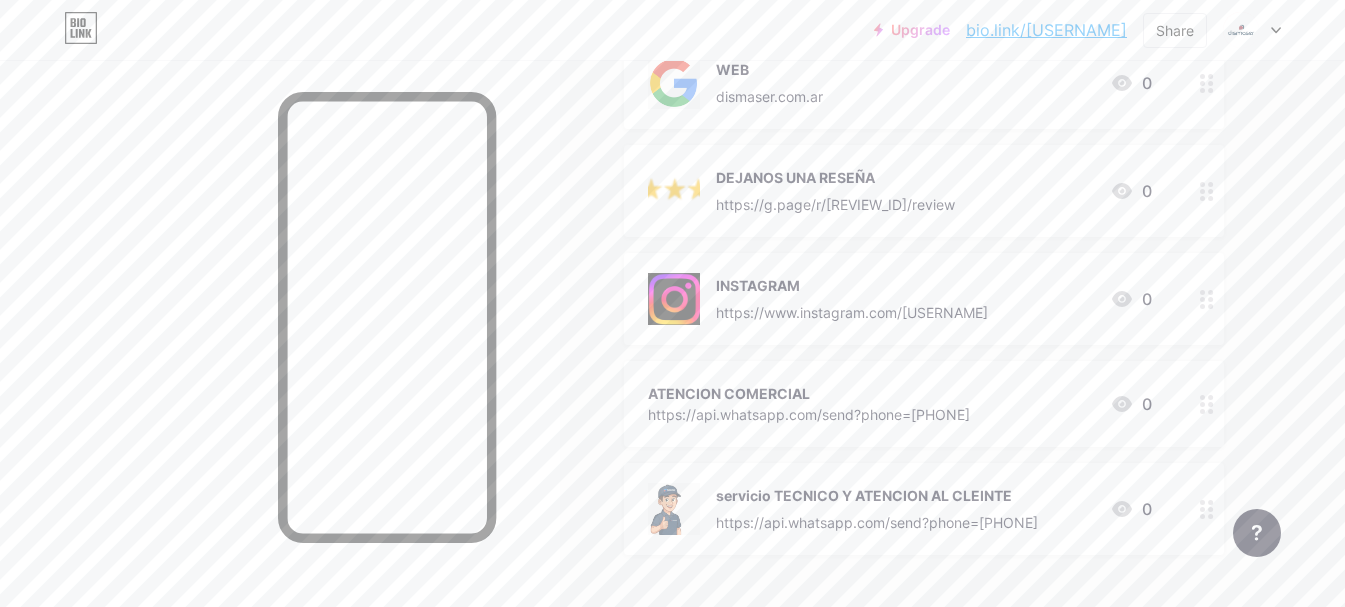 click on "servicio TECNICO Y ATENCION AL CLEINTE" at bounding box center (877, 495) 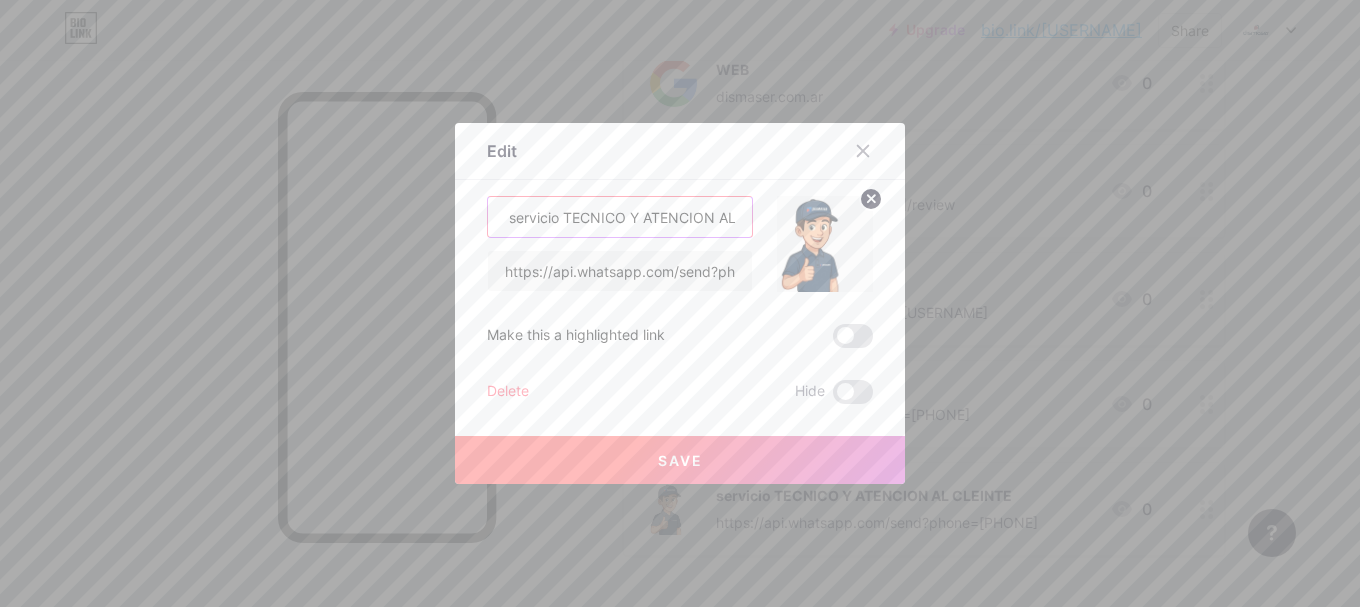 click on "servicio TECNICO Y ATENCION AL CLEINTE" at bounding box center [620, 217] 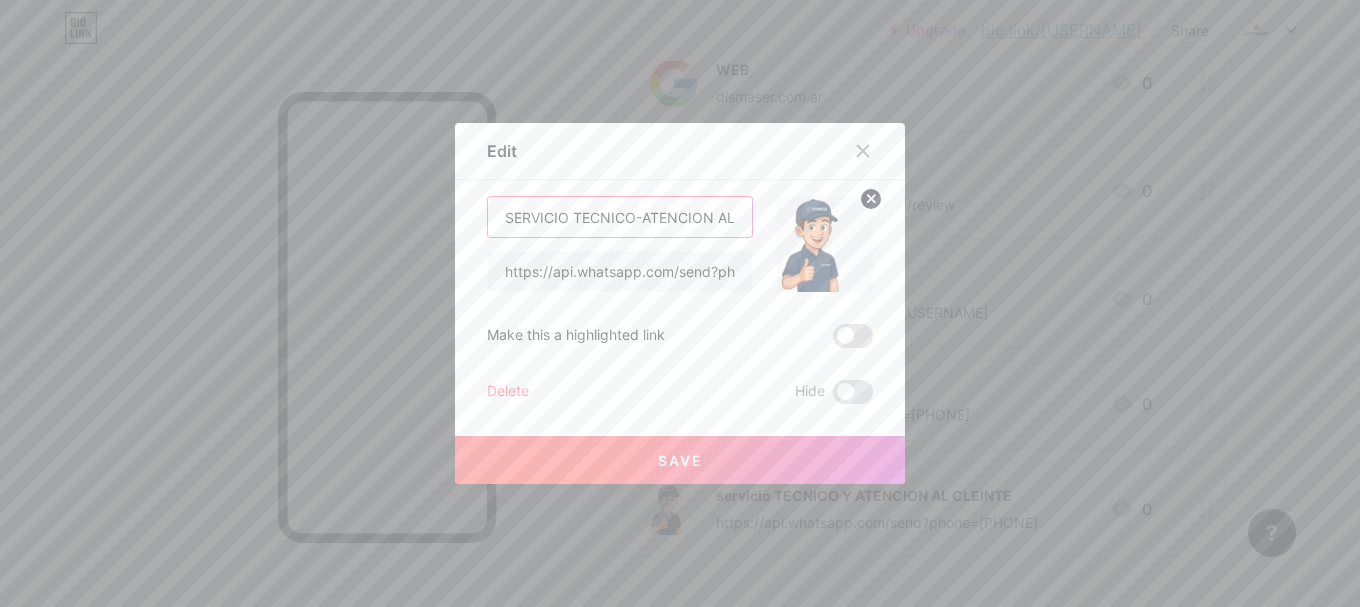 type on "SERVICIO TECNICO-ATENCION AL CLEINTE" 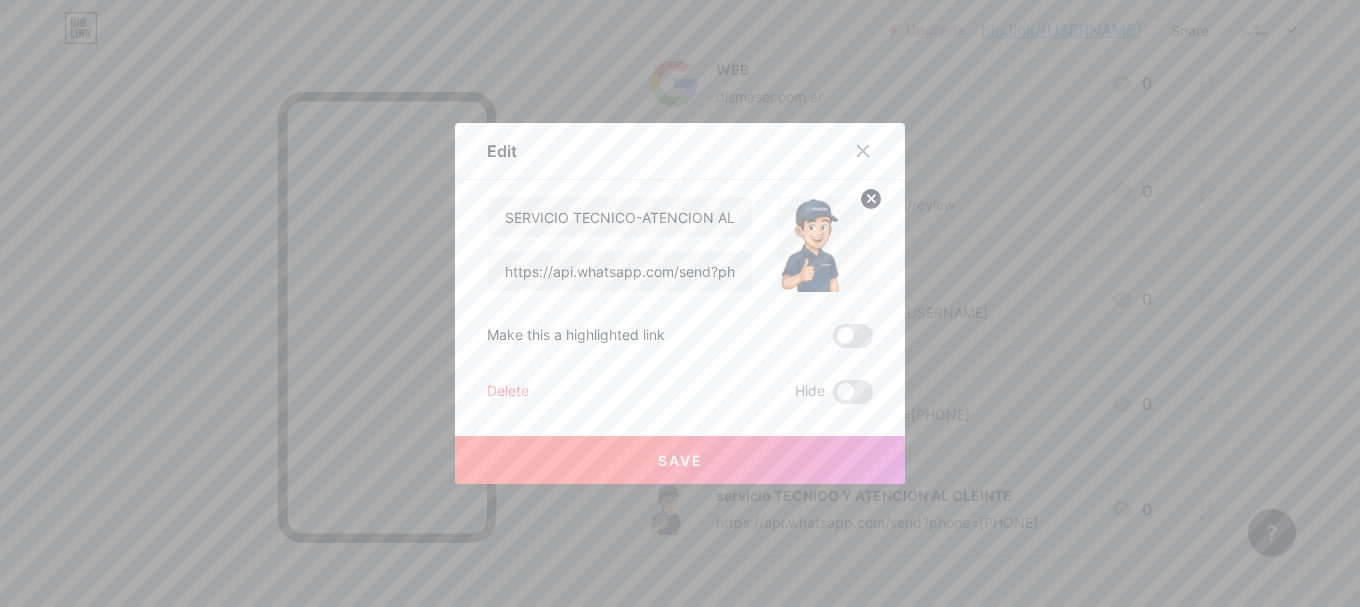 click on "Save" at bounding box center (680, 460) 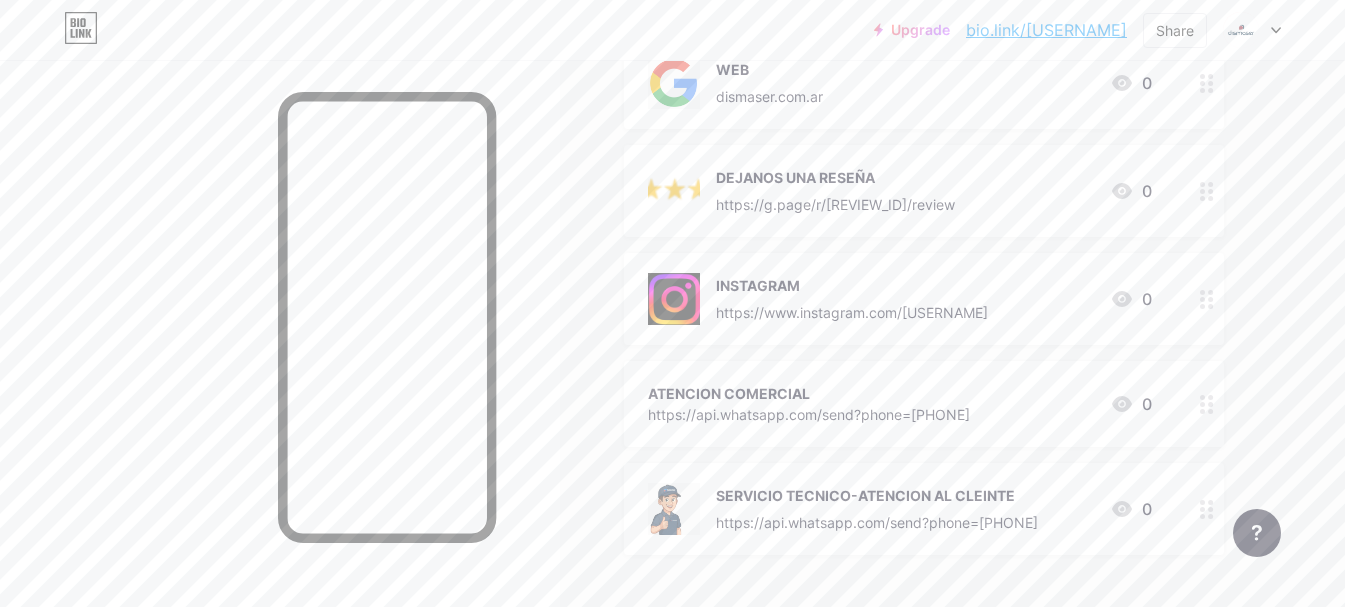 click on "https://api.whatsapp.com/send?phone=[PHONE]" at bounding box center [877, 522] 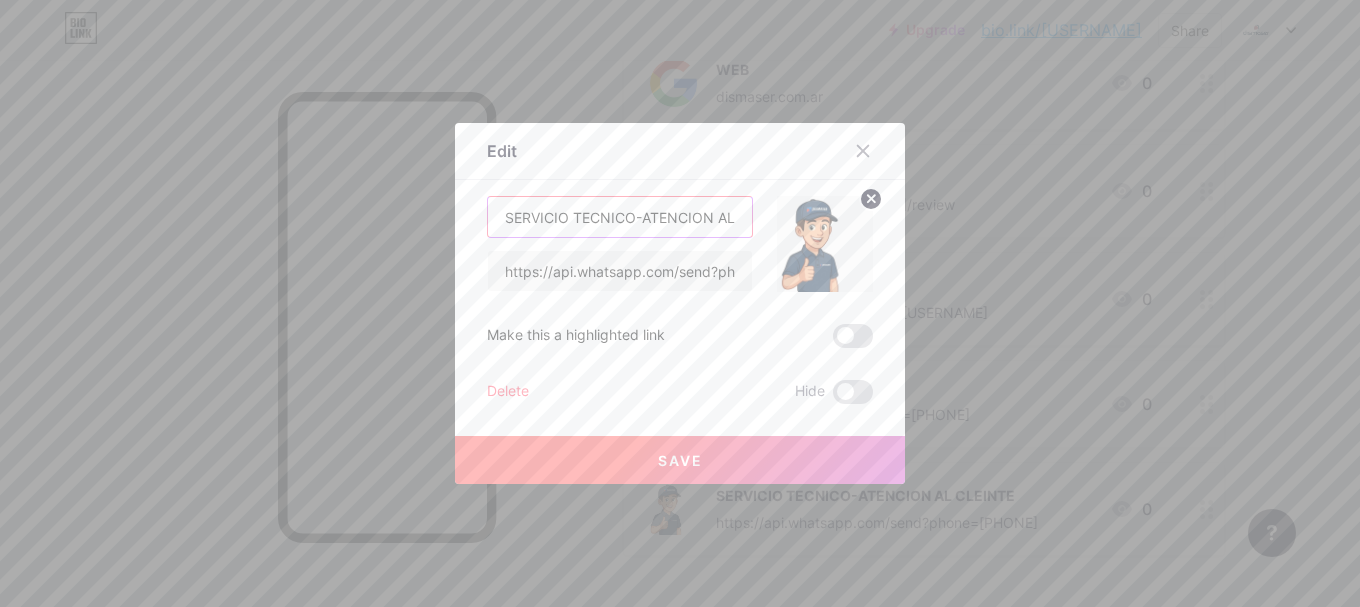 click on "SERVICIO TECNICO-ATENCION AL CLEINTE" at bounding box center [620, 217] 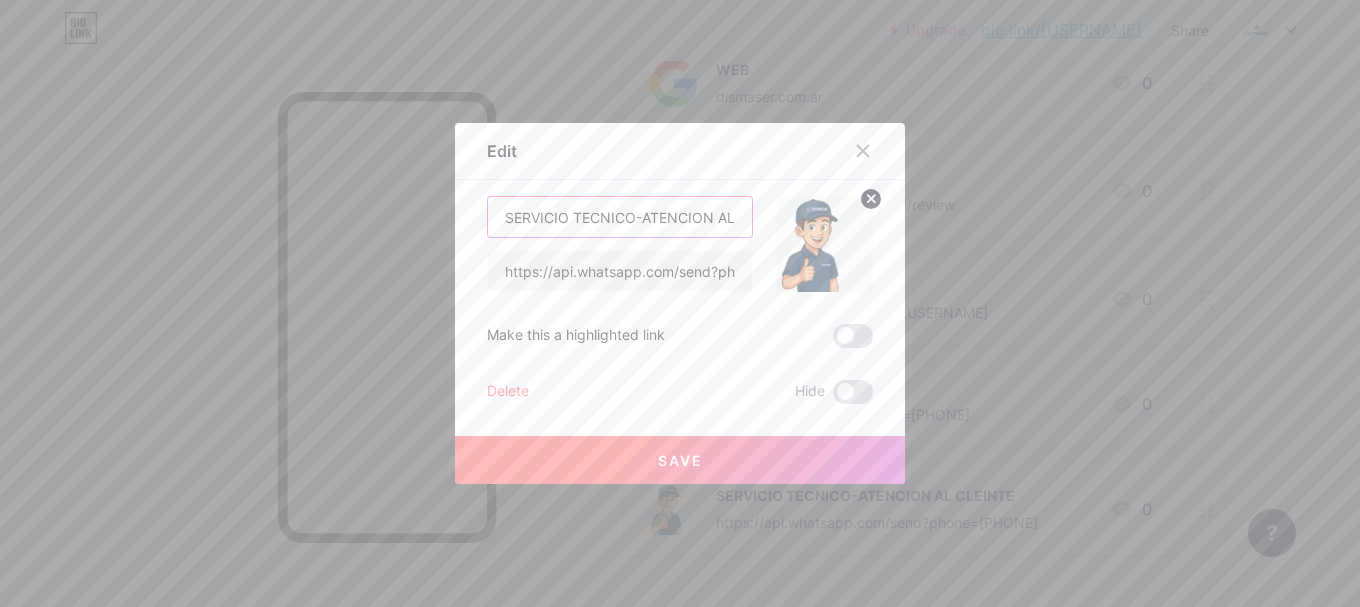 scroll, scrollTop: 0, scrollLeft: 61, axis: horizontal 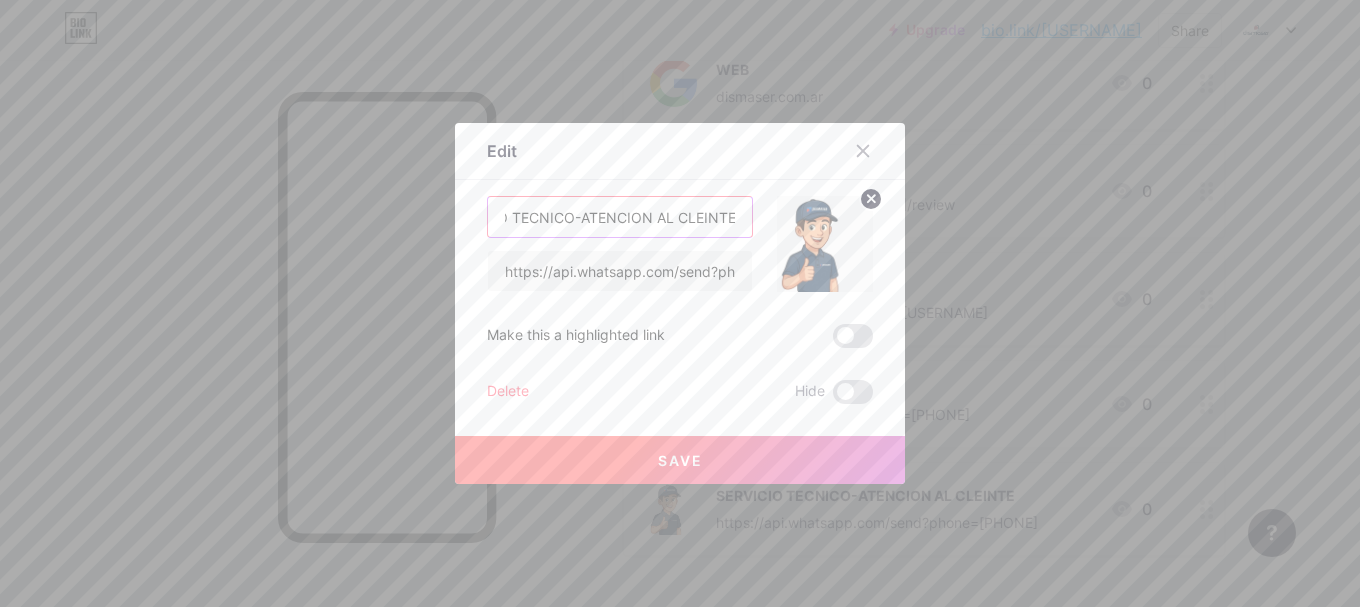 drag, startPoint x: 625, startPoint y: 217, endPoint x: 1044, endPoint y: 227, distance: 419.11932 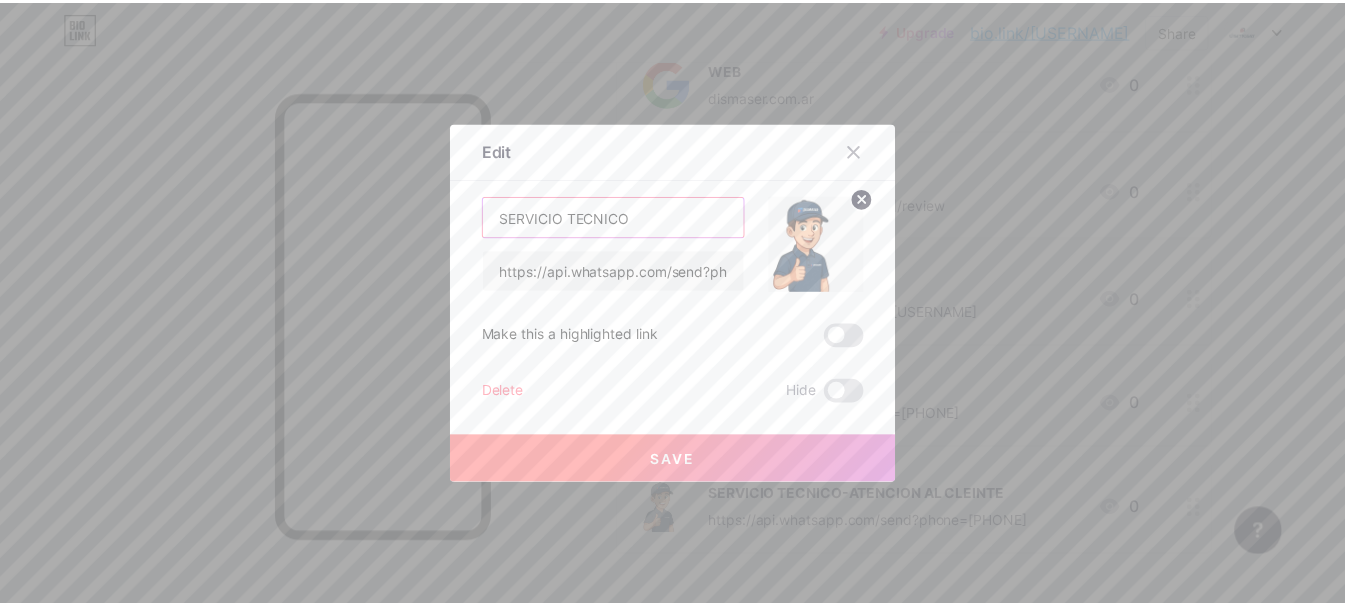 scroll, scrollTop: 0, scrollLeft: 0, axis: both 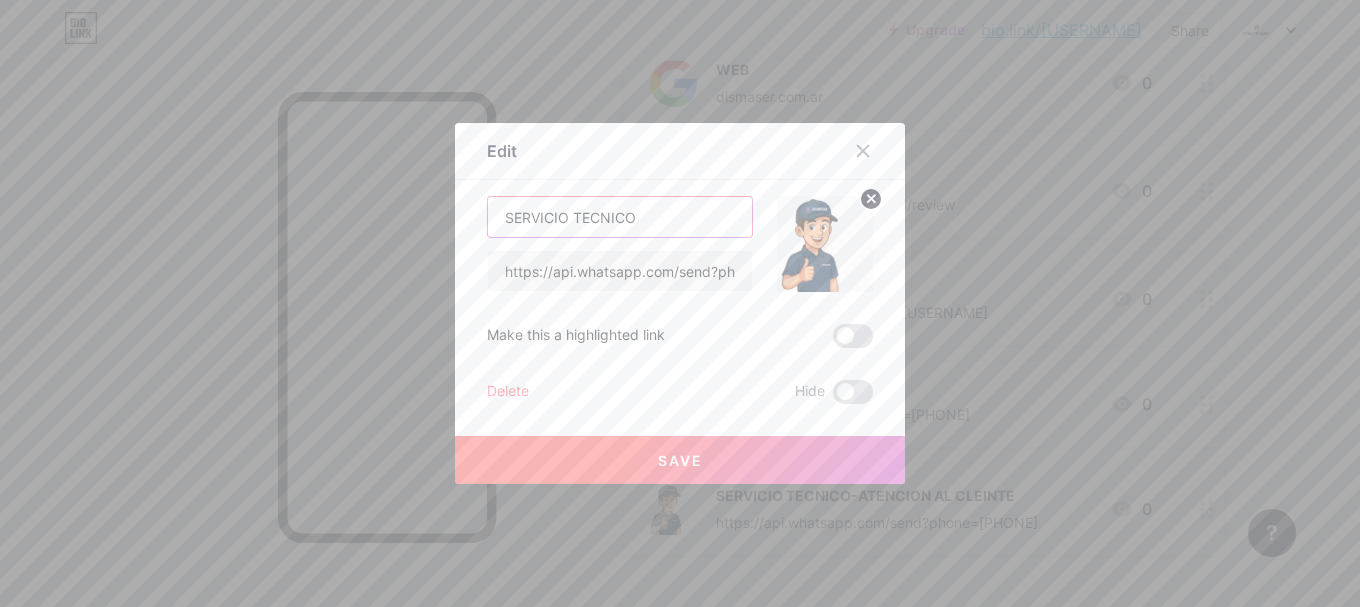 type on "SERVICIO TECNICO" 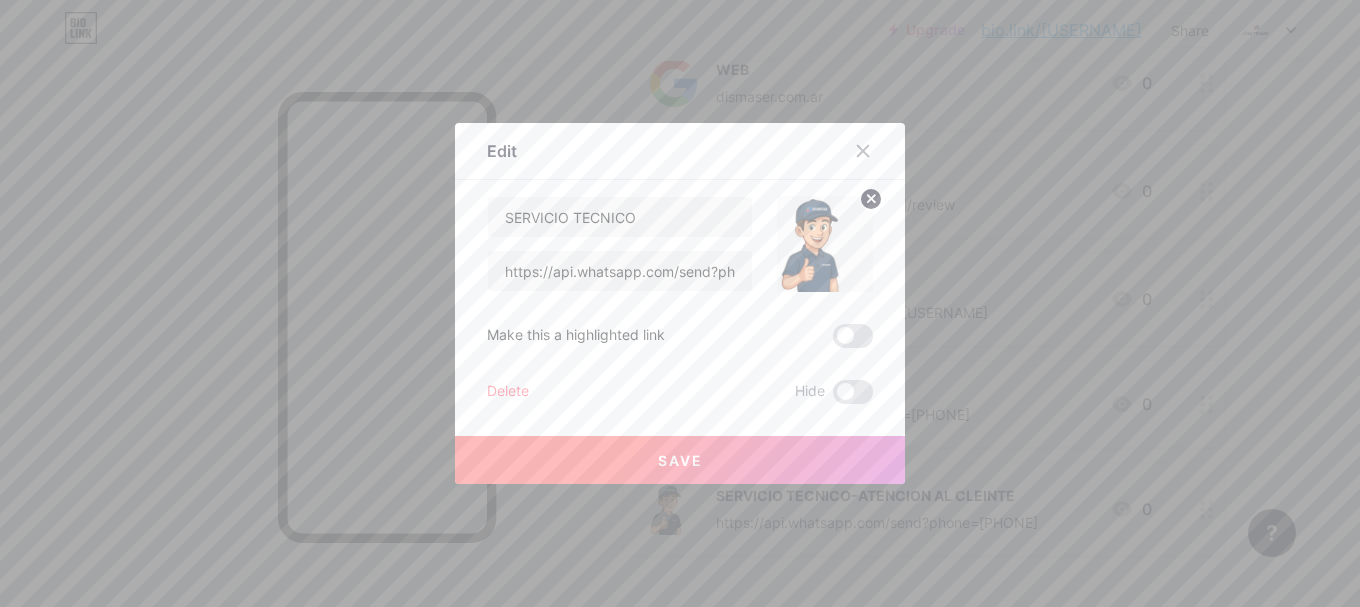 click on "Save" at bounding box center [680, 460] 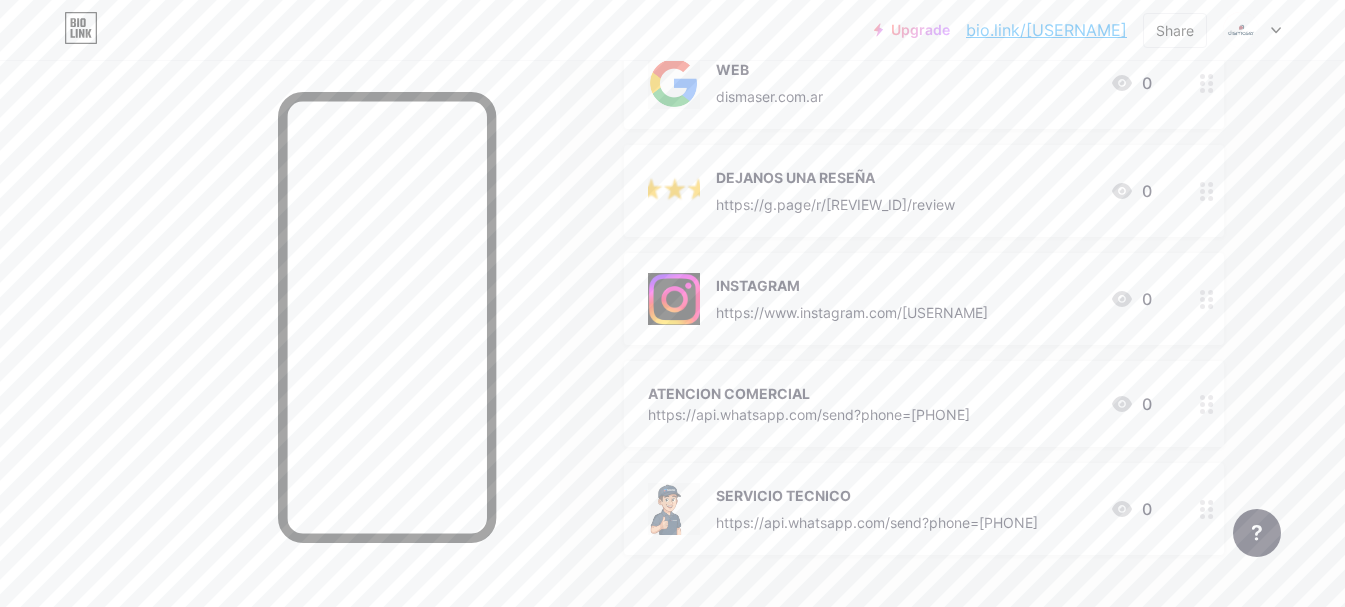 click on "ATENCION COMERCIAL" at bounding box center [809, 393] 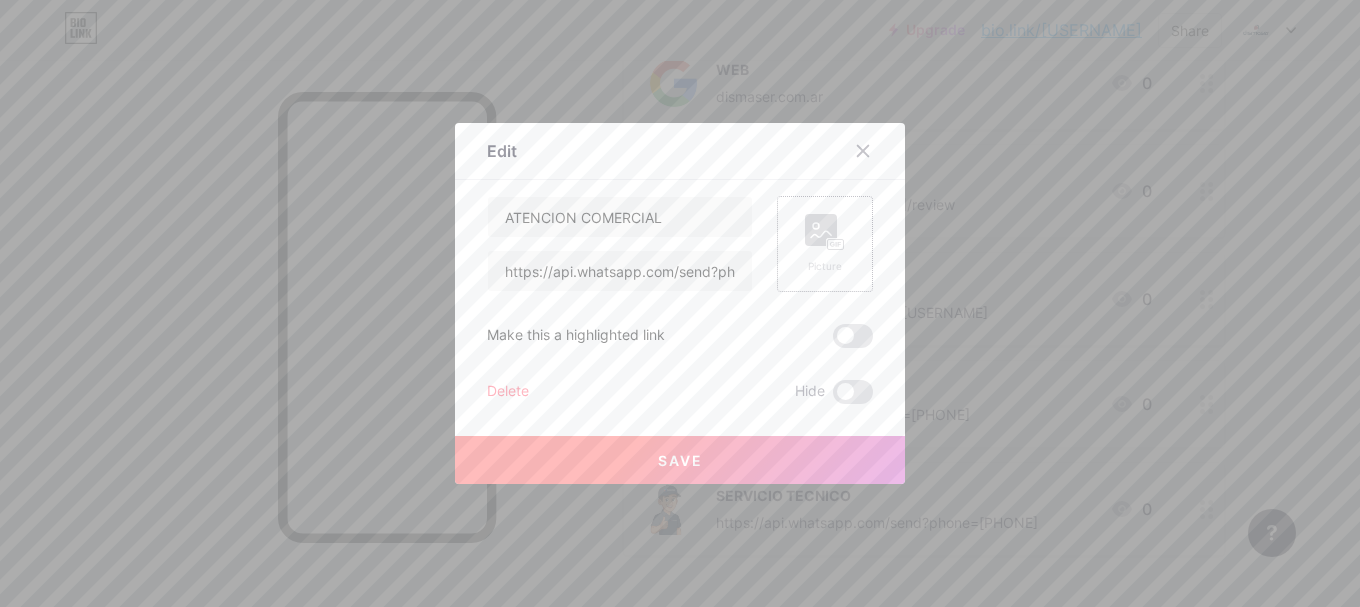 click 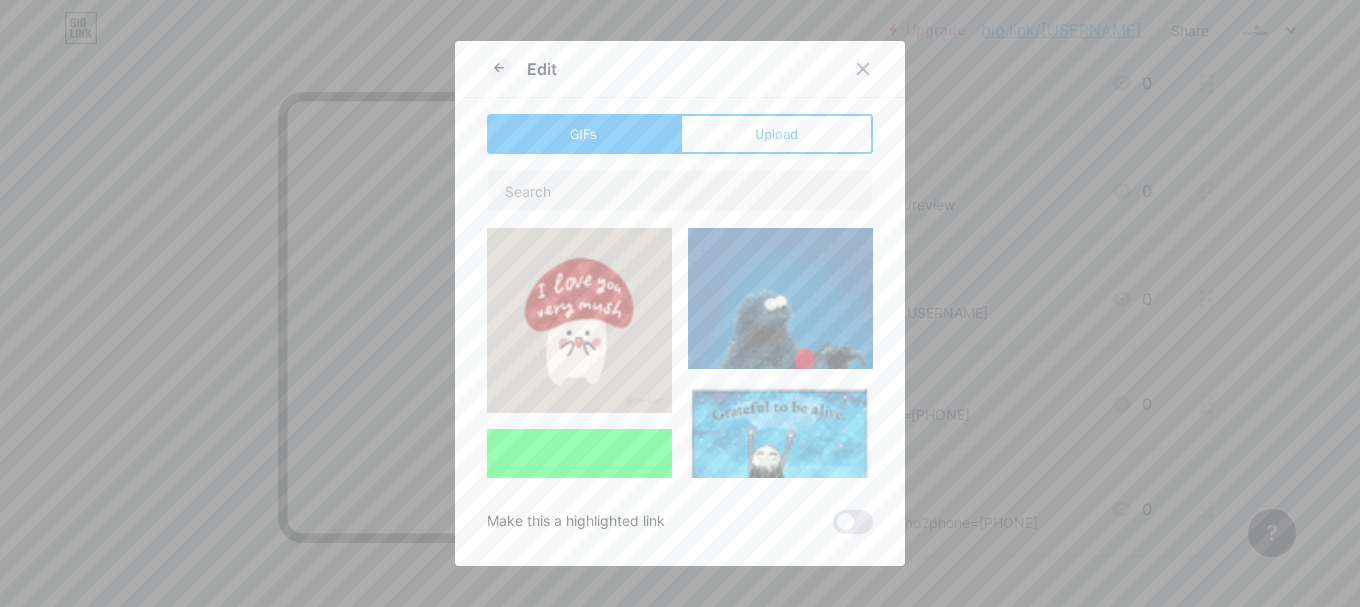 click on "Upload" at bounding box center (776, 134) 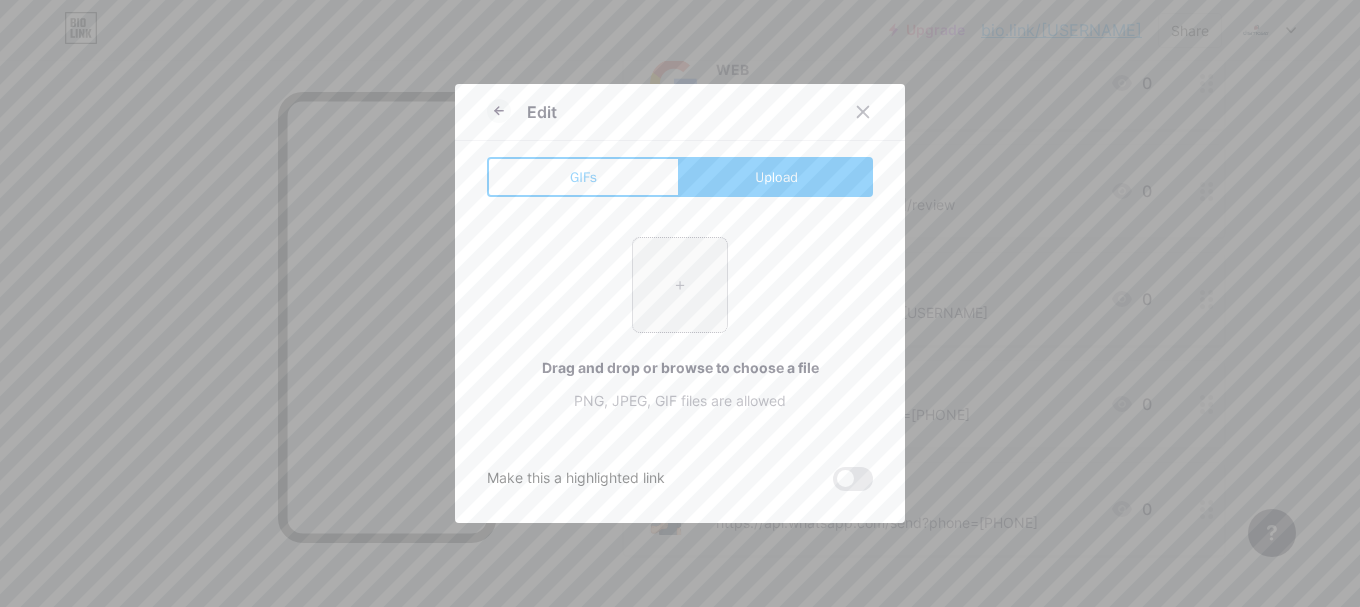 click at bounding box center [680, 285] 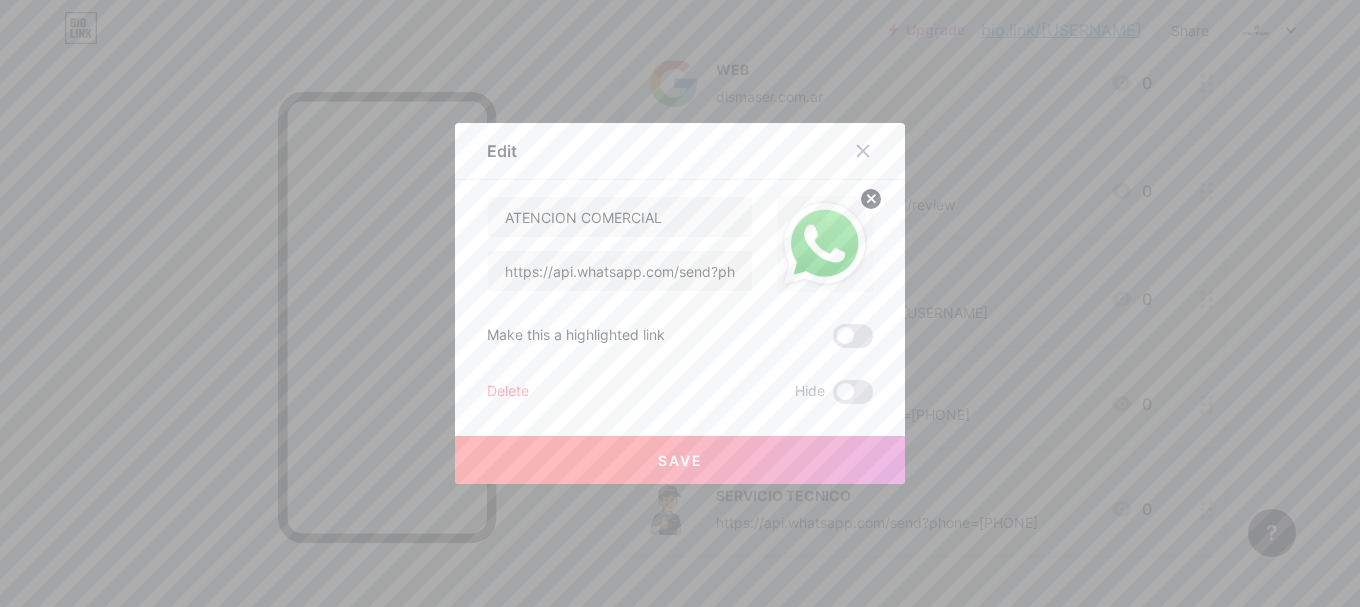 click on "Save" at bounding box center (680, 460) 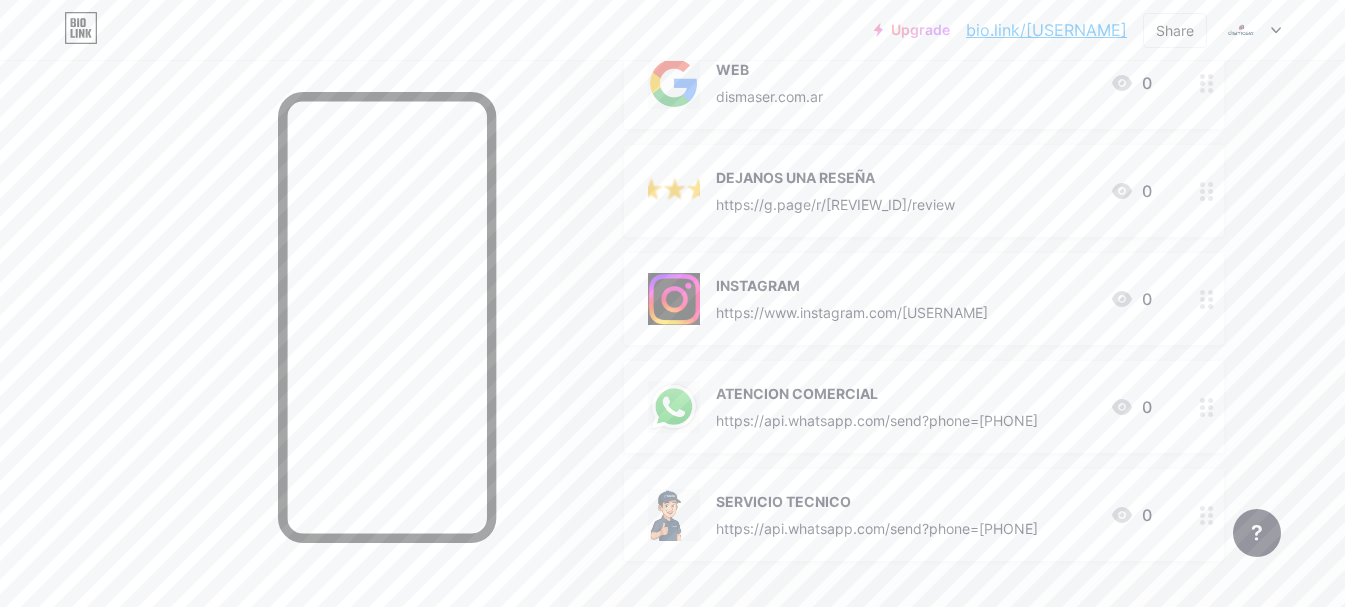click on "SERVICIO TECNICO
https://api.whatsapp.com/send?phone=541155798120" at bounding box center [877, 515] 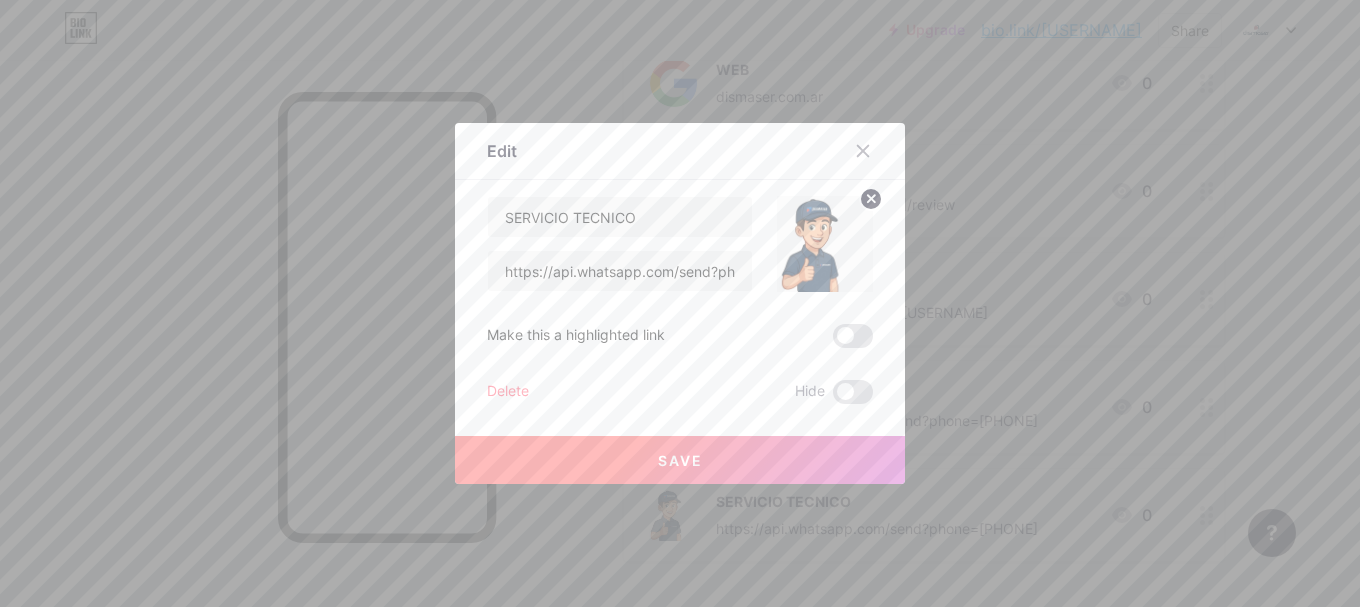 click at bounding box center [825, 244] 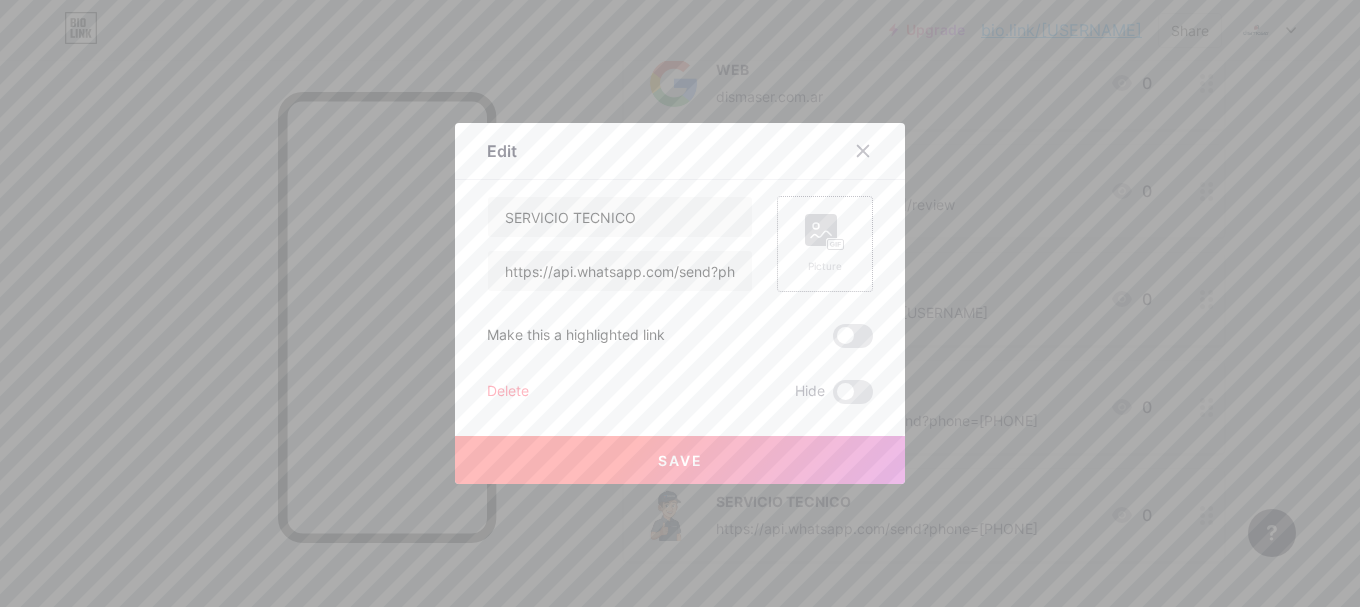click 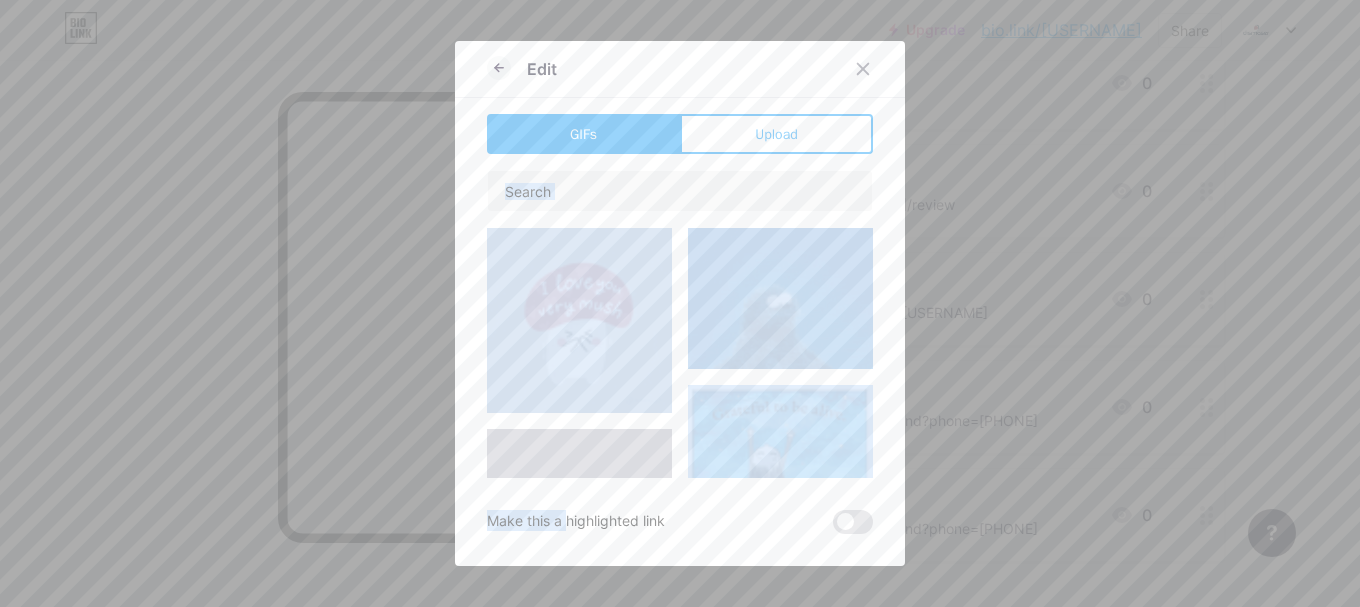 click at bounding box center [680, 1160] 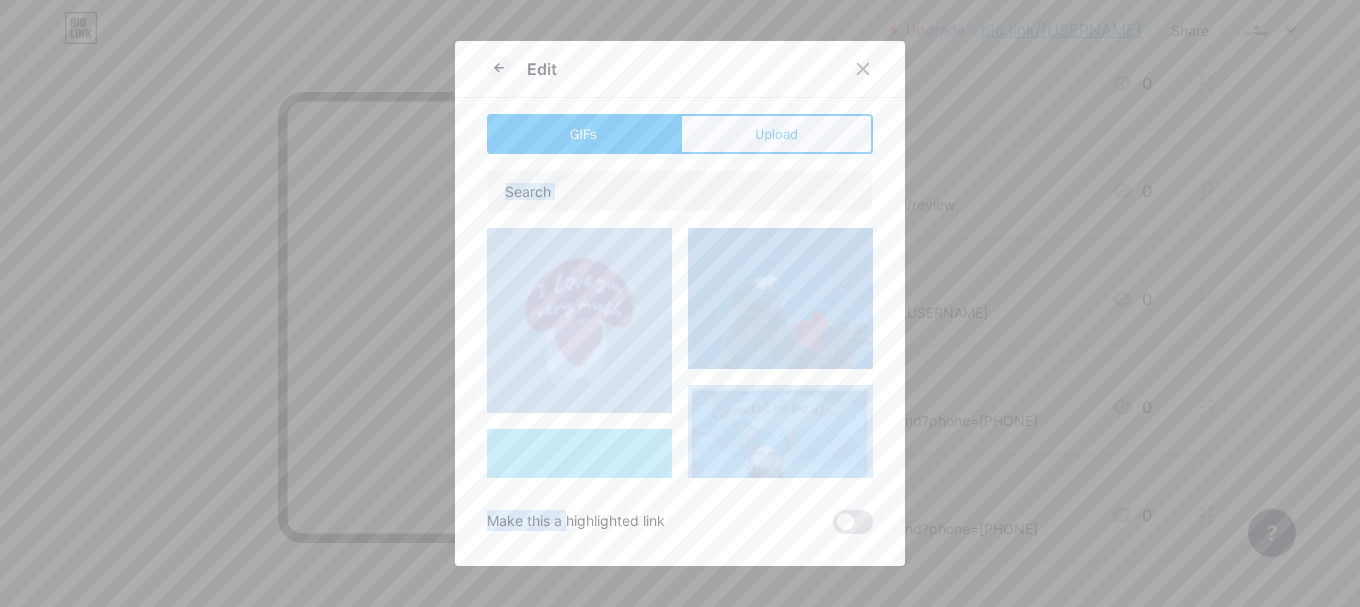 click on "Upload" at bounding box center [776, 134] 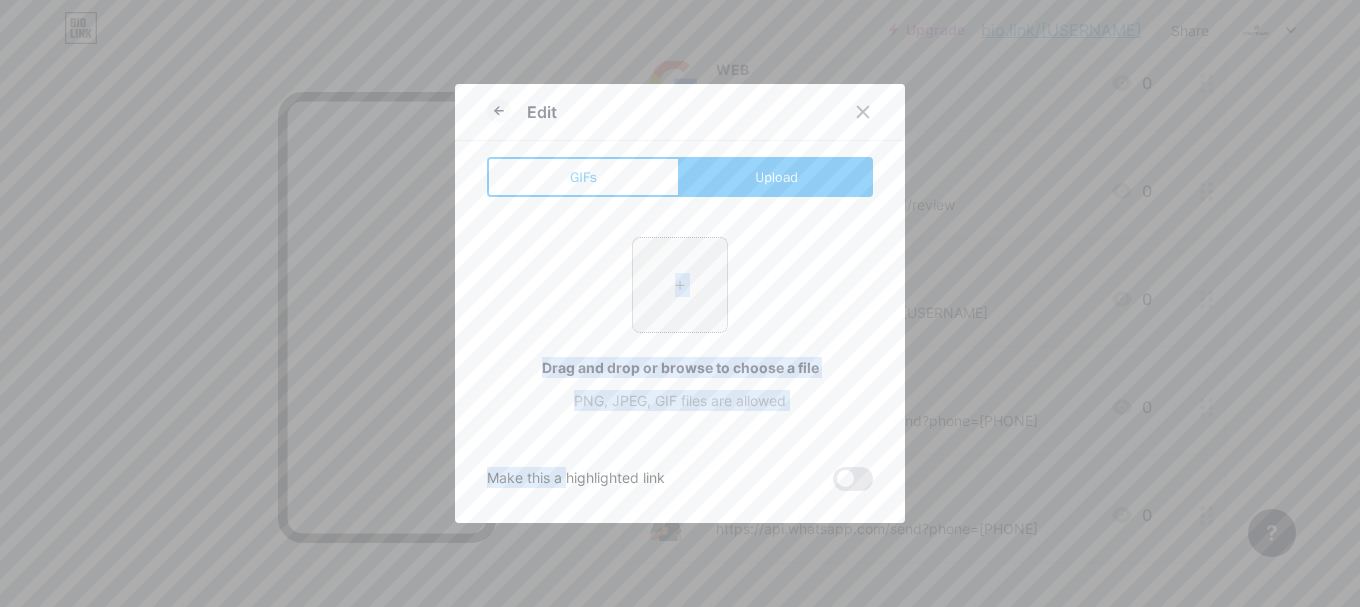 click at bounding box center [680, 285] 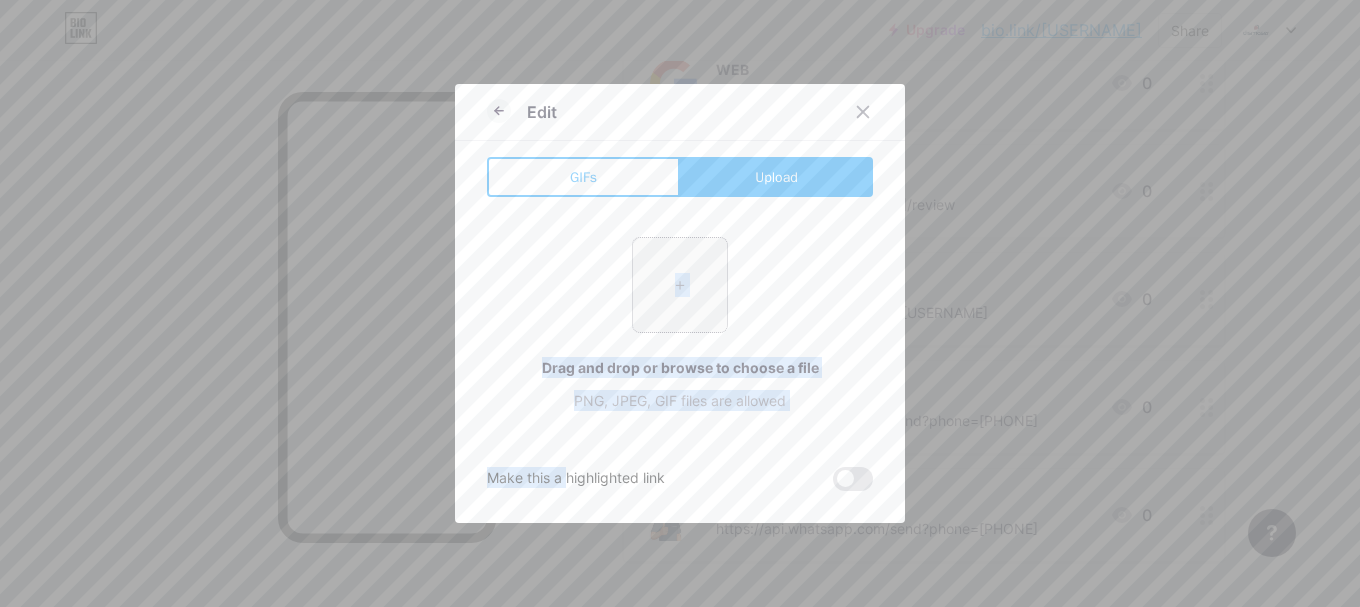 type on "C:\fakepath\WhatsApp Image 2025-08-05 at 11.58.20 (1).jpeg" 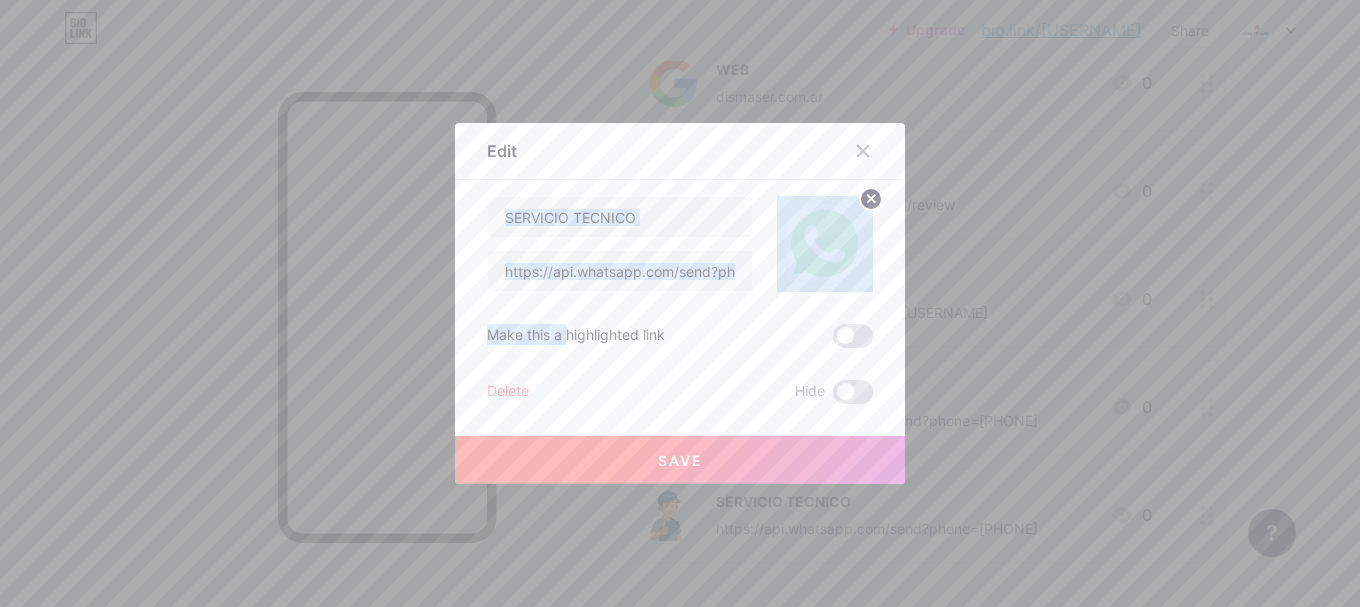 click on "Save" at bounding box center (680, 460) 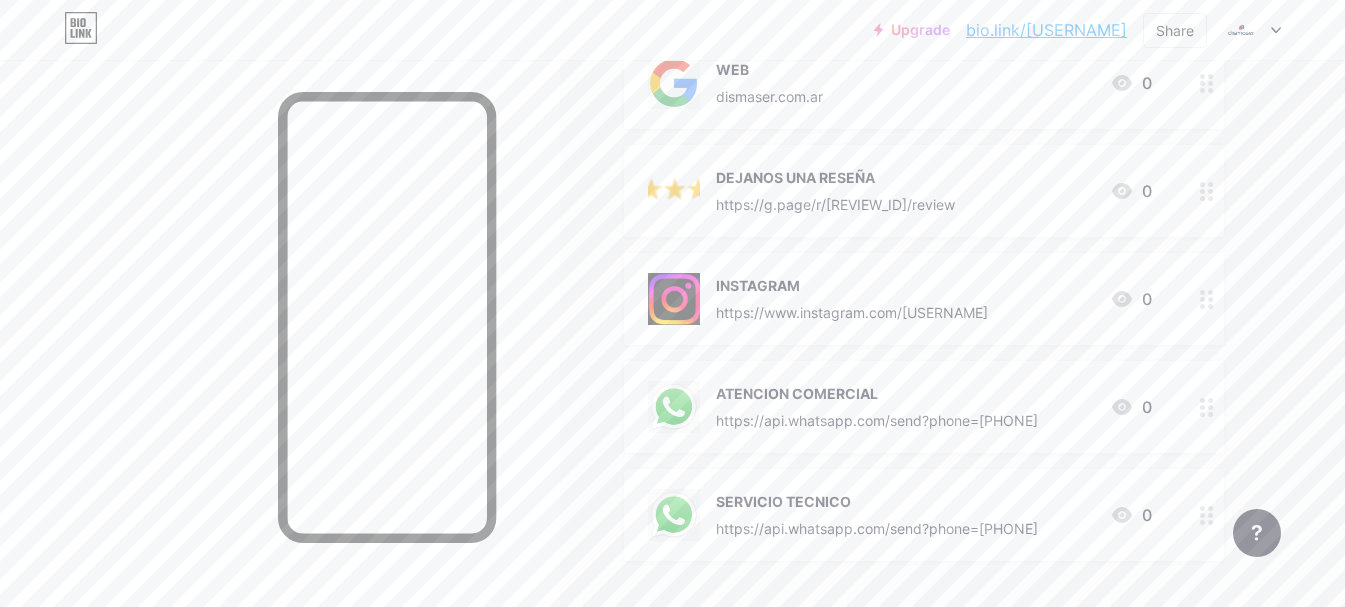 click on "https://g.page/r/[REVIEW_ID]/review" at bounding box center [835, 204] 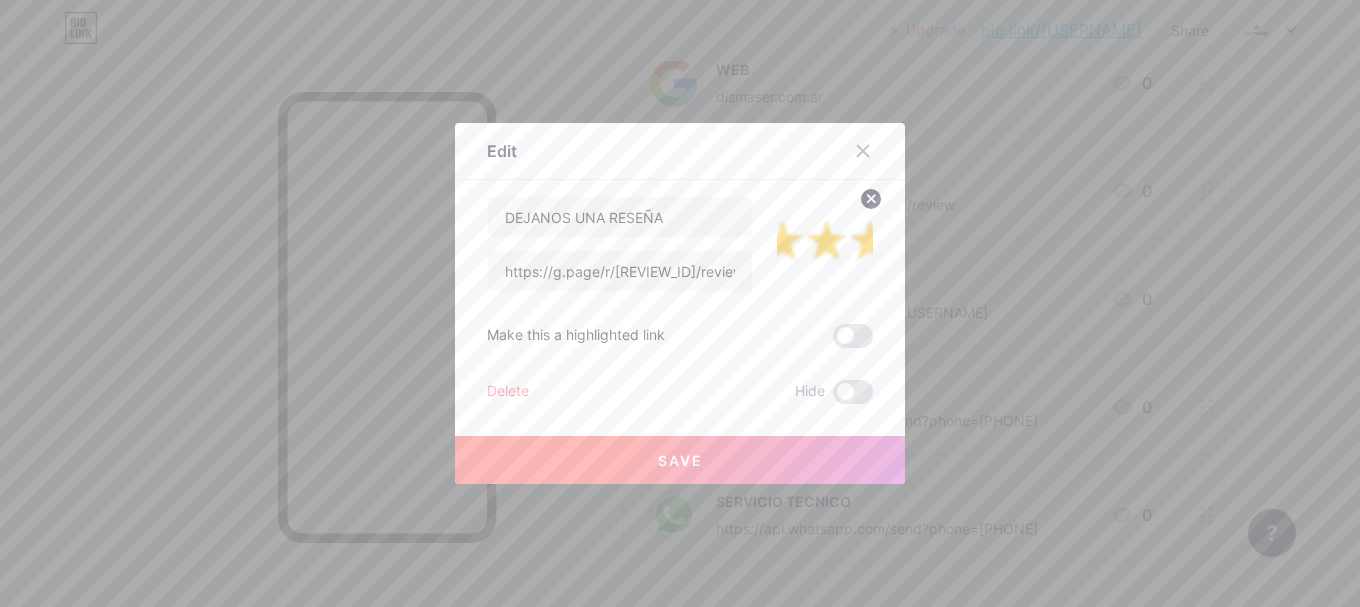 click 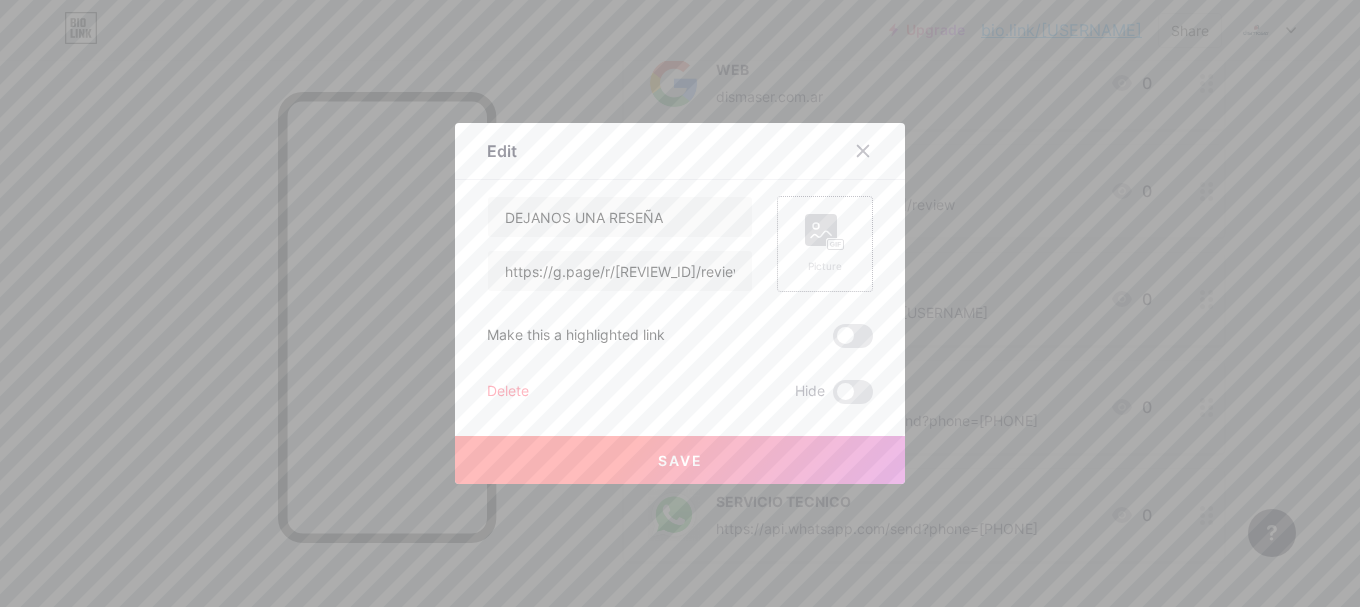 click 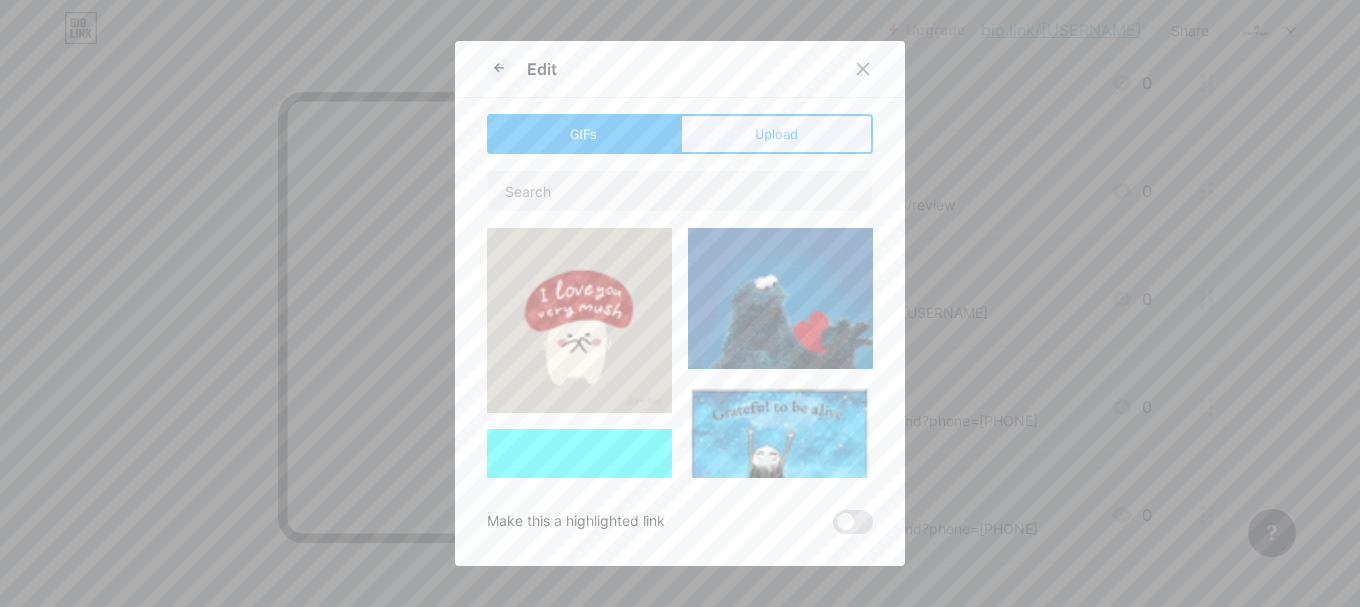 click on "Upload" at bounding box center (776, 134) 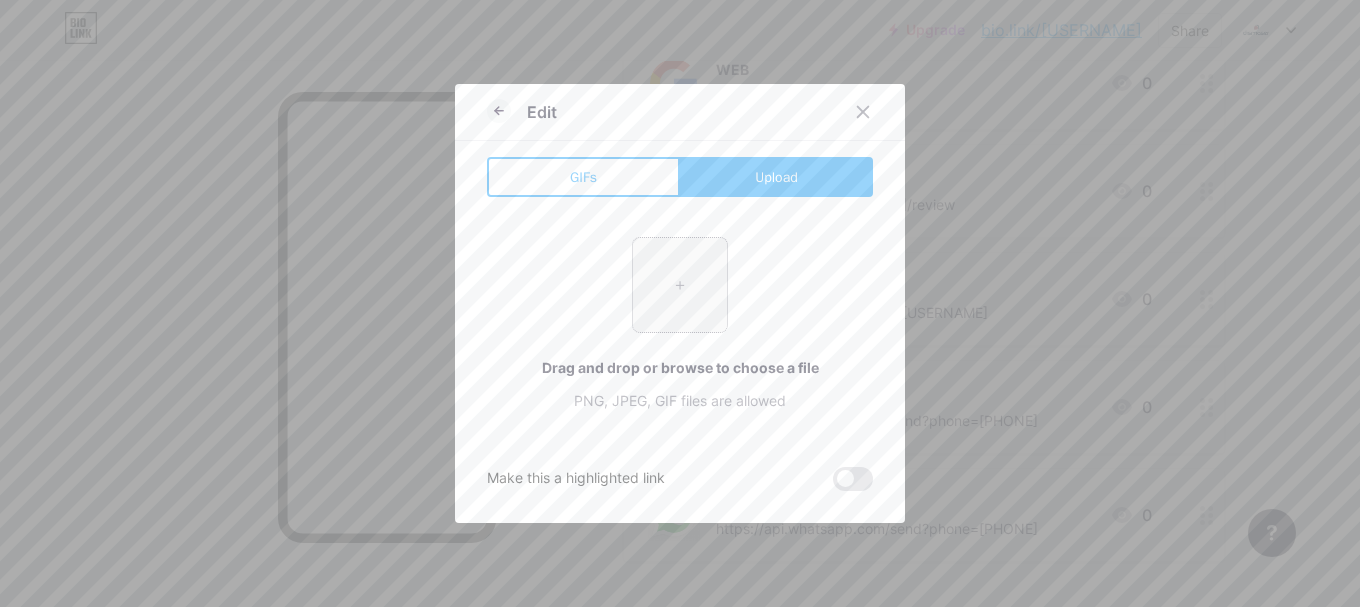 click at bounding box center [680, 285] 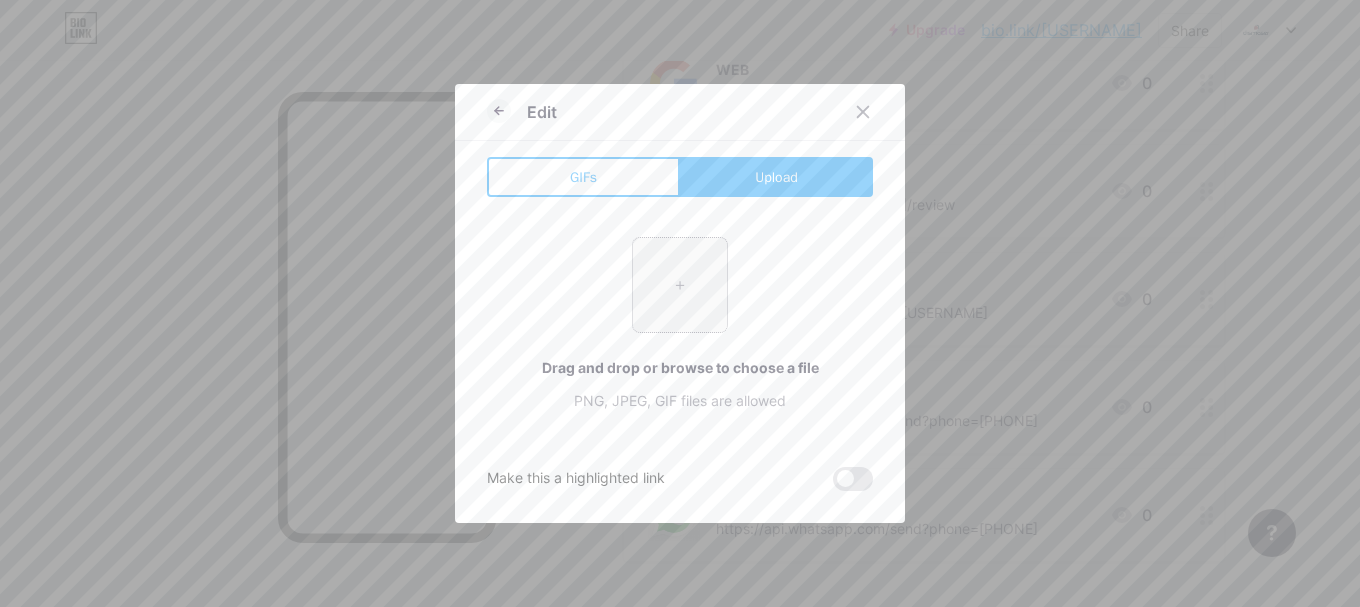 type on "C:\fakepath\Captura de pantalla 2025-08-05 120227.png" 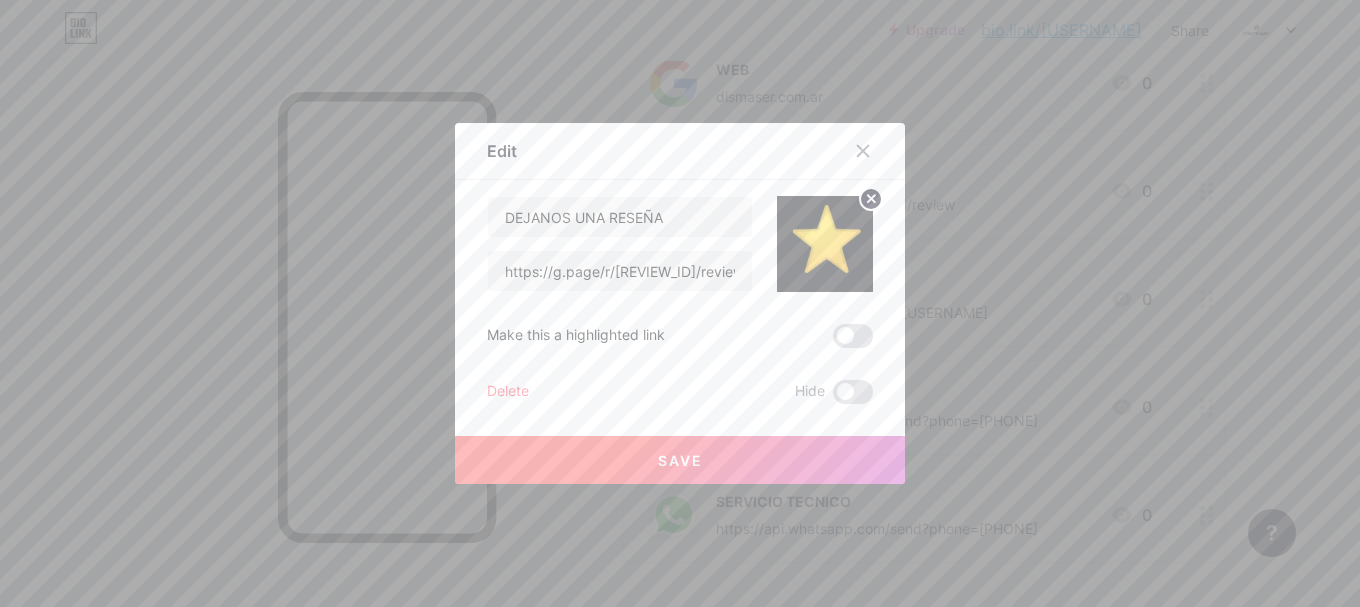 click on "Save" at bounding box center (680, 460) 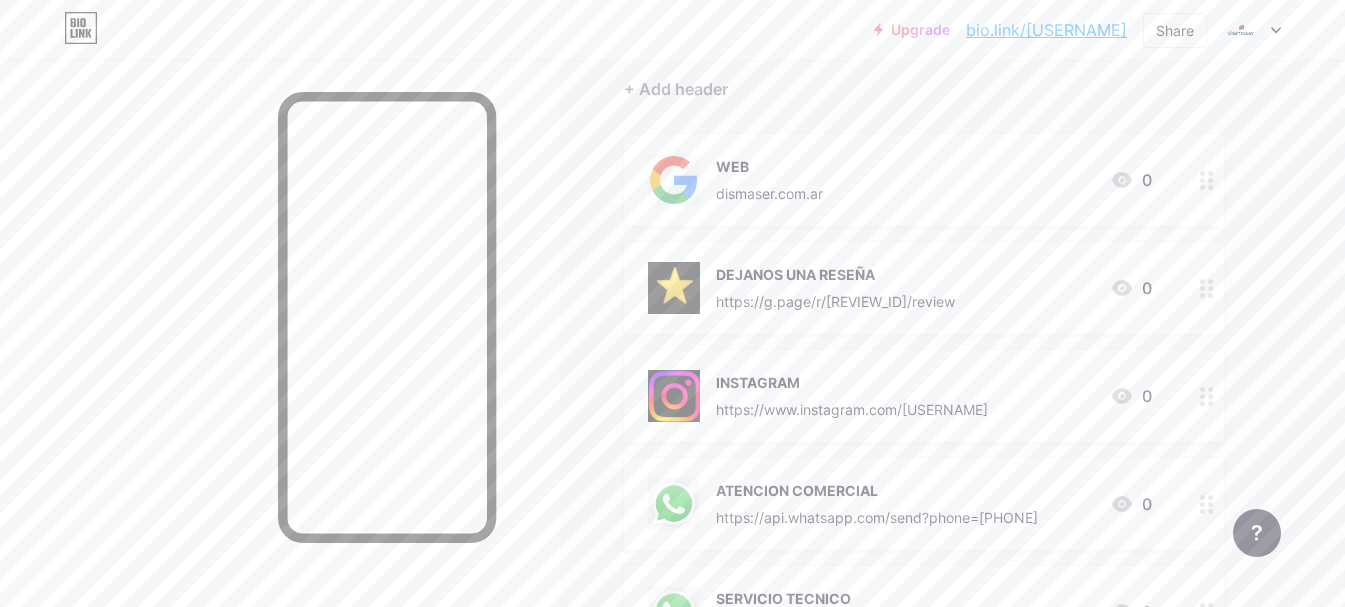 scroll, scrollTop: 145, scrollLeft: 0, axis: vertical 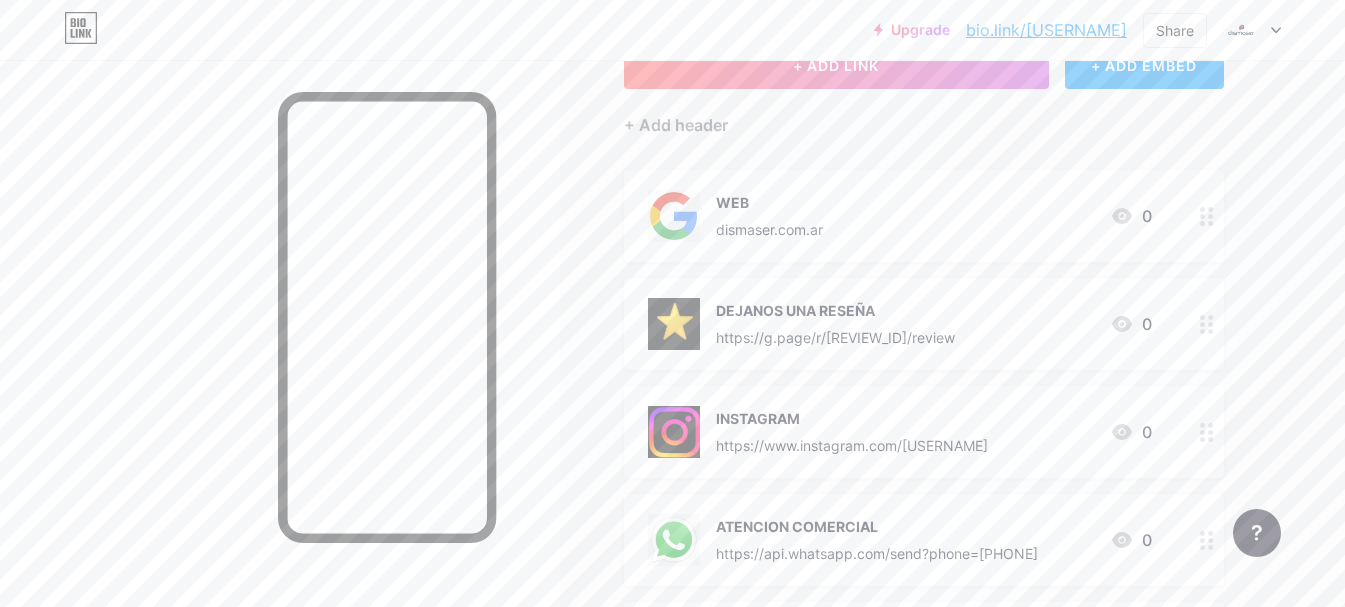 click on "WEB
dismaser.com.ar
0" at bounding box center (900, 216) 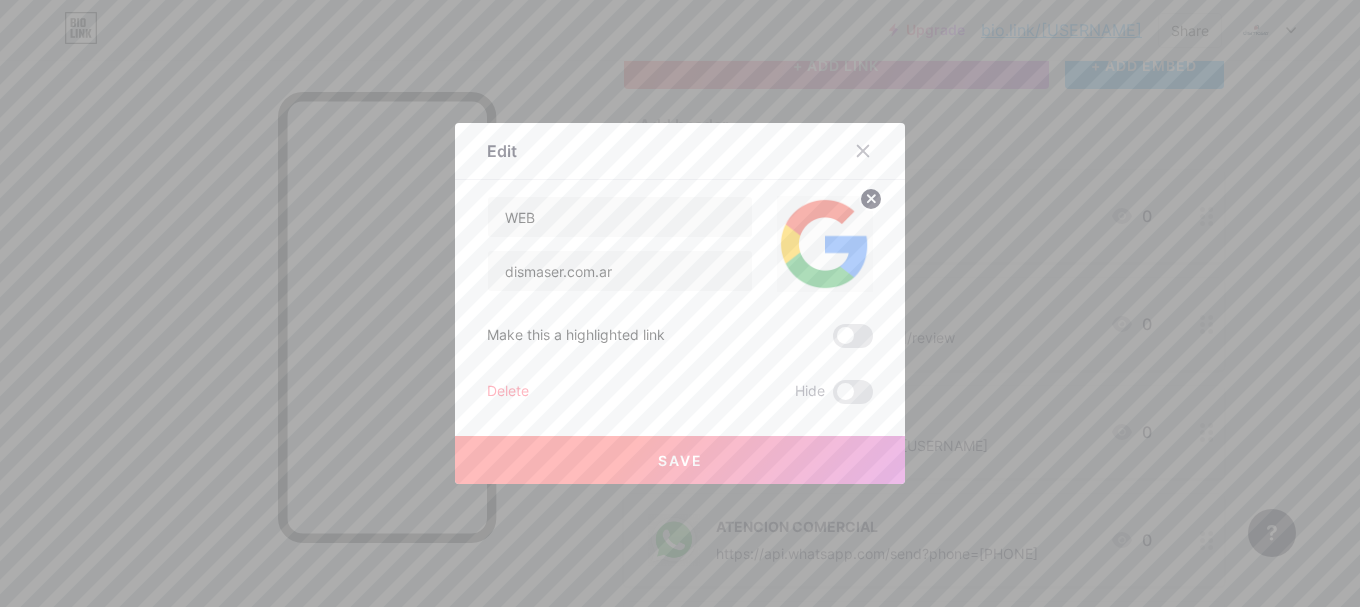 click 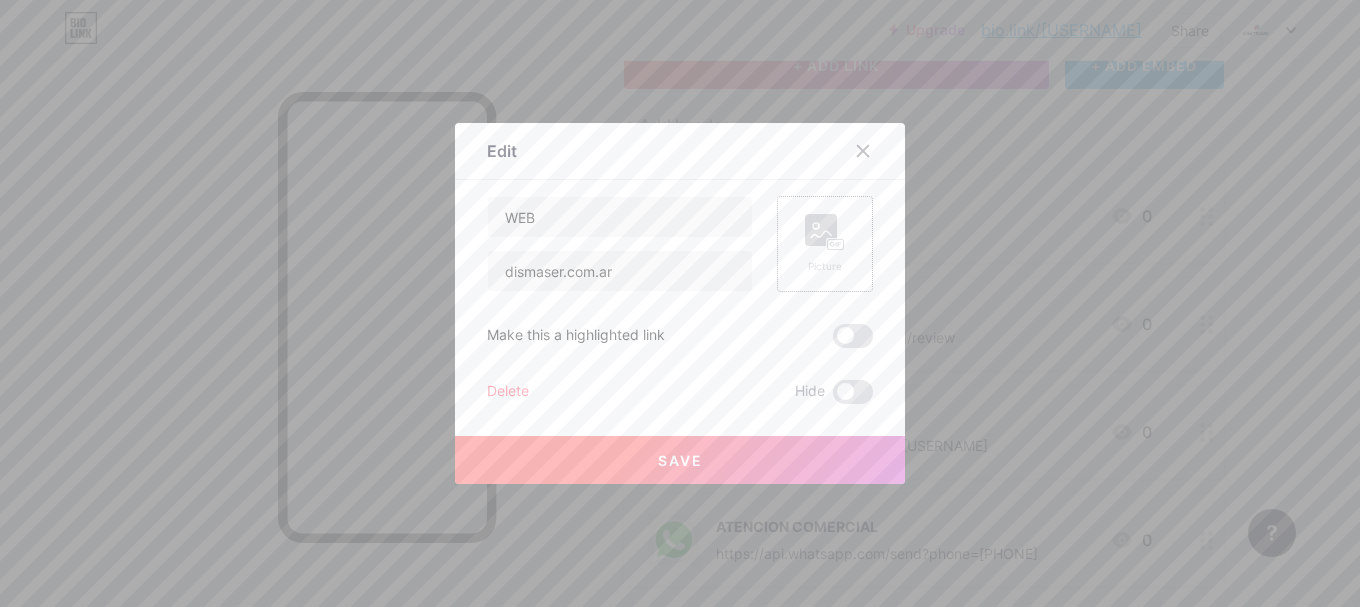 click 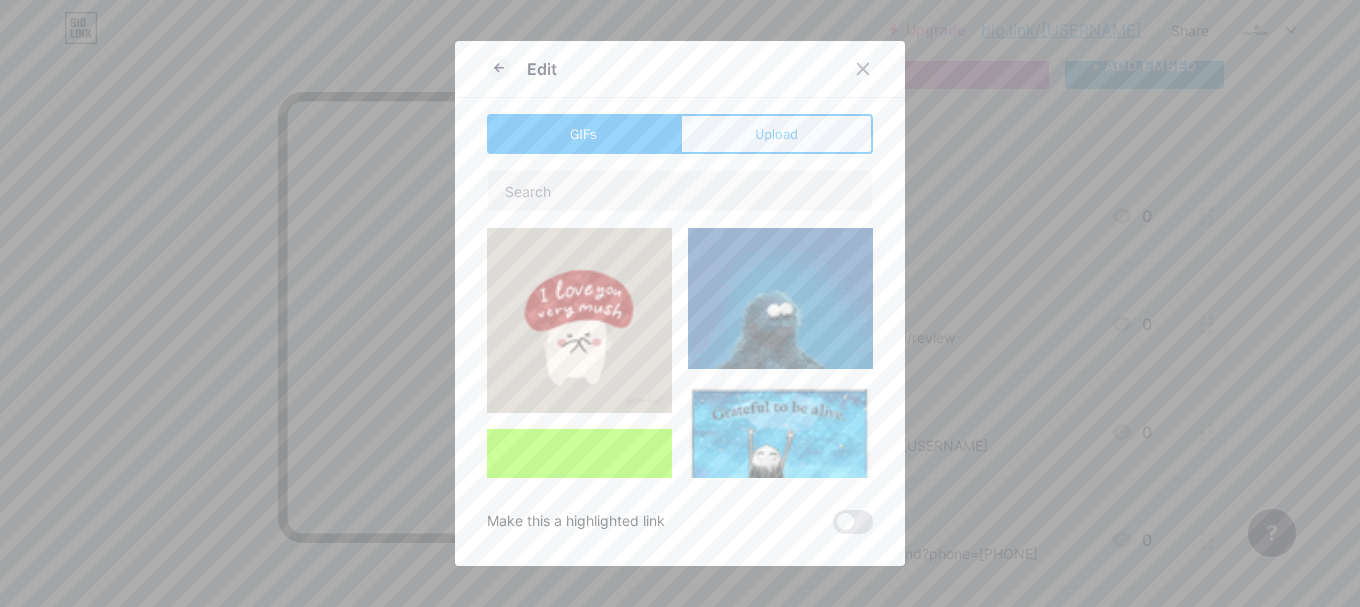 click on "Upload" at bounding box center [776, 134] 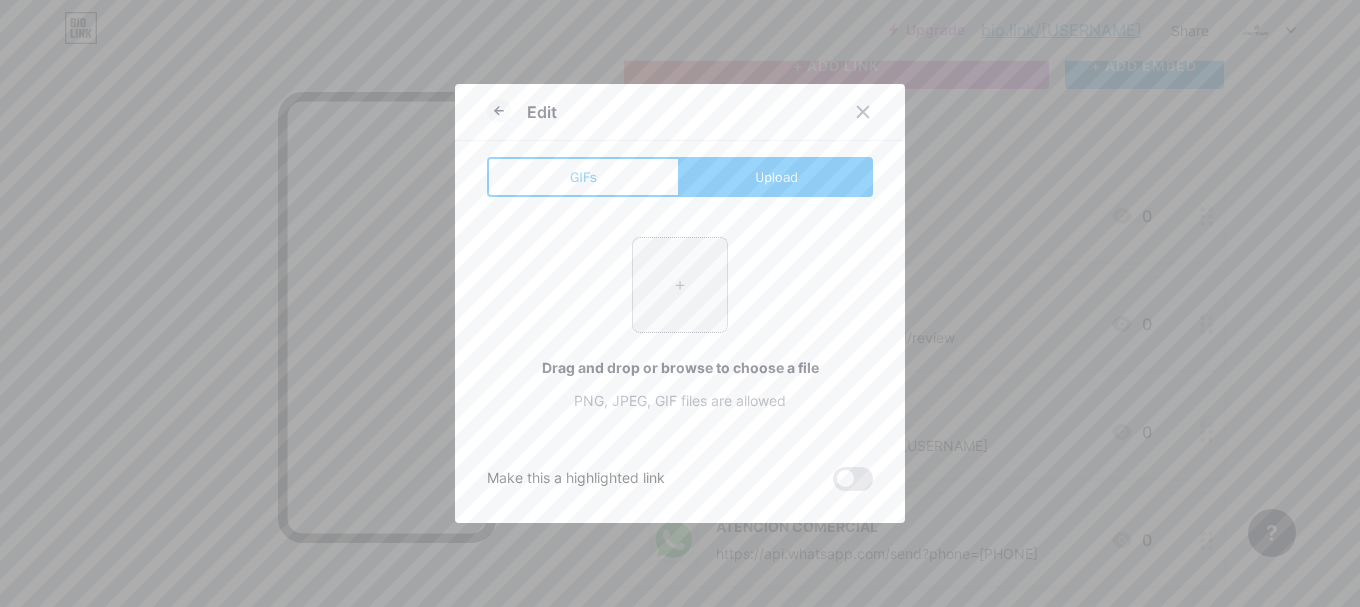 click at bounding box center (680, 285) 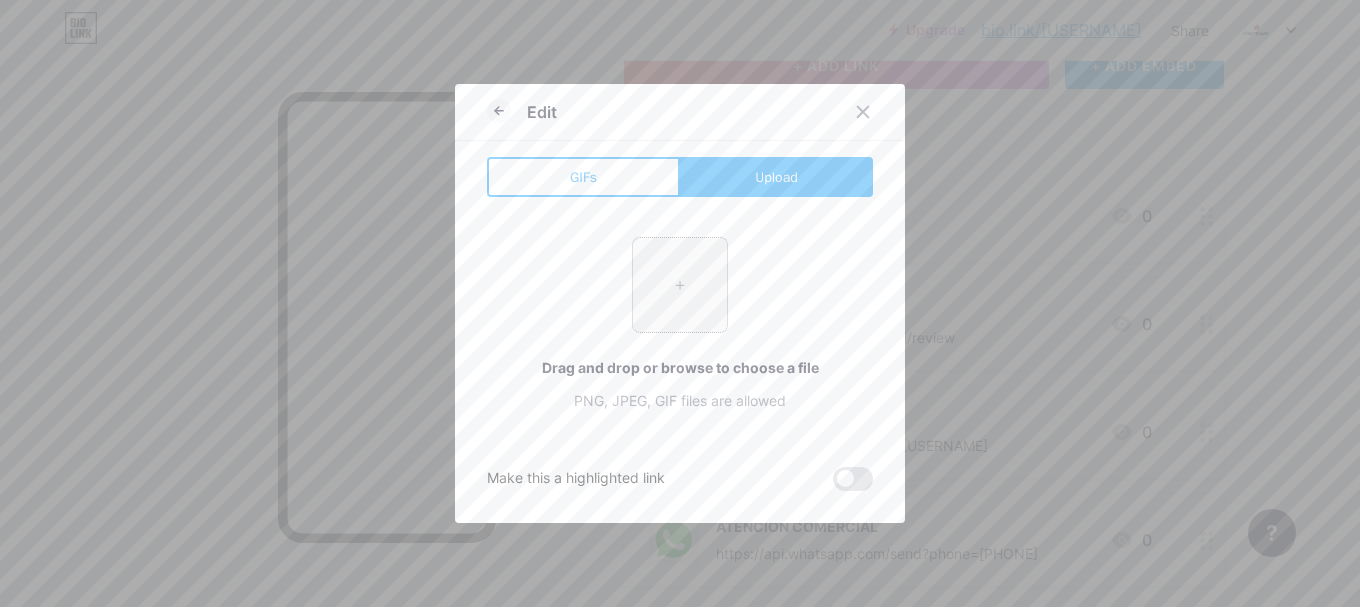 type on "C:\fakepath\Captura de pantalla 2025-08-05 120442.png" 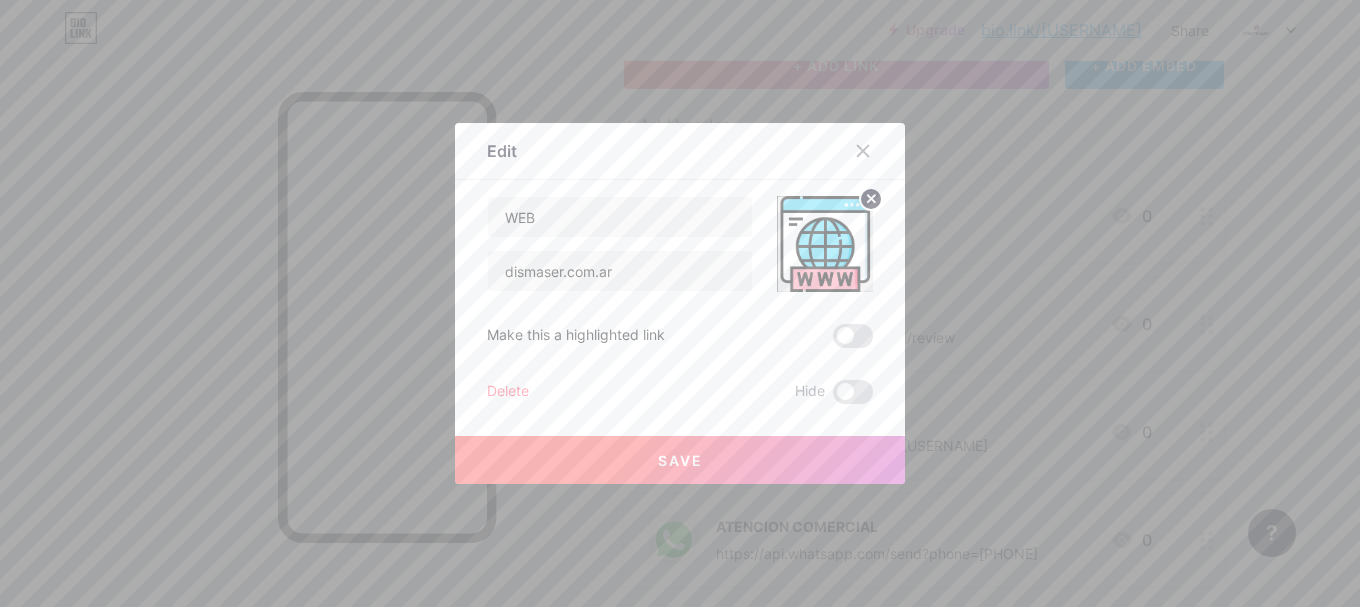 click on "Save" at bounding box center (680, 460) 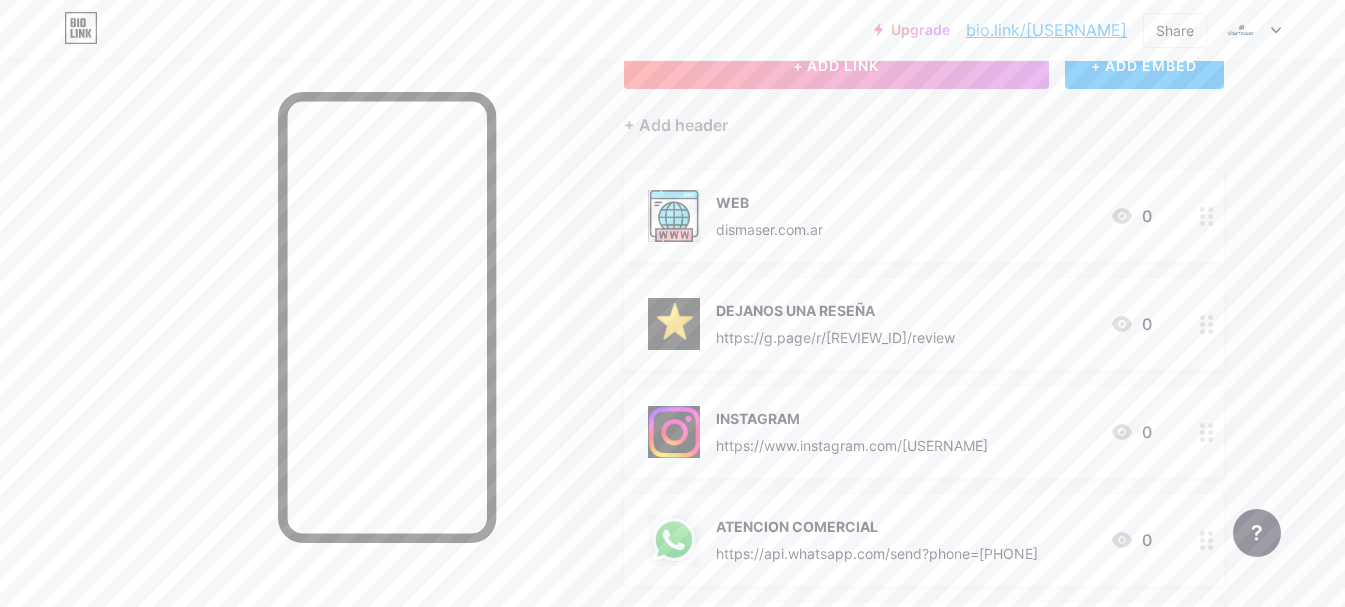 click on "WEB
dismaser.com.ar
0" at bounding box center [900, 216] 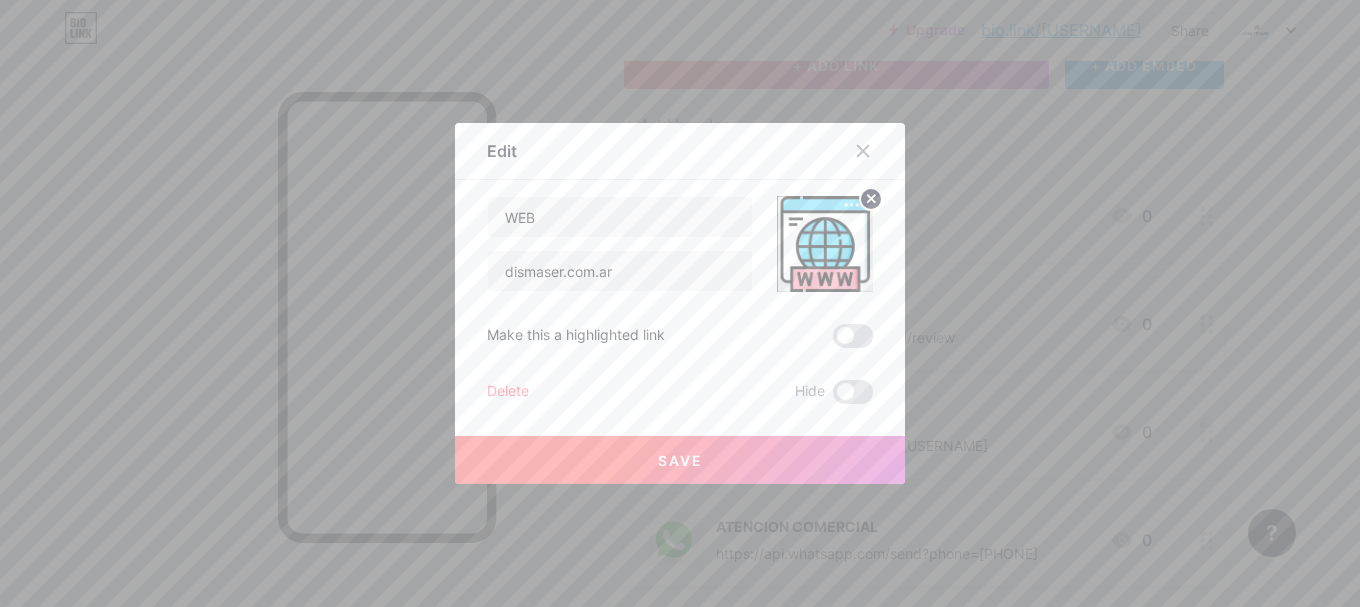 click 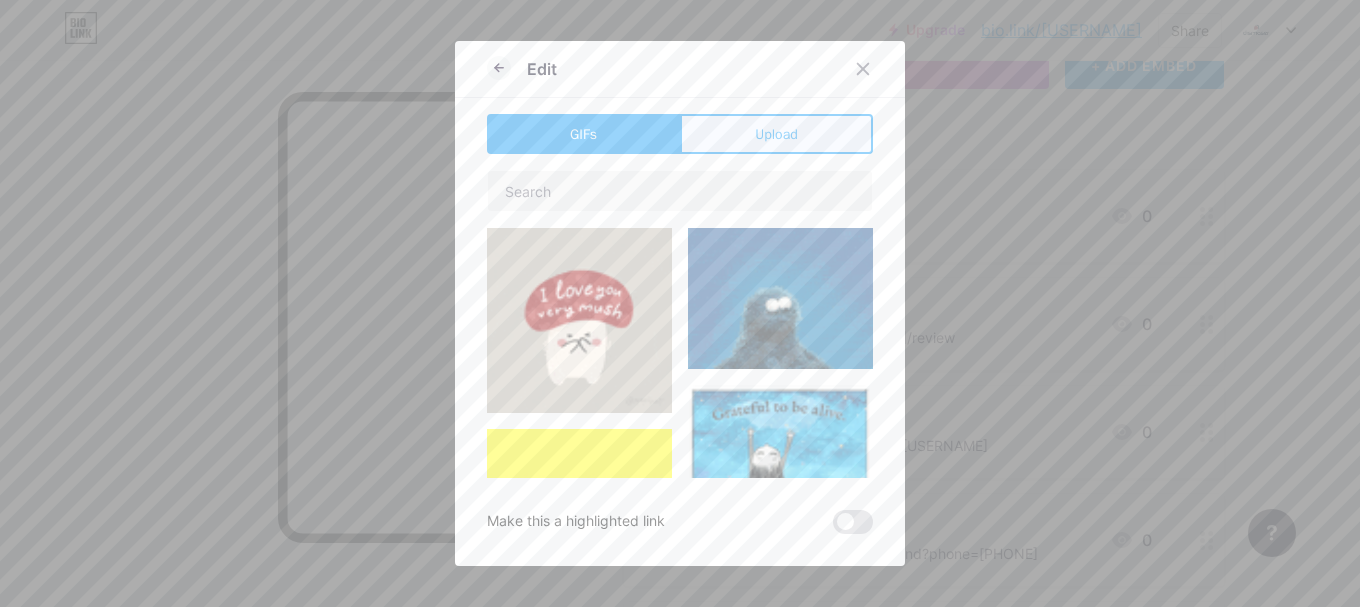 click on "Upload" at bounding box center [776, 134] 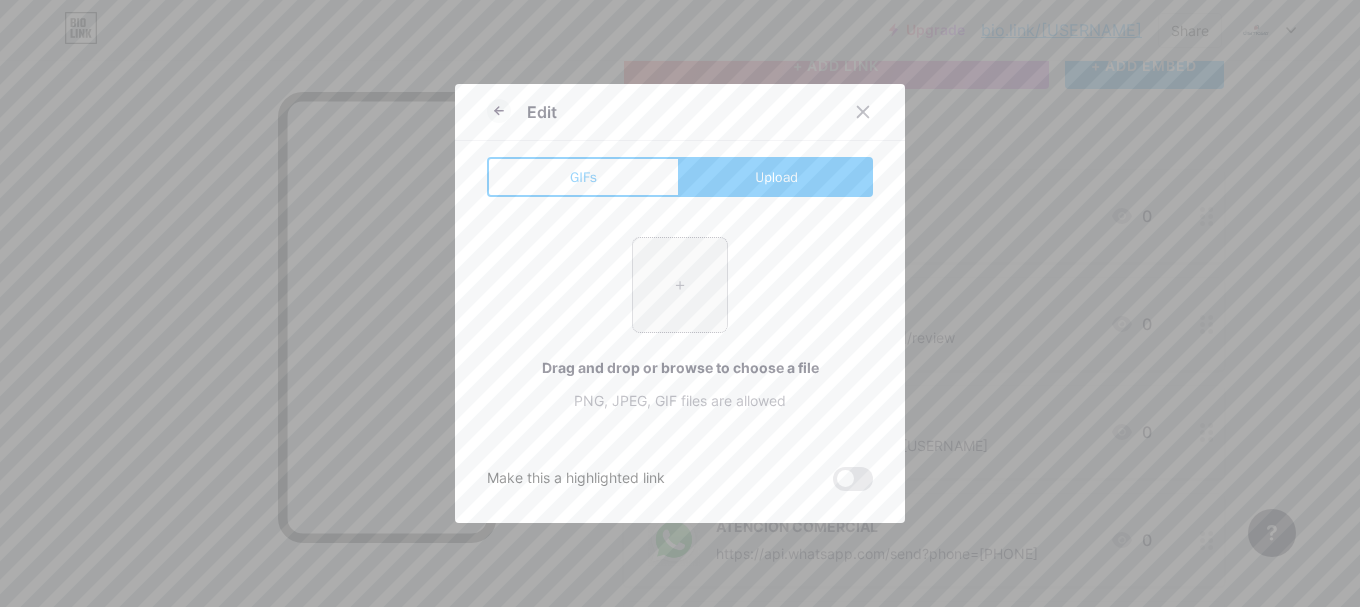 click at bounding box center (680, 285) 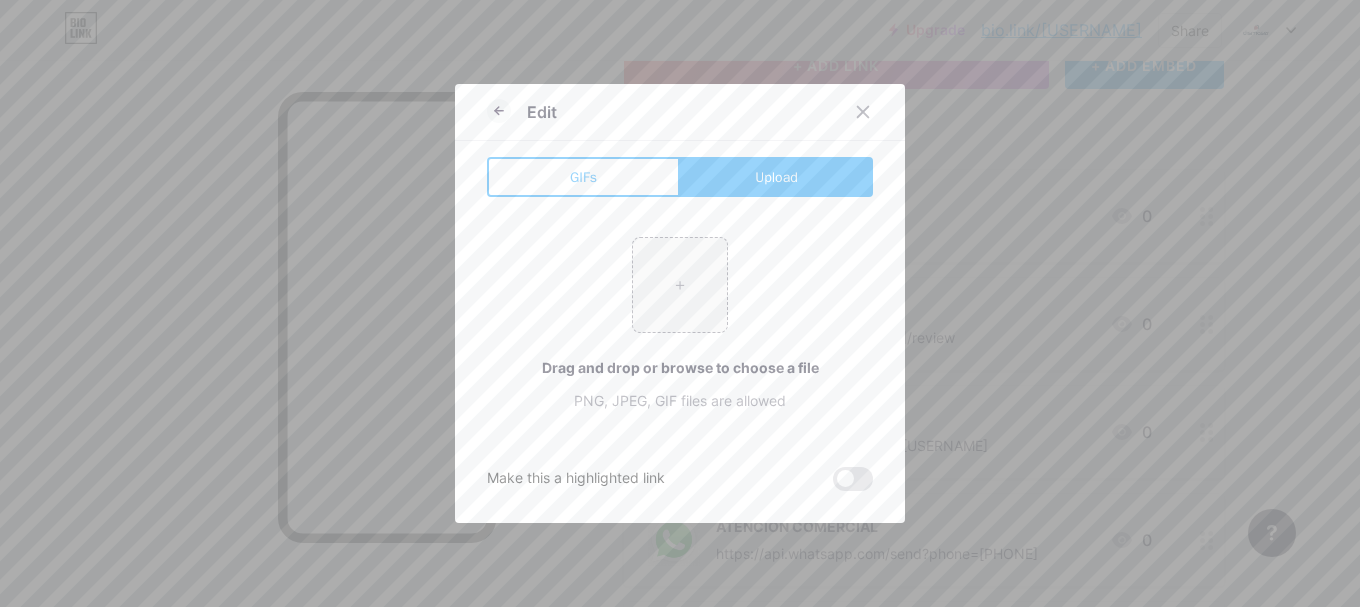 type on "C:\fakepath\Captura de pantalla 2025-08-05 120556.png" 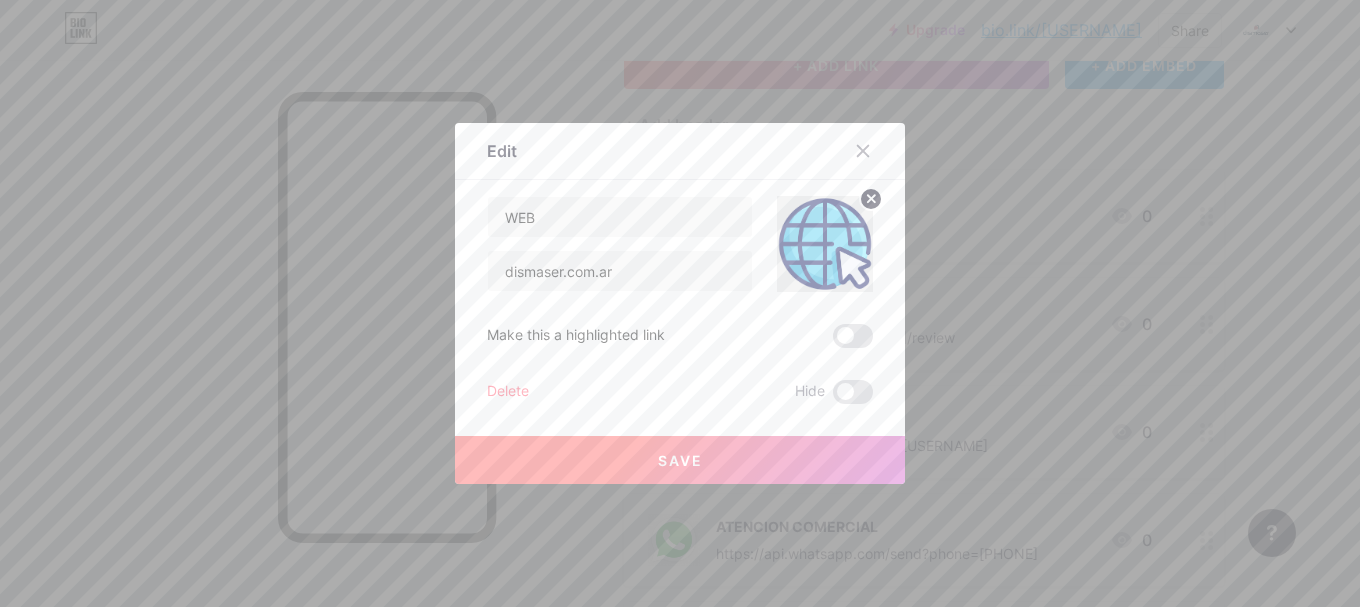 click on "Save" at bounding box center [680, 460] 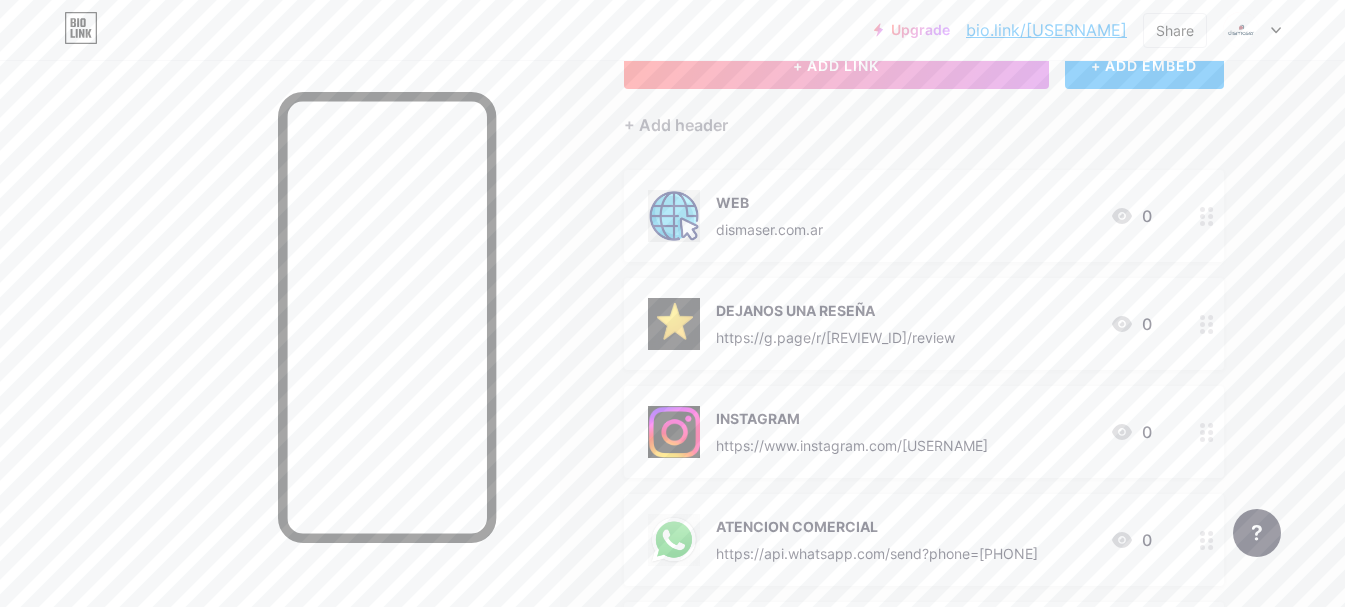 click on "Links
Posts
Design
Subscribers
NEW
Stats
Settings       + ADD LINK     + ADD EMBED
+ Add header
WEB
[DOMAIN]
0
DEJANOS UNA RESEÑA
https://g.page/r/CfXQVaMwejNPEBM/review
0
INSTAGRAM
https://www.instagram.com/[USERNAME]
0
ATENCION COMERCIAL
https://api.whatsapp.com/send?phone=[PHONE]
0
SERVICIO TECNICO
https://api.whatsapp.com/send?phone=[PHONE]
0
SOCIALS     + Add socials                       Feature requests             Help center         Contact support" at bounding box center [654, 421] 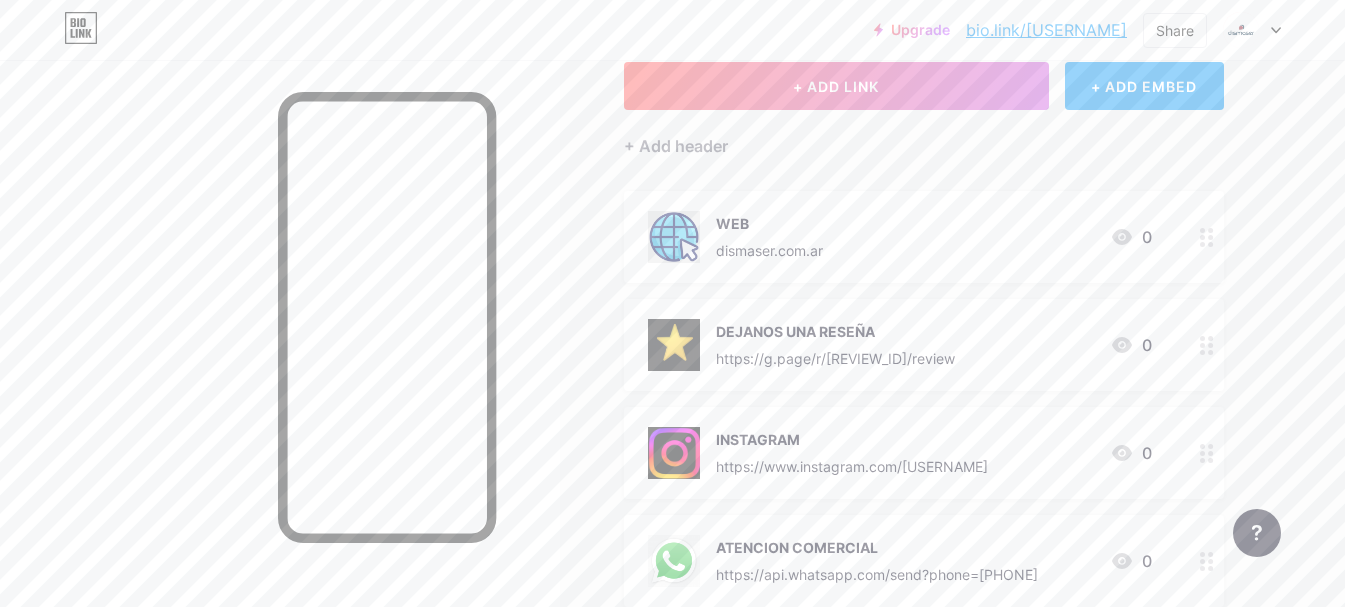 scroll, scrollTop: 0, scrollLeft: 0, axis: both 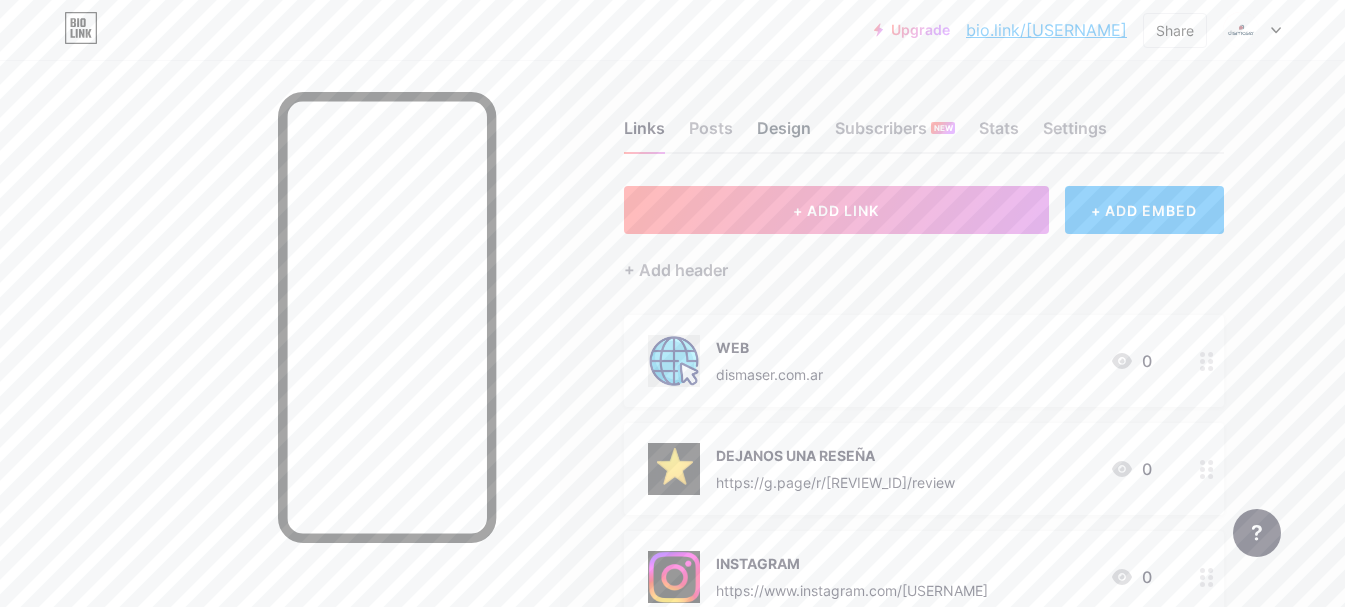 click on "Design" at bounding box center (784, 134) 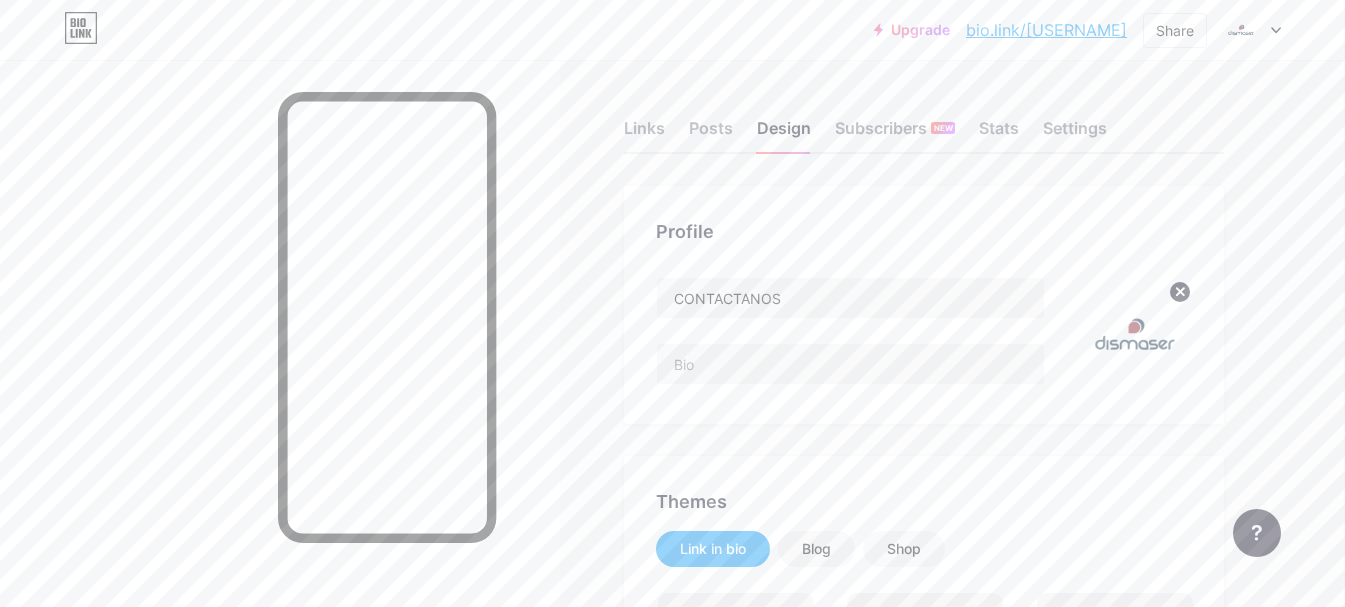 click 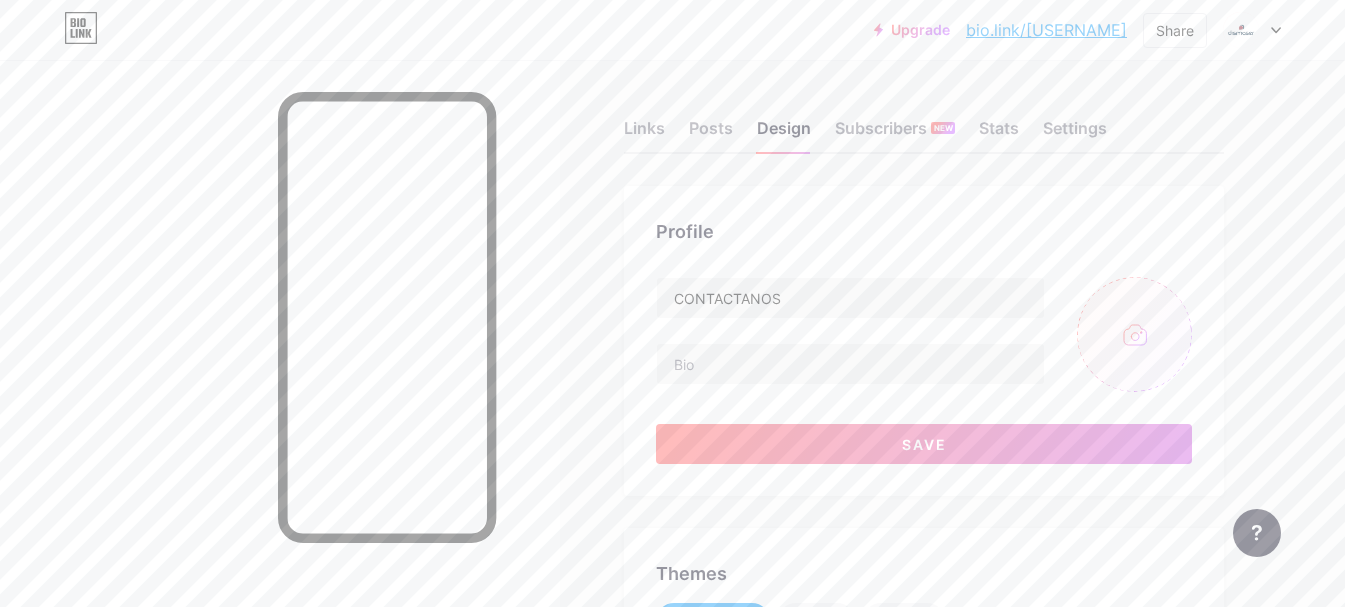 click at bounding box center (1134, 334) 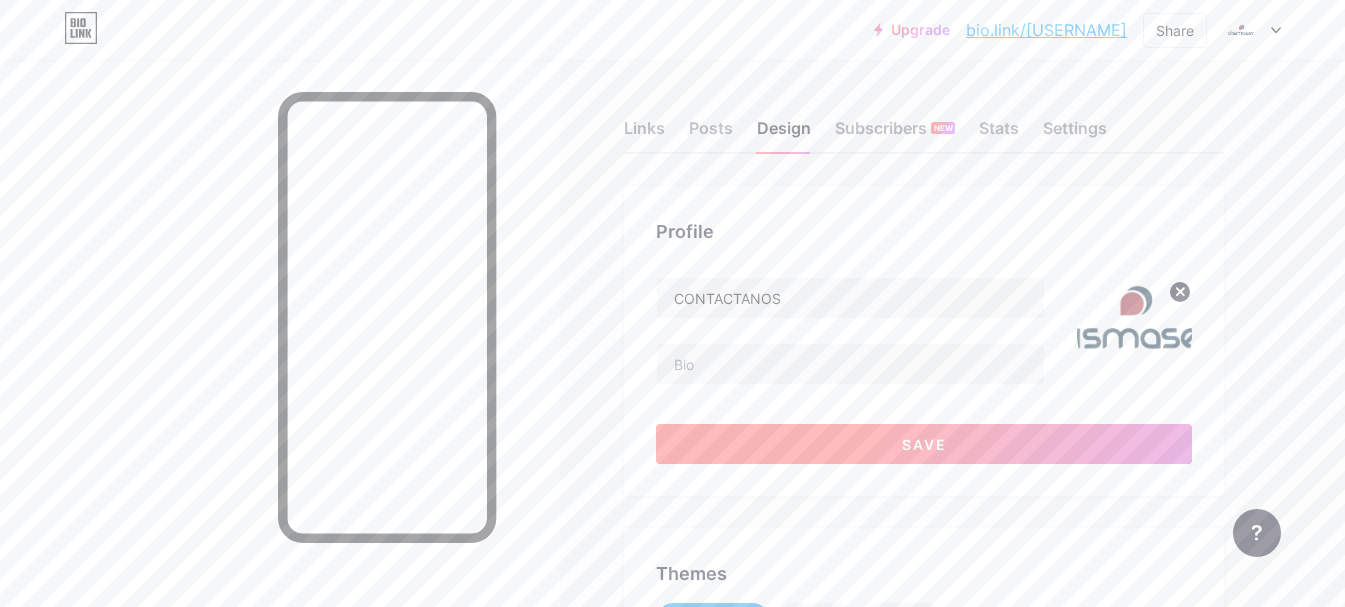 click on "Save" at bounding box center [924, 444] 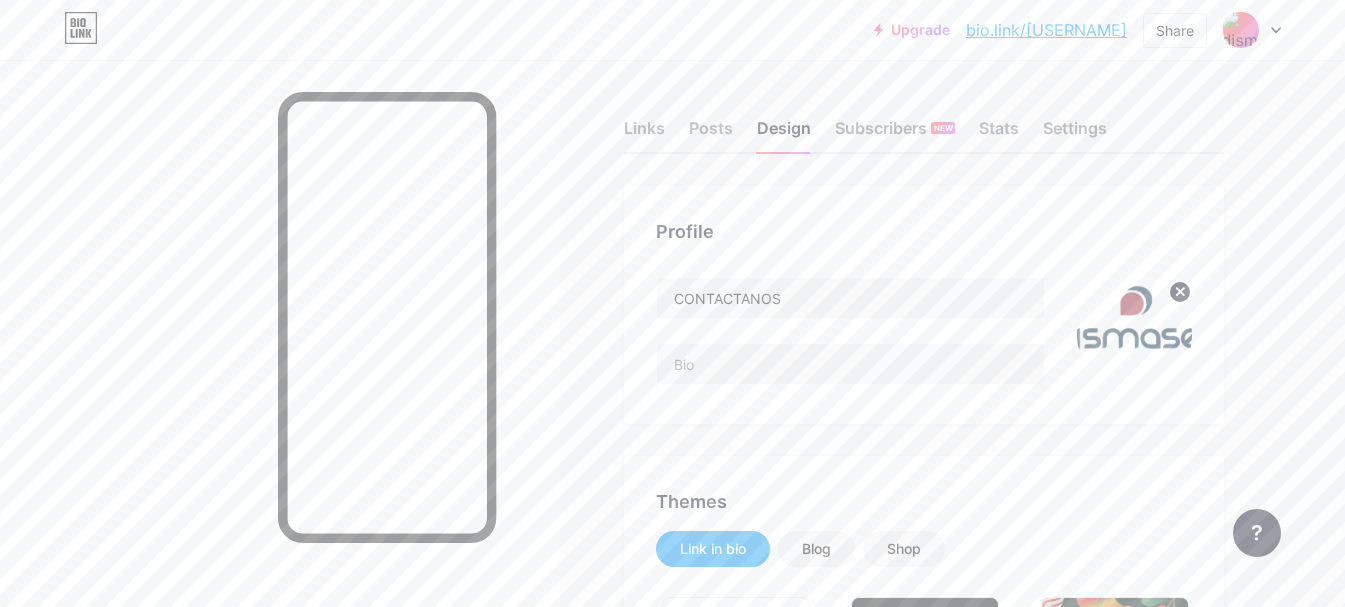 click 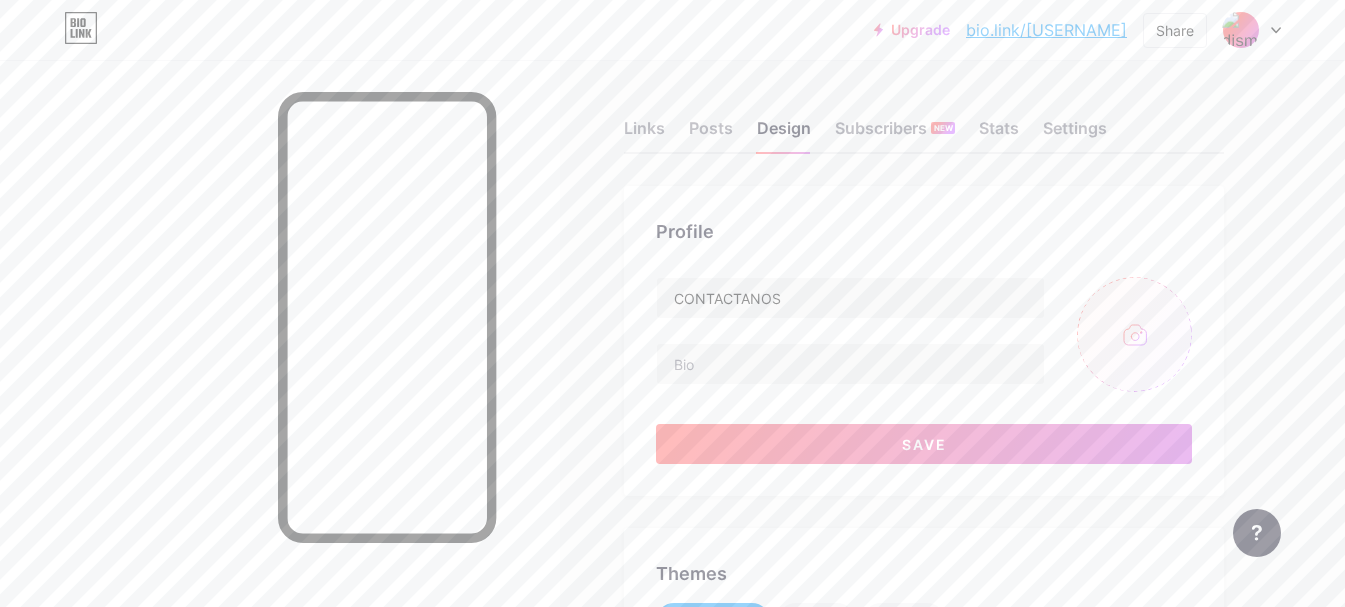 click at bounding box center (1134, 334) 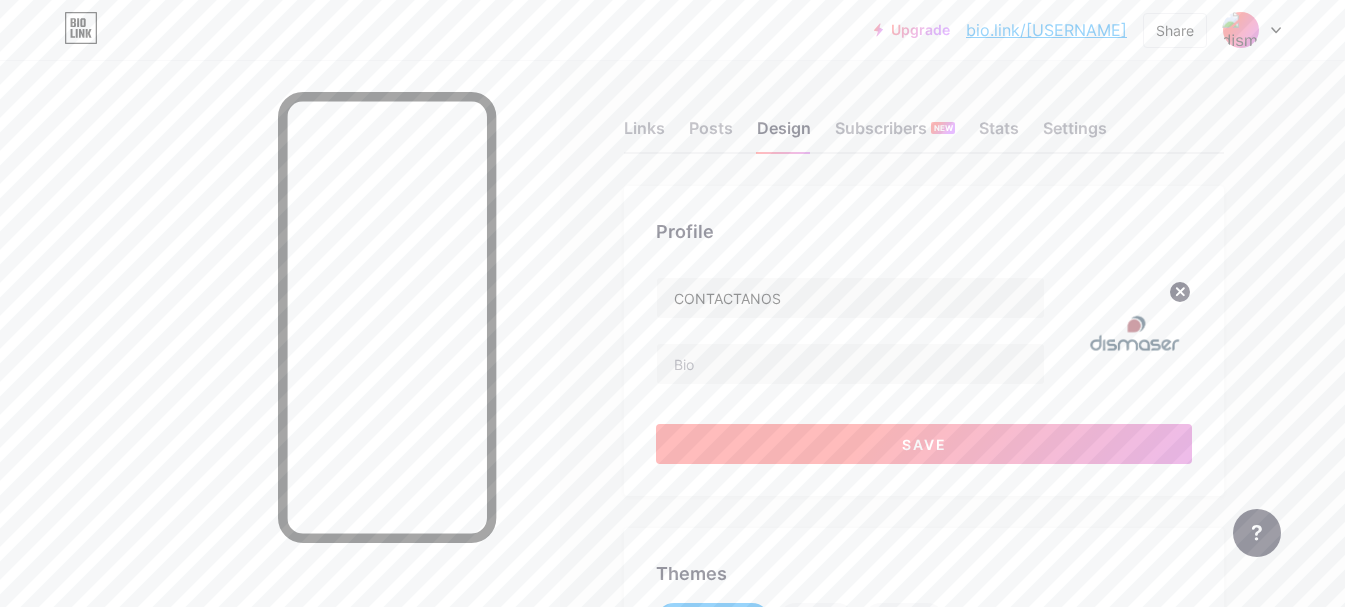 drag, startPoint x: 906, startPoint y: 446, endPoint x: 801, endPoint y: 446, distance: 105 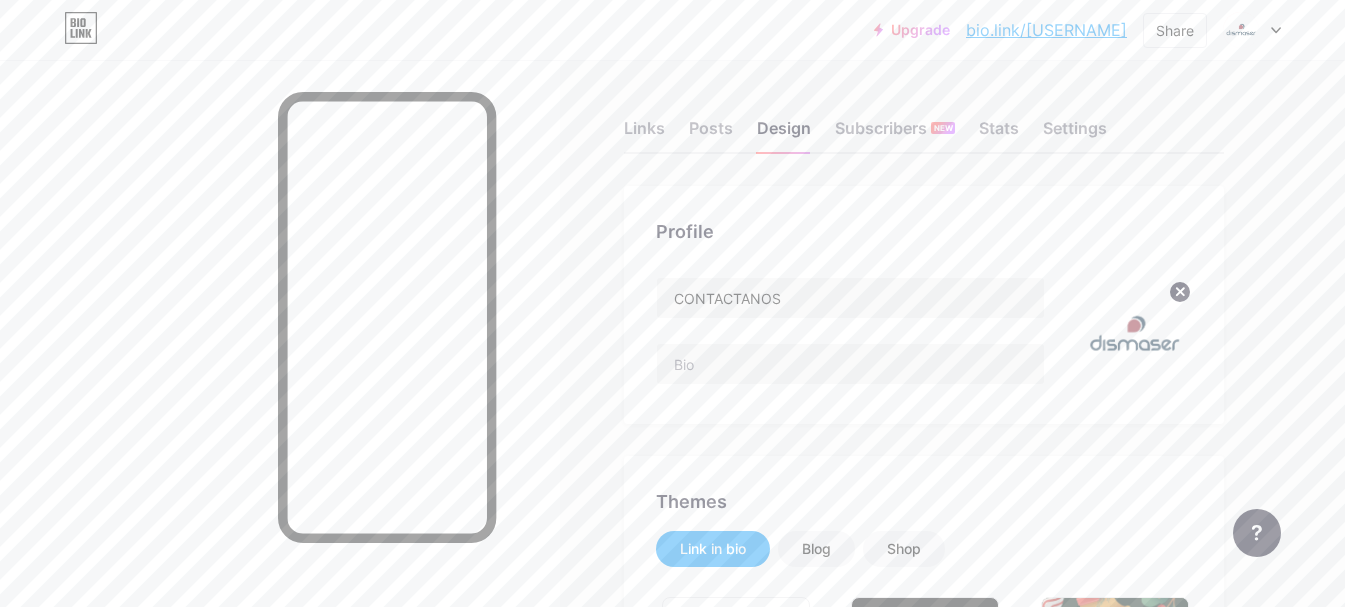 click on "bio.link/[USERNAME]" at bounding box center [1046, 30] 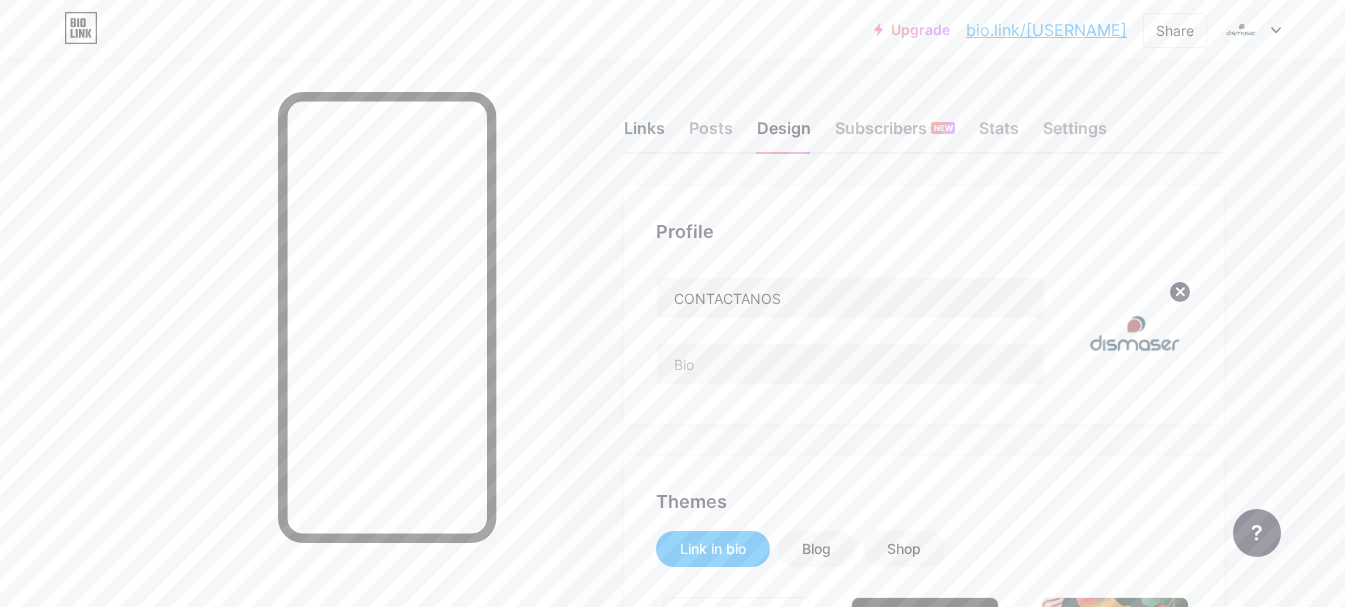 click on "Links" at bounding box center (644, 134) 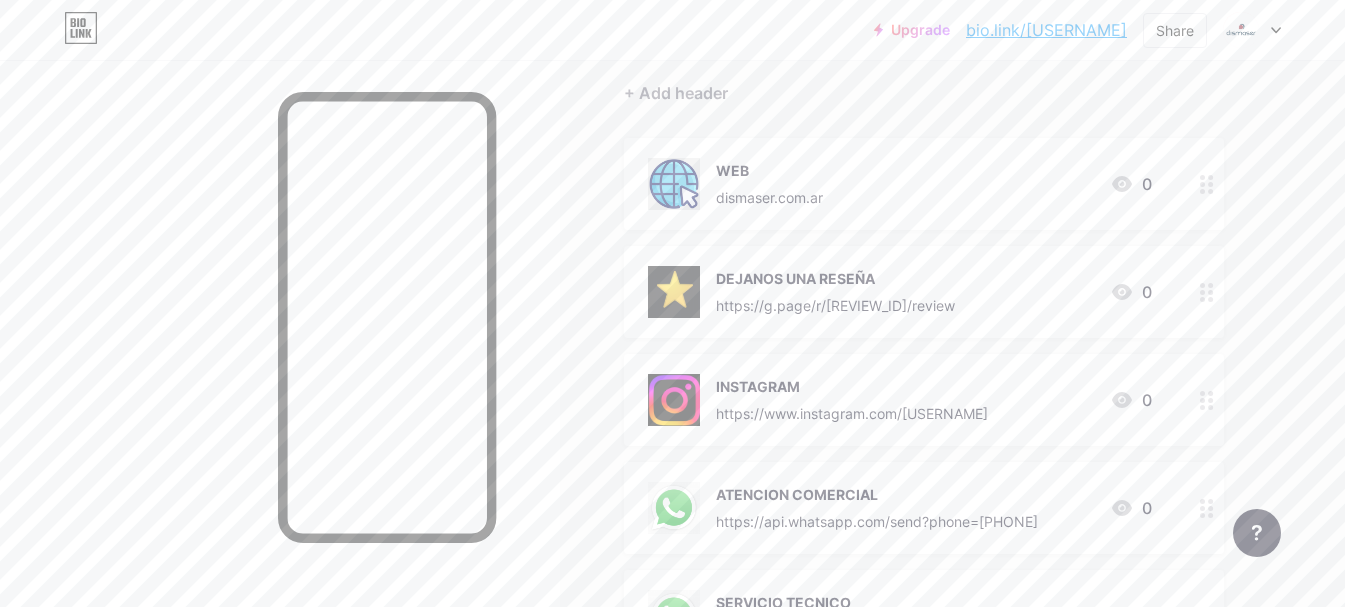 scroll, scrollTop: 184, scrollLeft: 0, axis: vertical 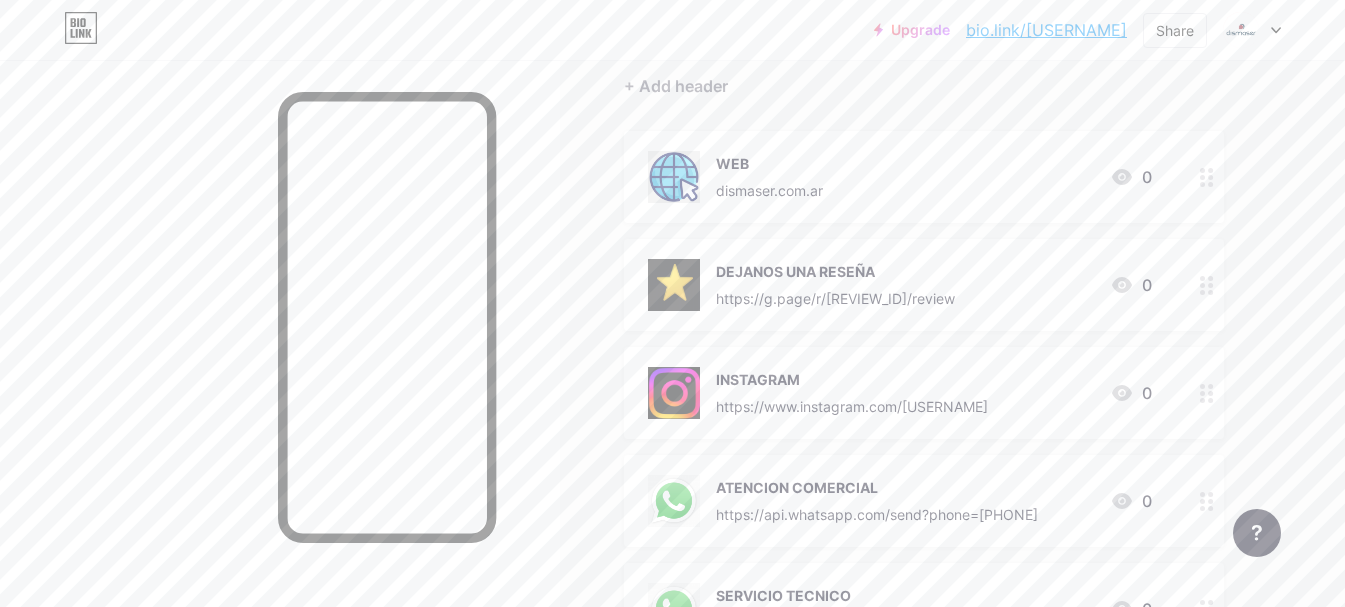 drag, startPoint x: 902, startPoint y: 499, endPoint x: 890, endPoint y: 286, distance: 213.33775 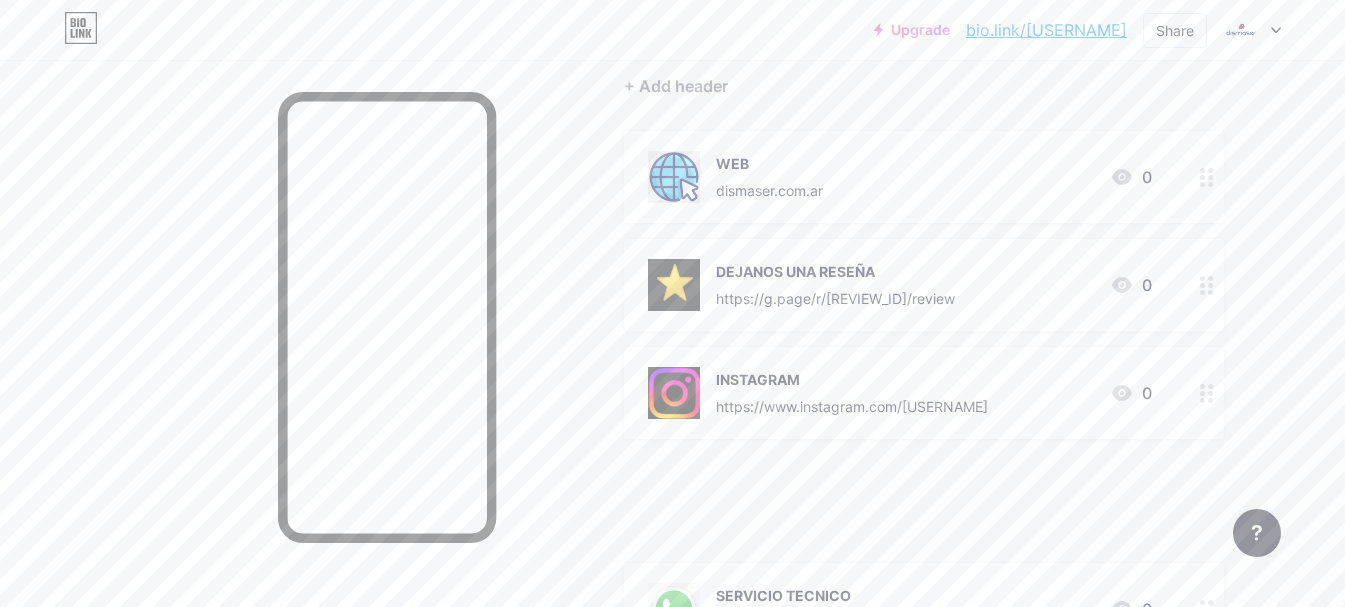 type 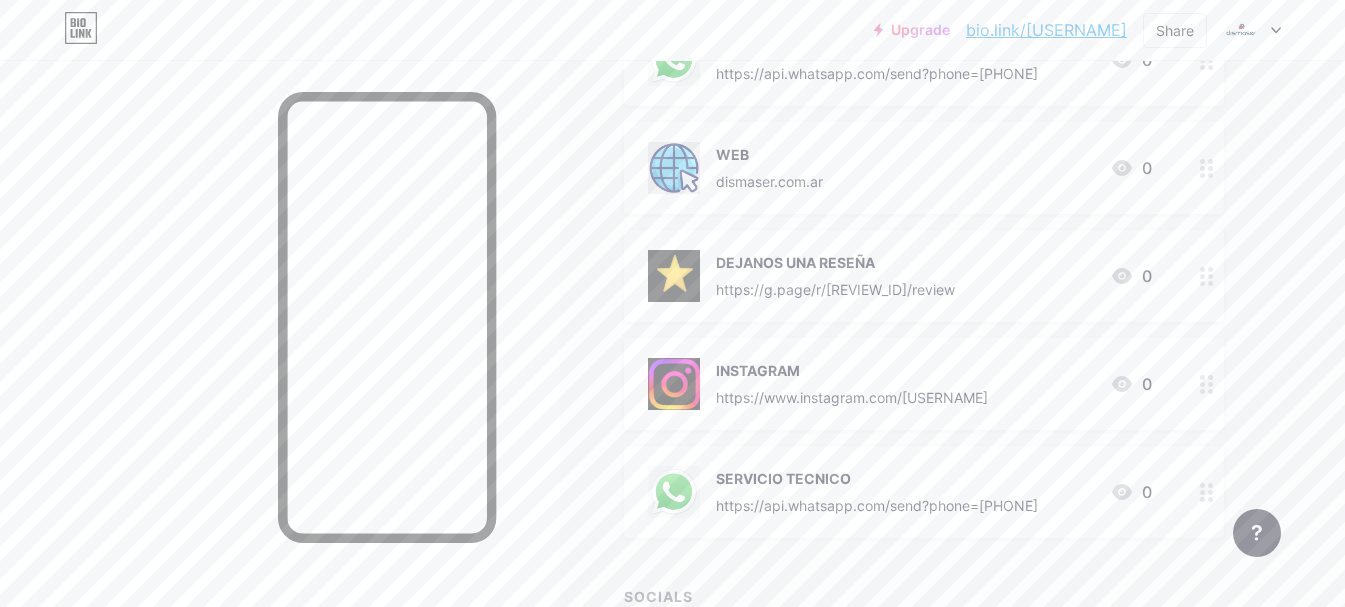 scroll, scrollTop: 310, scrollLeft: 0, axis: vertical 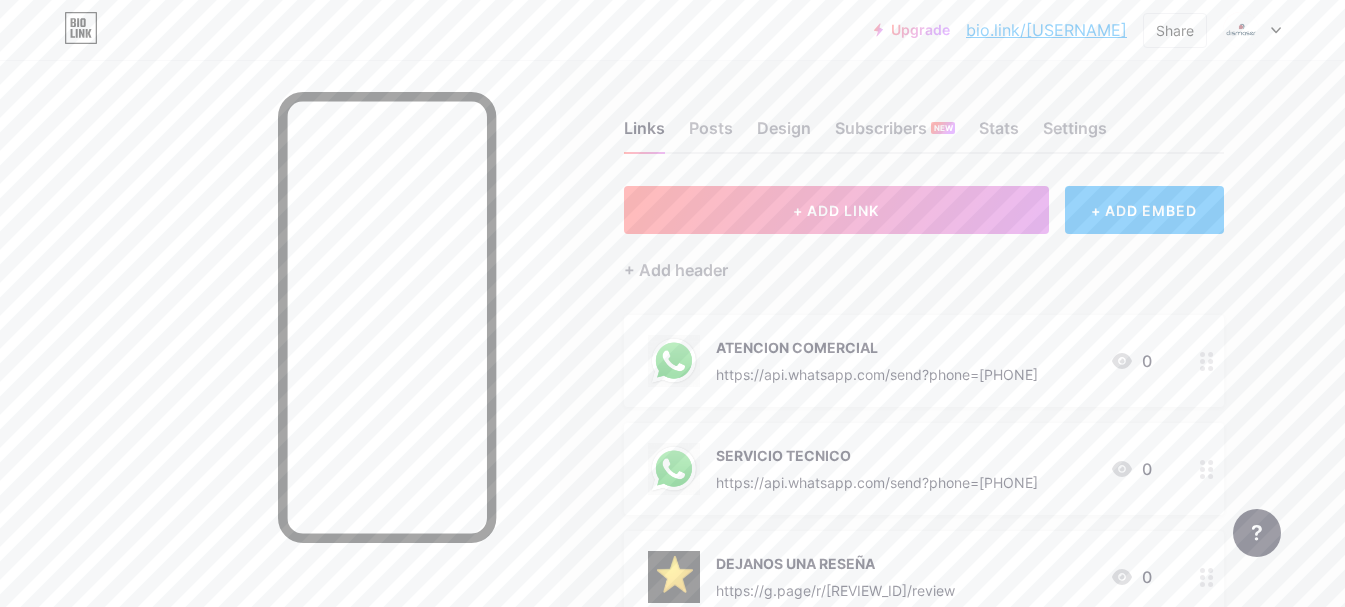click on "Links
Posts
Design
Subscribers
NEW
Stats
Settings       + ADD LINK     + ADD EMBED
+ Add header
ATENCION COMERCIAL
https://api.whatsapp.com/send?phone=[PHONE]
0
SERVICIO TECNICO
https://api.whatsapp.com/send?phone=[PHONE]
0
DEJANOS UNA RESEÑA
https://g.page/r/CfXQVaMwejNPEBM/review
0
INSTAGRAM
https://www.instagram.com/[USERNAME]
0
WEB
[DOMAIN]
0
SOCIALS     + Add socials                       Feature requests             Help center         Contact support" at bounding box center [654, 566] 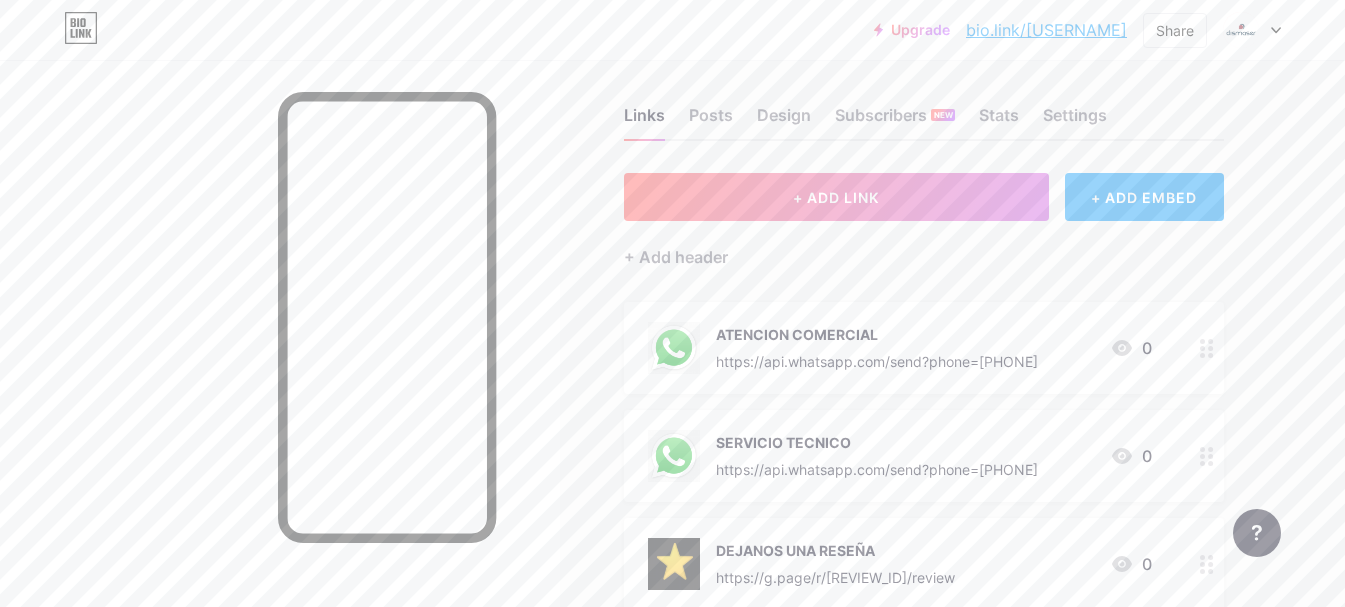 scroll, scrollTop: 0, scrollLeft: 0, axis: both 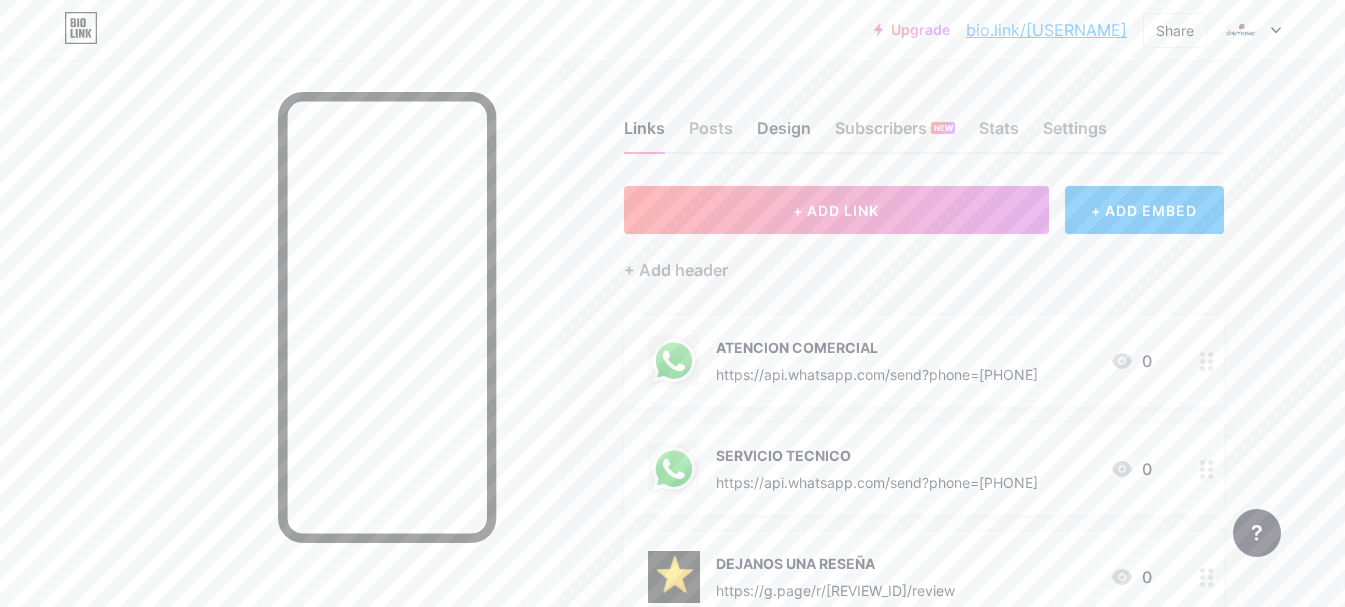 click on "Design" at bounding box center [784, 134] 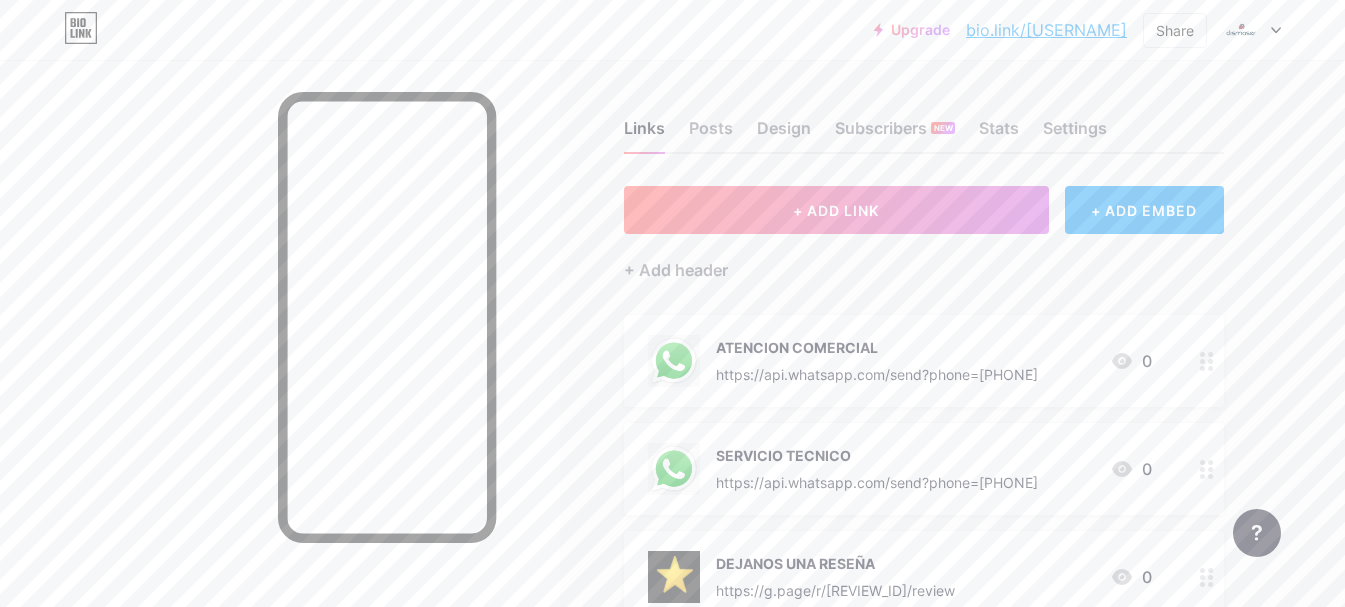 drag, startPoint x: 777, startPoint y: 126, endPoint x: 1056, endPoint y: 174, distance: 283.0989 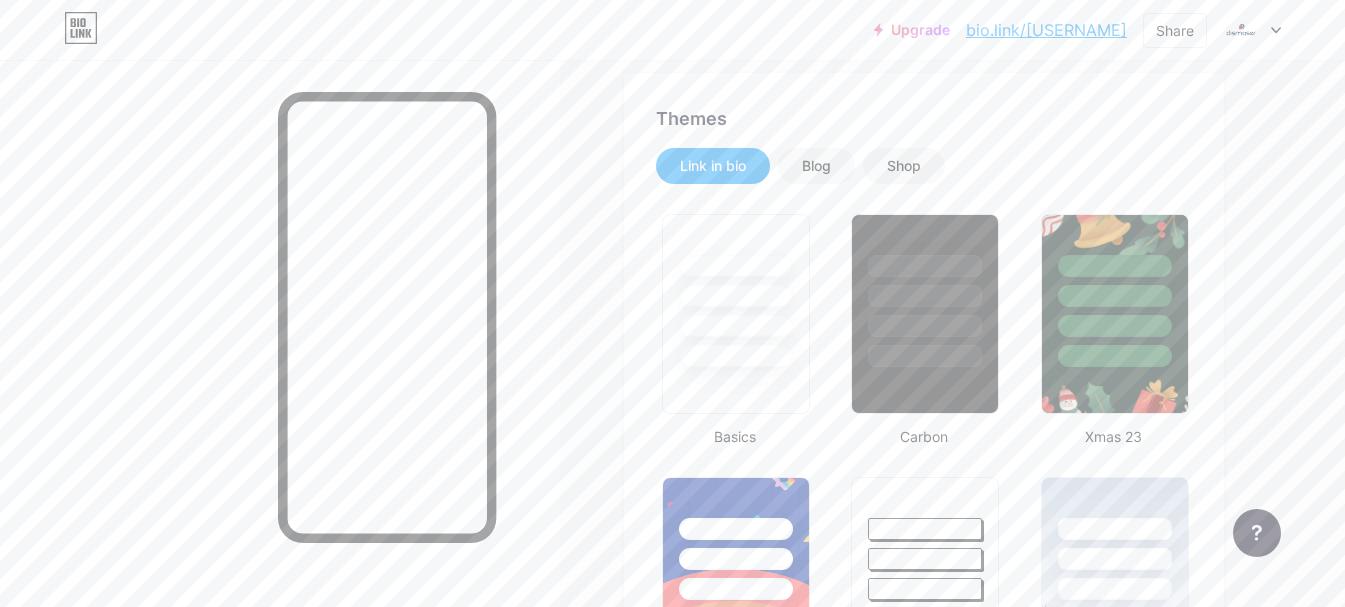 type on "#9b2335" 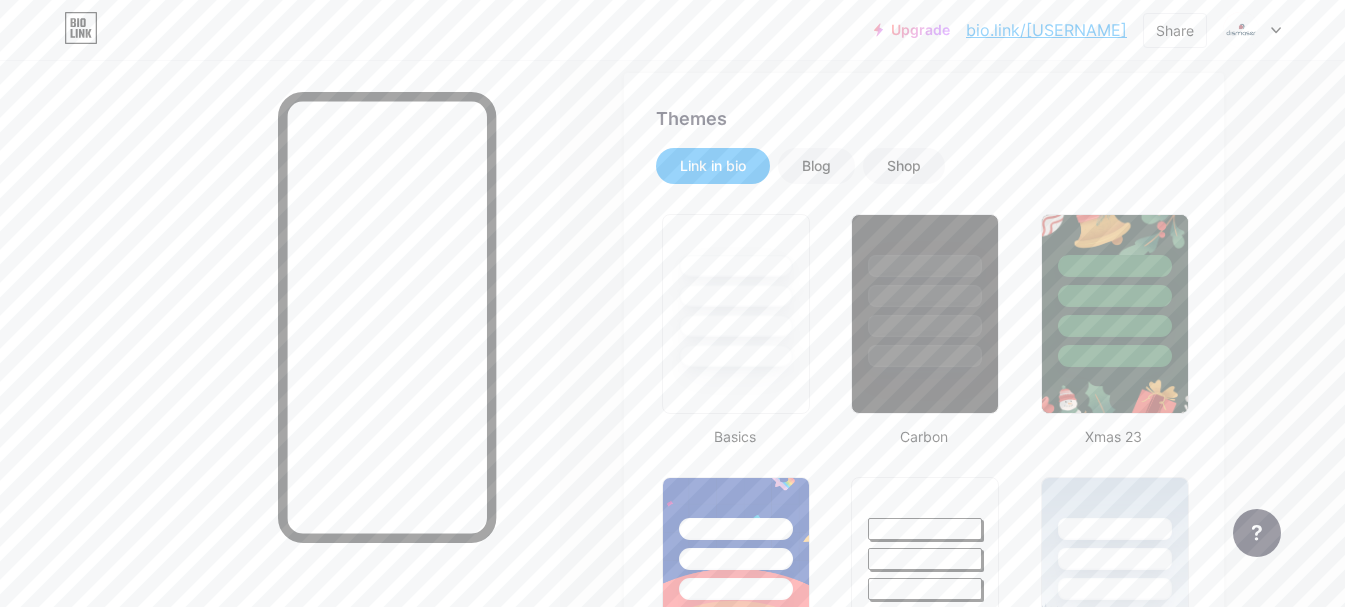 type on "#0a0a0a" 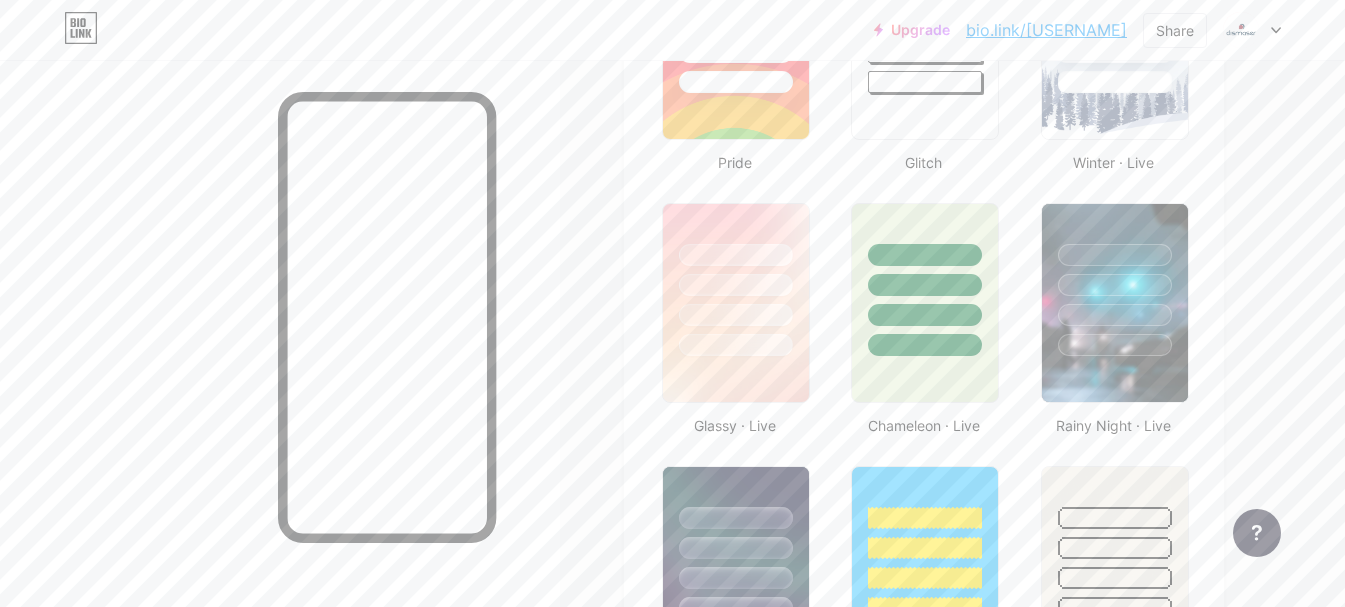 scroll, scrollTop: 896, scrollLeft: 0, axis: vertical 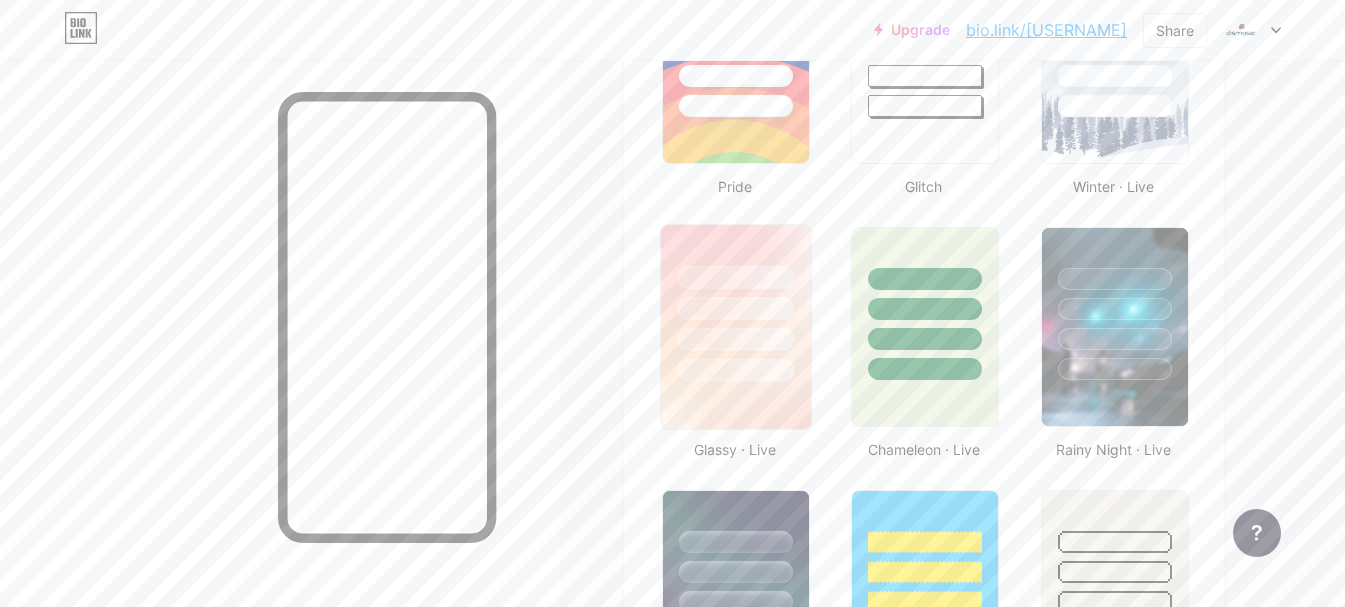 click at bounding box center (736, 327) 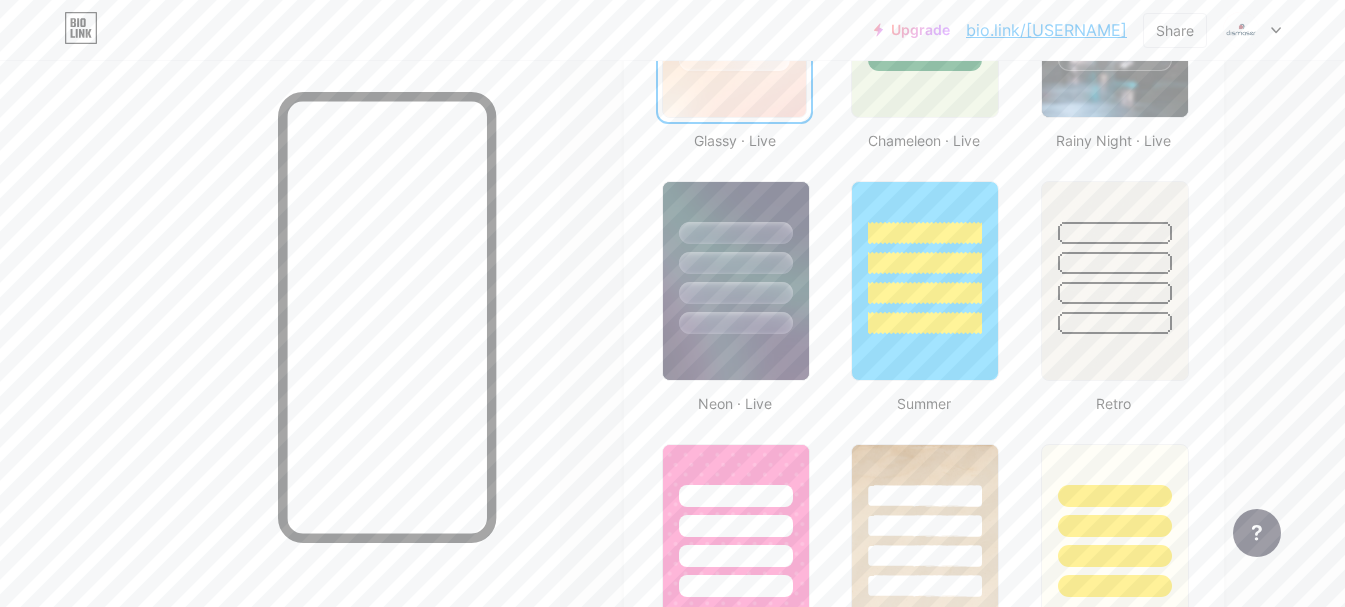 scroll, scrollTop: 1229, scrollLeft: 0, axis: vertical 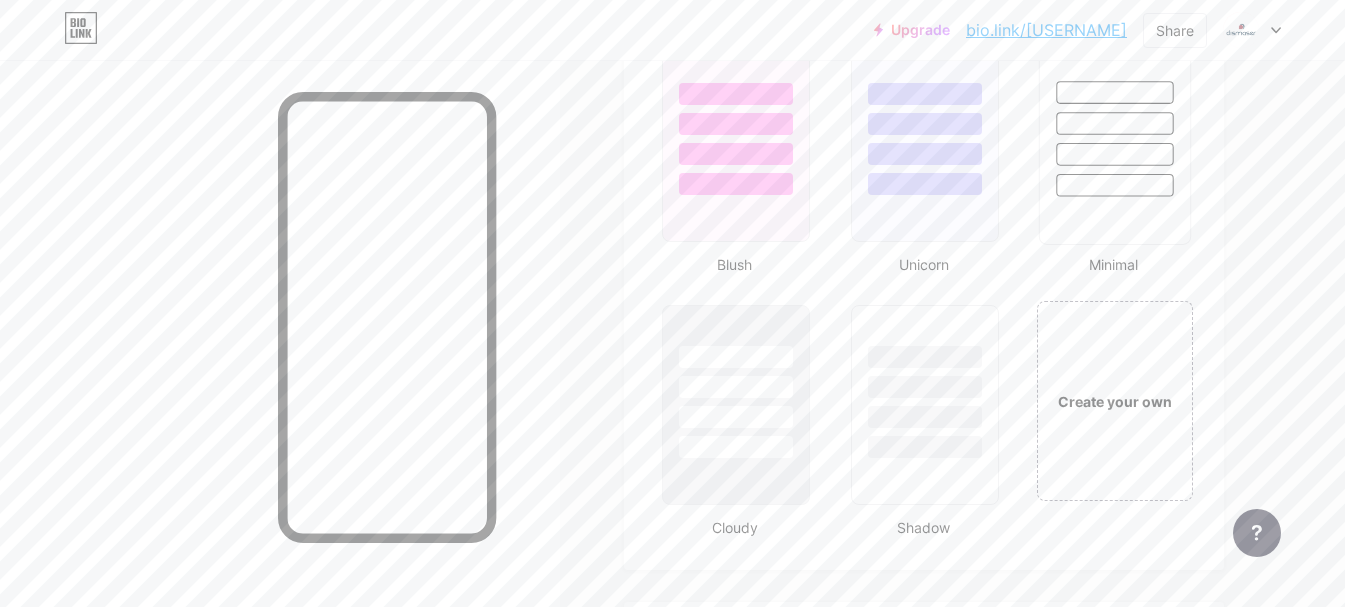 click at bounding box center [1114, 142] 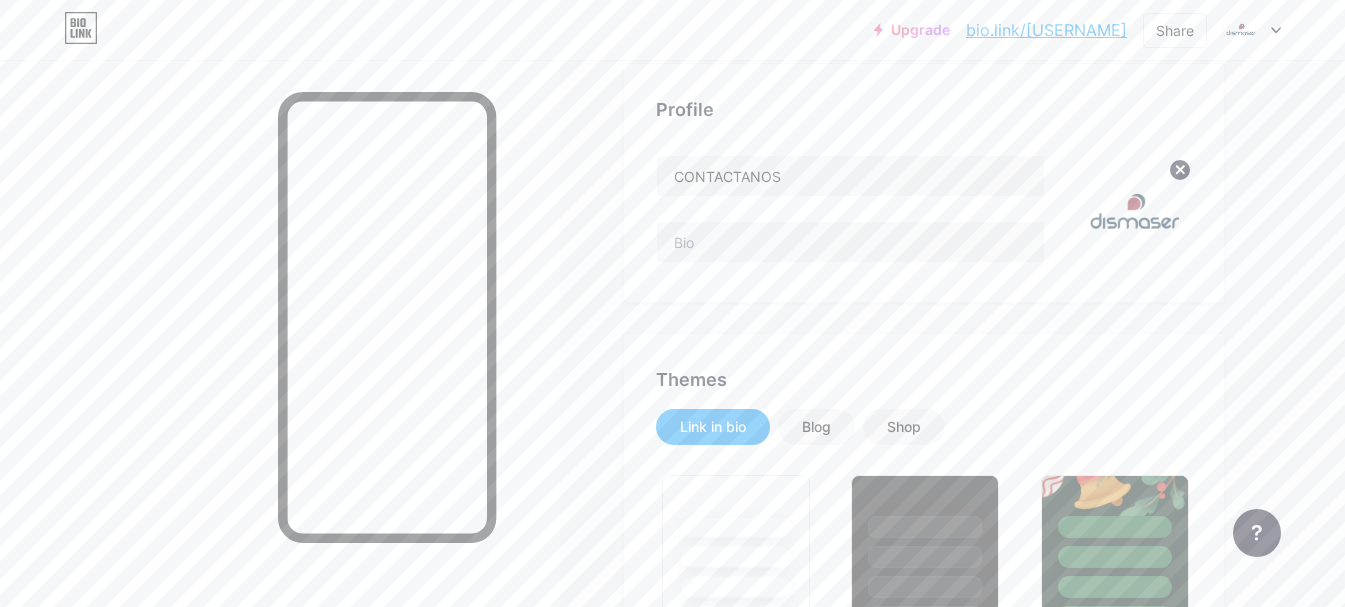 scroll, scrollTop: 0, scrollLeft: 0, axis: both 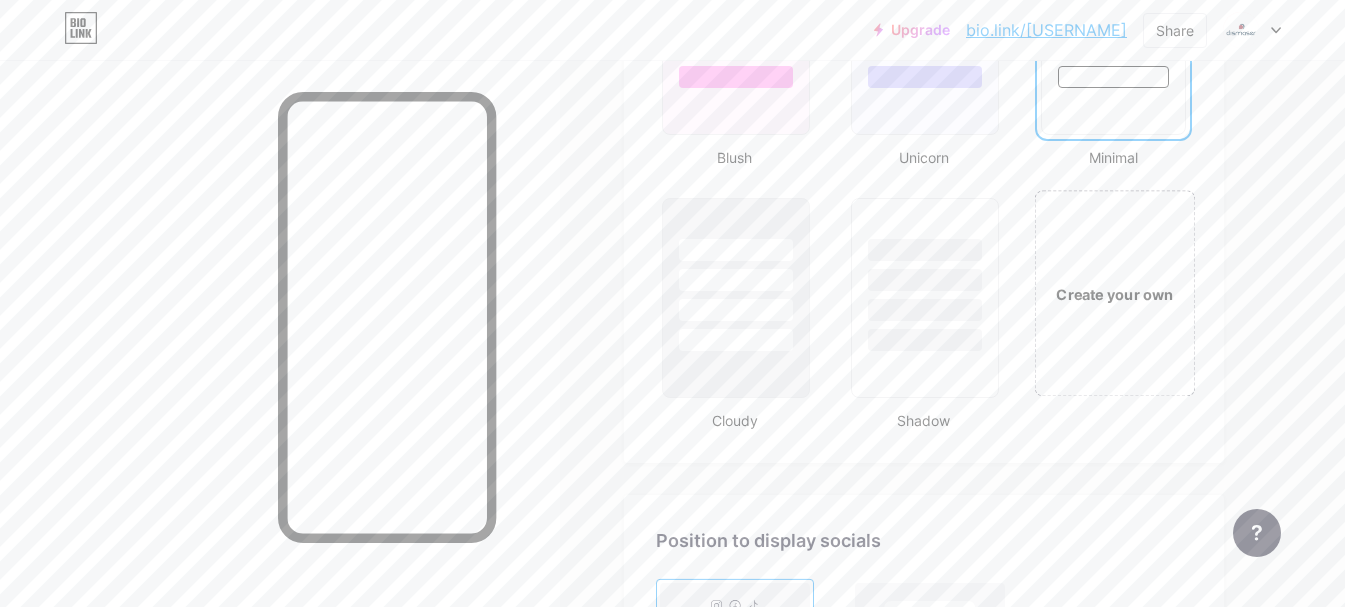 click on "Create your own" at bounding box center (1114, 293) 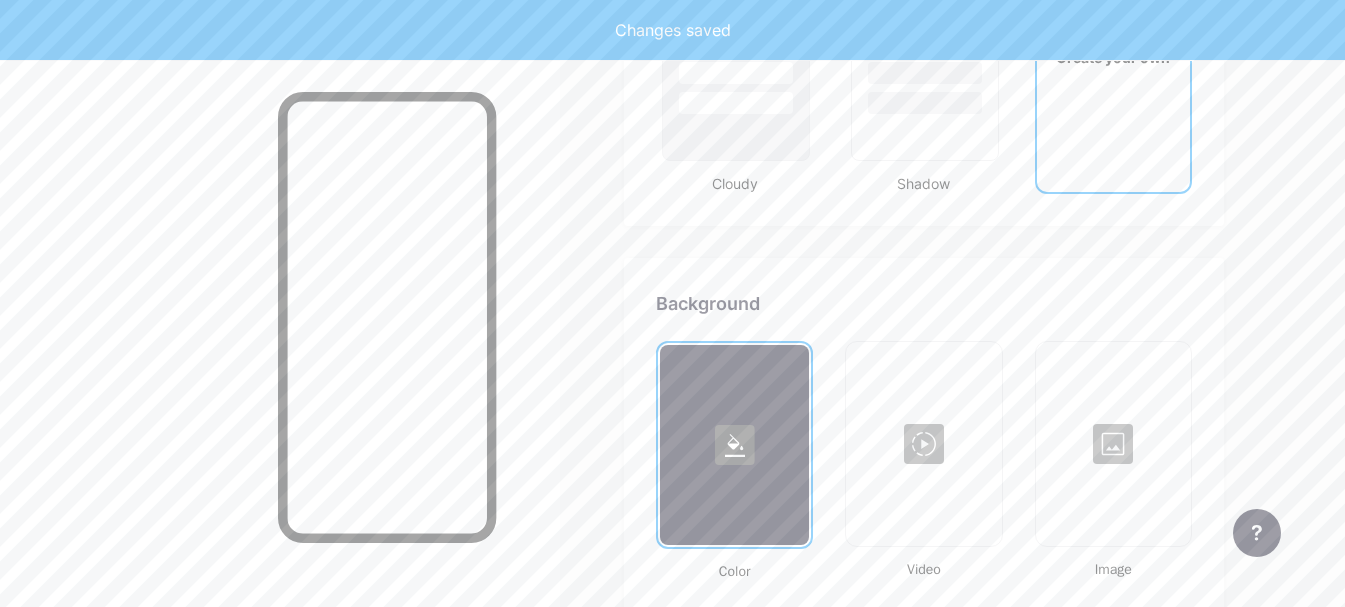 scroll, scrollTop: 2655, scrollLeft: 0, axis: vertical 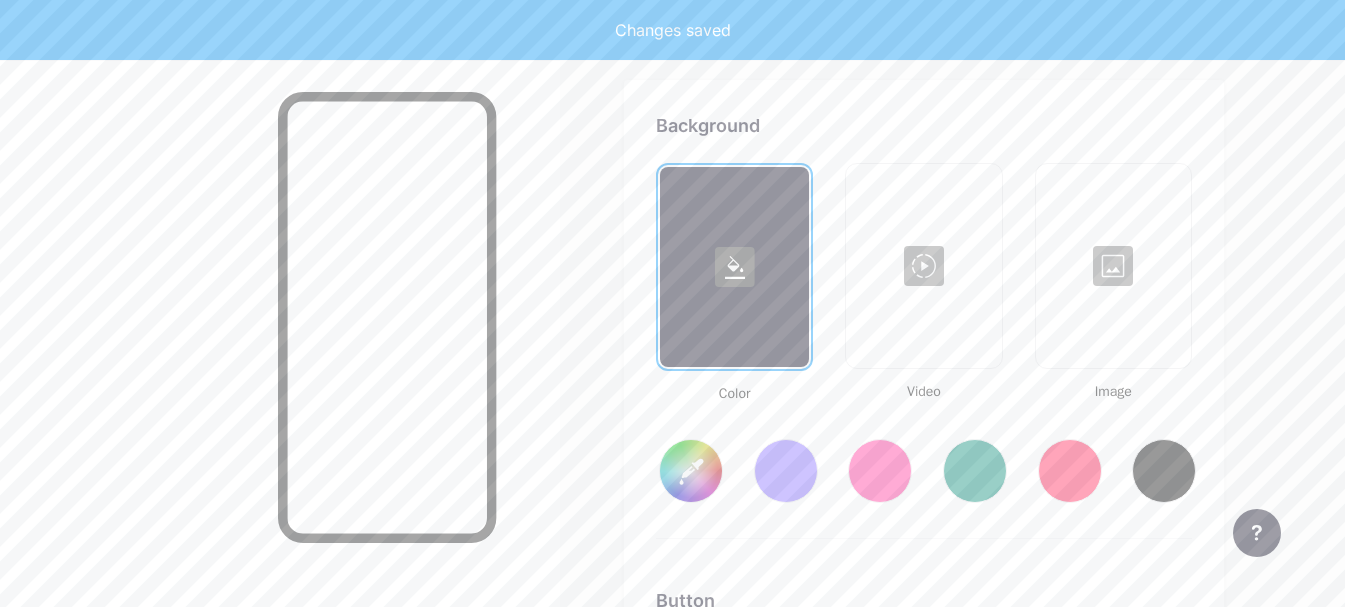 type on "#ffffff" 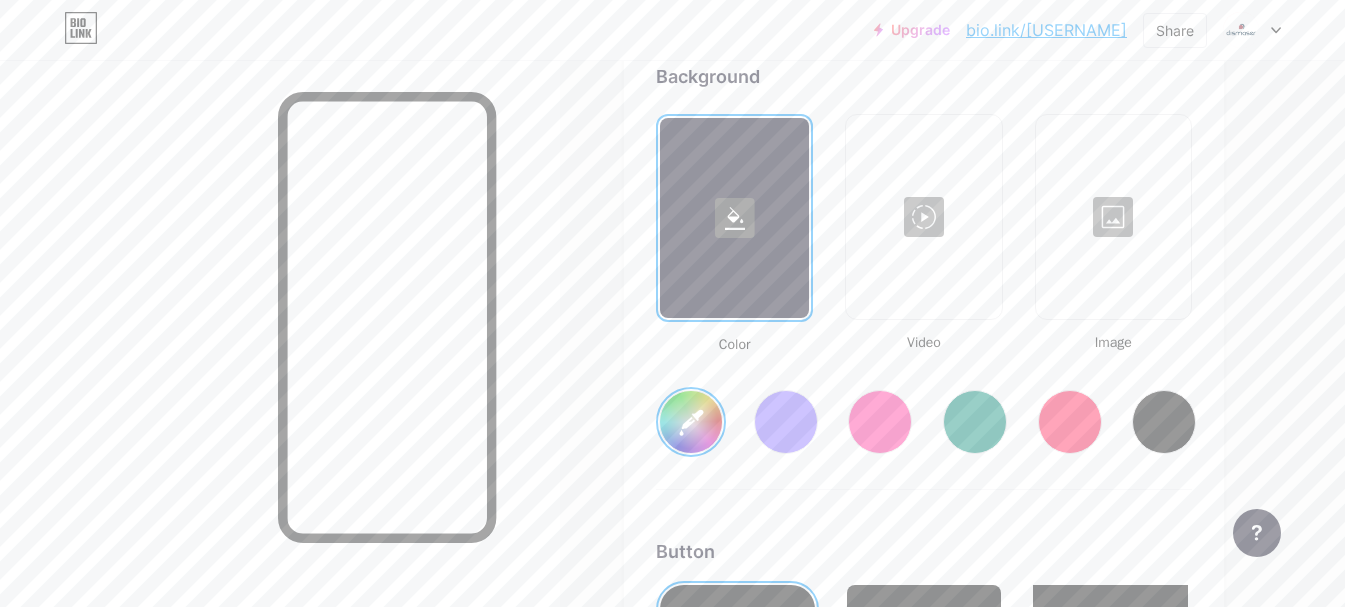 scroll, scrollTop: 2794, scrollLeft: 0, axis: vertical 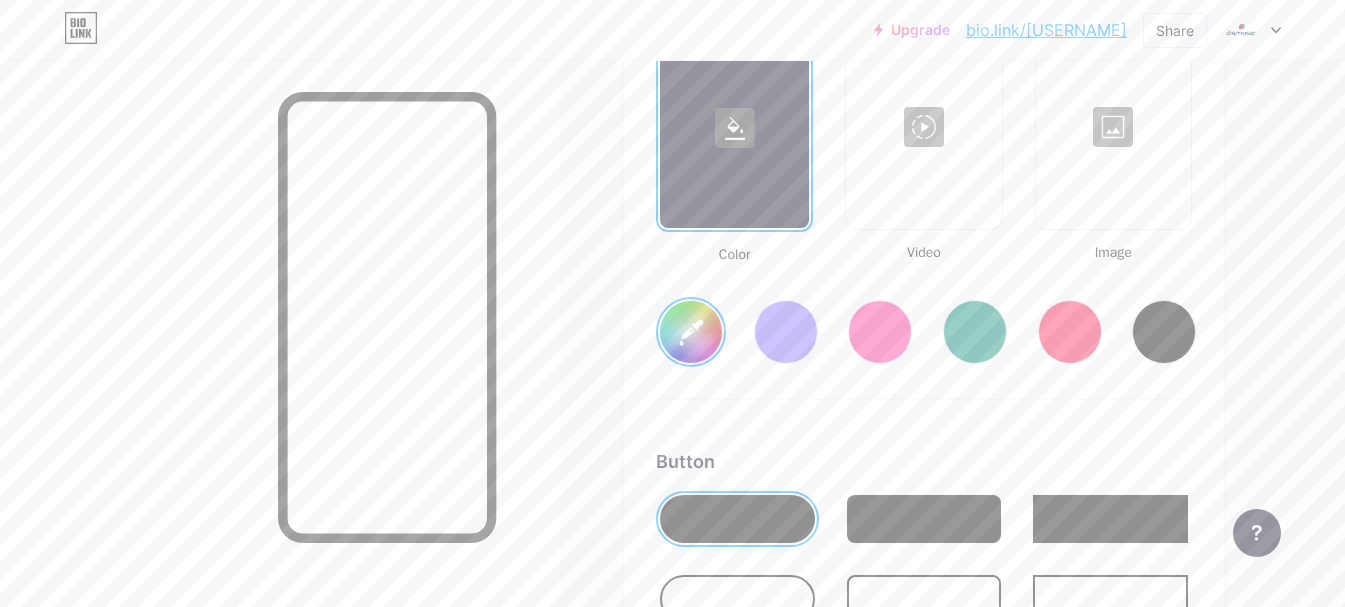 click at bounding box center [1113, 127] 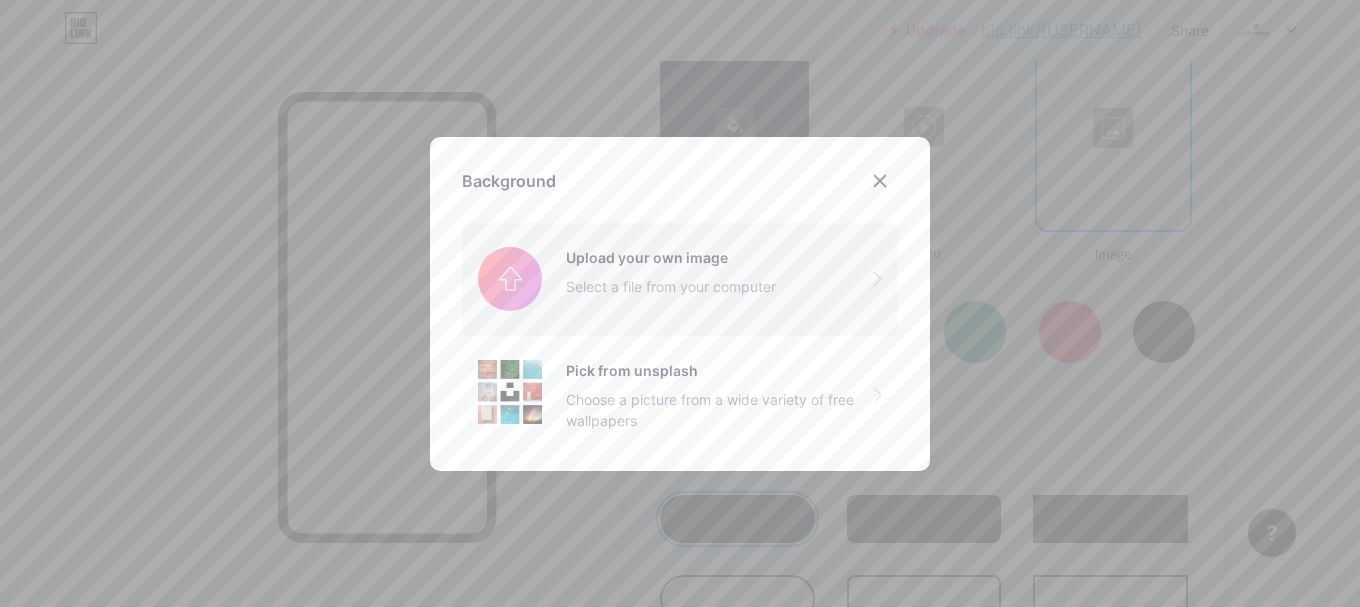 click at bounding box center [680, 279] 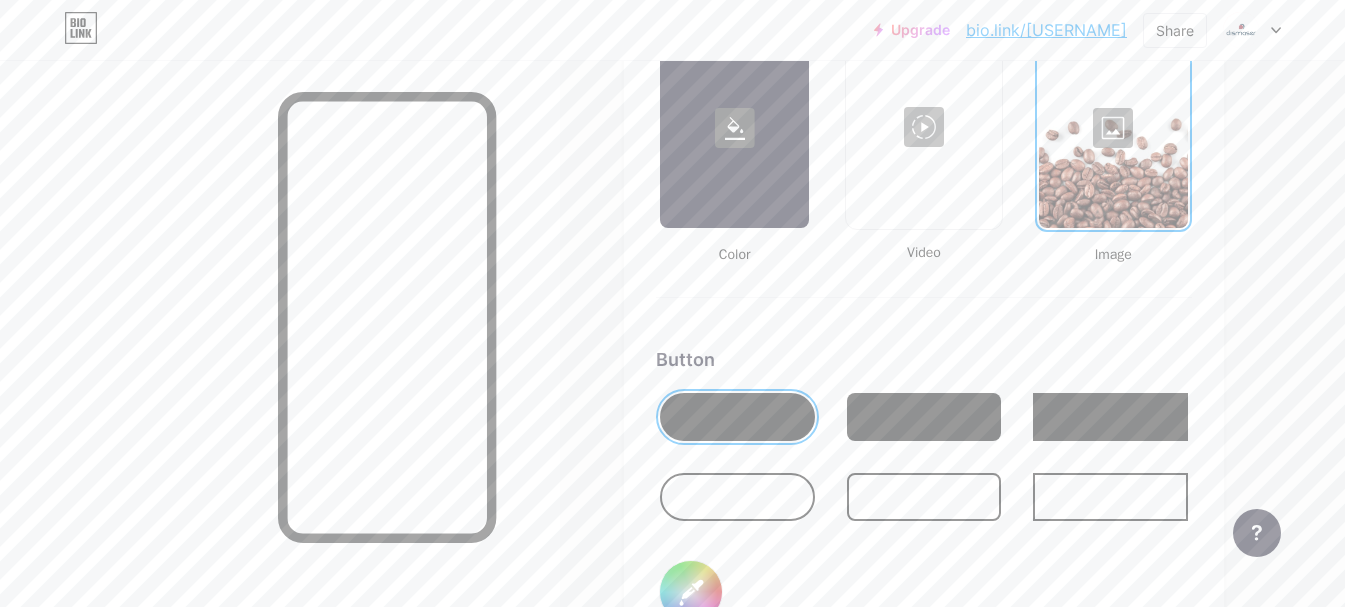 scroll, scrollTop: 5, scrollLeft: 0, axis: vertical 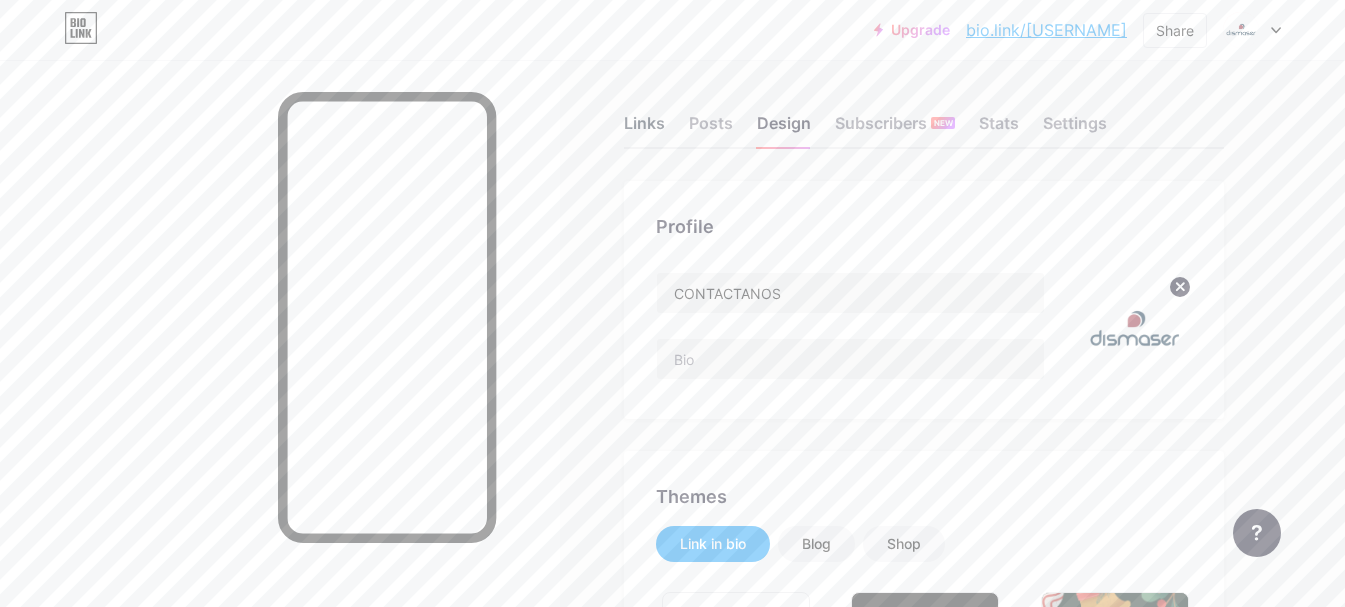 click on "Links" at bounding box center (644, 129) 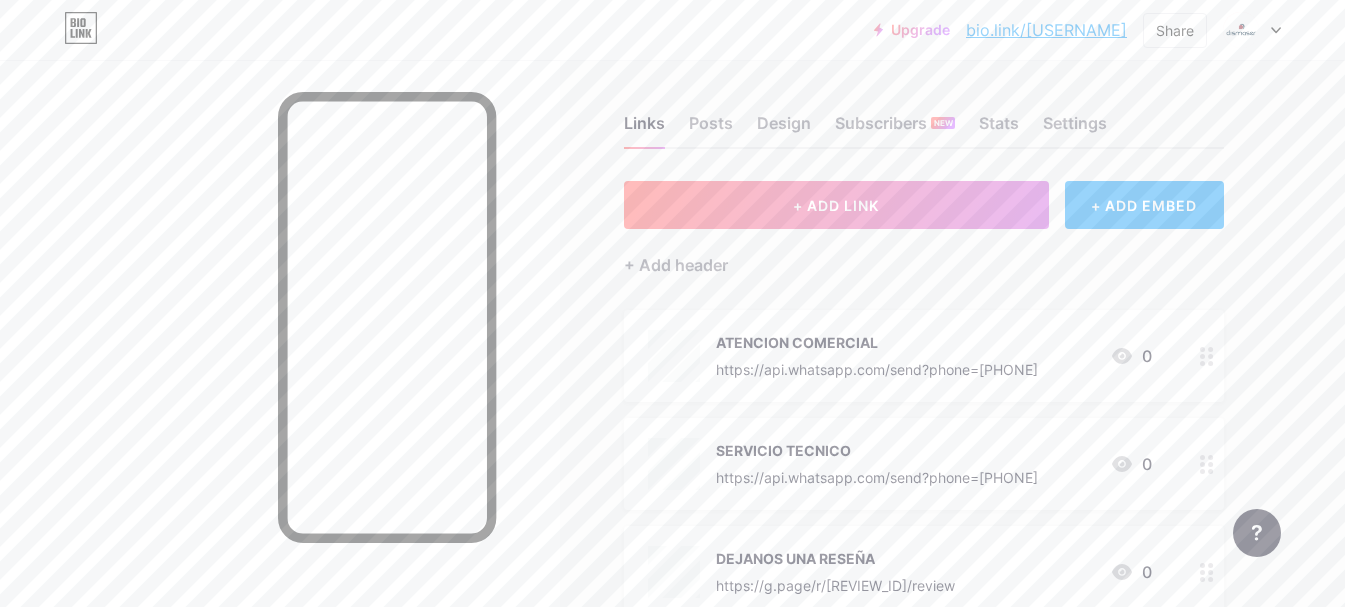 scroll, scrollTop: 0, scrollLeft: 0, axis: both 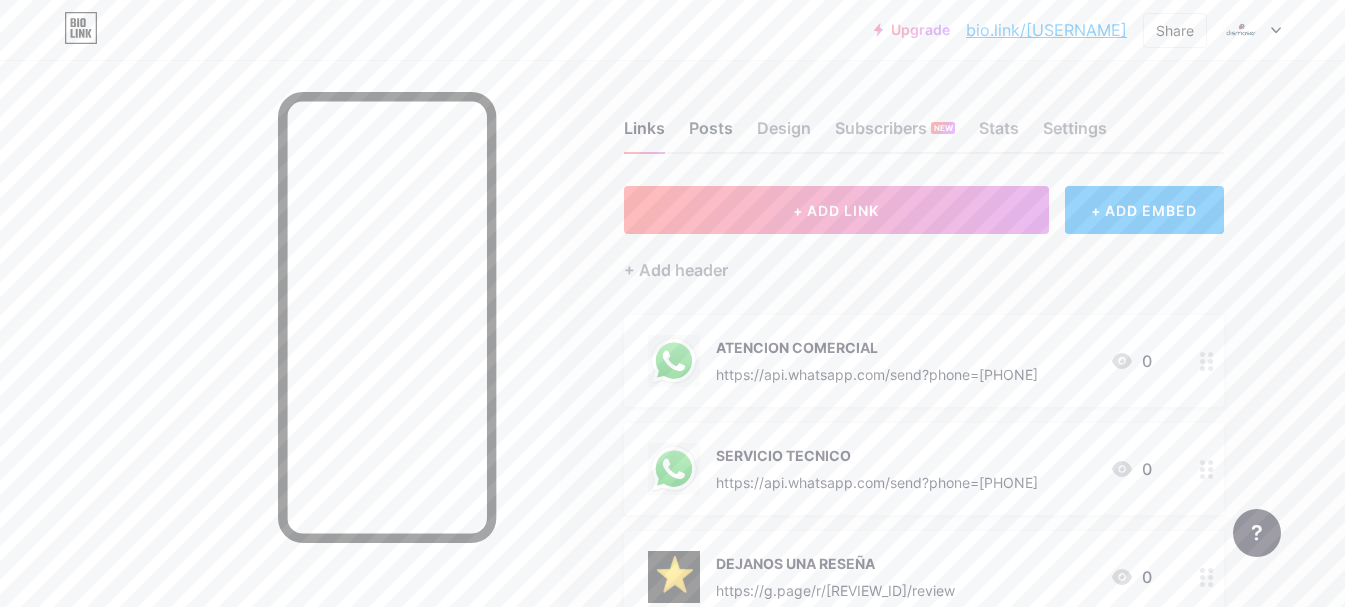 click on "Posts" at bounding box center (711, 134) 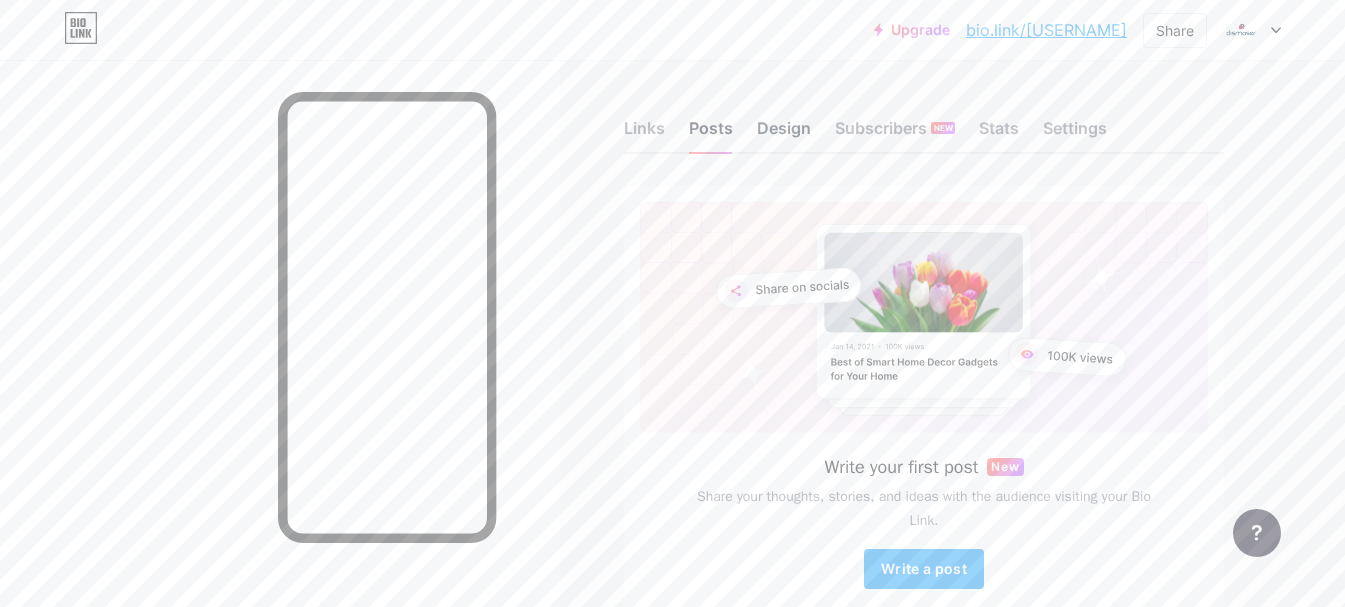 click on "Design" at bounding box center [784, 134] 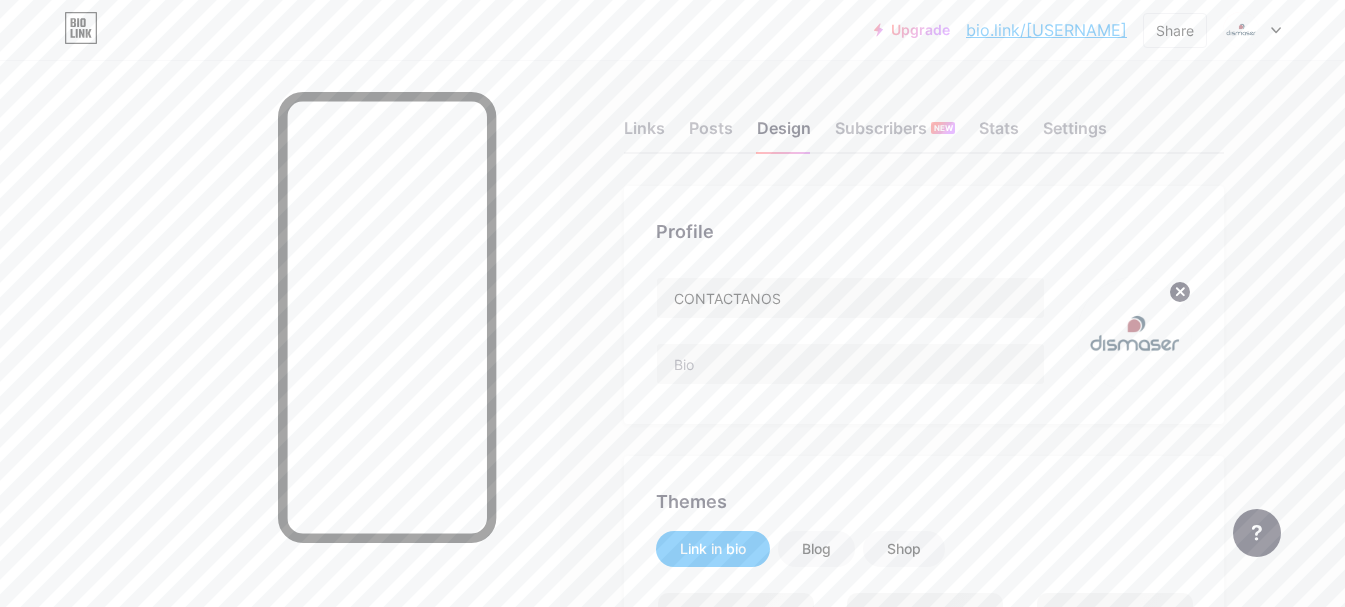 click 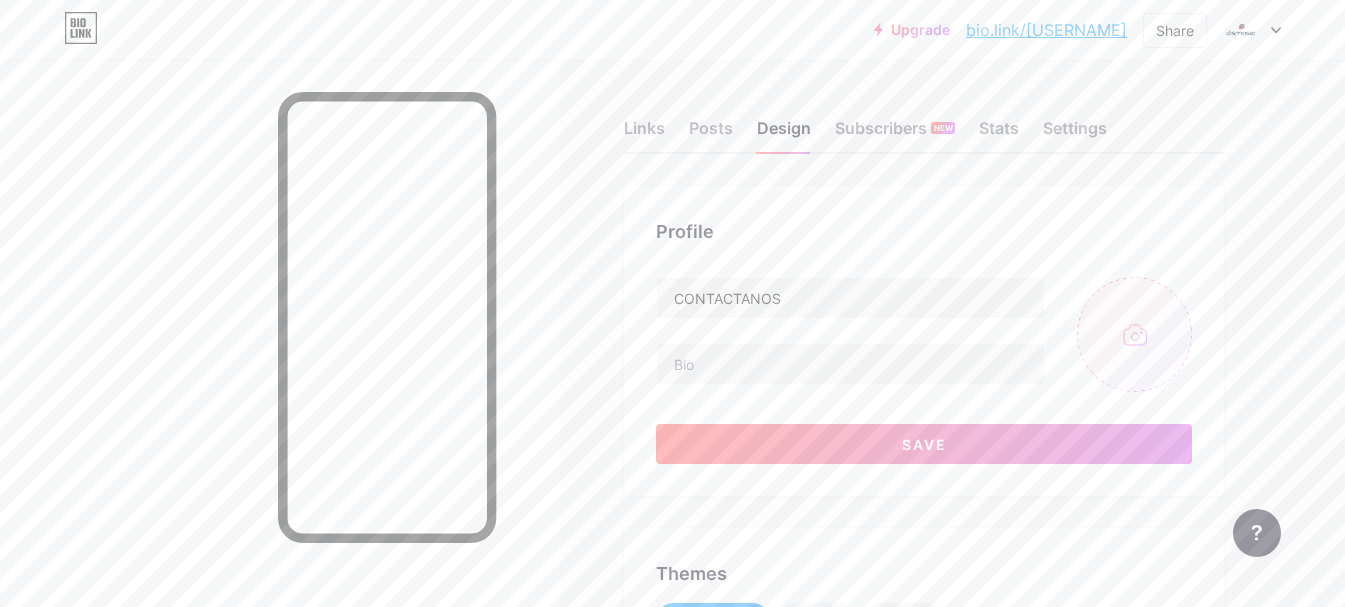 click at bounding box center [1134, 334] 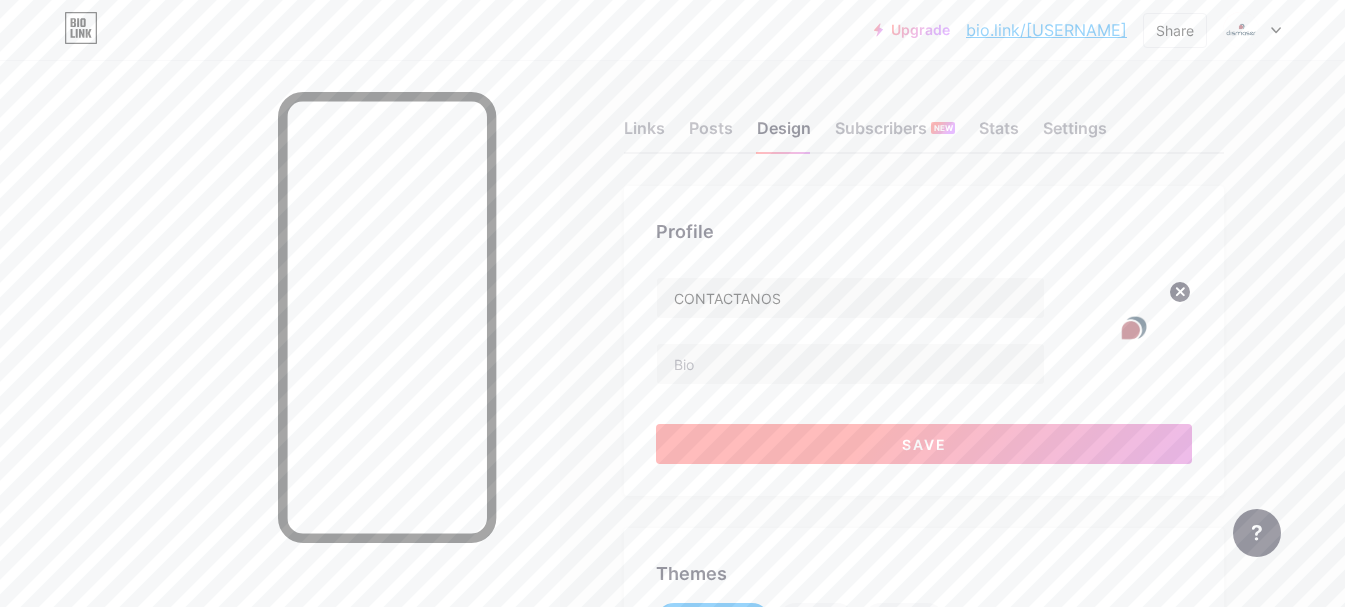 click on "Save" at bounding box center [924, 444] 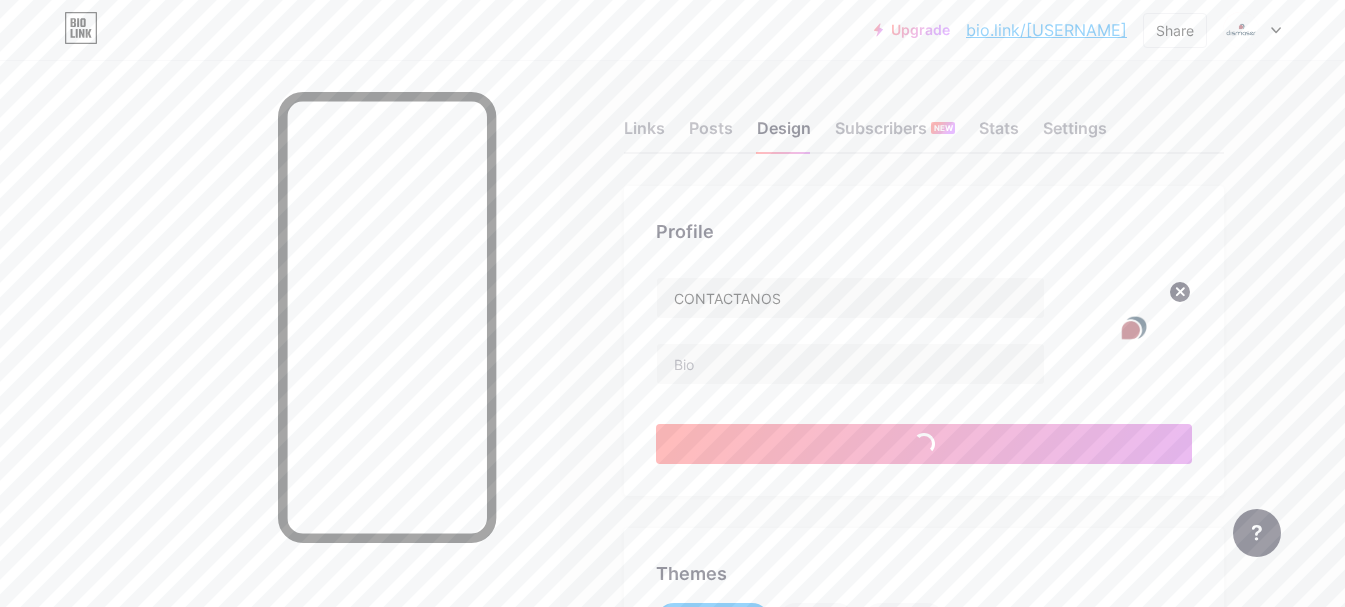 type on "#ffffff" 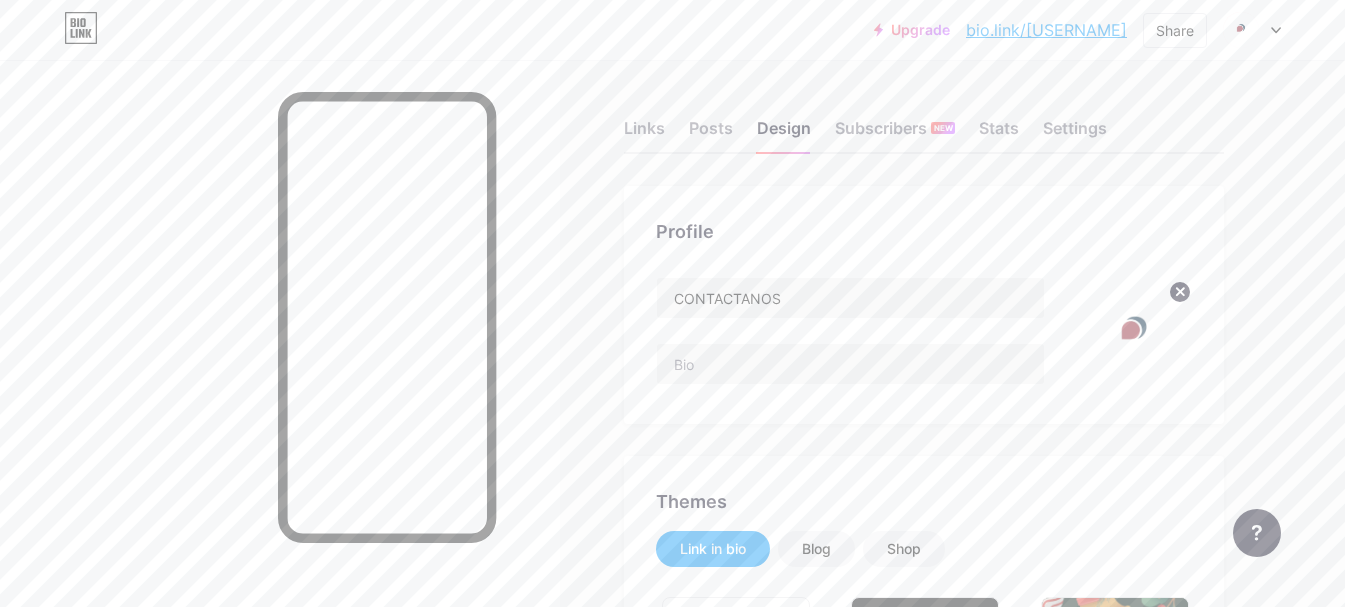 click 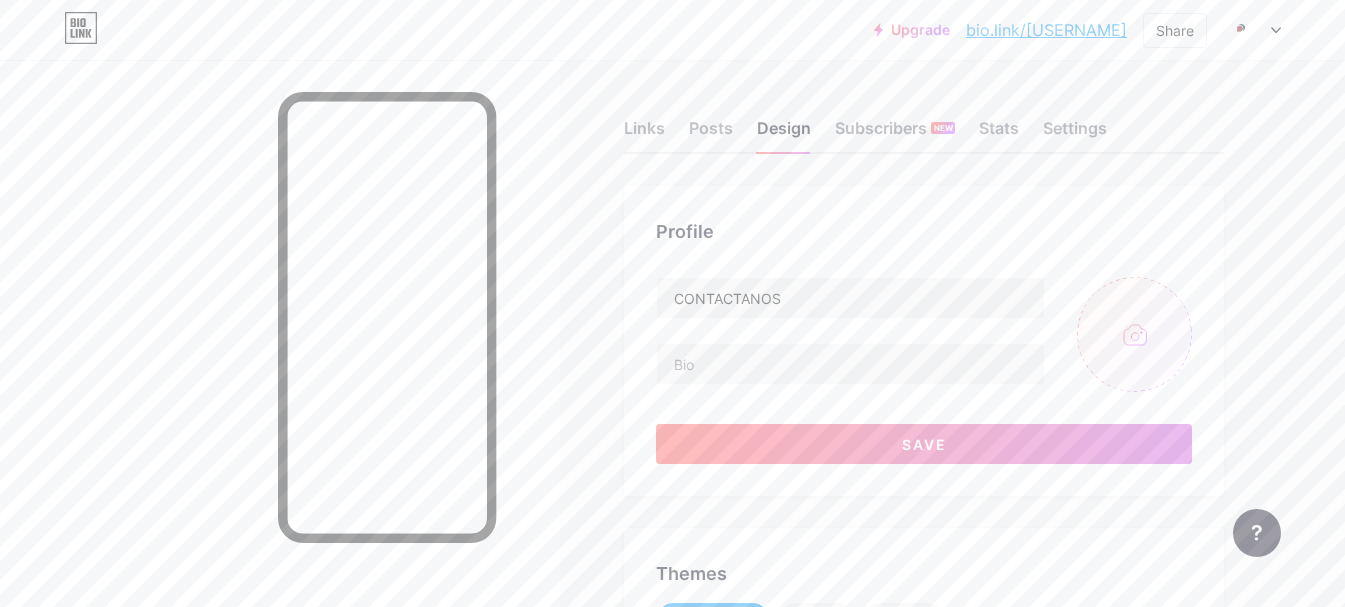 type on "C:\fakepath\WhatsApp Image 2025-08-05 at 12.29.32.jpeg" 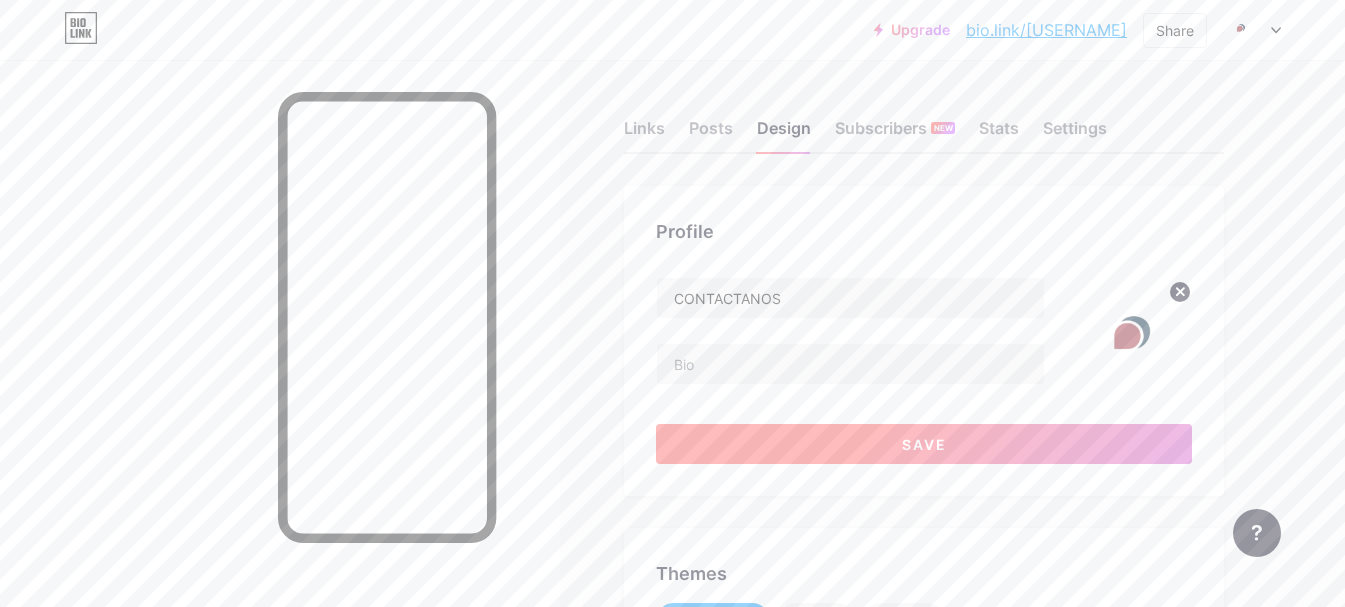 click on "Save" at bounding box center (924, 444) 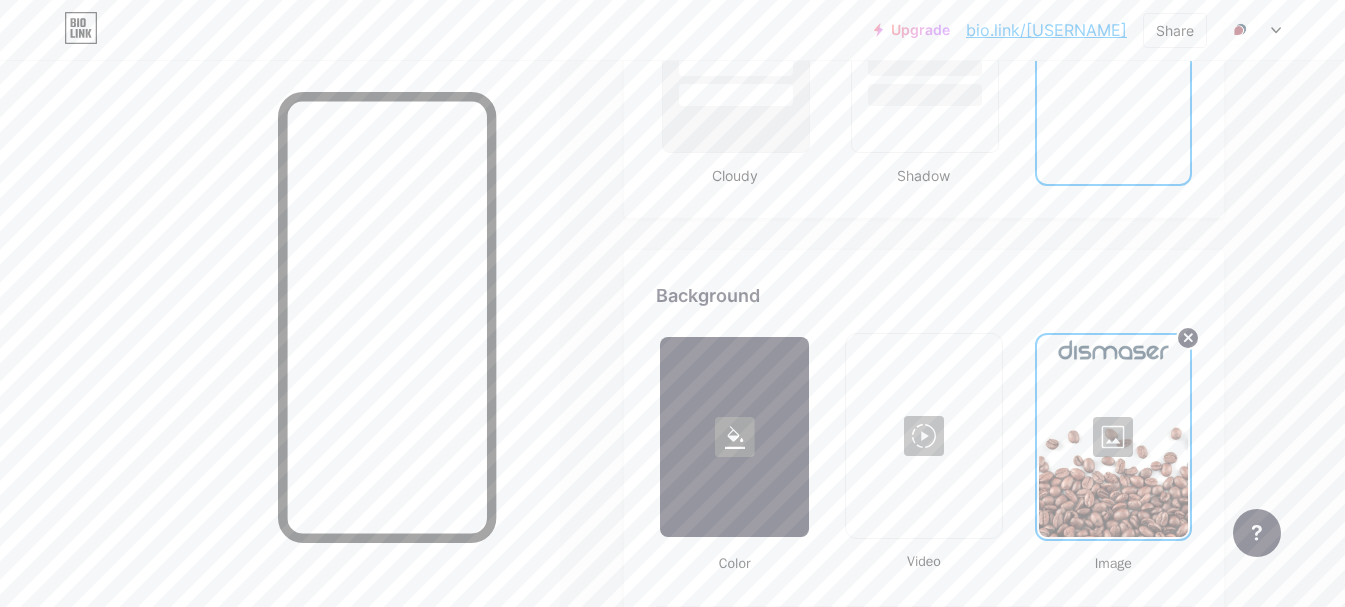 scroll, scrollTop: 2517, scrollLeft: 0, axis: vertical 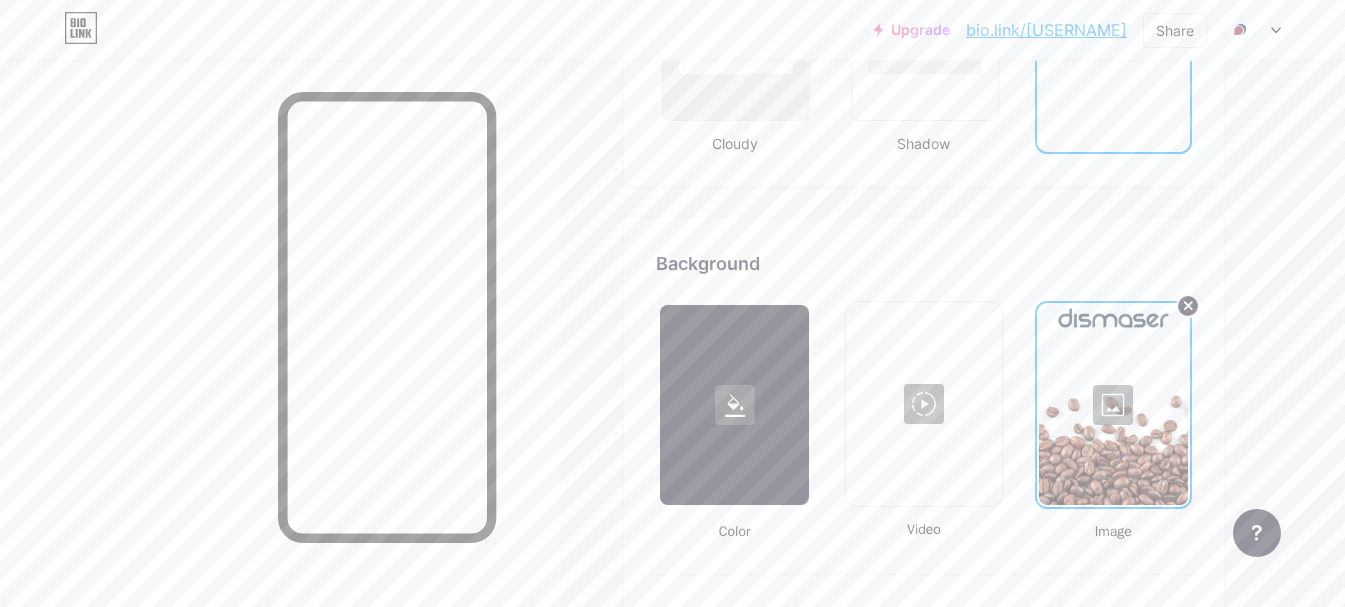 click at bounding box center [1113, 405] 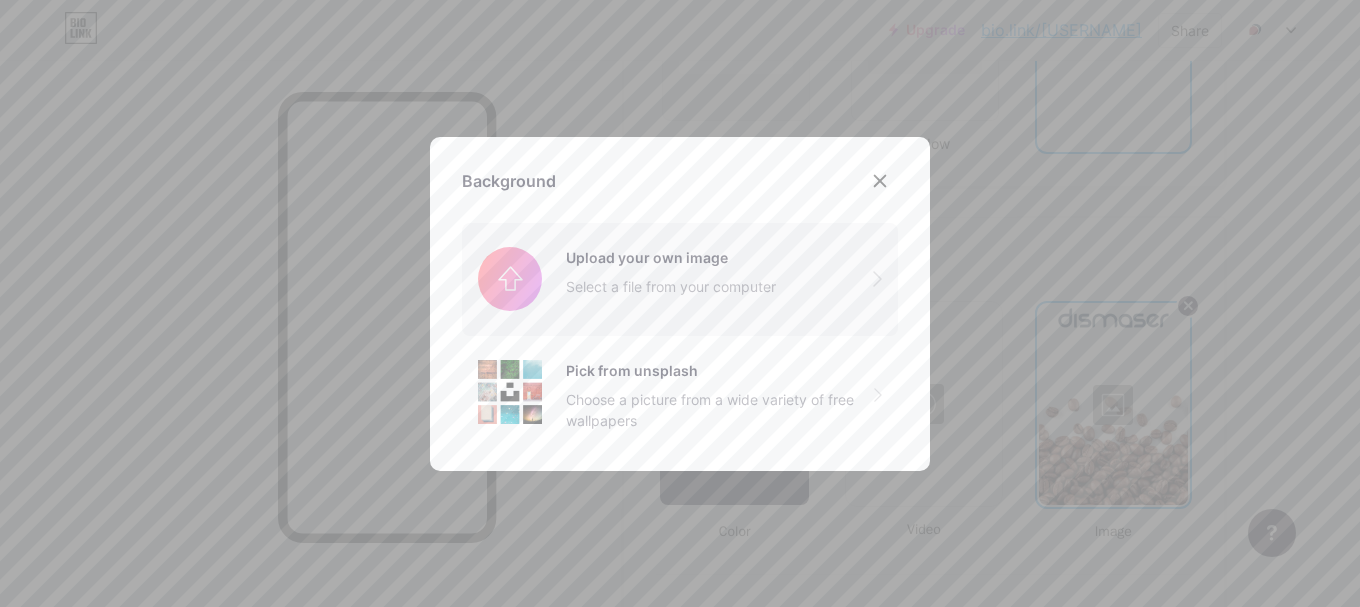 click at bounding box center (680, 279) 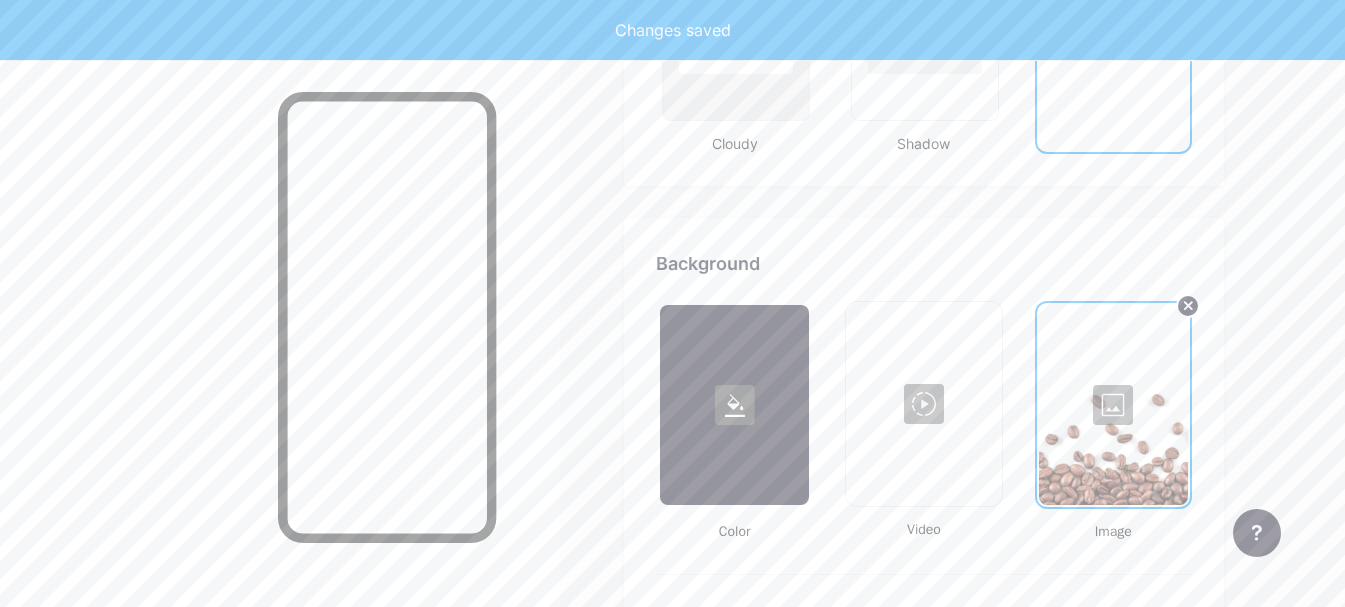 type on "#ffffff" 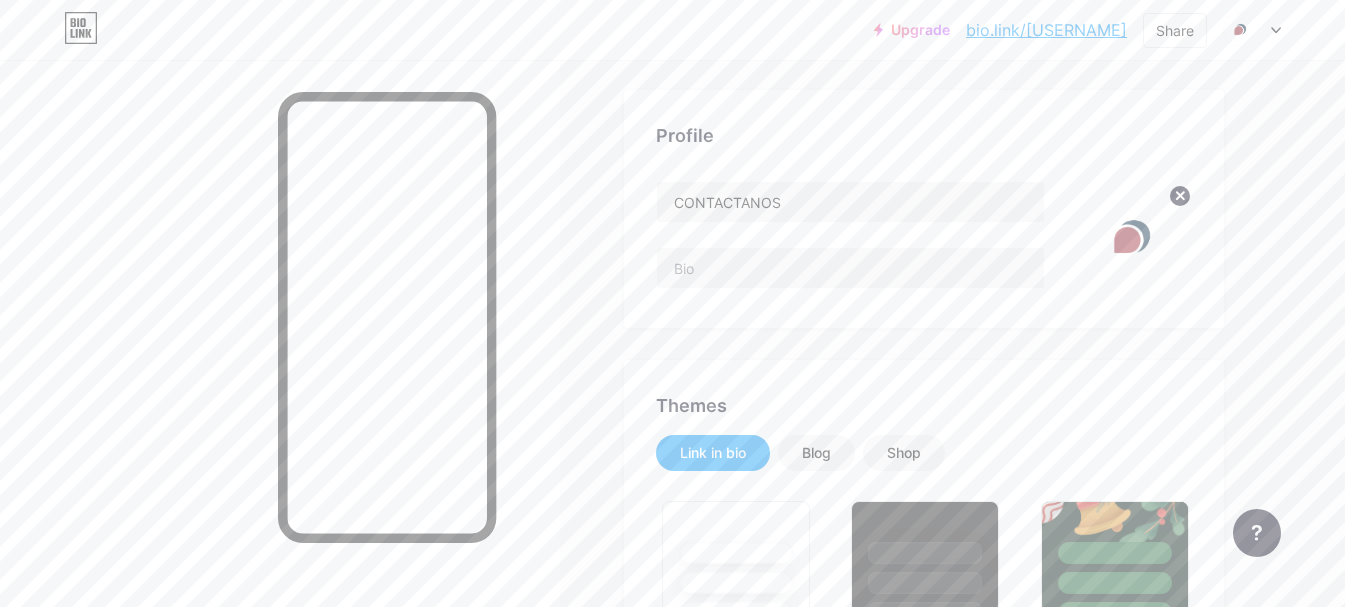 scroll, scrollTop: 0, scrollLeft: 0, axis: both 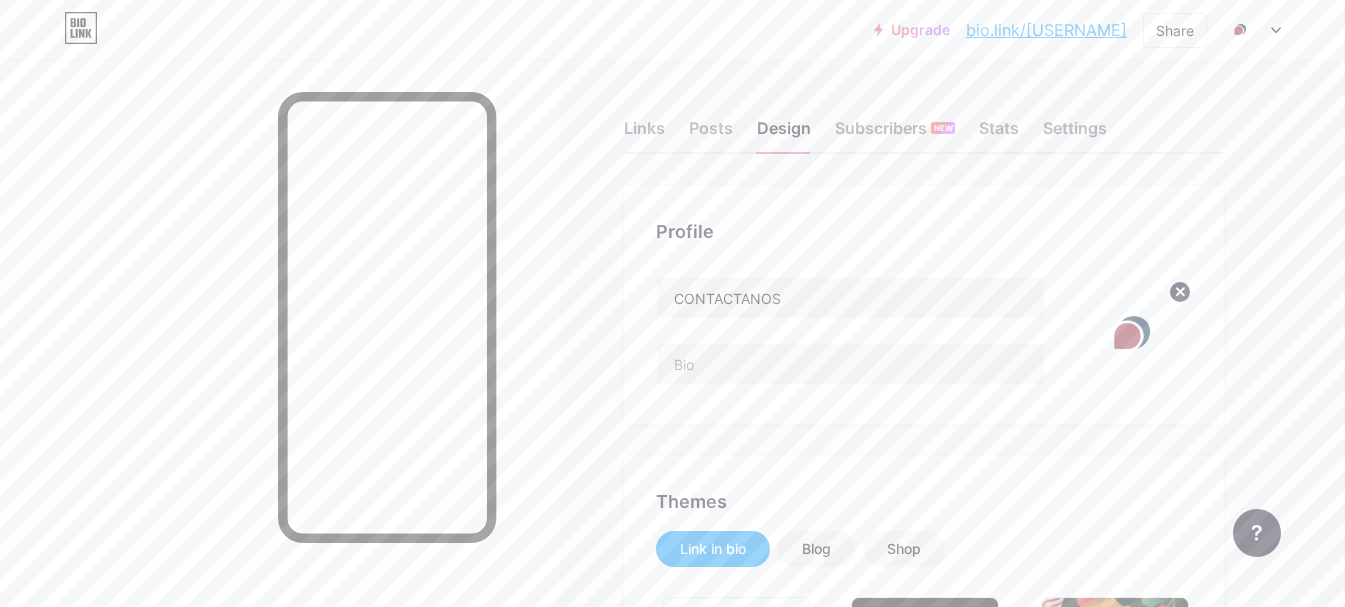 click 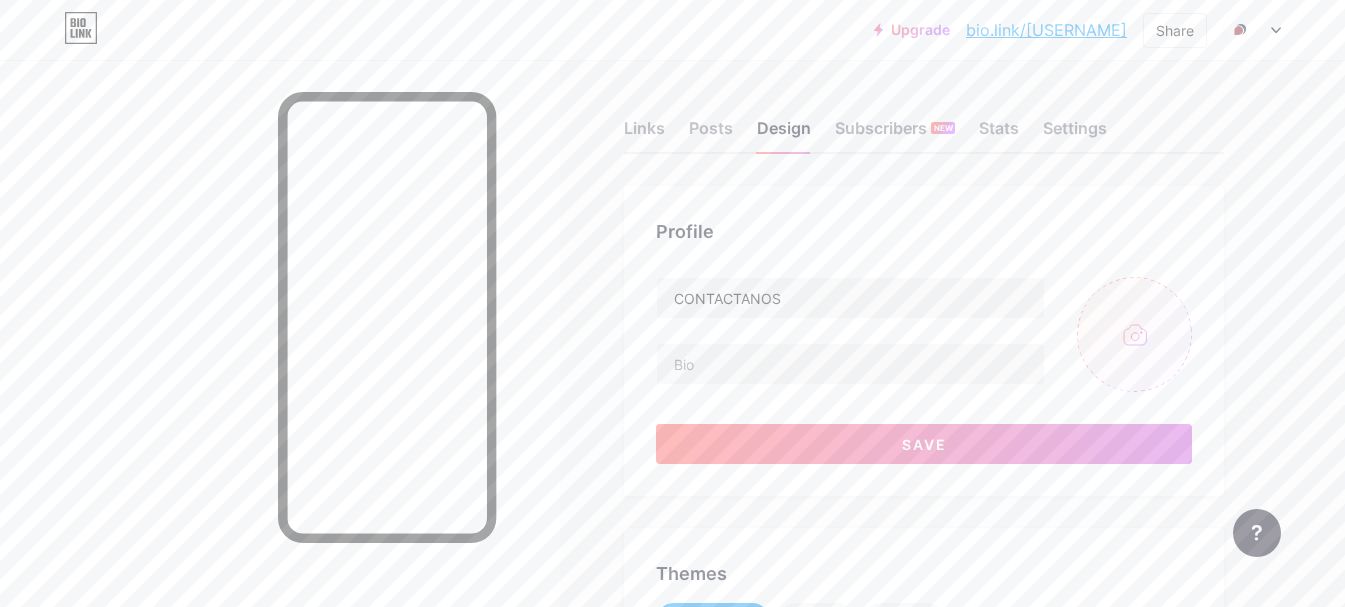 click at bounding box center (1134, 334) 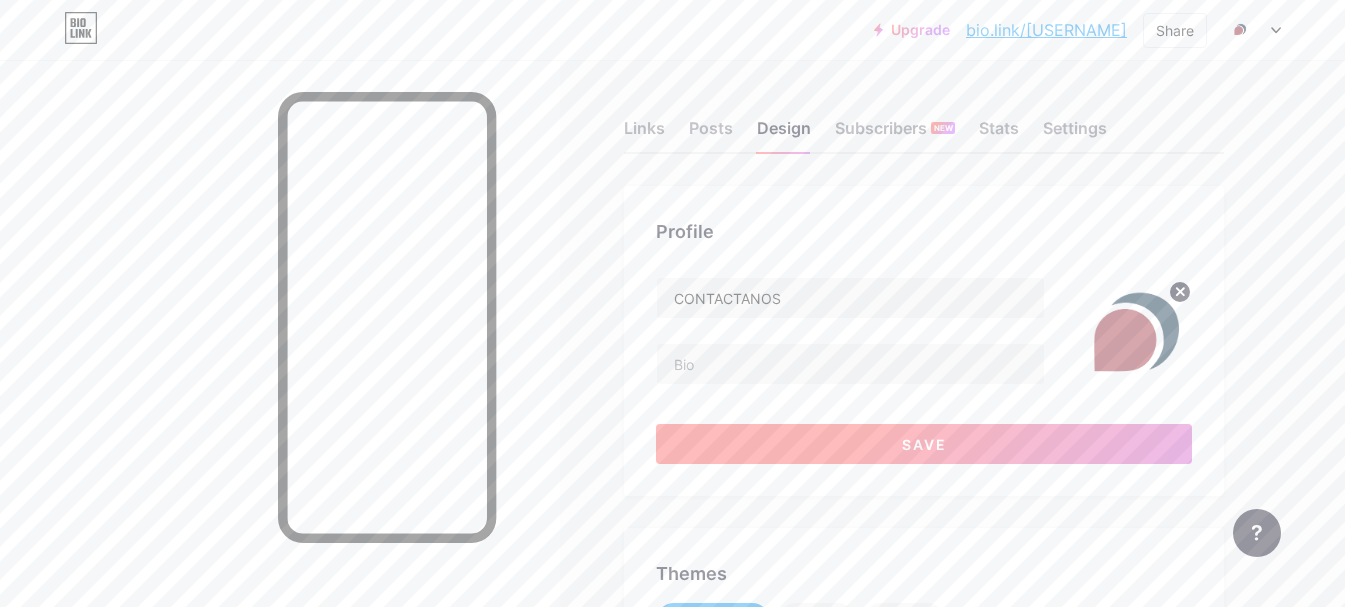 click on "Save" at bounding box center (924, 444) 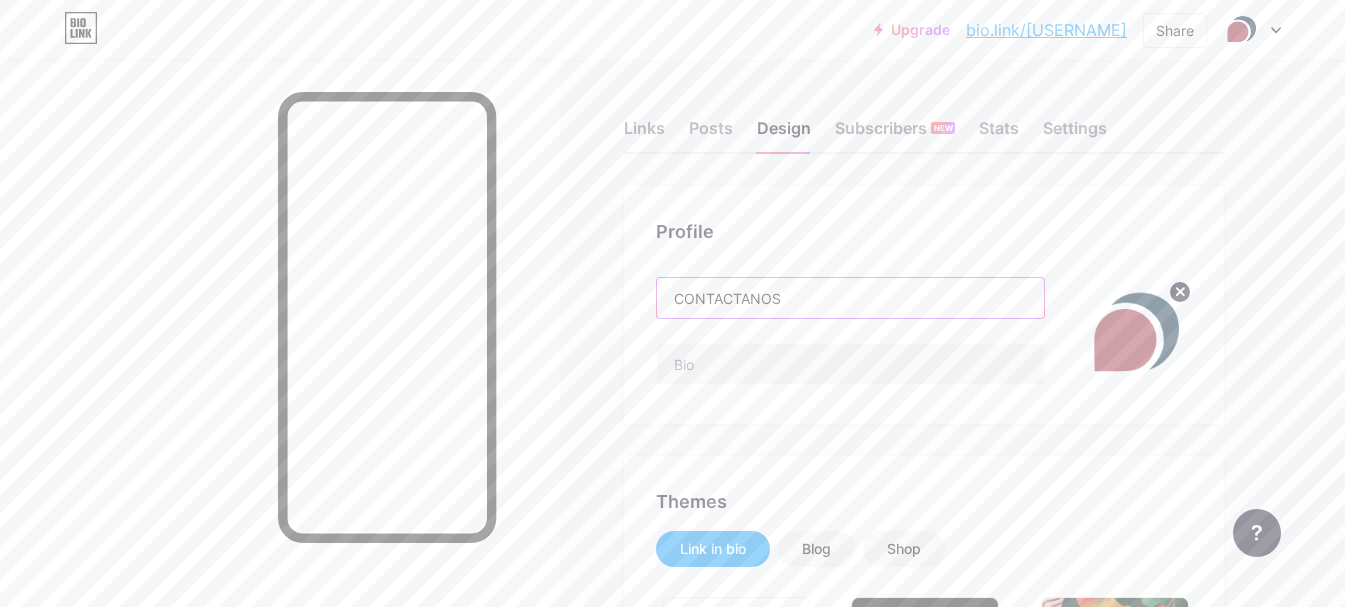 click on "CONTACTANOS" at bounding box center (850, 298) 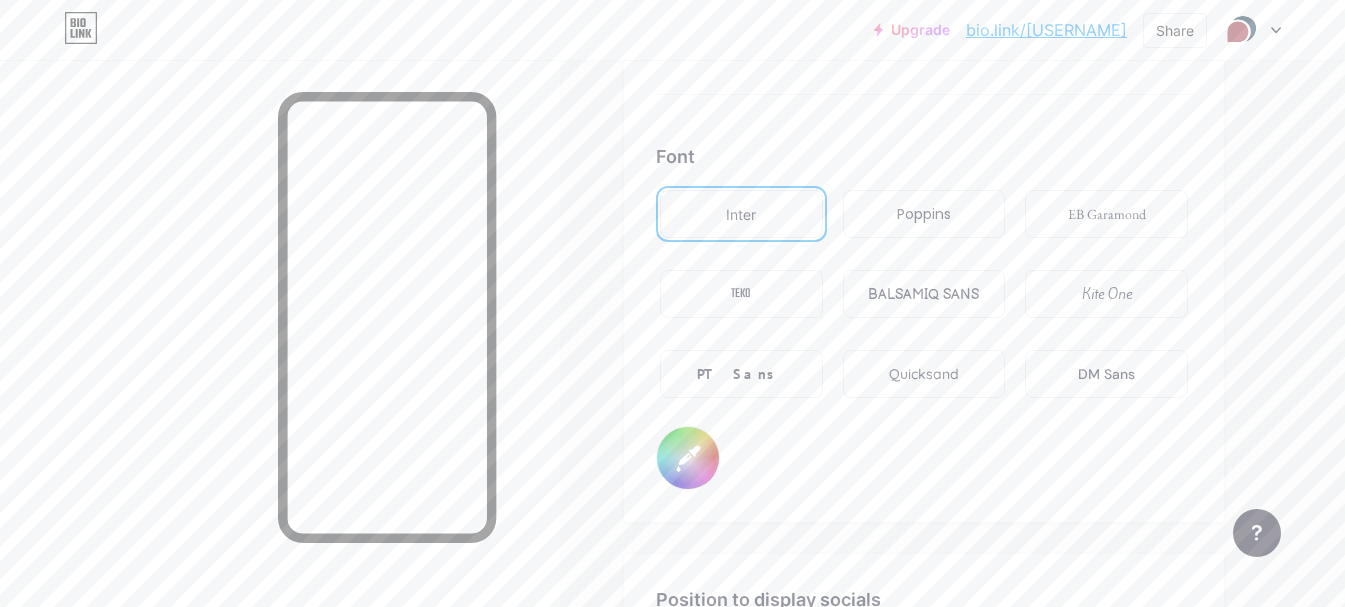 scroll, scrollTop: 3455, scrollLeft: 0, axis: vertical 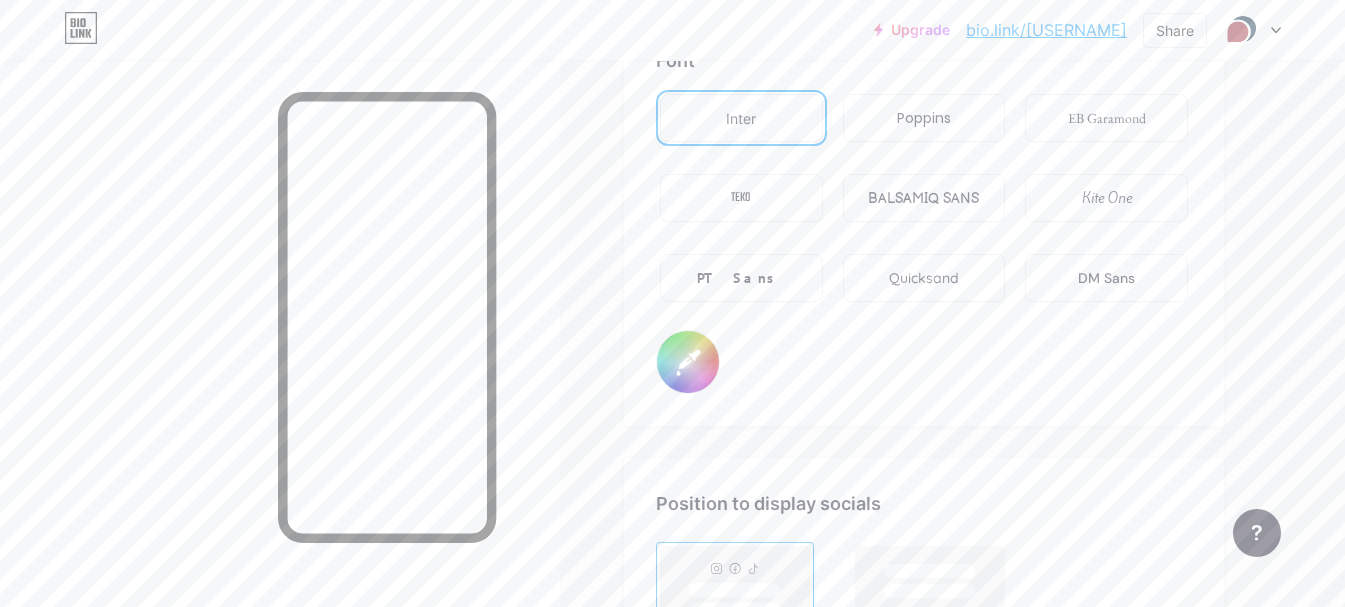 click on "#ffffff" at bounding box center [688, 362] 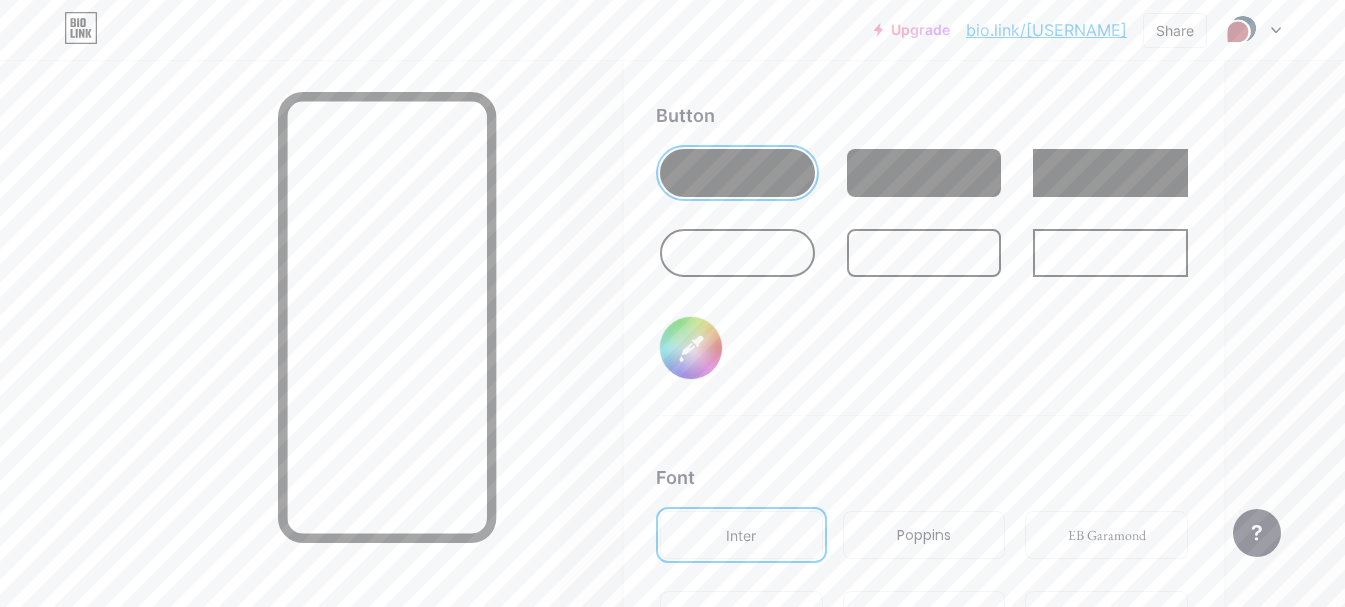 scroll, scrollTop: 2958, scrollLeft: 0, axis: vertical 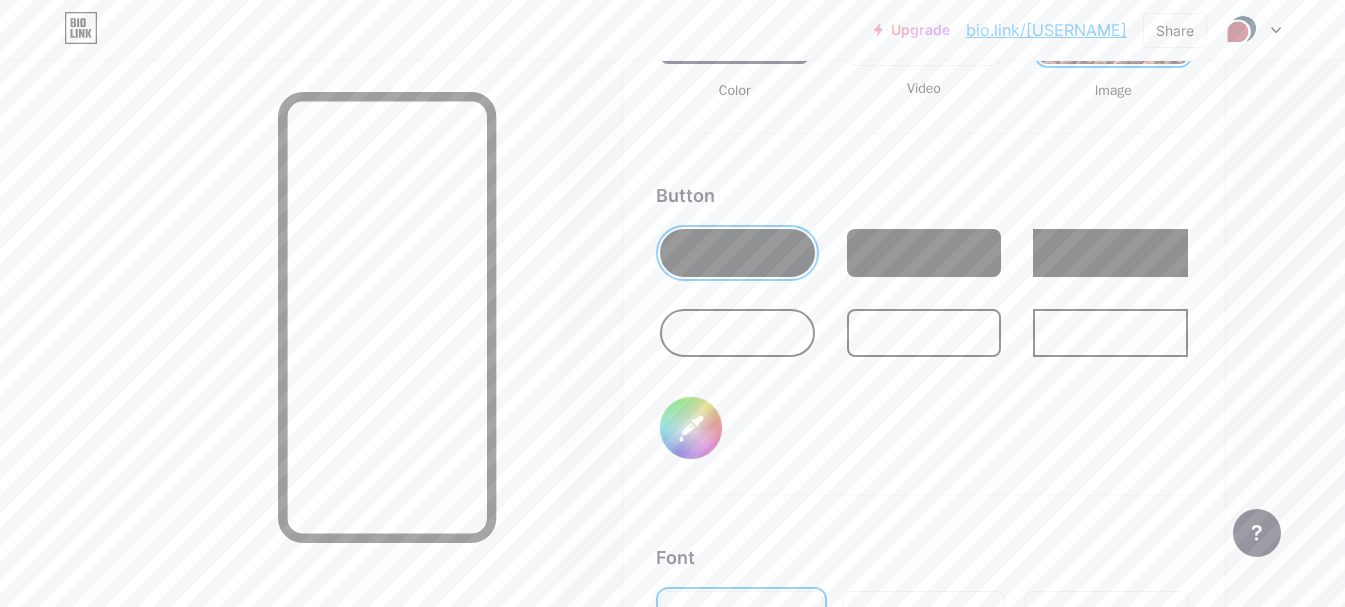 click at bounding box center [924, 333] 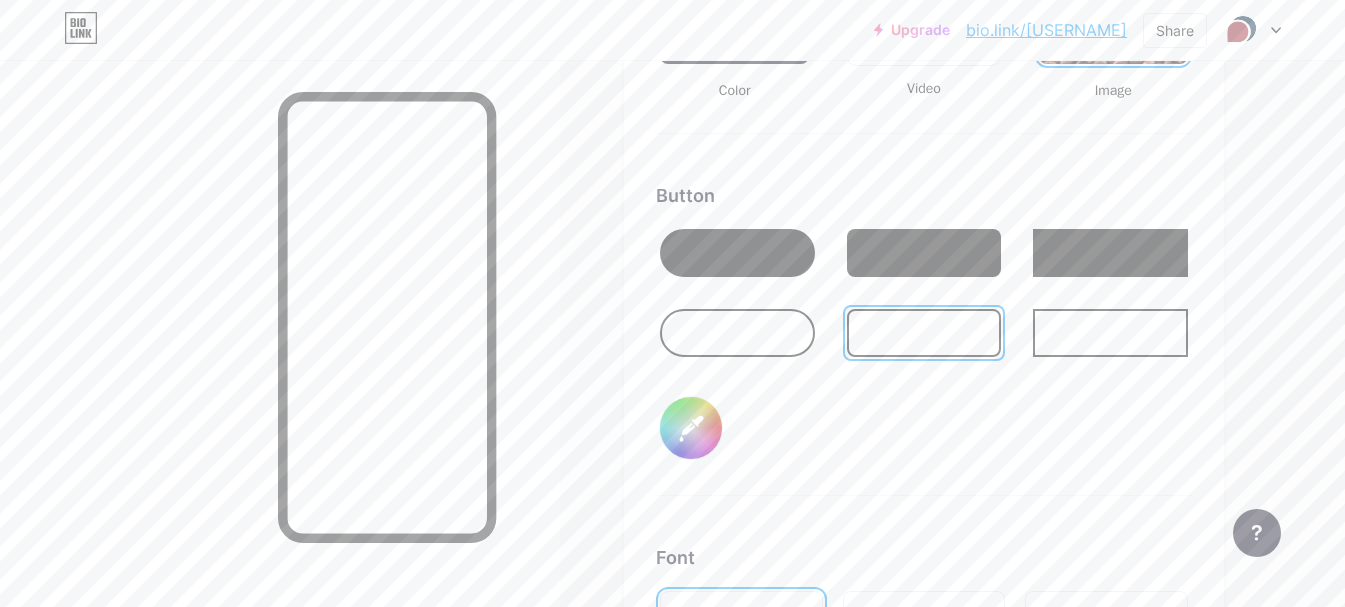 click at bounding box center [737, 253] 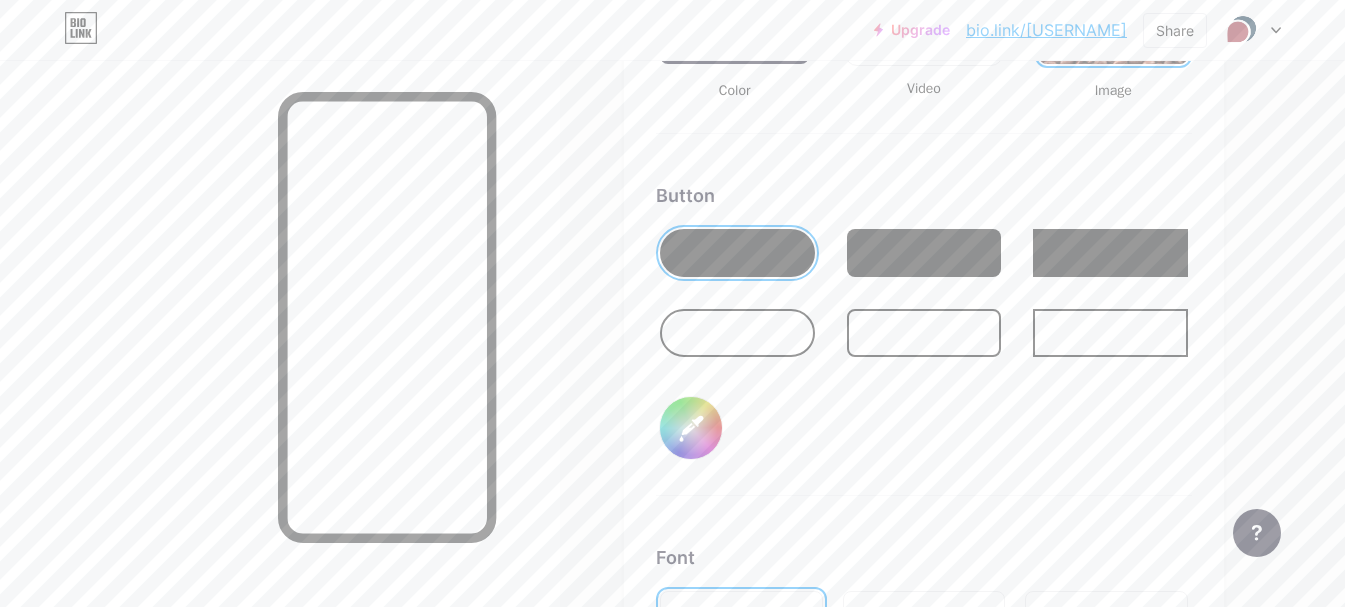 click on "#000000" at bounding box center (691, 428) 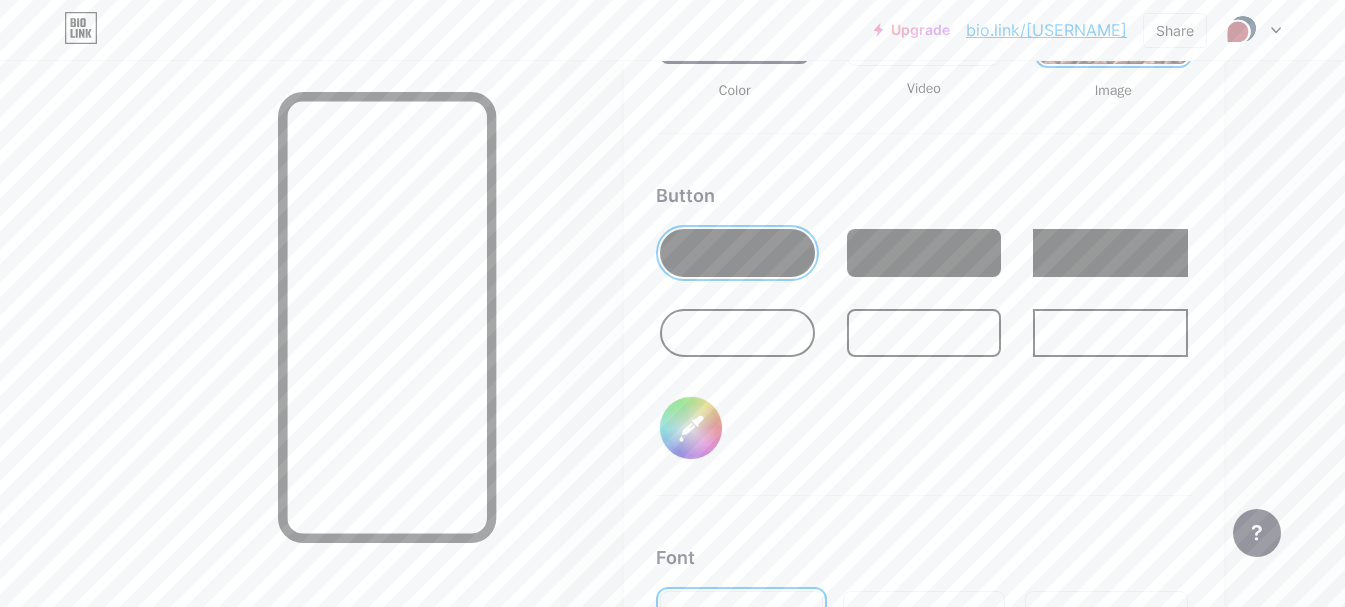 type on "#041c2c" 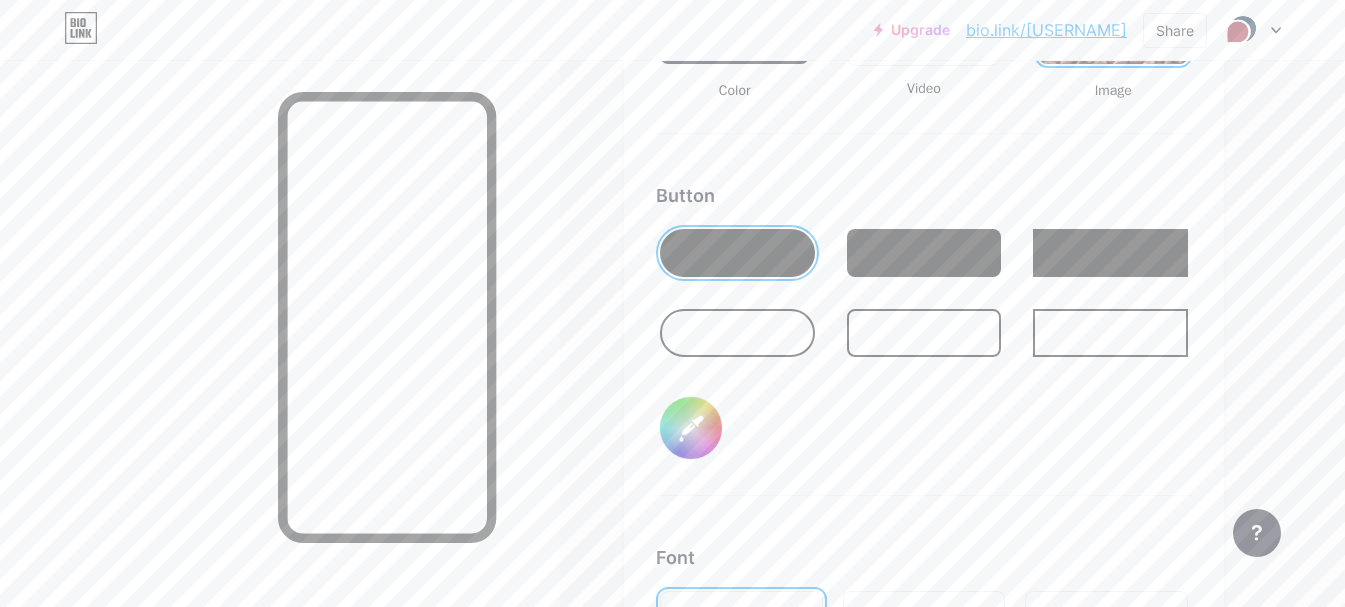 click on "Button       #041c2c" at bounding box center [924, 339] 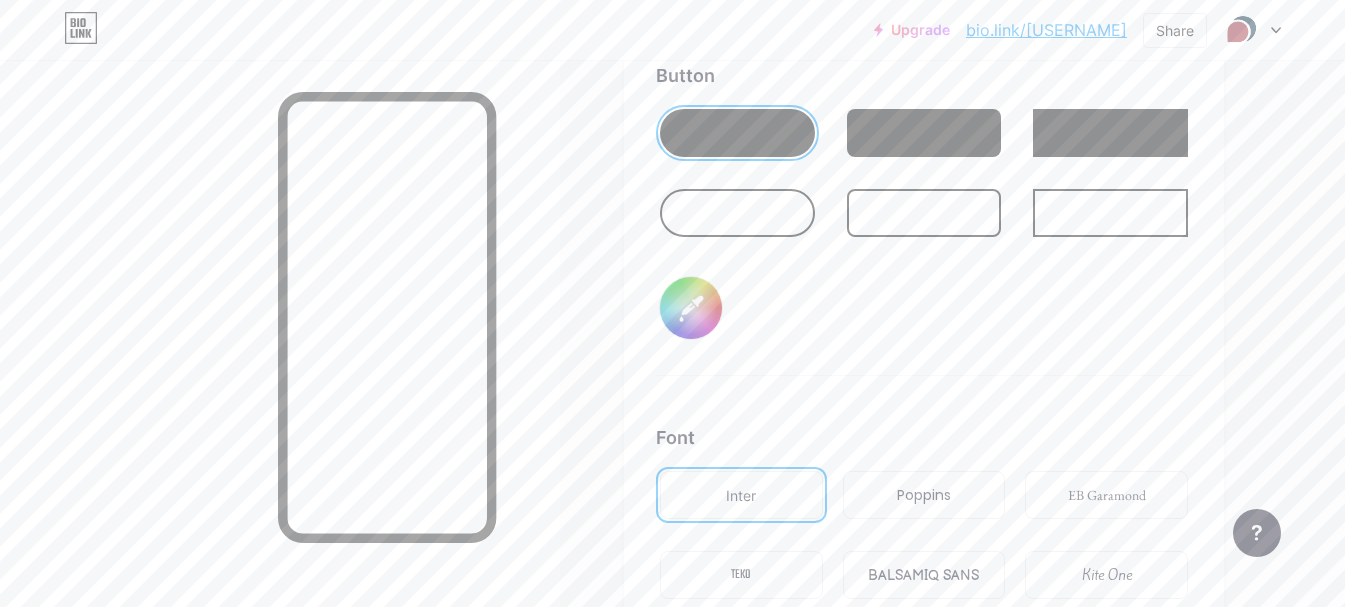 scroll, scrollTop: 3094, scrollLeft: 0, axis: vertical 